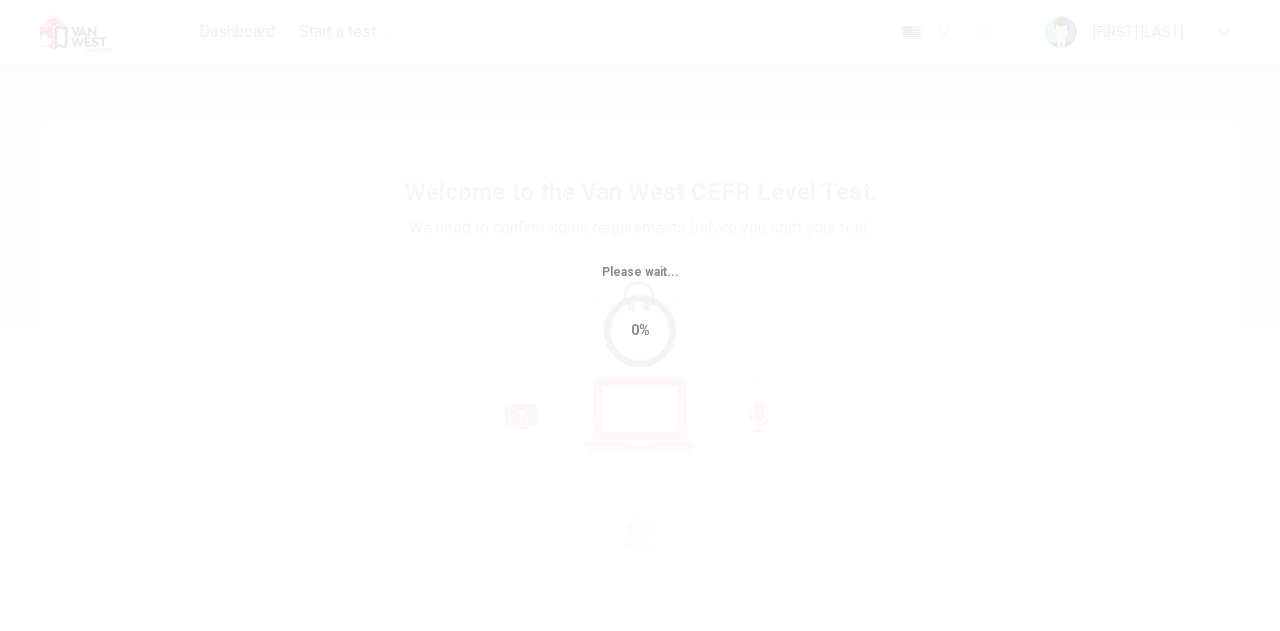 scroll, scrollTop: 0, scrollLeft: 0, axis: both 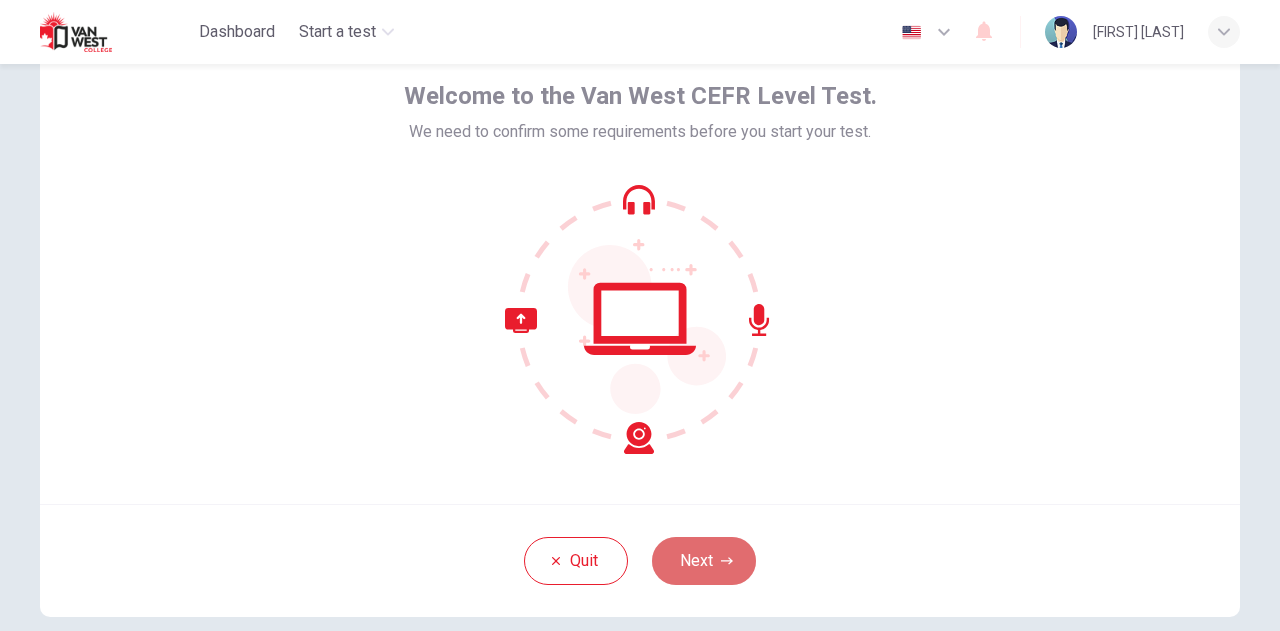 click on "Next" at bounding box center (704, 561) 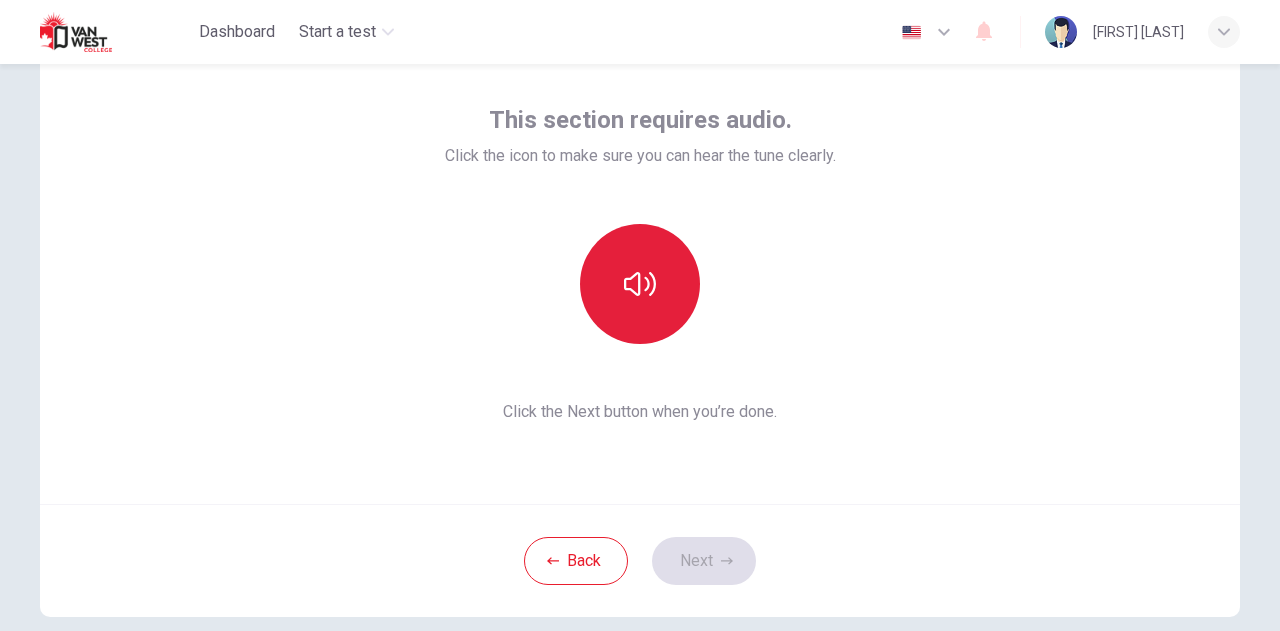 click 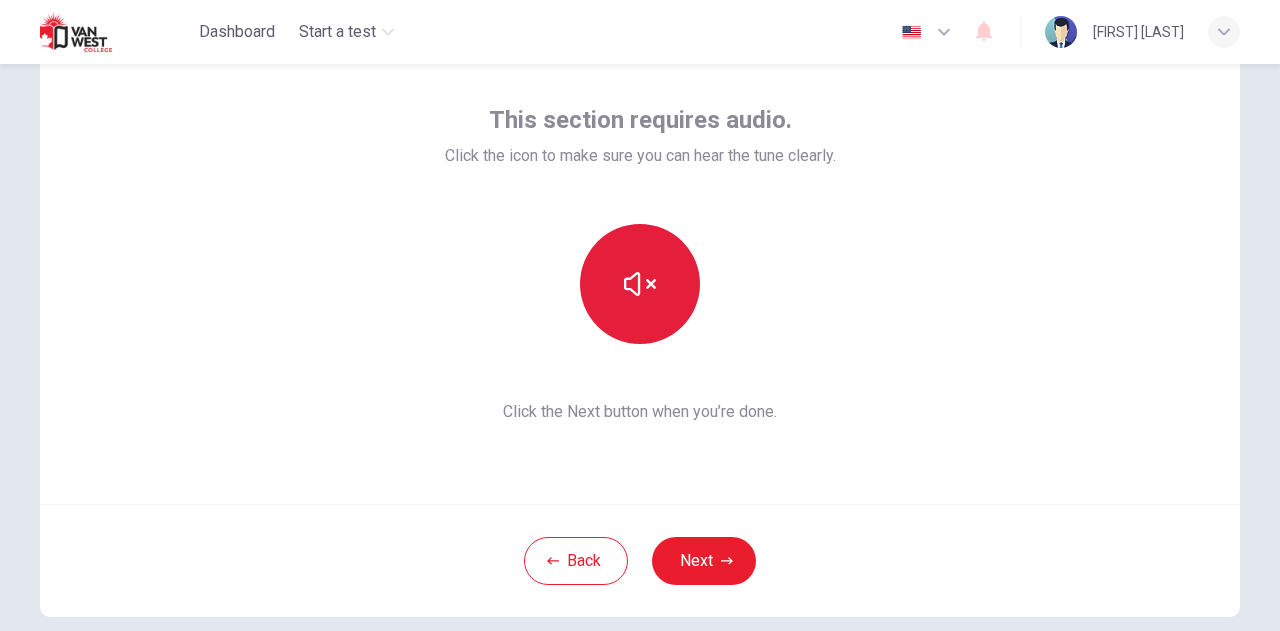 type 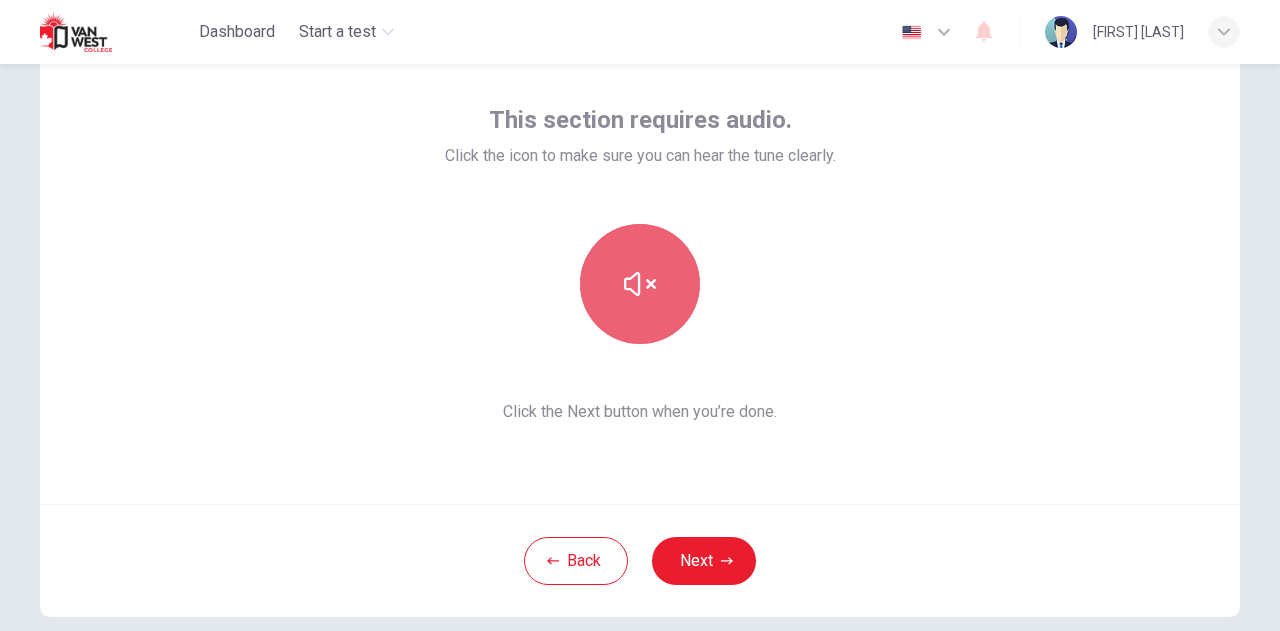 scroll, scrollTop: 80, scrollLeft: 0, axis: vertical 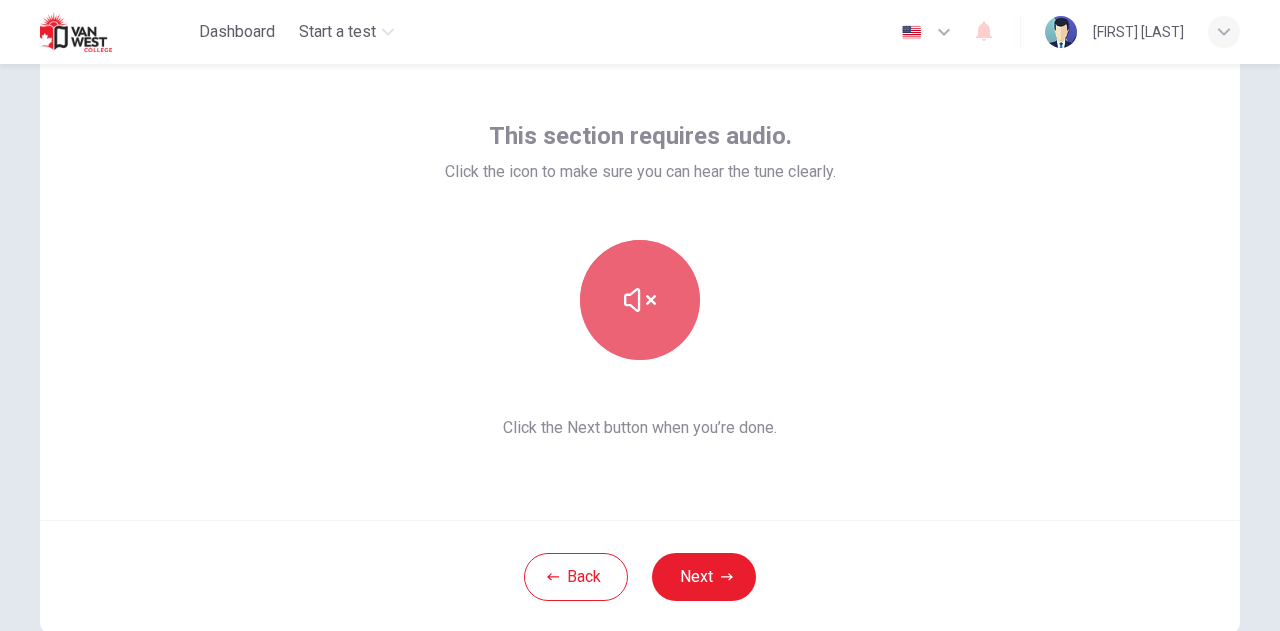 click 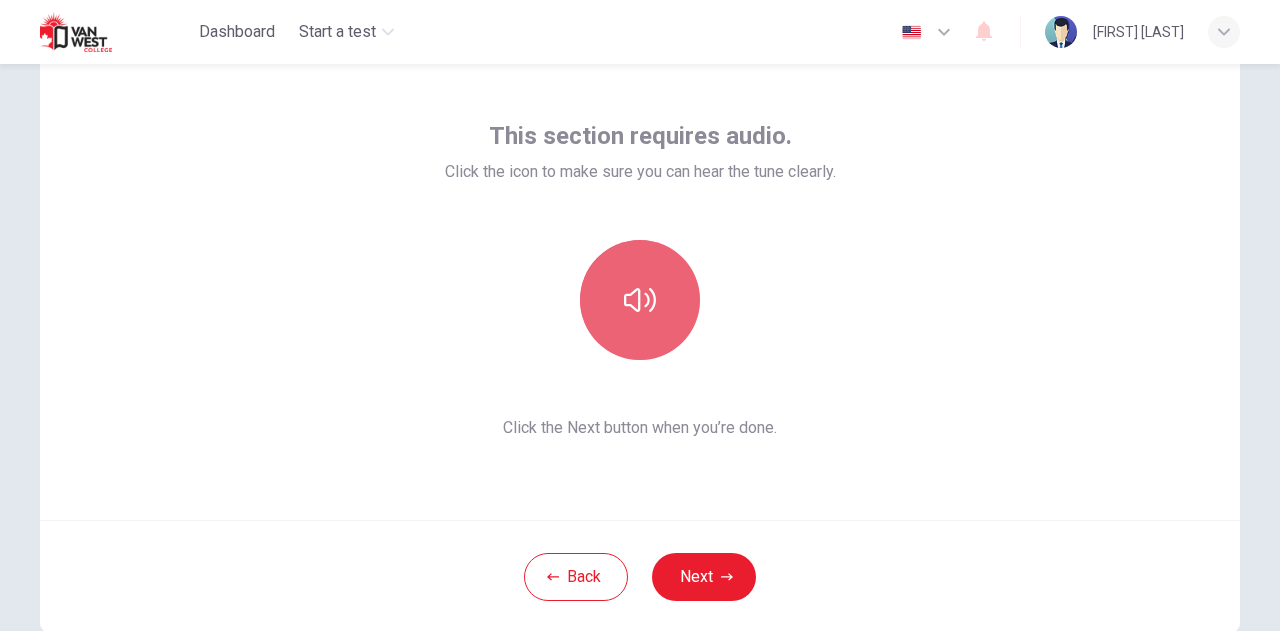 click 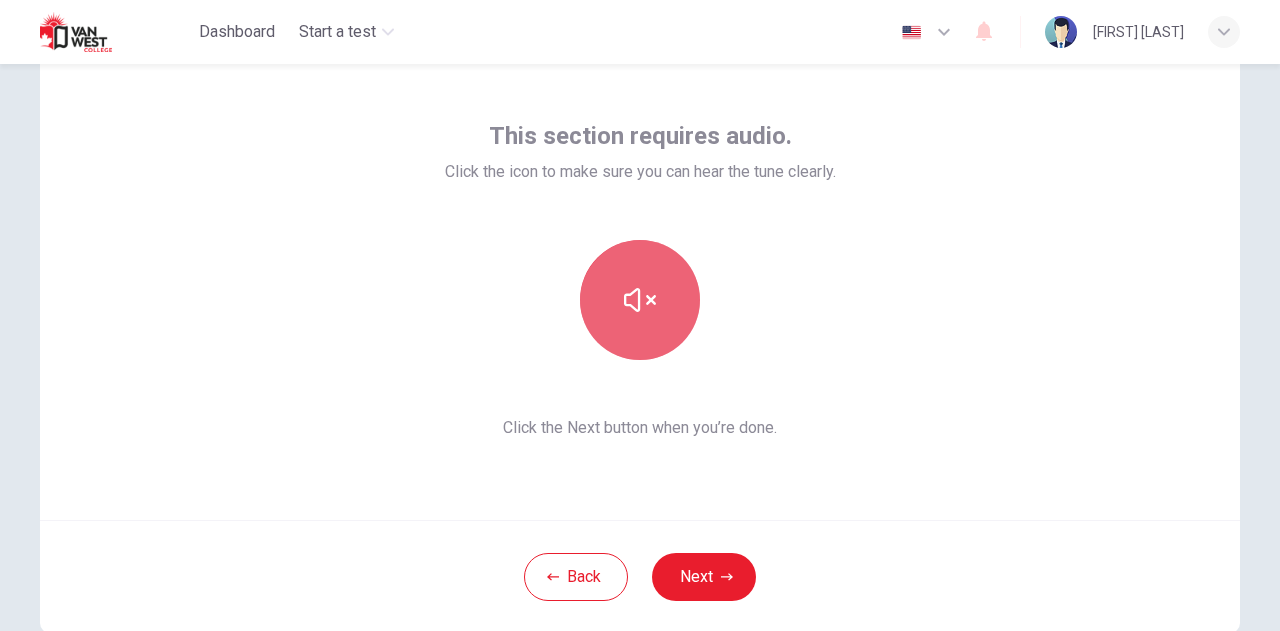 click 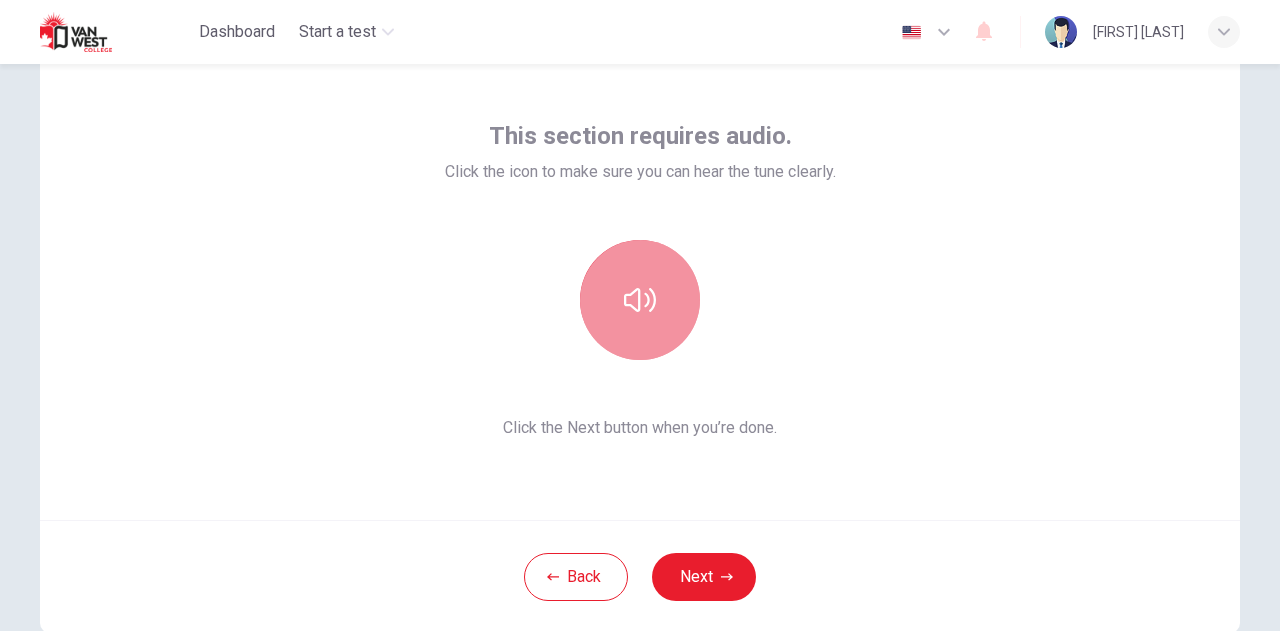 click 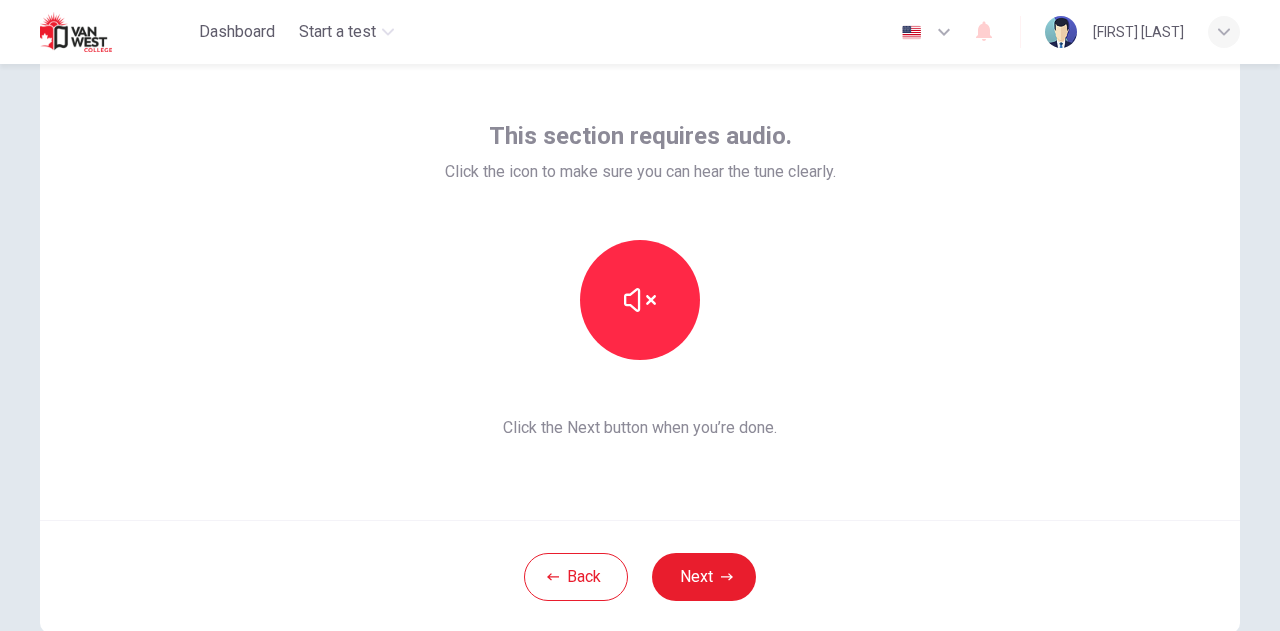 click on "This section requires audio. Click the icon to make sure you can hear the tune clearly. Click the Next button when you’re done." at bounding box center (640, 280) 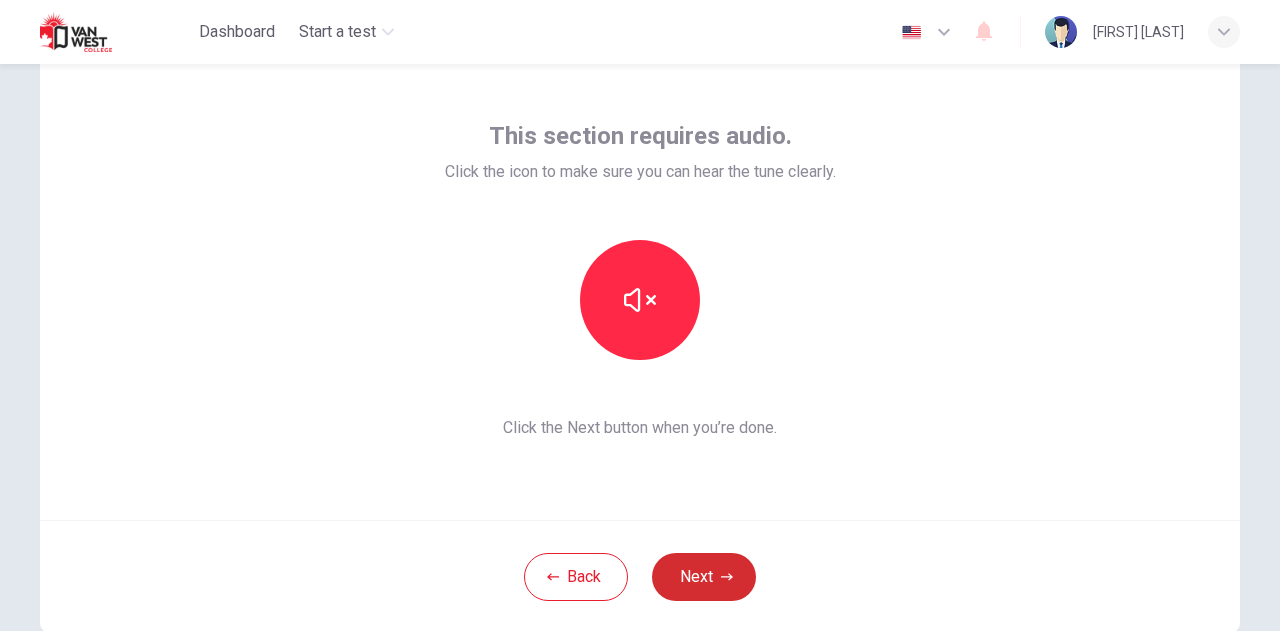 click on "Next" at bounding box center (704, 577) 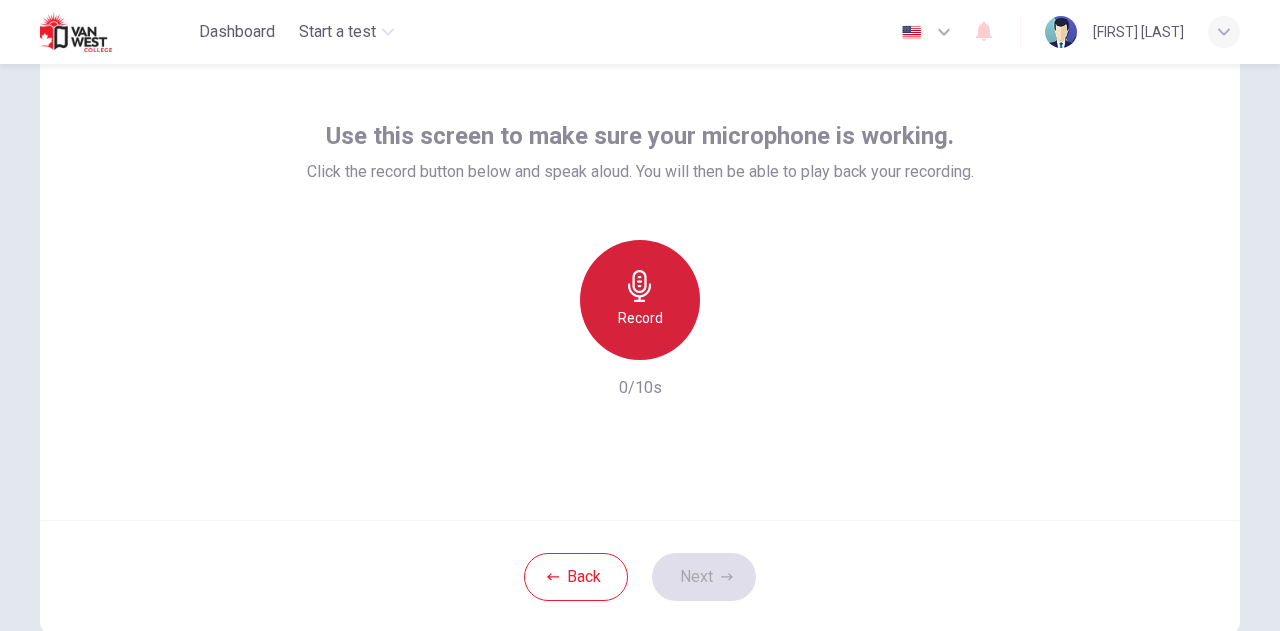 click 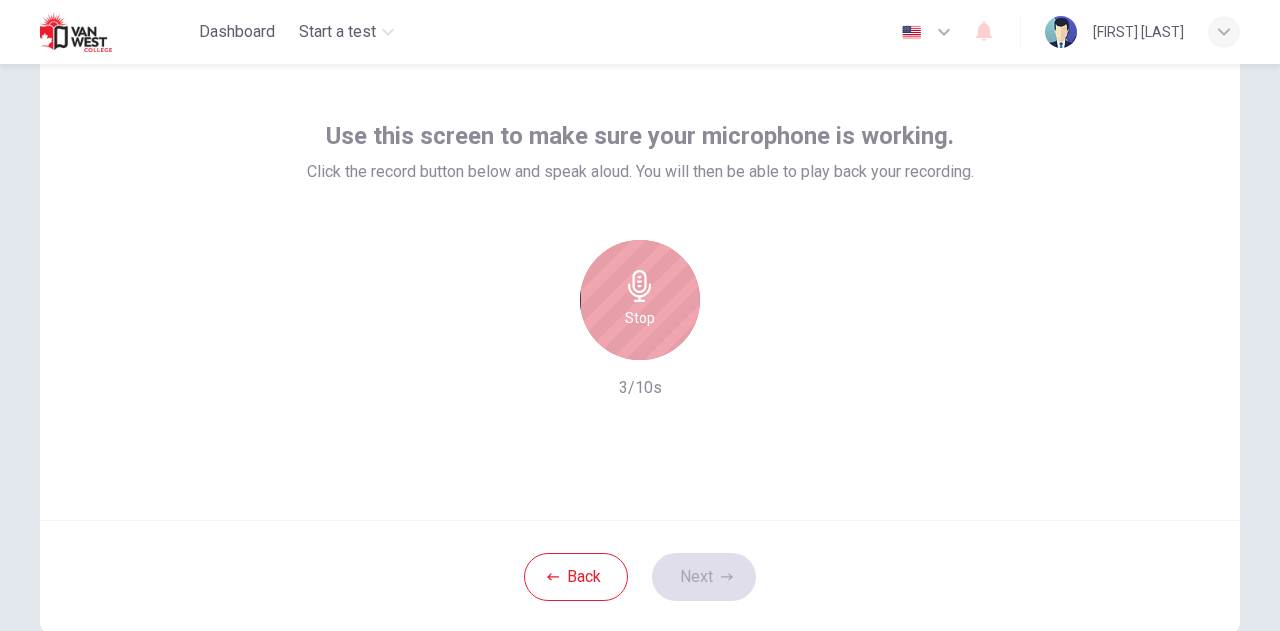 click 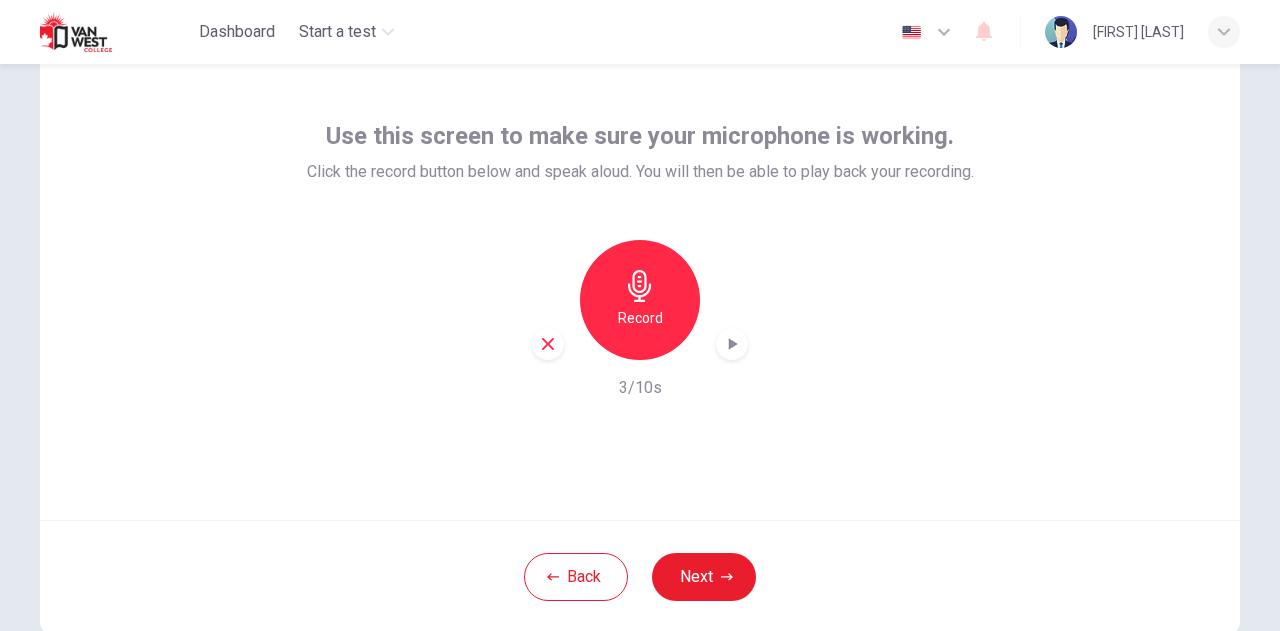 click 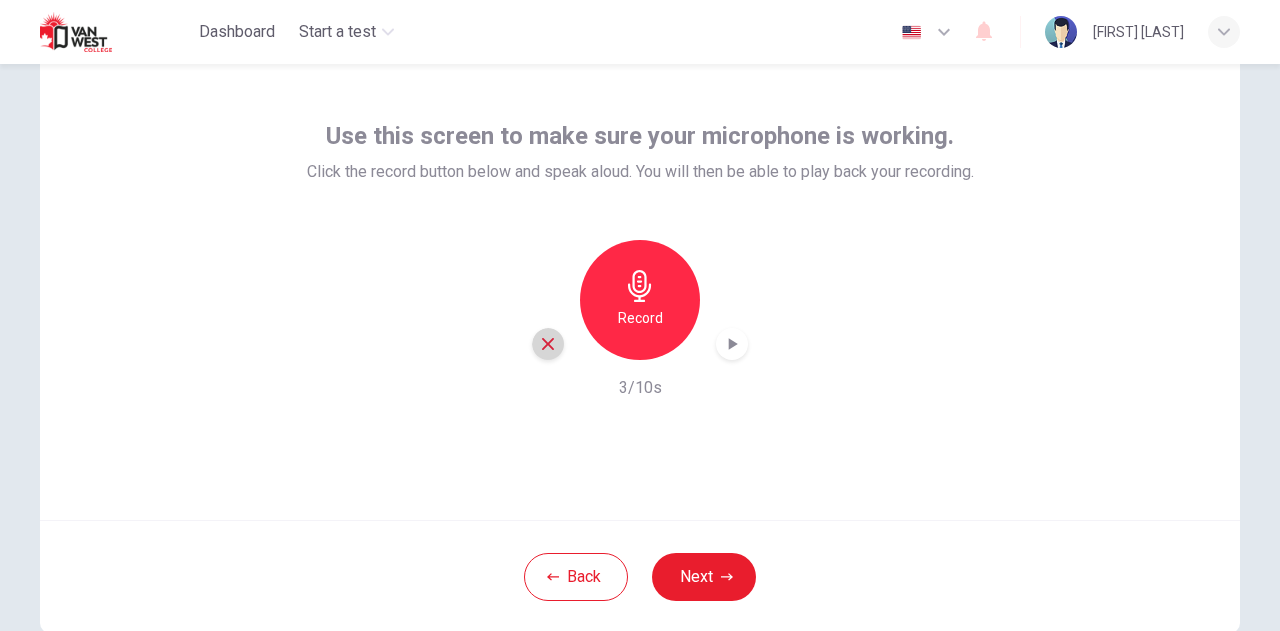 click at bounding box center [548, 344] 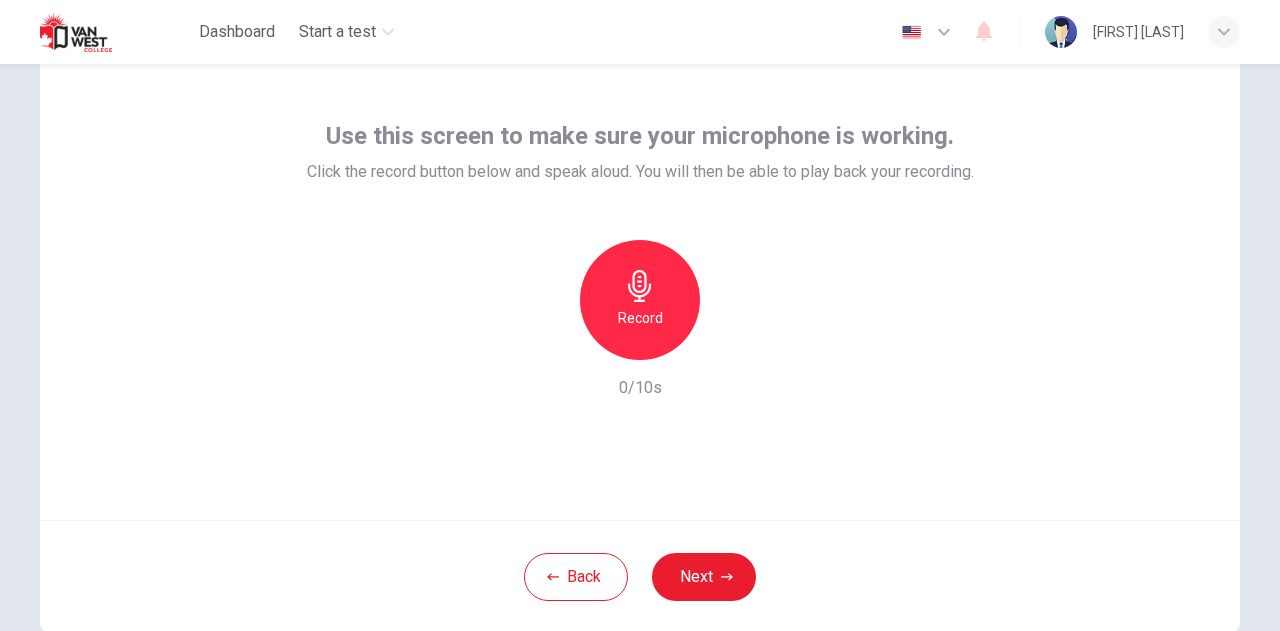 click 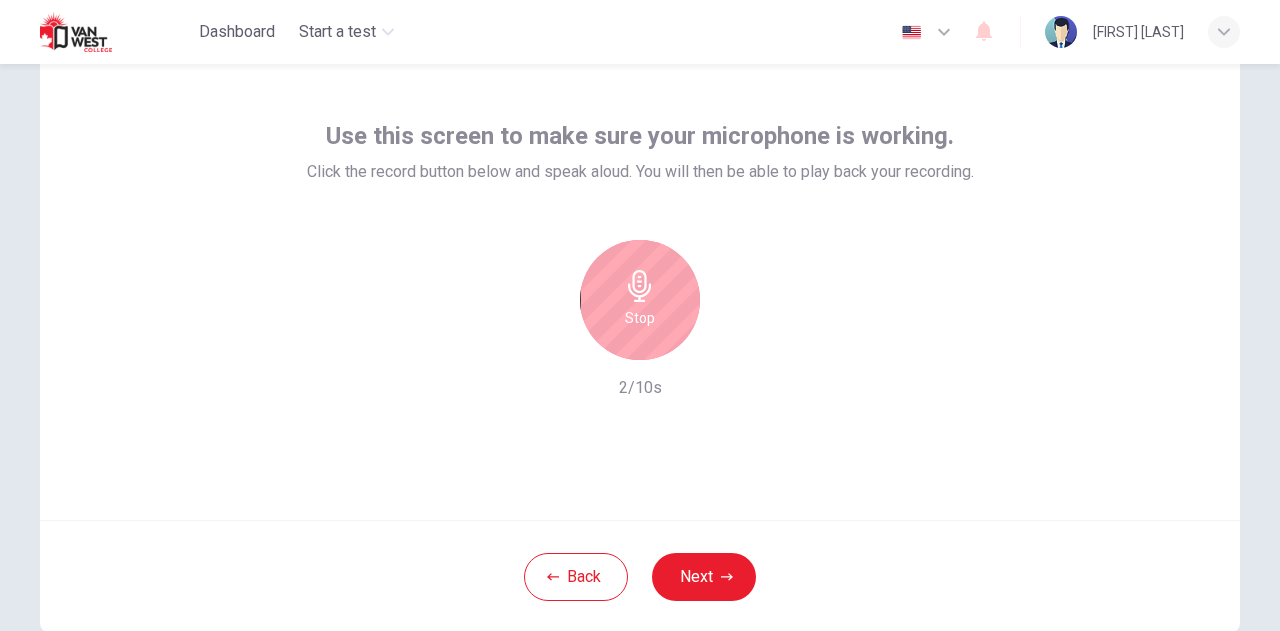 click 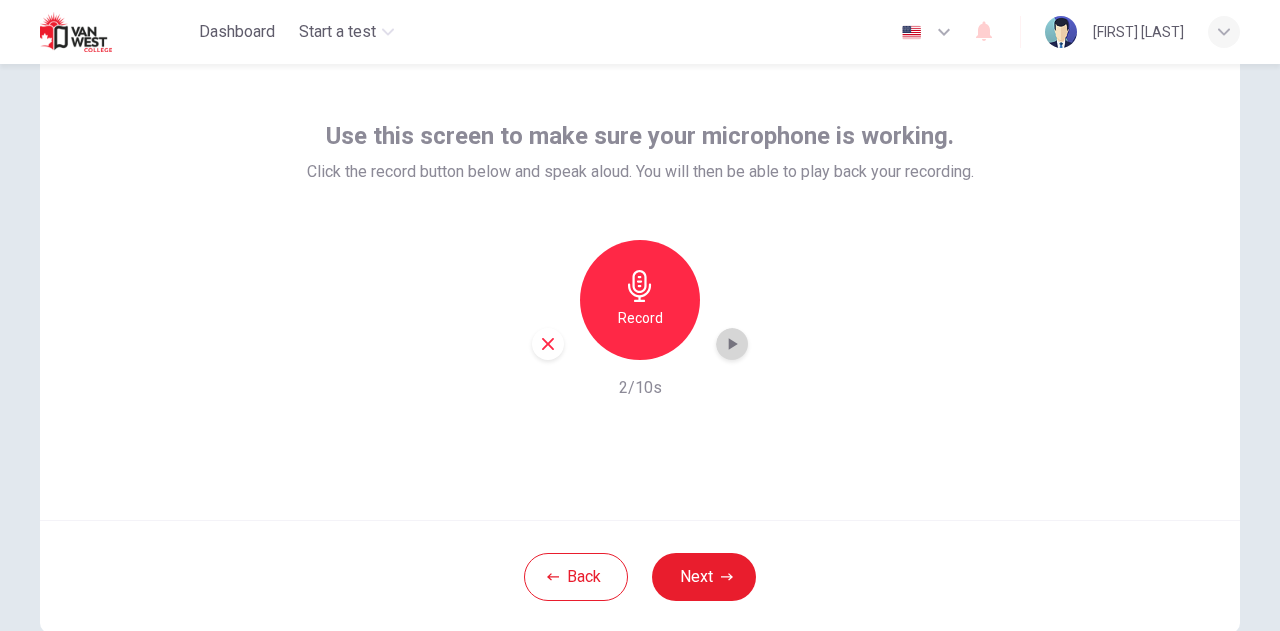 click 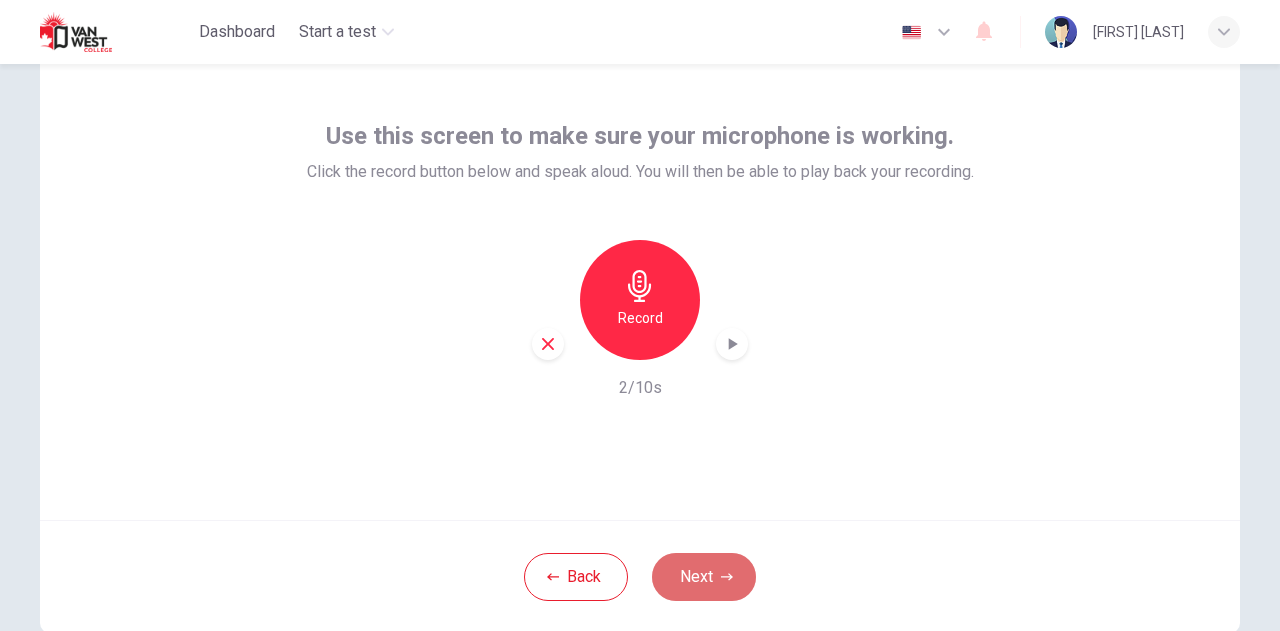 click 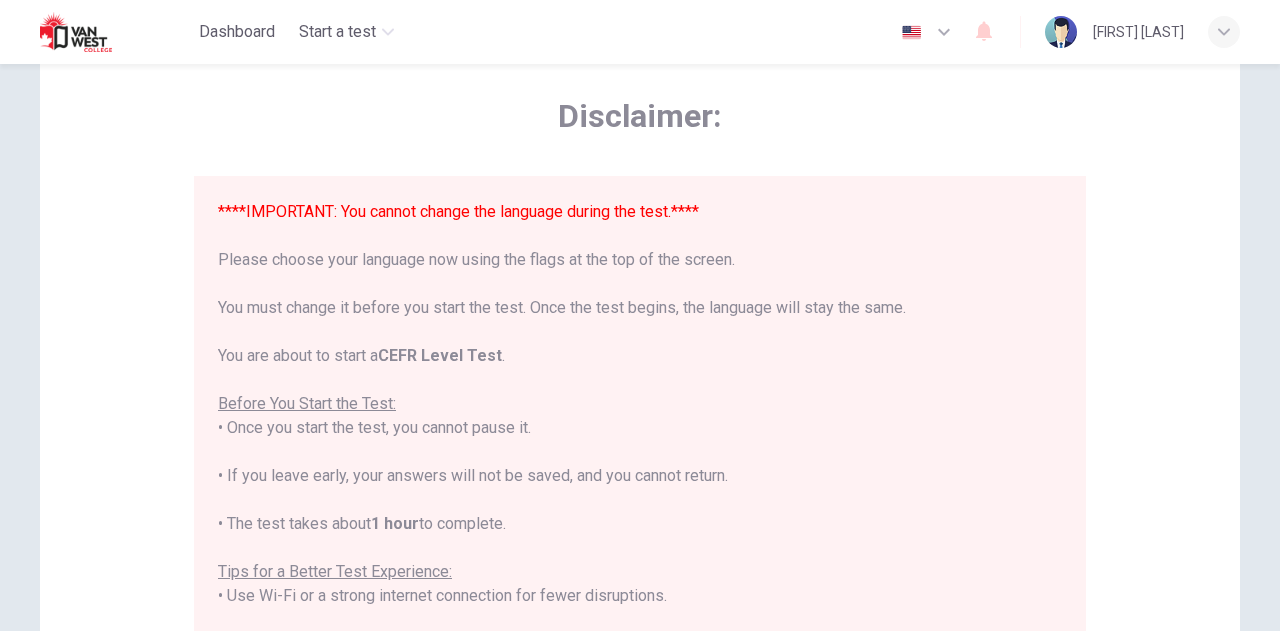 click on "****IMPORTANT: You cannot change the language during the test.****
Please choose your language now using the flags at the top of the screen. You must change it before you start the test. Once the test begins, the language will stay the same.
You are about to start a  CEFR Level Test .
Before You Start the Test:
• Once you start the test, you cannot pause it.
• If you leave early, your answers will not be saved, and you cannot return.
• The test takes about  1 hour  to complete.
Tips for a Better Test Experience:
• Use Wi-Fi or a strong internet connection for fewer disruptions.
• Find a quiet place where you won’t be disturbed.
• Have paper and a pen/pencil ready for taking notes.
• Close other apps and turn off notifications.
• Make sure your device is fully charged or has enough battery to last 90 minutes.
Make sure to uninstall Grammarly or any other apps that can help you during your test. This includes AI-powered extensions, ChatGPT, etc.
Good luck!" at bounding box center (640, 465) 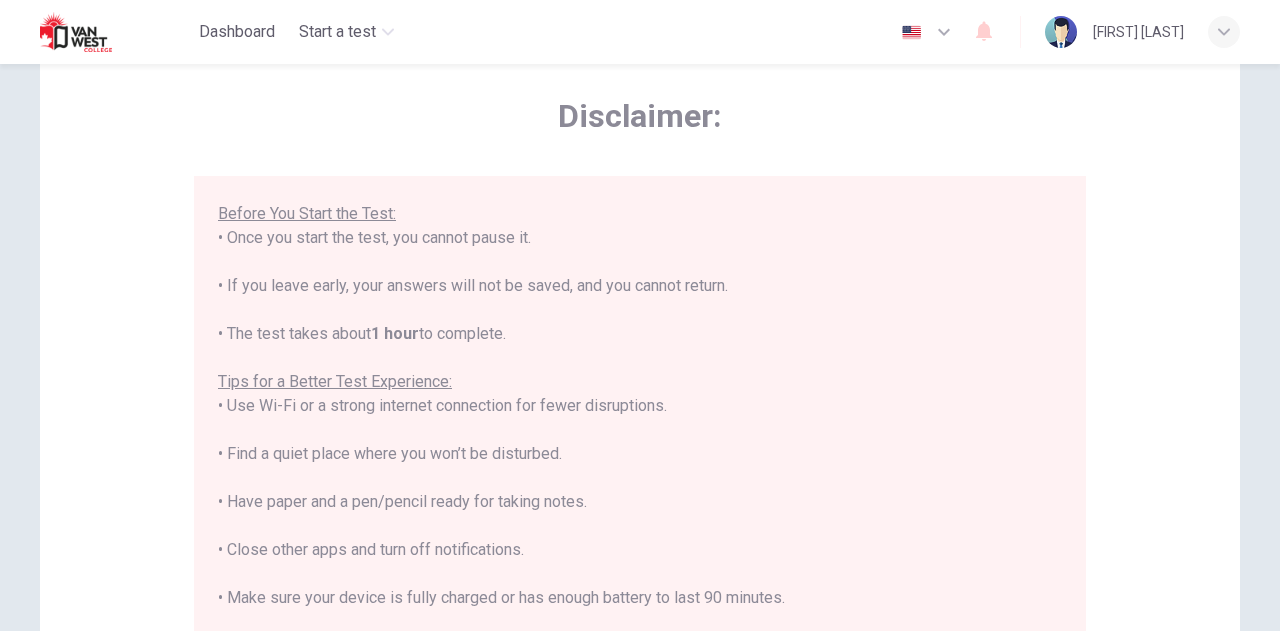 scroll, scrollTop: 0, scrollLeft: 0, axis: both 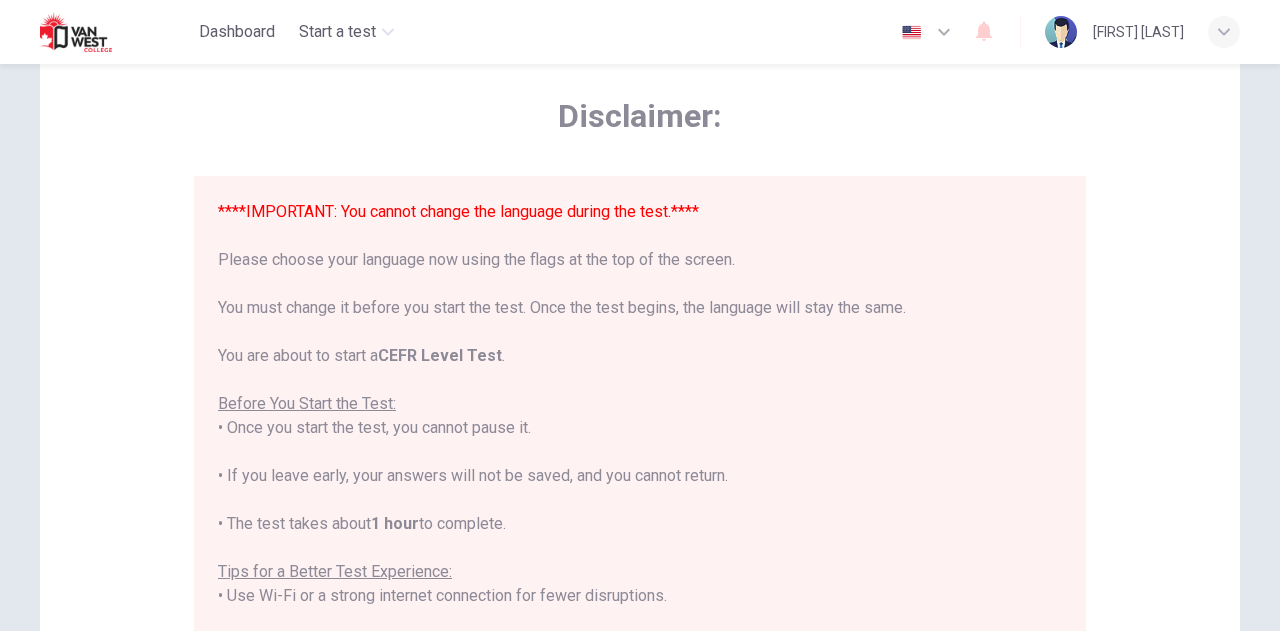 click at bounding box center [927, 32] 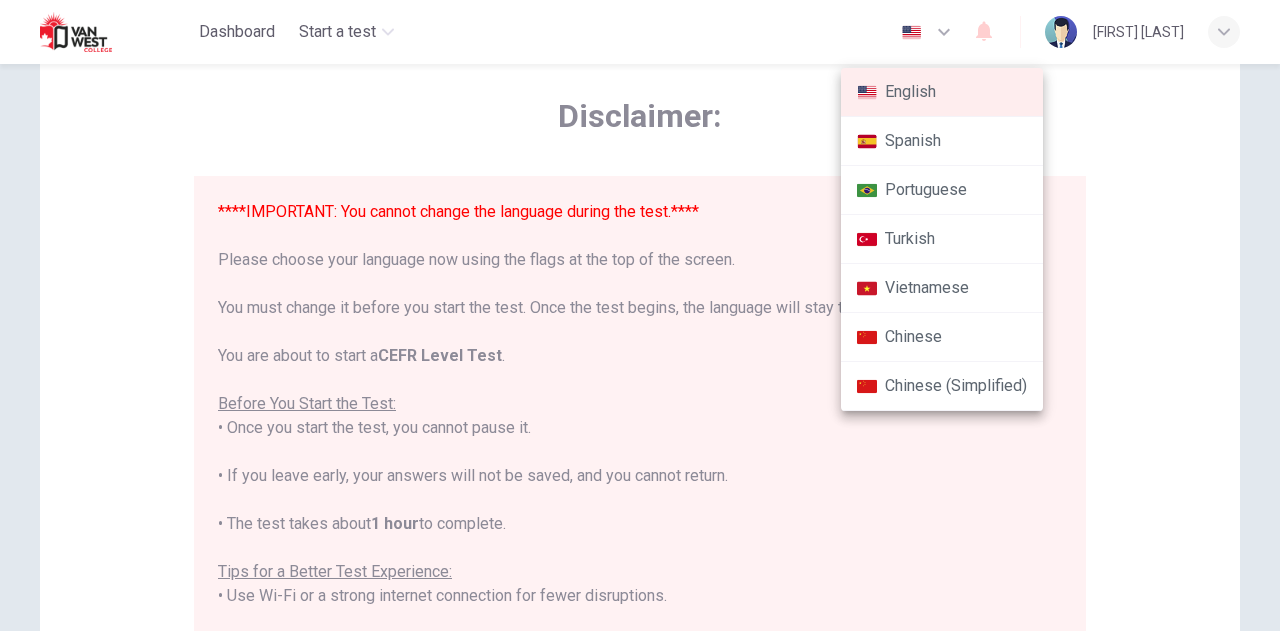 click at bounding box center [640, 315] 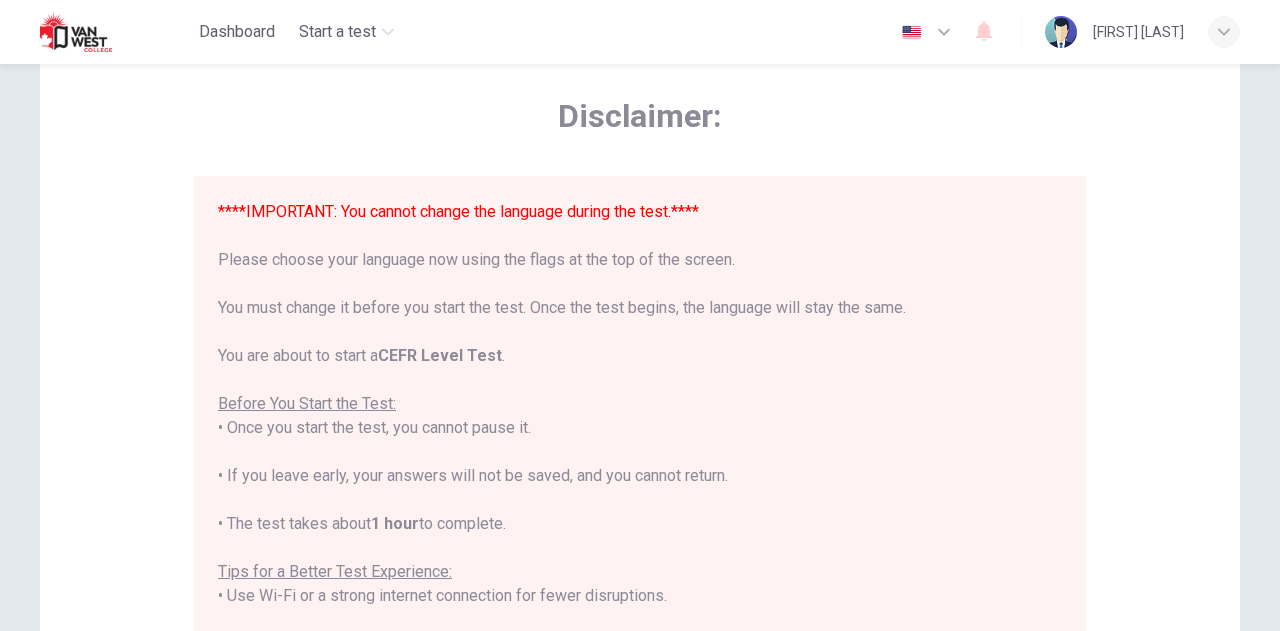 drag, startPoint x: 808, startPoint y: 159, endPoint x: 812, endPoint y: 190, distance: 31.257 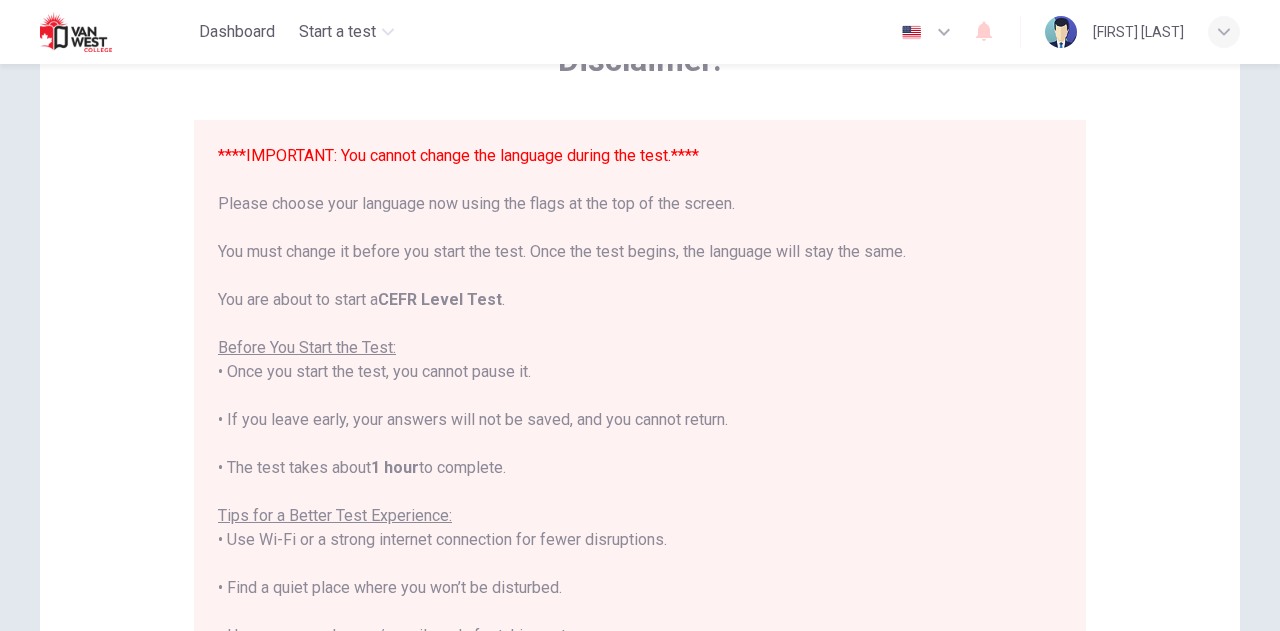 scroll, scrollTop: 155, scrollLeft: 0, axis: vertical 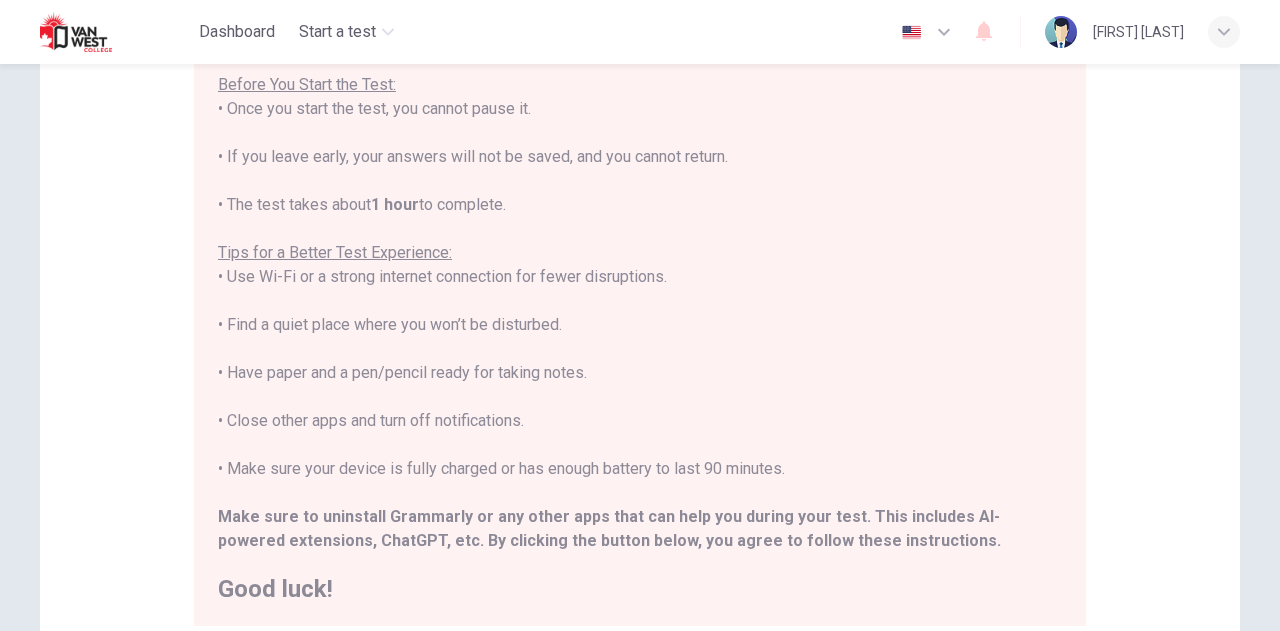 click on "****IMPORTANT: You cannot change the language during the test.****
Please choose your language now using the flags at the top of the screen. You must change it before you start the test. Once the test begins, the language will stay the same.
You are about to start a  CEFR Level Test .
Before You Start the Test:
• Once you start the test, you cannot pause it.
• If you leave early, your answers will not be saved, and you cannot return.
• The test takes about  1 hour  to complete.
Tips for a Better Test Experience:
• Use Wi-Fi or a strong internet connection for fewer disruptions.
• Find a quiet place where you won’t be disturbed.
• Have paper and a pen/pencil ready for taking notes.
• Close other apps and turn off notifications.
• Make sure your device is fully charged or has enough battery to last 90 minutes.
Make sure to uninstall Grammarly or any other apps that can help you during your test. This includes AI-powered extensions, ChatGPT, etc.
Good luck!" at bounding box center [640, 241] 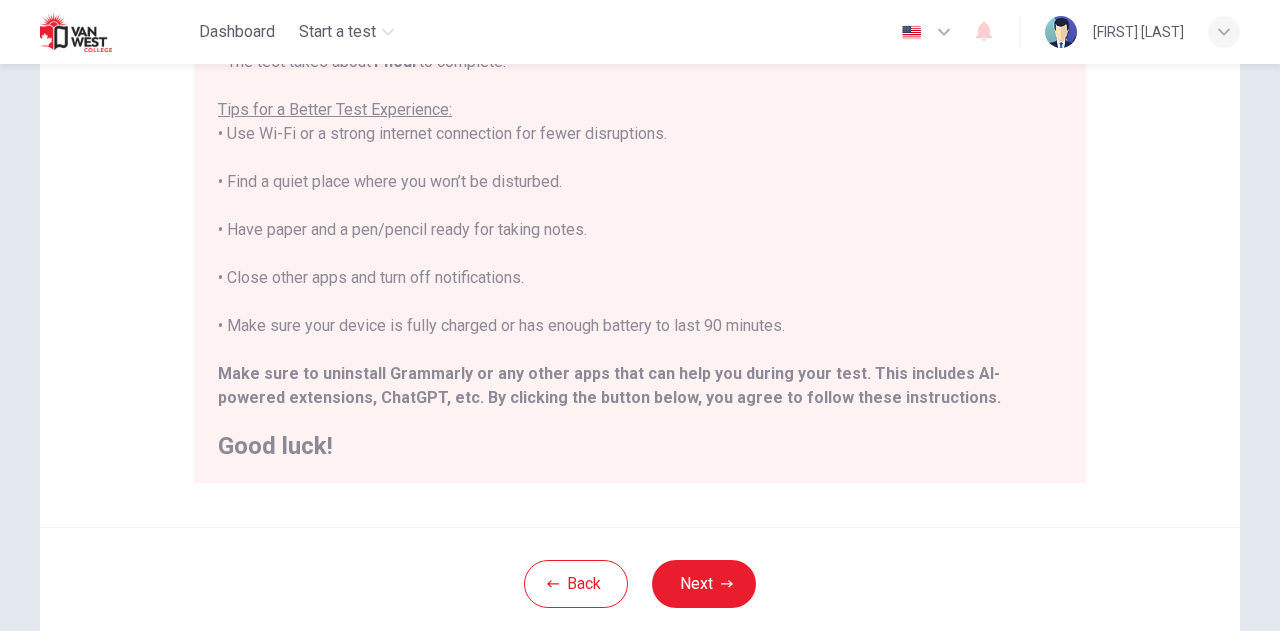 scroll, scrollTop: 357, scrollLeft: 0, axis: vertical 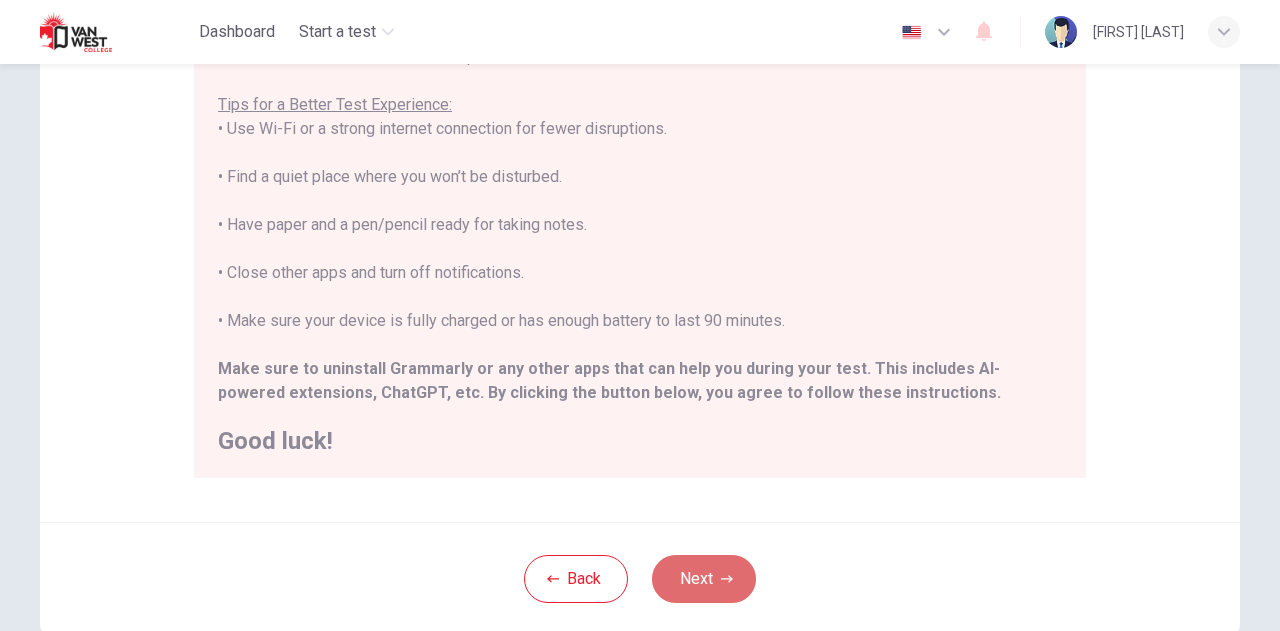 click on "Next" at bounding box center (704, 579) 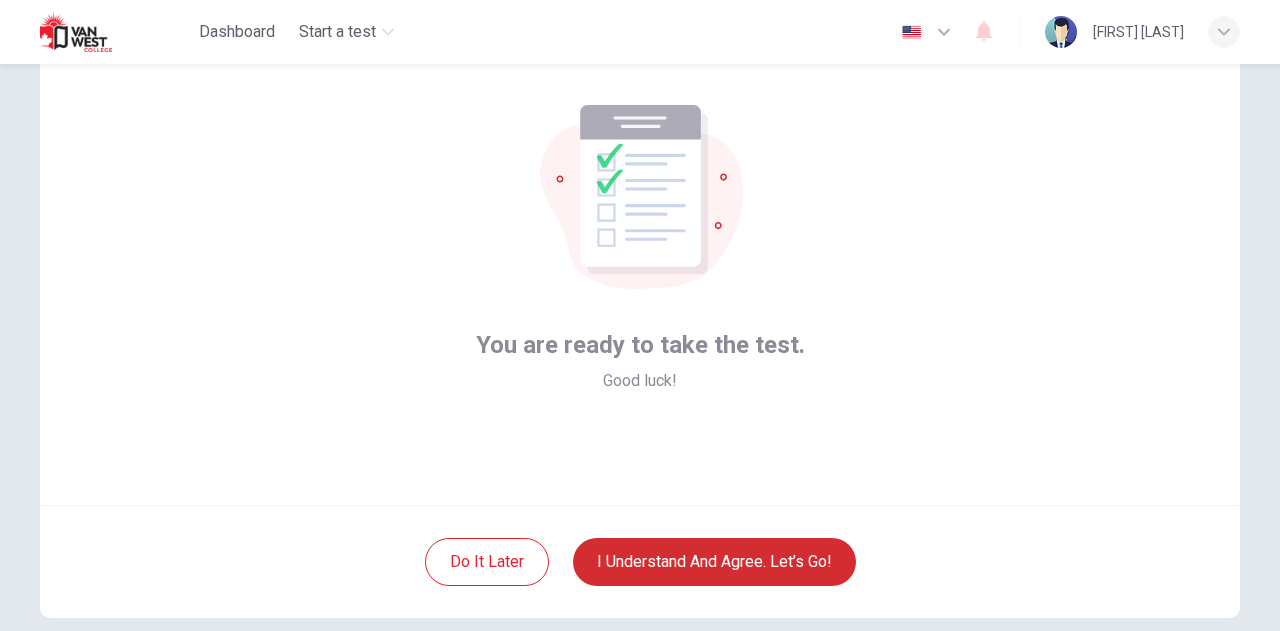 scroll, scrollTop: 96, scrollLeft: 0, axis: vertical 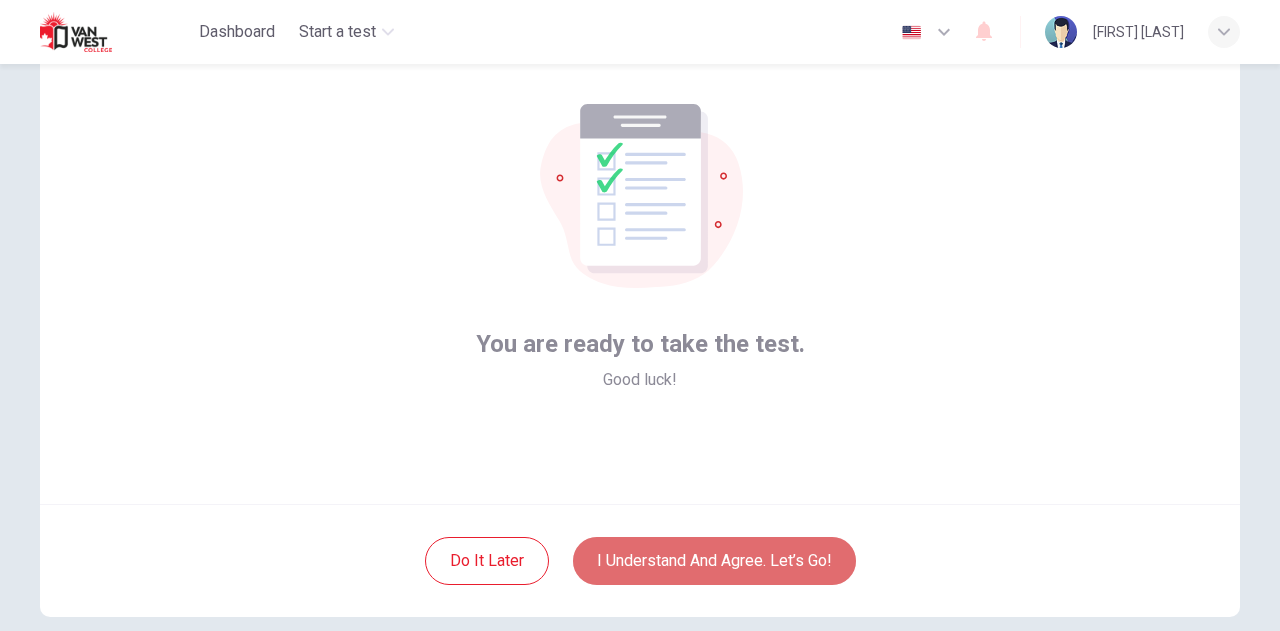 click on "I understand and agree. Let’s go!" at bounding box center [714, 561] 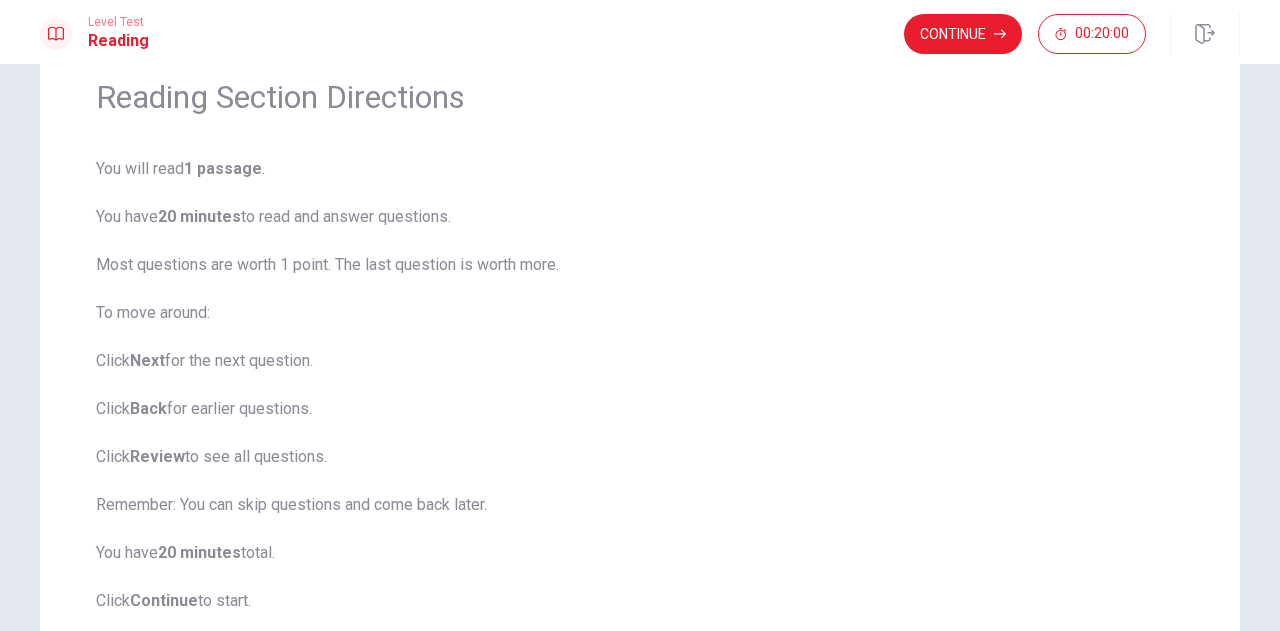 scroll, scrollTop: 84, scrollLeft: 0, axis: vertical 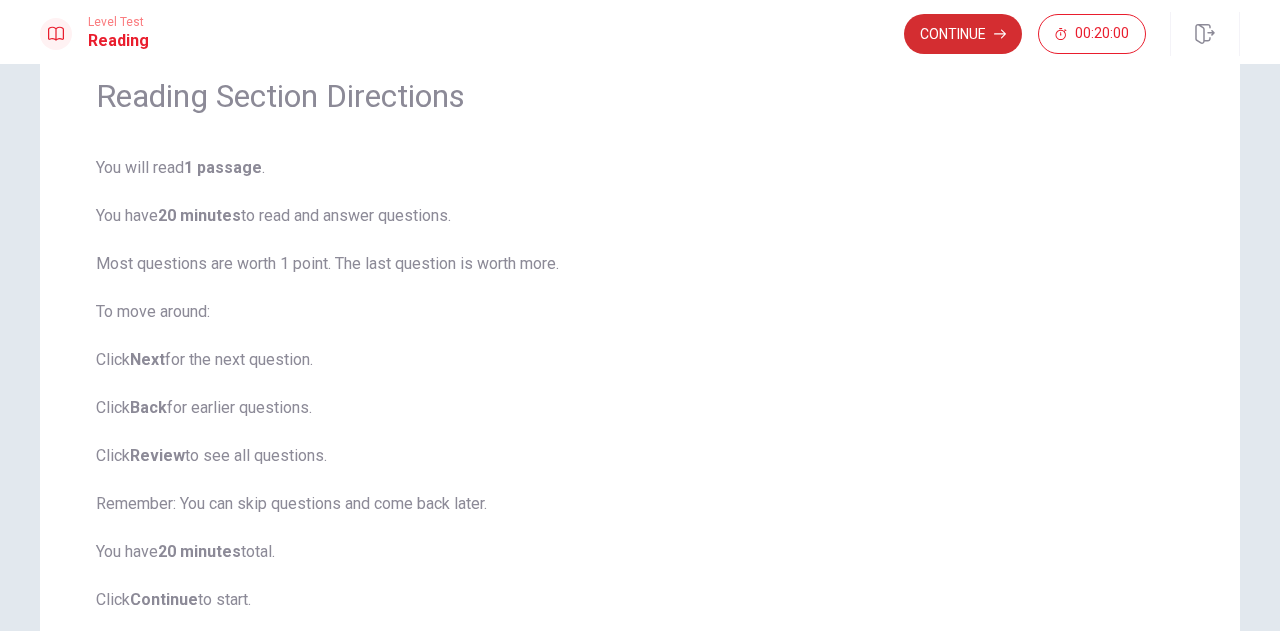 click on "Continue" at bounding box center [963, 34] 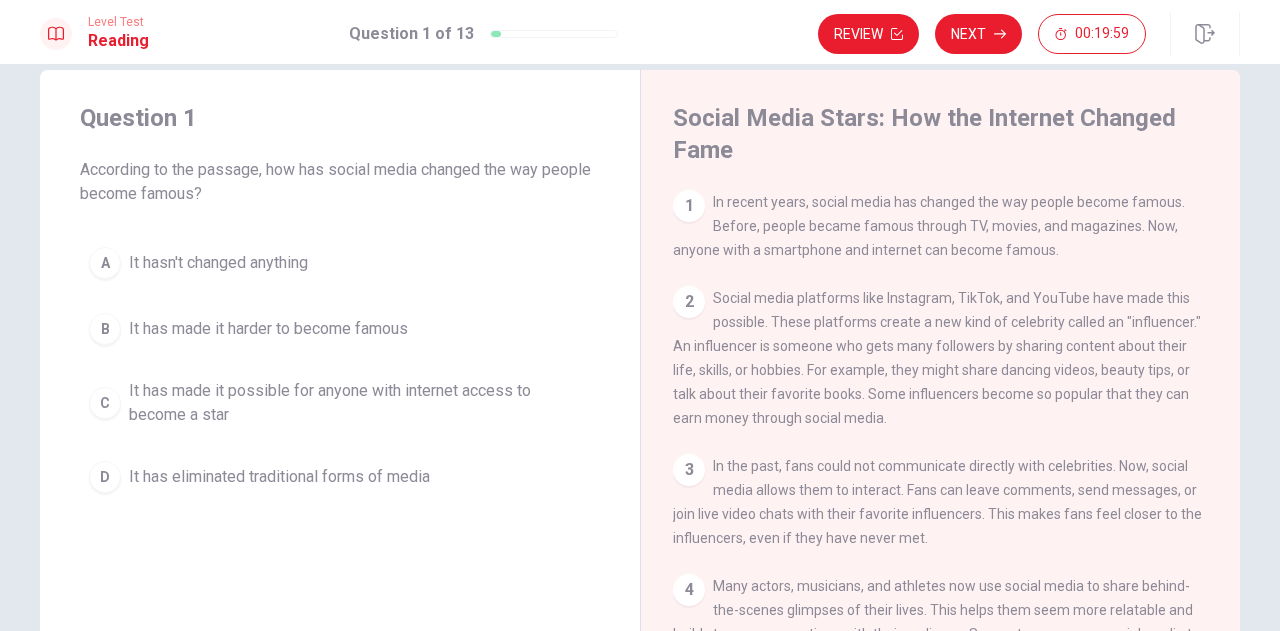 scroll, scrollTop: 29, scrollLeft: 0, axis: vertical 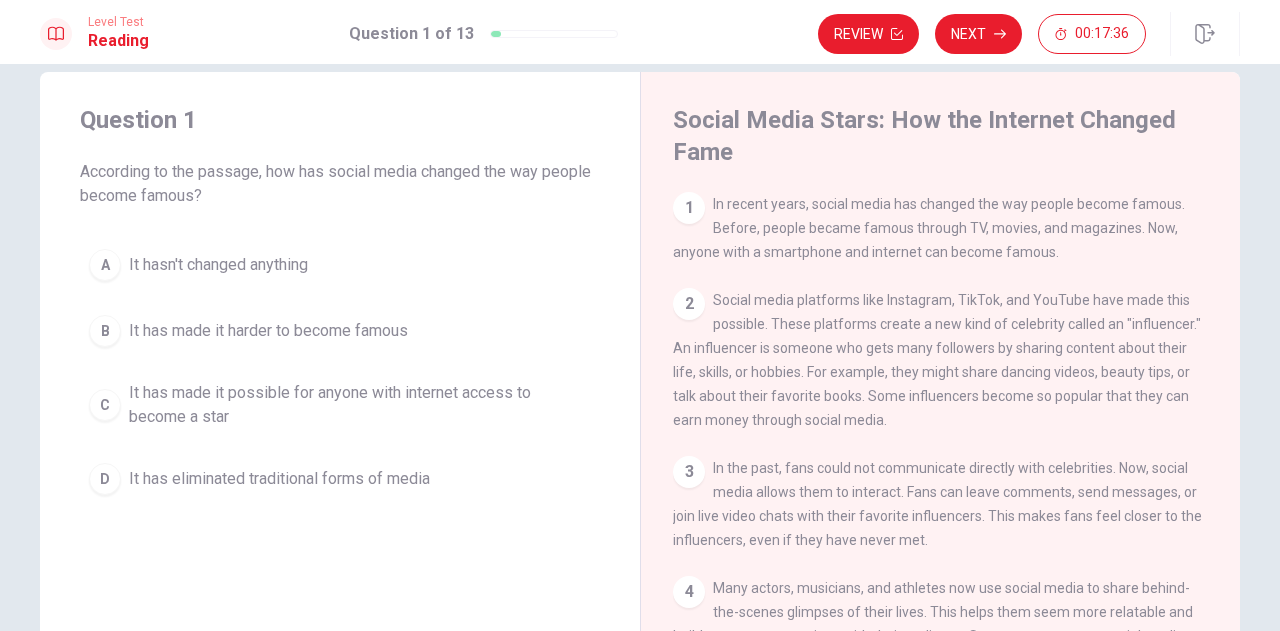 click on "C" at bounding box center (105, 405) 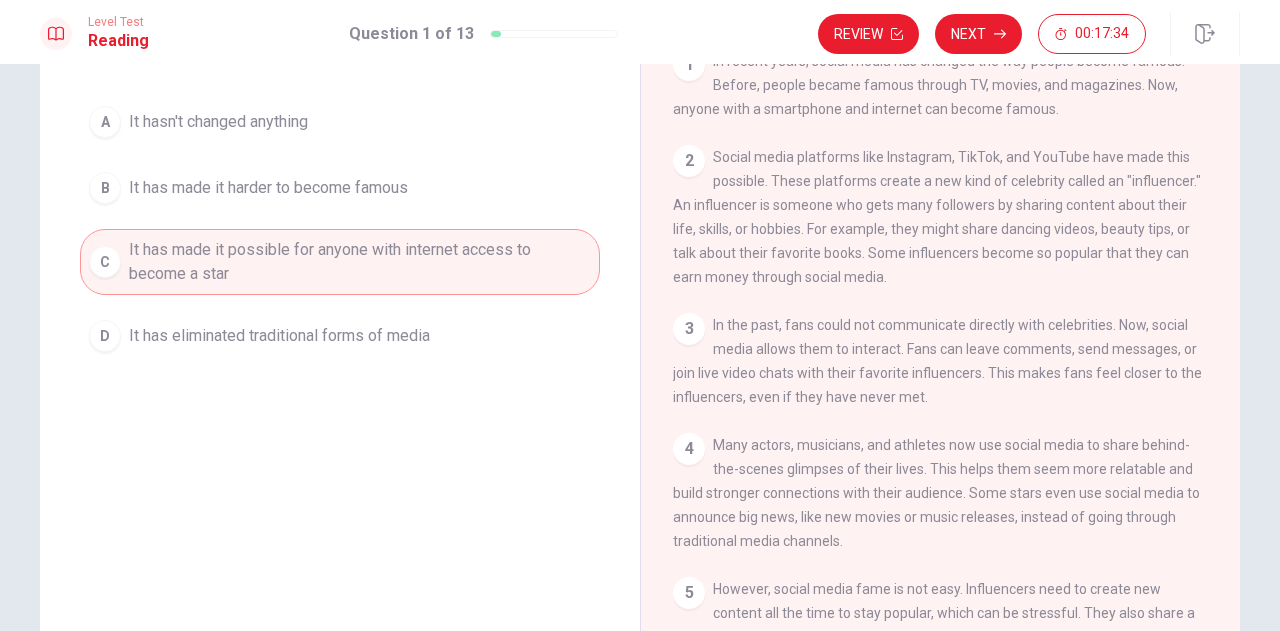 scroll, scrollTop: 178, scrollLeft: 0, axis: vertical 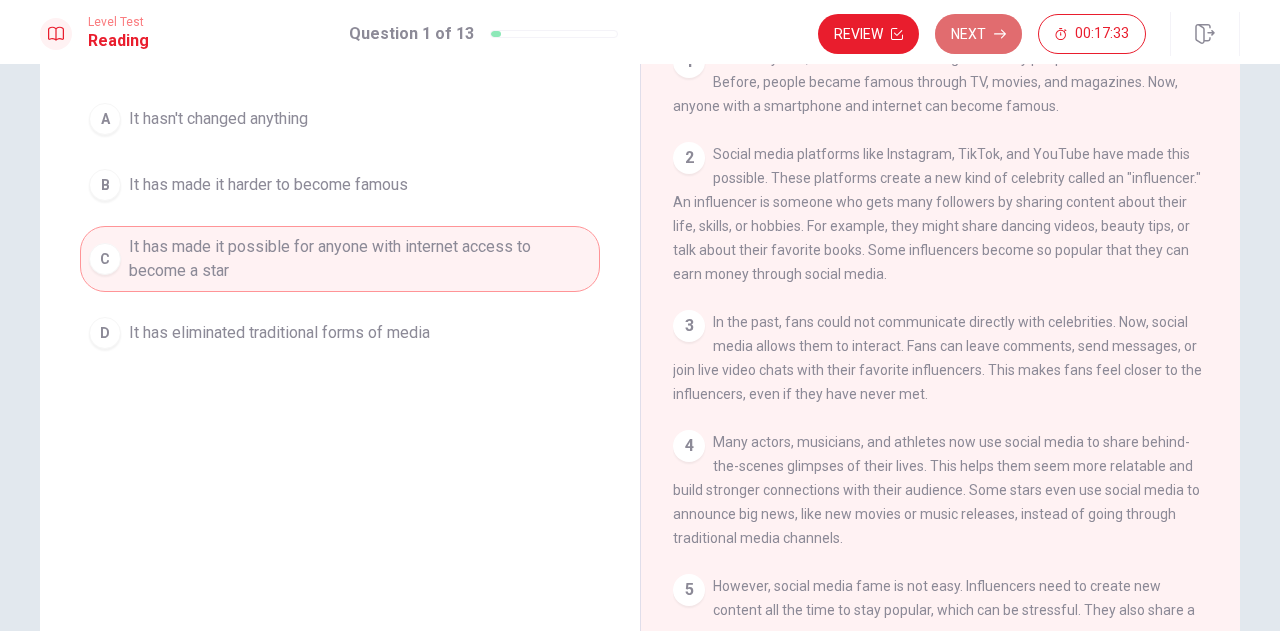 click on "Next" at bounding box center (978, 34) 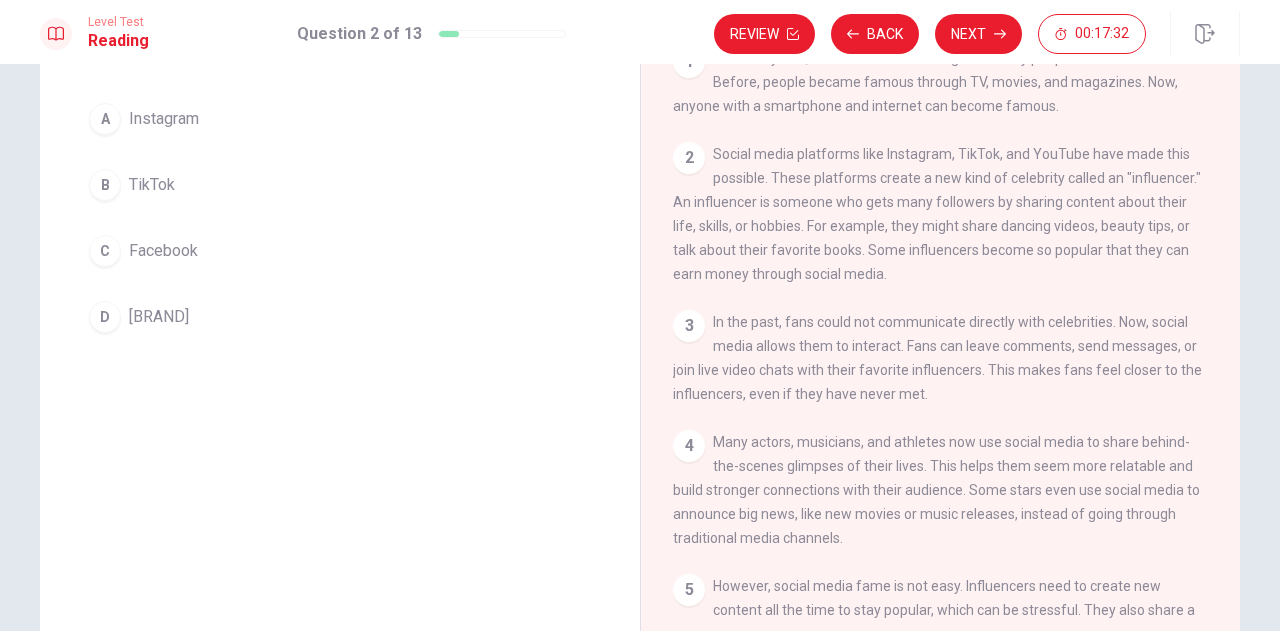 scroll, scrollTop: 0, scrollLeft: 0, axis: both 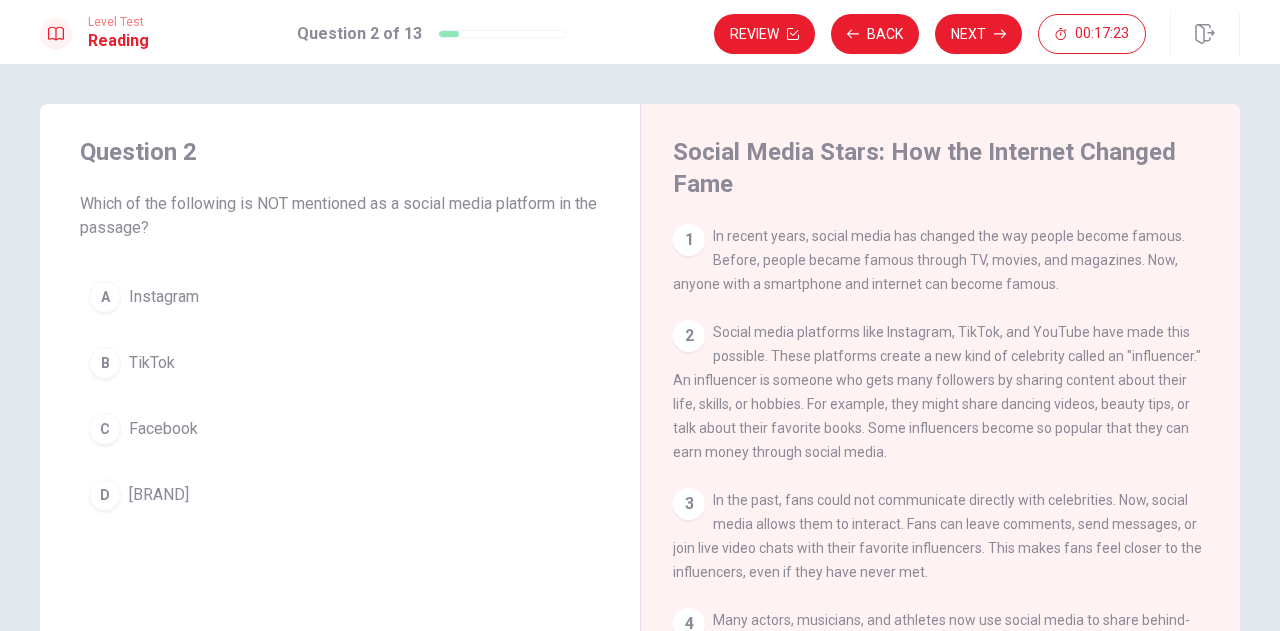 click on "2" at bounding box center [689, 336] 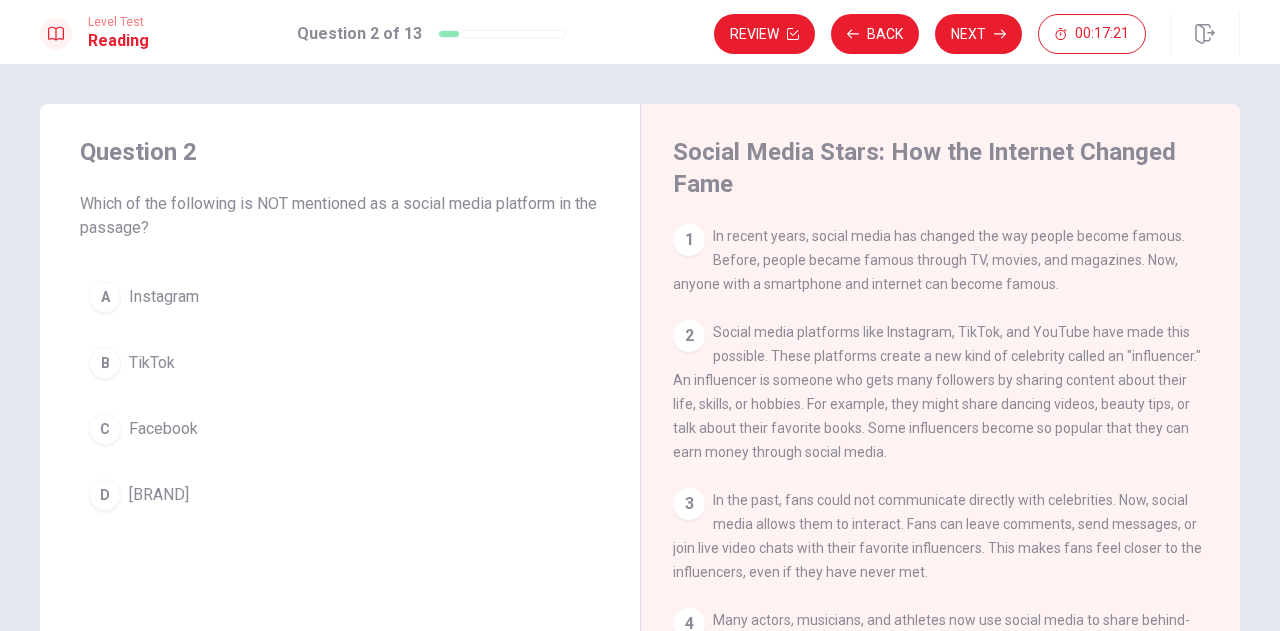 click on "C" at bounding box center [105, 429] 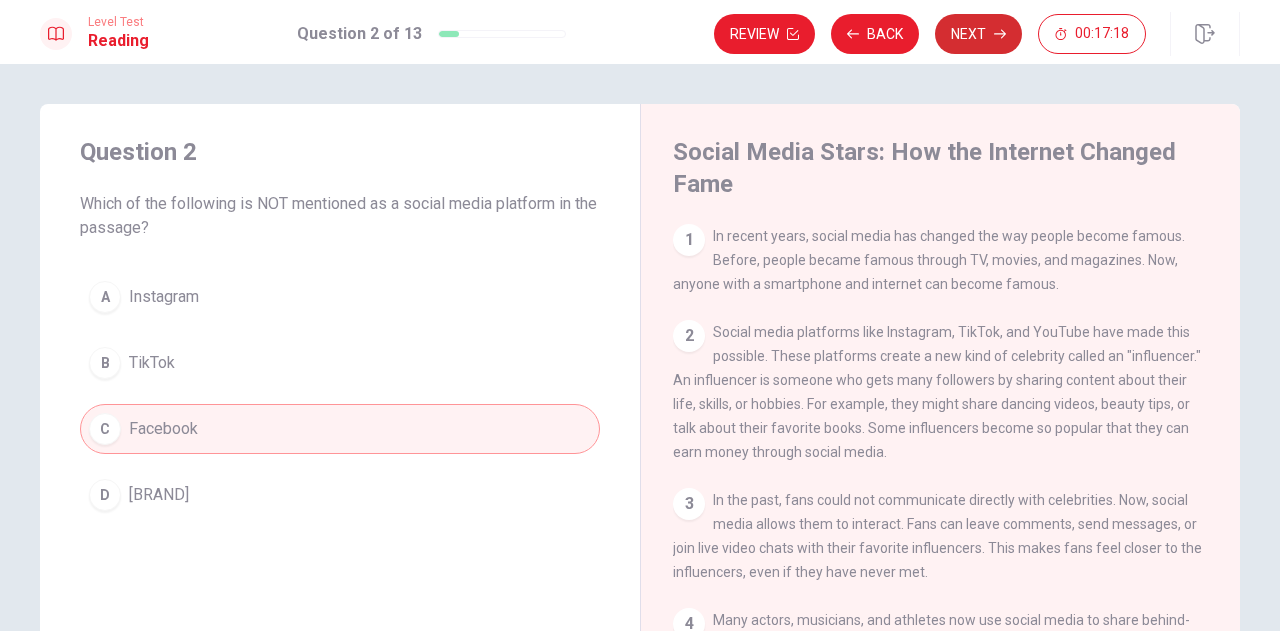 click on "Next" at bounding box center [978, 34] 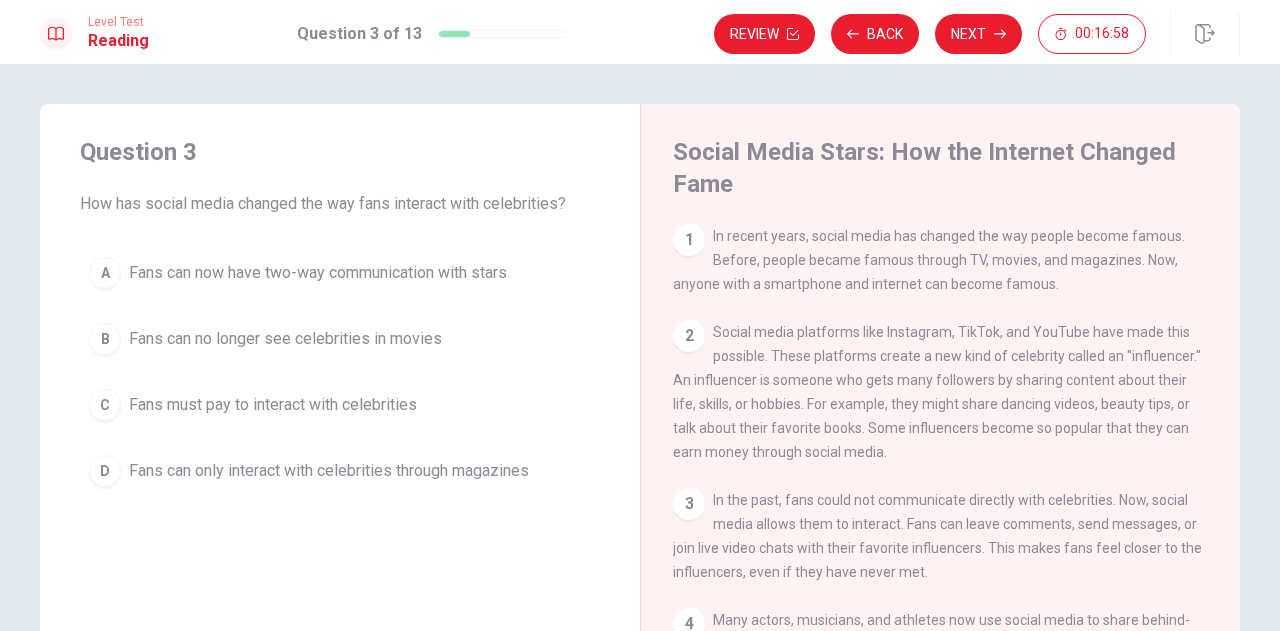 click on "A" at bounding box center [105, 273] 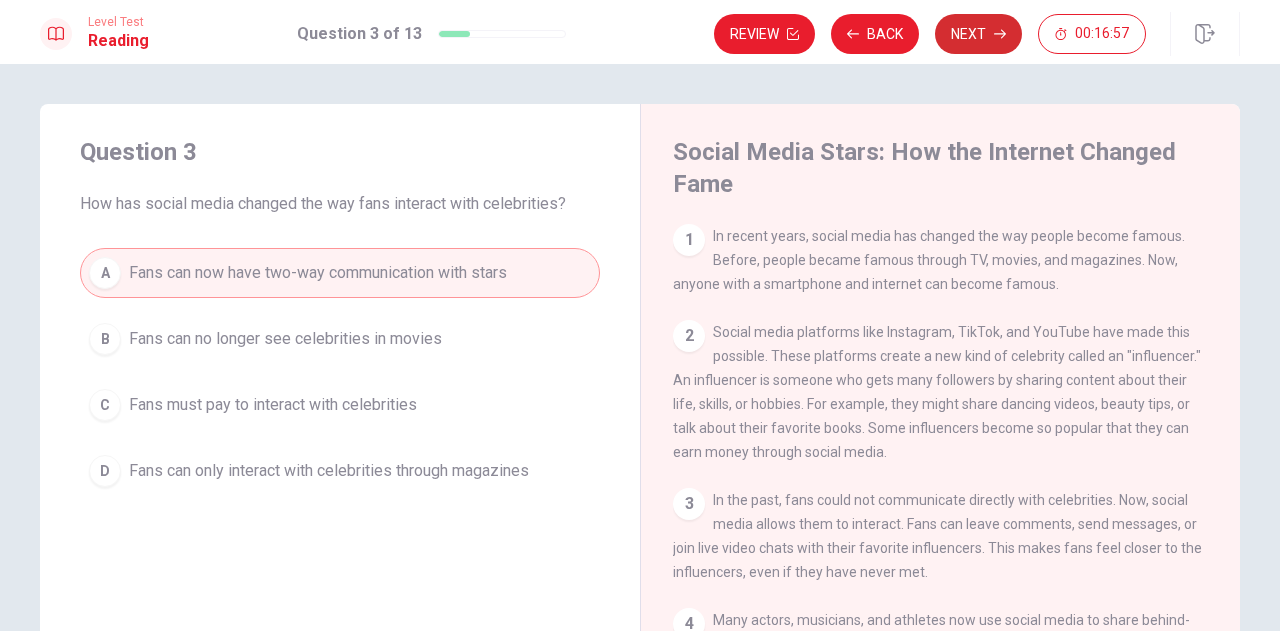 click on "Next" at bounding box center [978, 34] 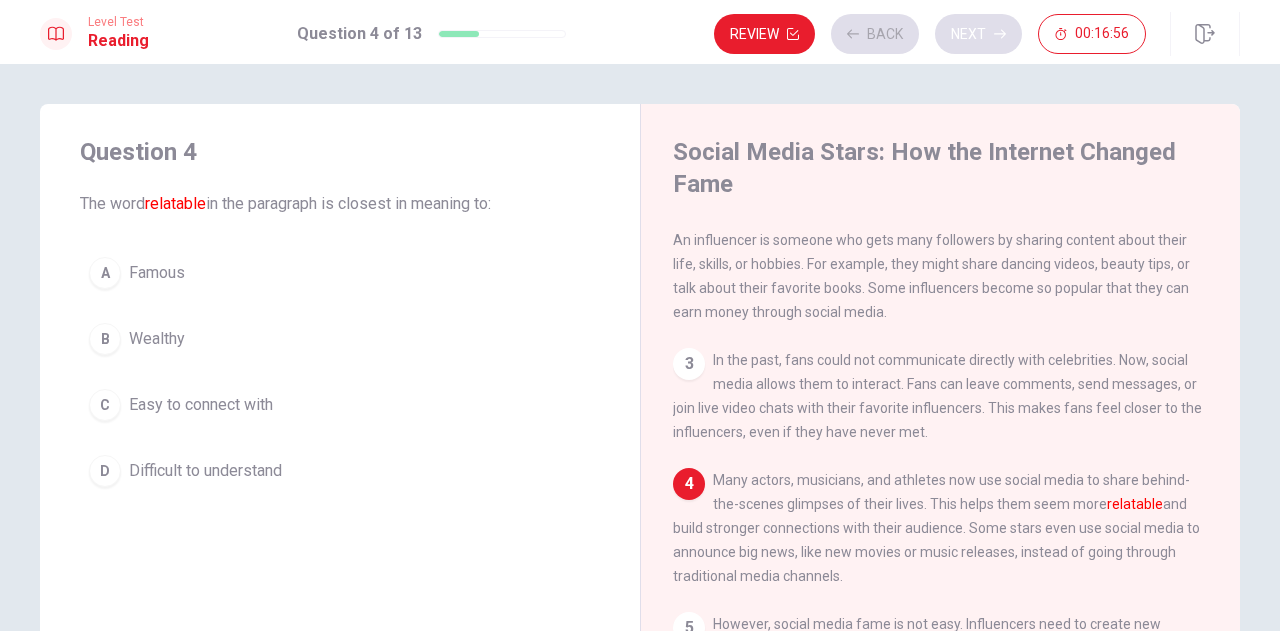 scroll, scrollTop: 141, scrollLeft: 0, axis: vertical 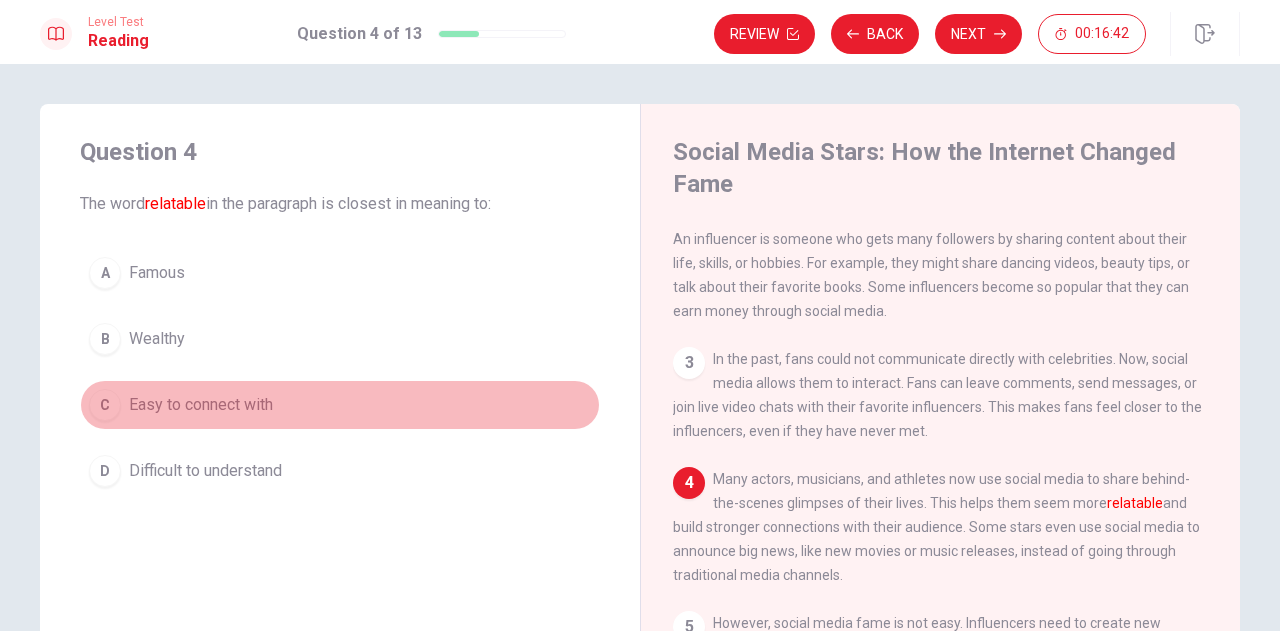 click on "C" at bounding box center (105, 405) 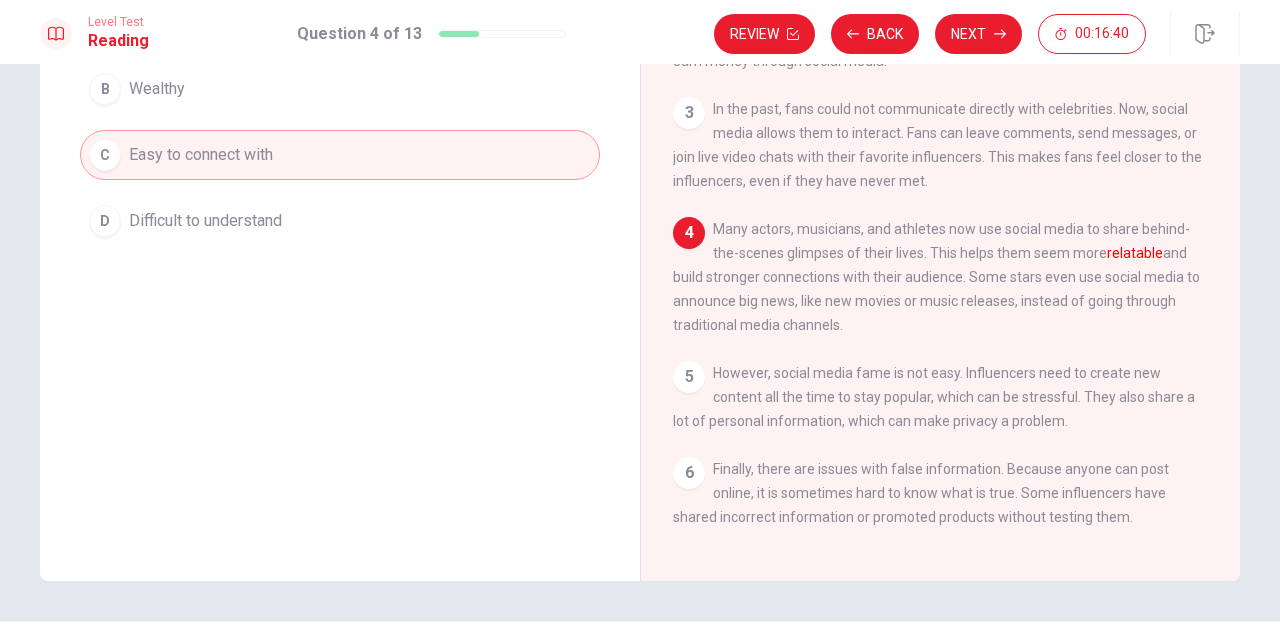 scroll, scrollTop: 252, scrollLeft: 0, axis: vertical 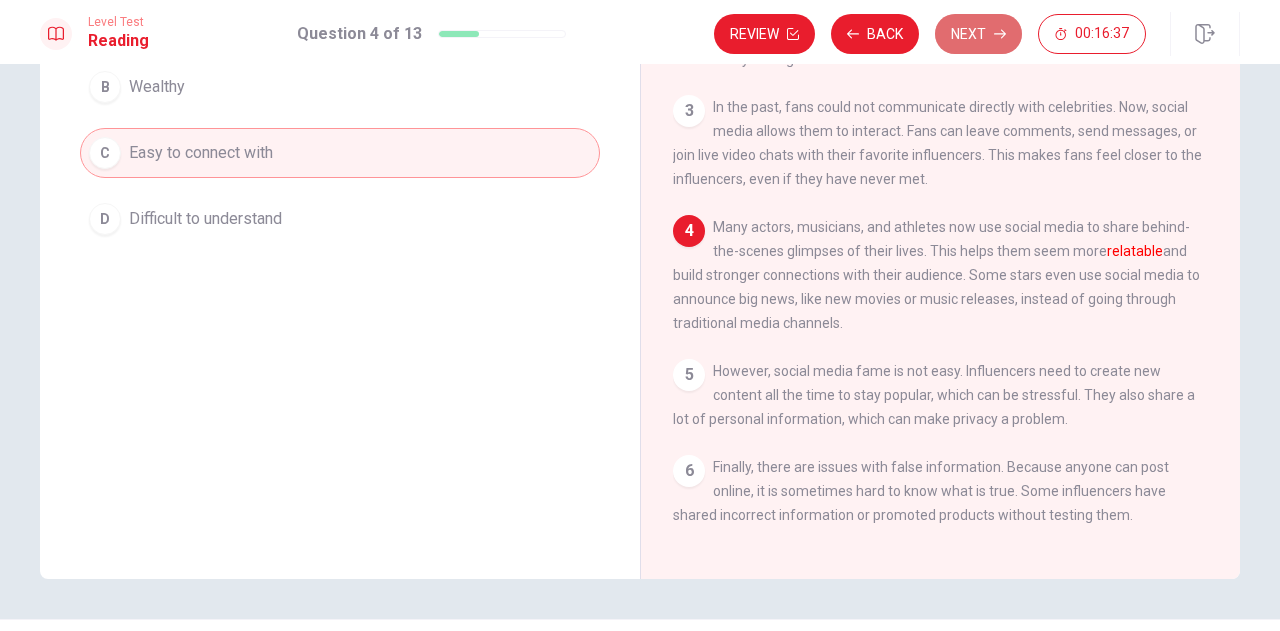 click on "Next" at bounding box center (978, 34) 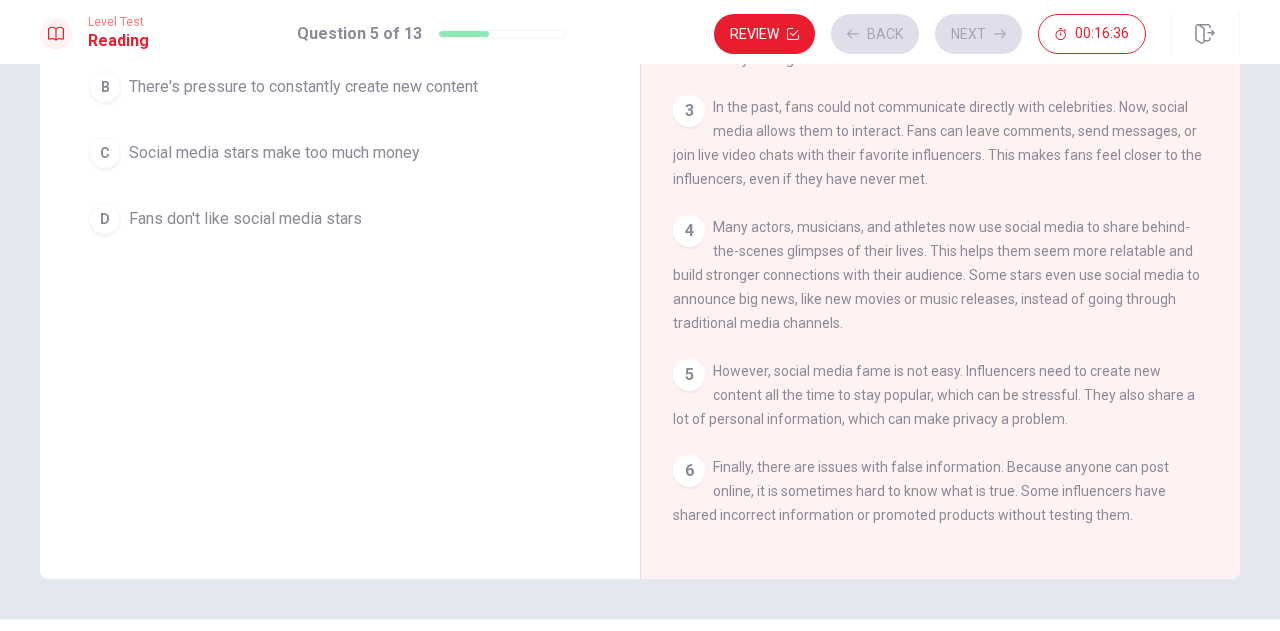 scroll, scrollTop: 0, scrollLeft: 0, axis: both 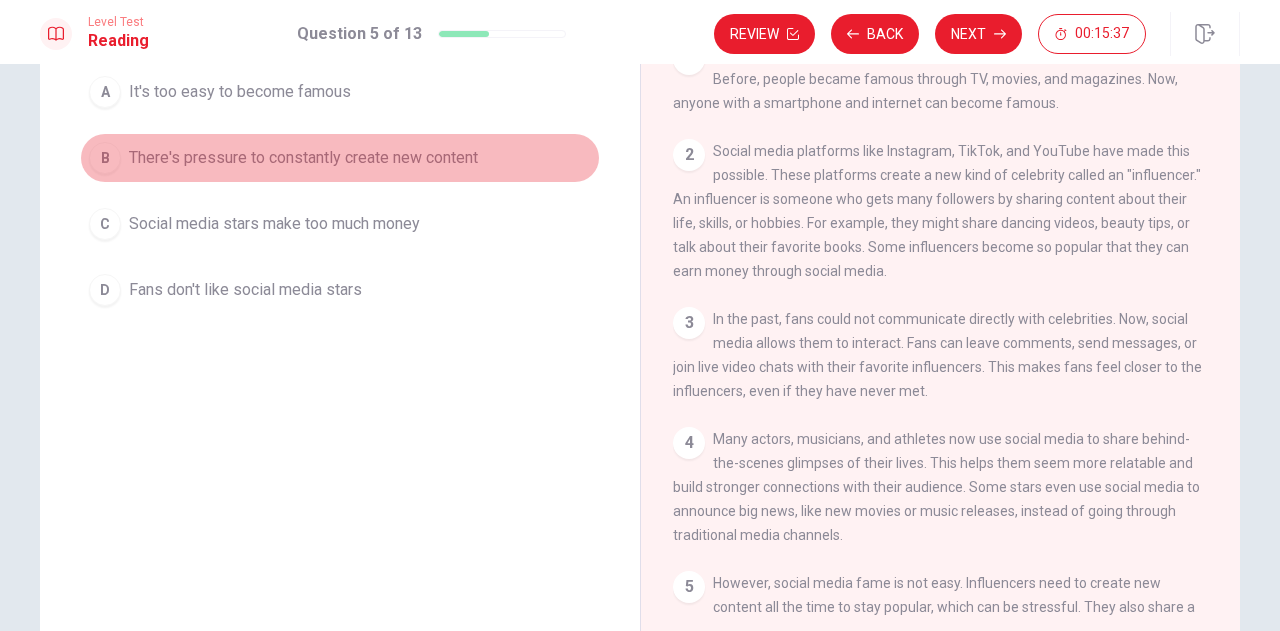 click on "B" at bounding box center (105, 158) 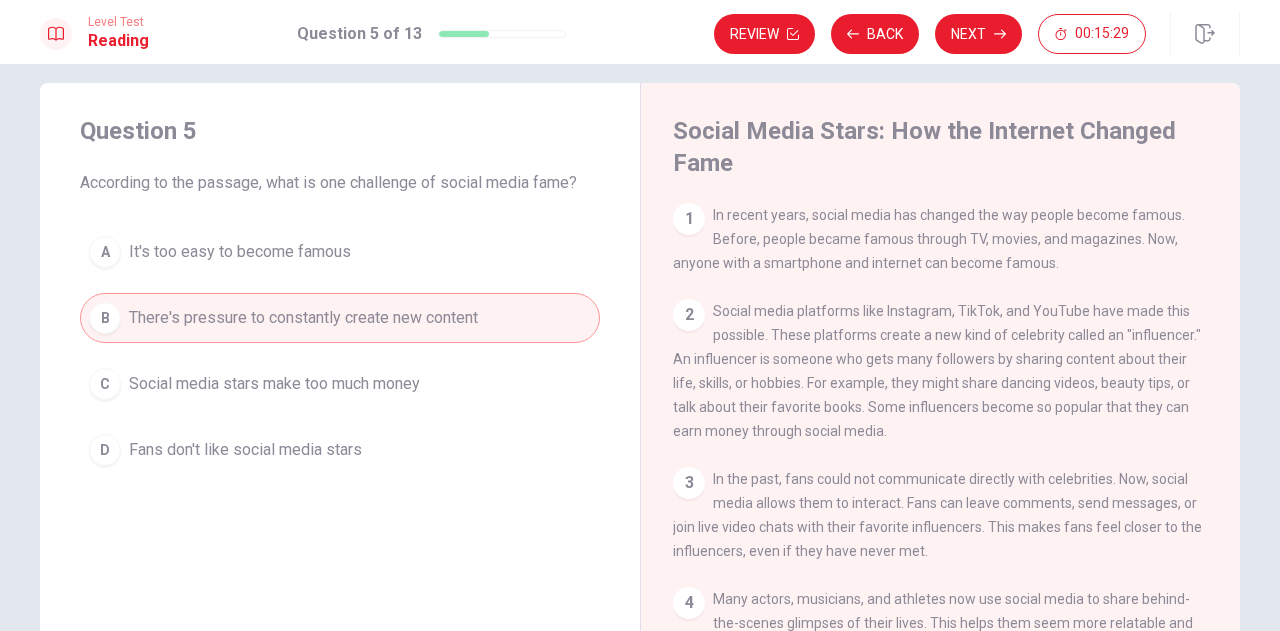 scroll, scrollTop: 0, scrollLeft: 0, axis: both 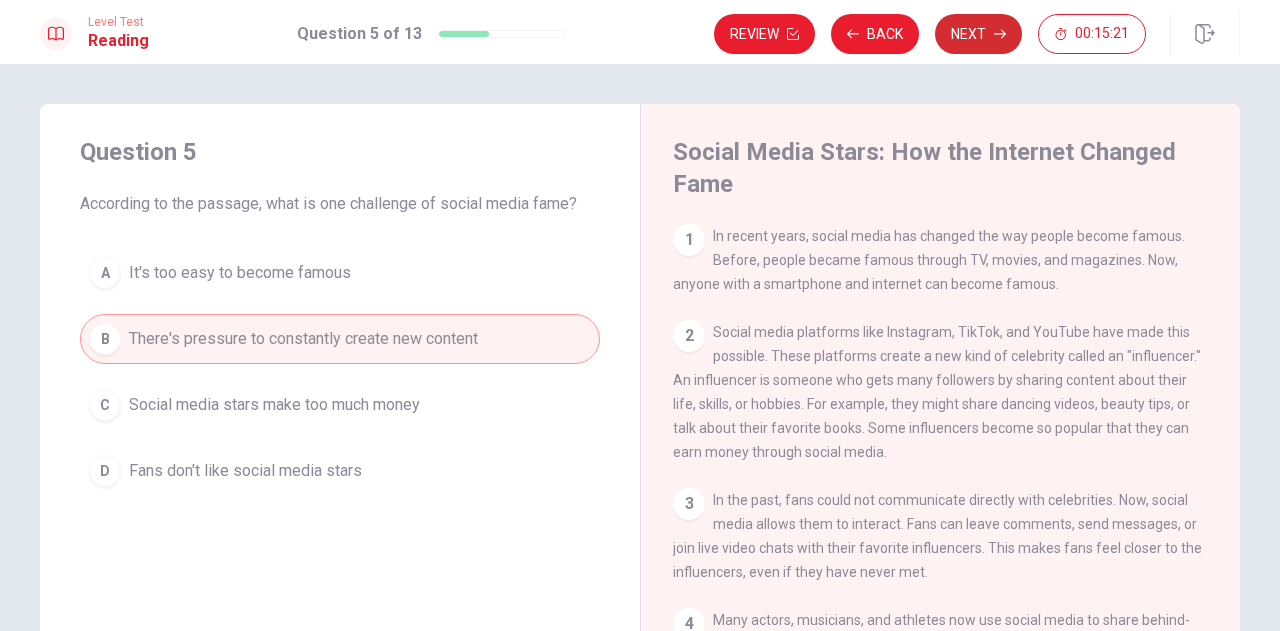 click on "Next" at bounding box center (978, 34) 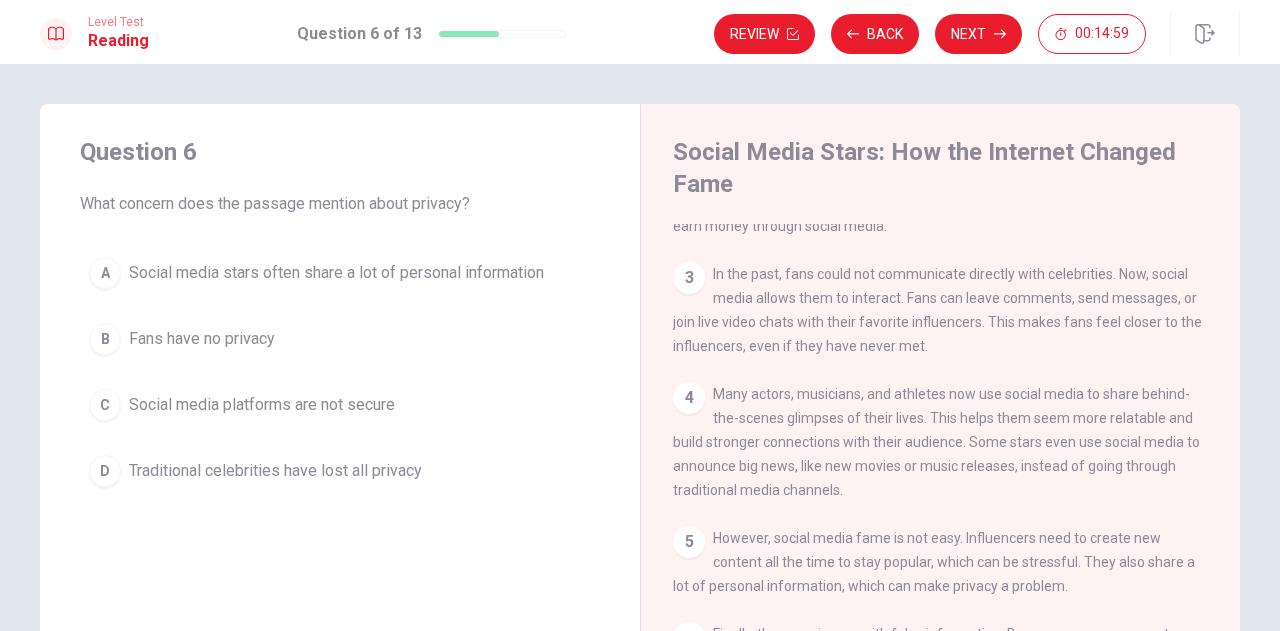scroll, scrollTop: 283, scrollLeft: 0, axis: vertical 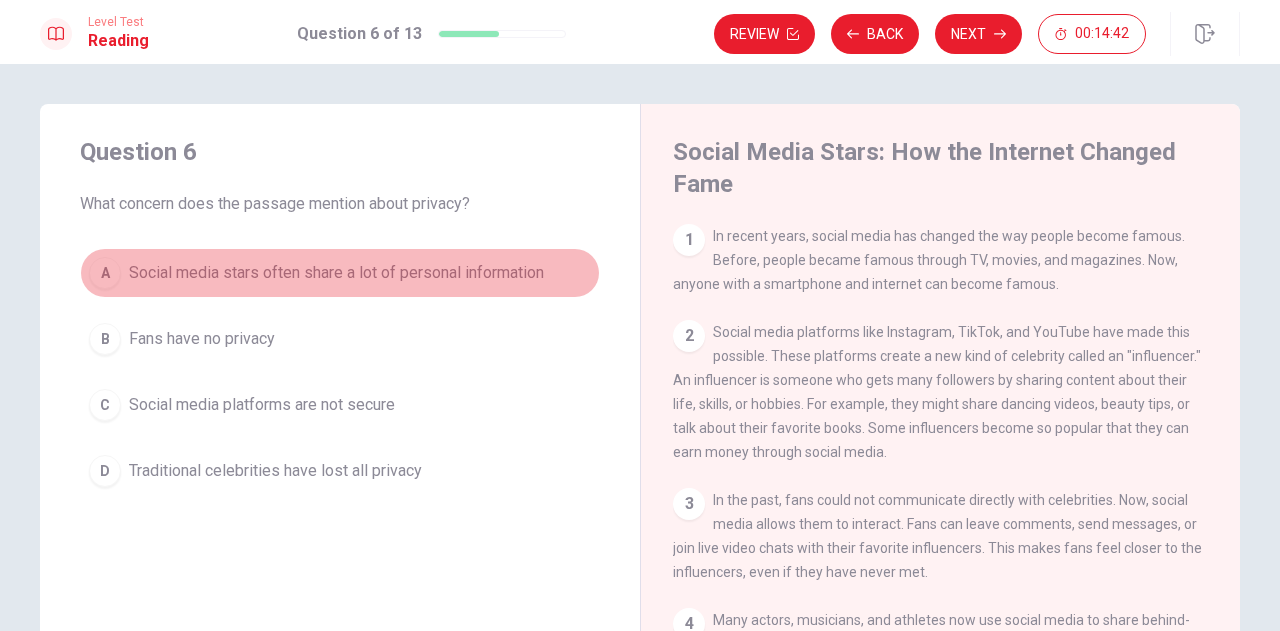 click on "A" at bounding box center (105, 273) 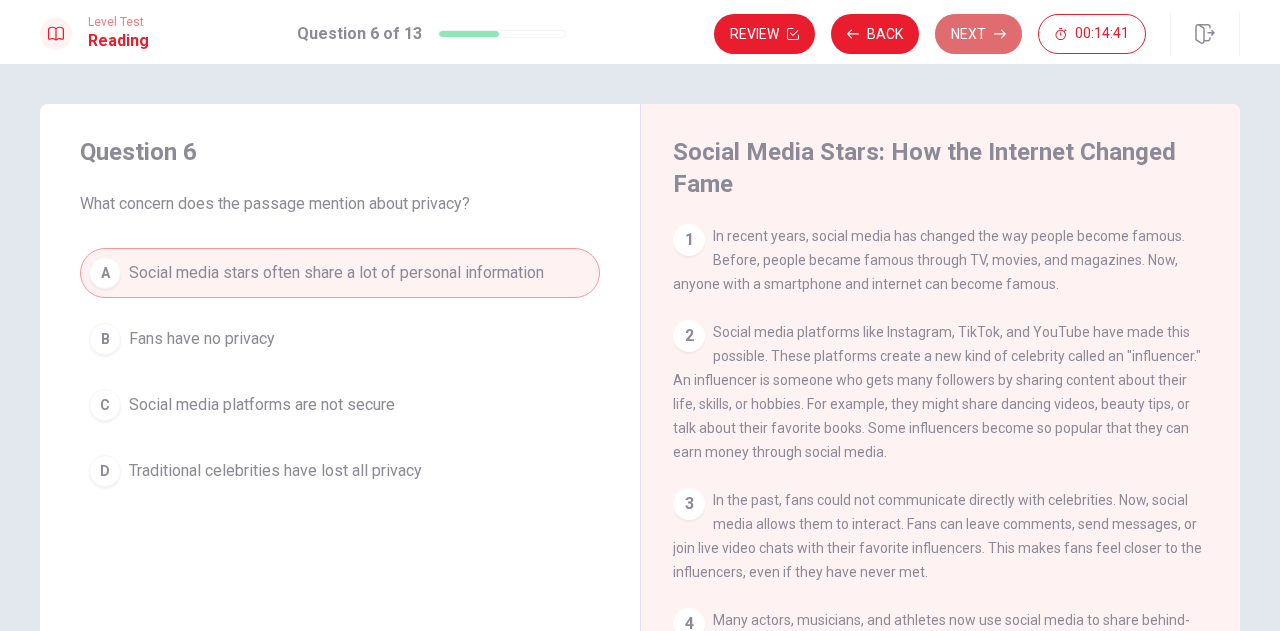 click on "Next" at bounding box center [978, 34] 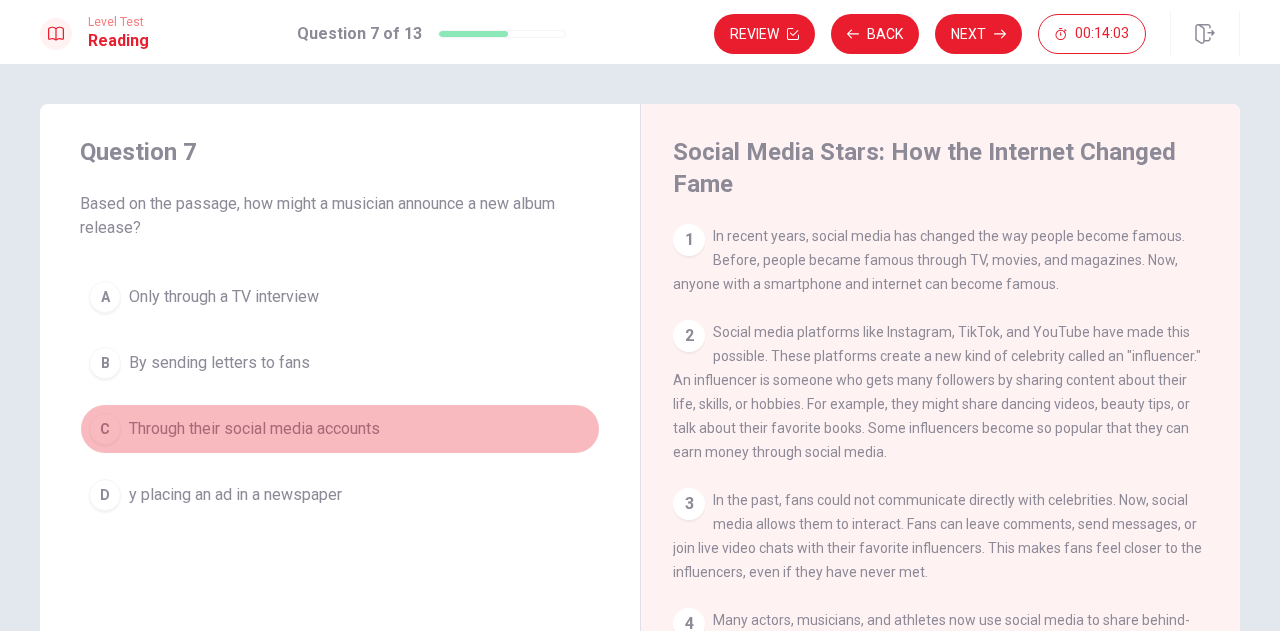 click on "C" at bounding box center (105, 429) 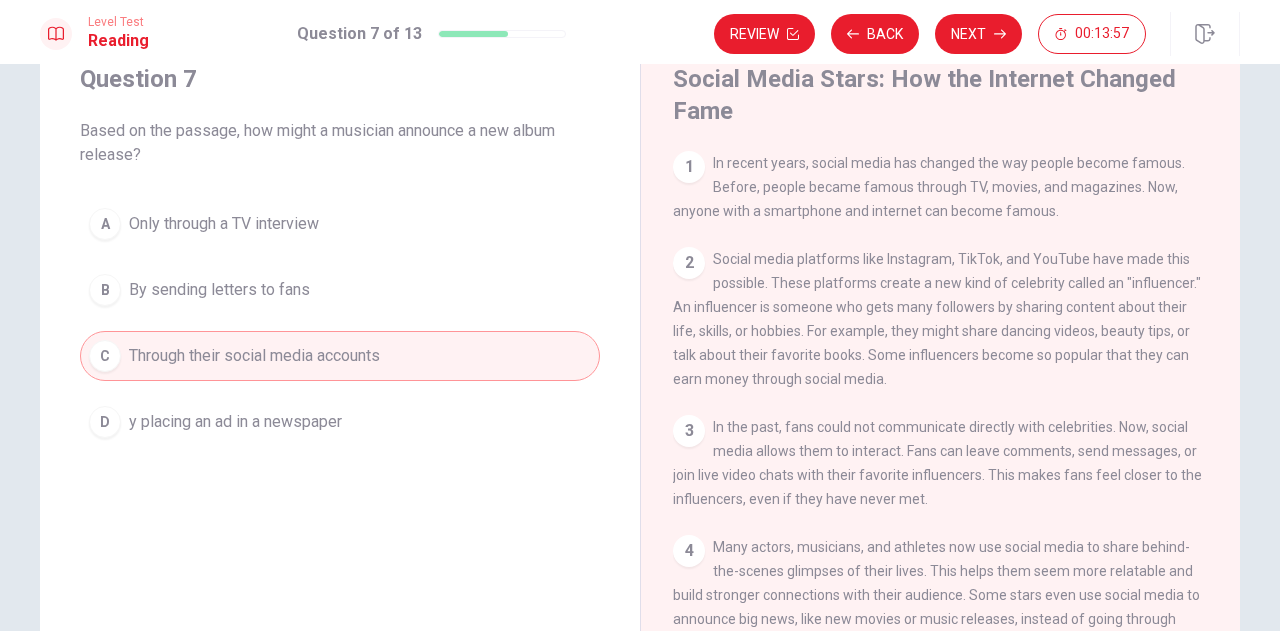 scroll, scrollTop: 77, scrollLeft: 0, axis: vertical 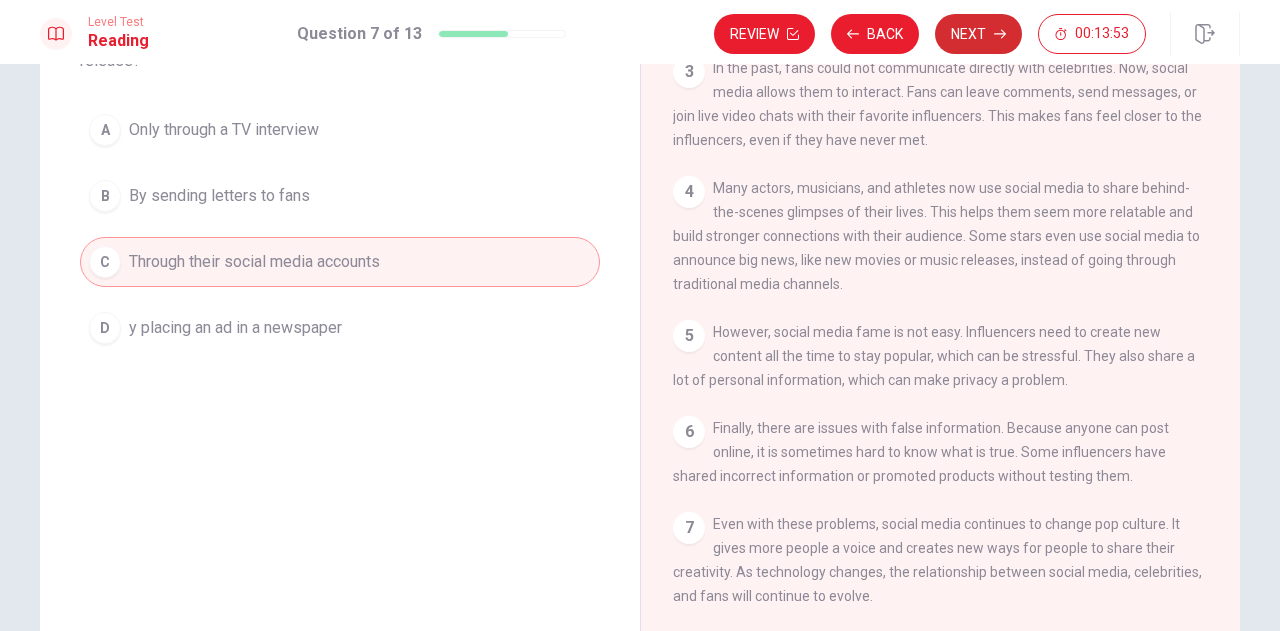 drag, startPoint x: 998, startPoint y: 202, endPoint x: 1013, endPoint y: 35, distance: 167.6723 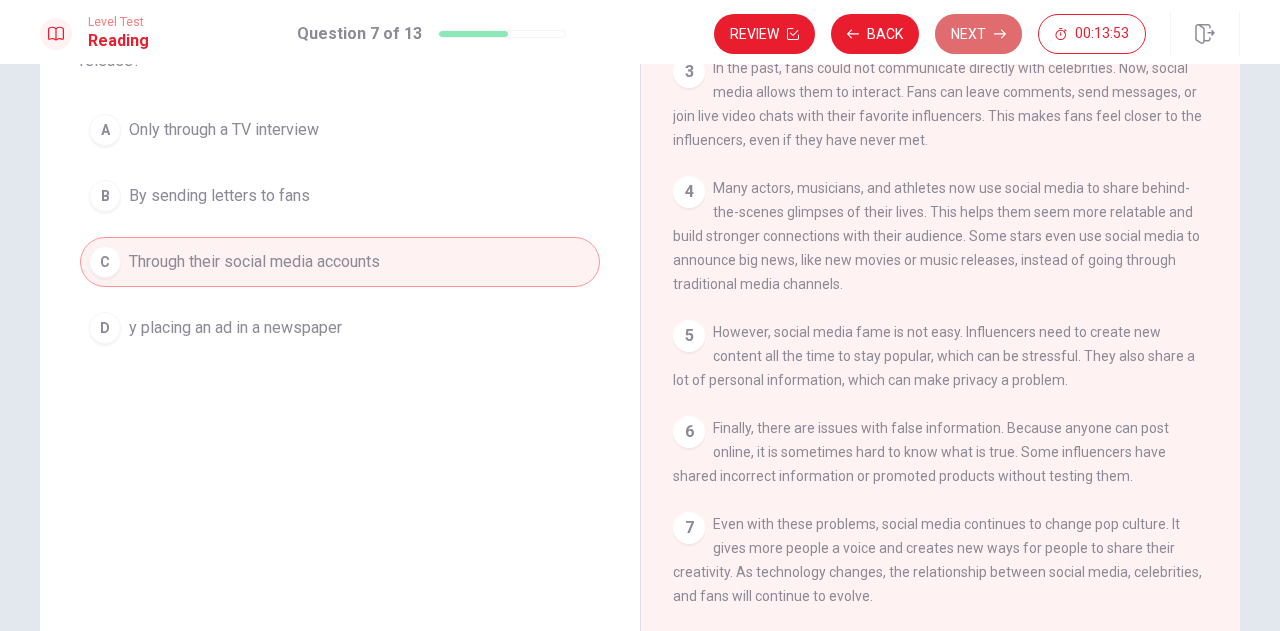 click on "Next" at bounding box center (978, 34) 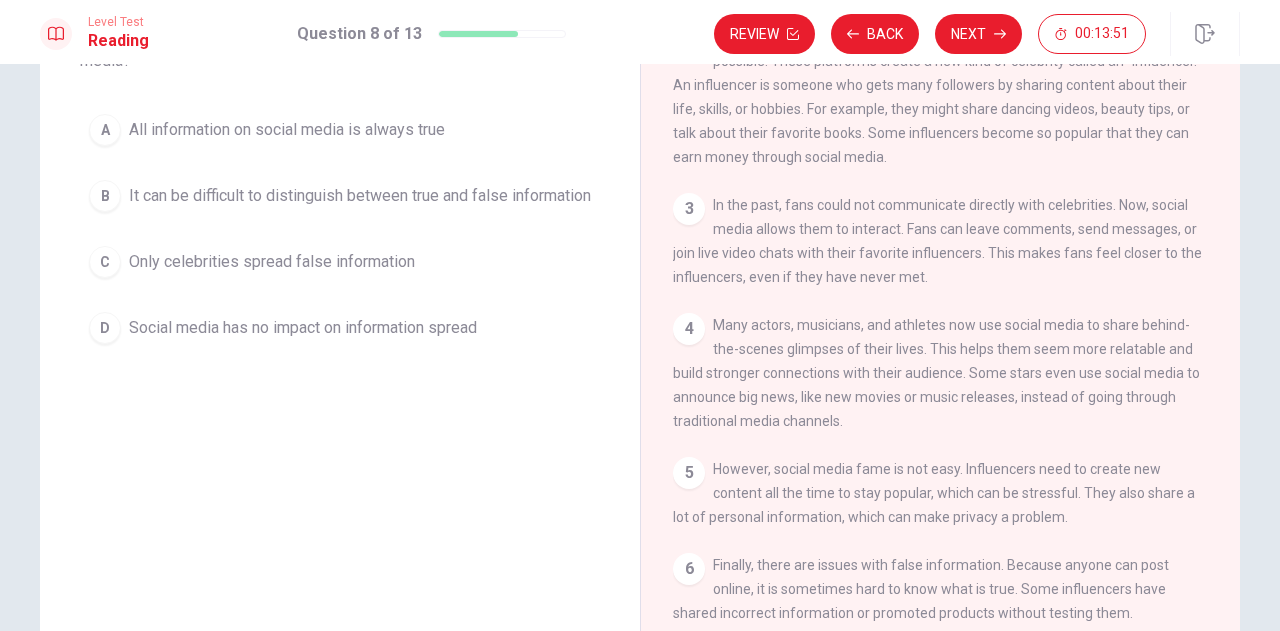 scroll, scrollTop: 127, scrollLeft: 0, axis: vertical 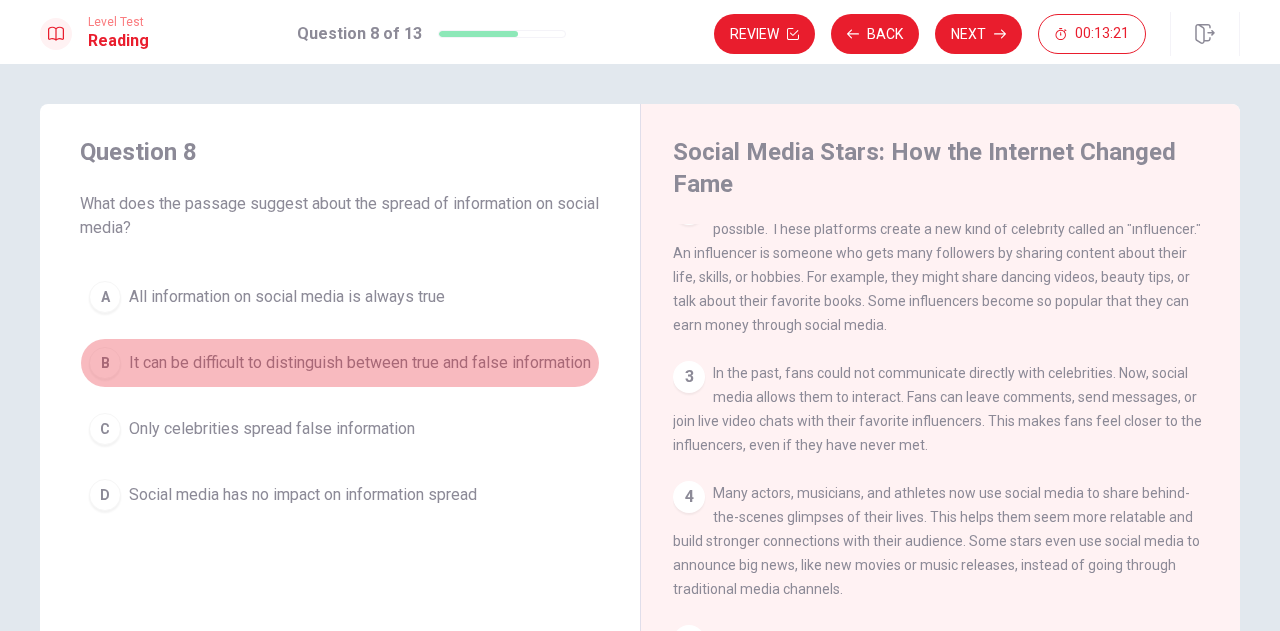click on "B" at bounding box center [105, 363] 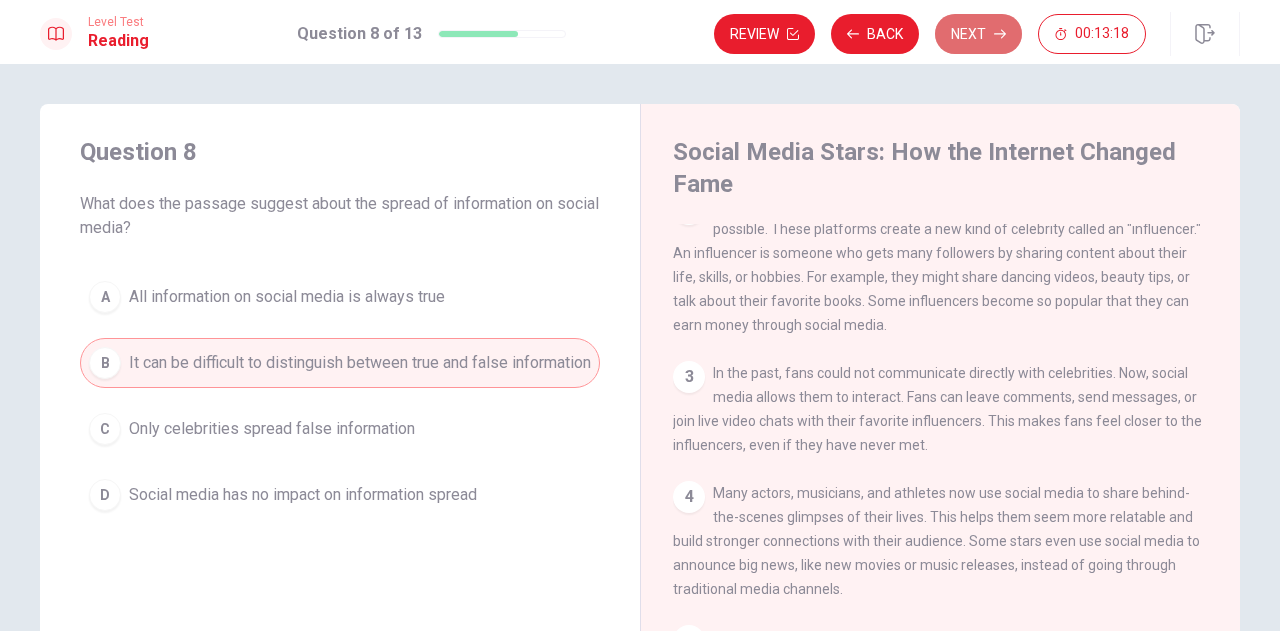 click on "Next" at bounding box center (978, 34) 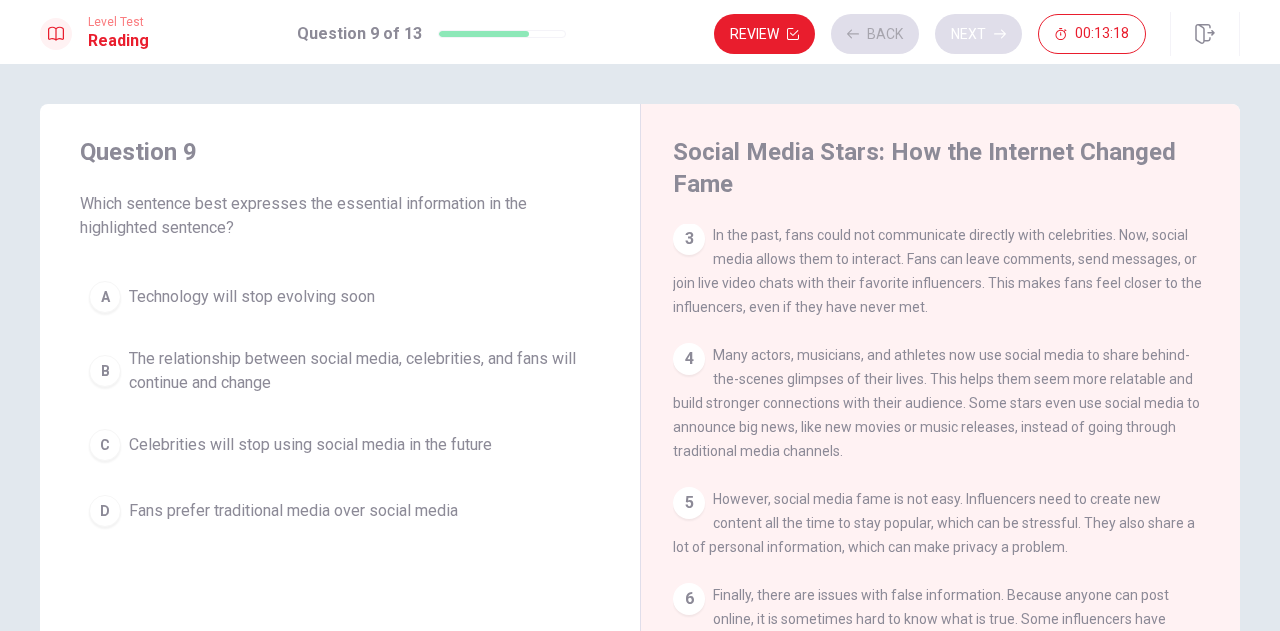 scroll, scrollTop: 283, scrollLeft: 0, axis: vertical 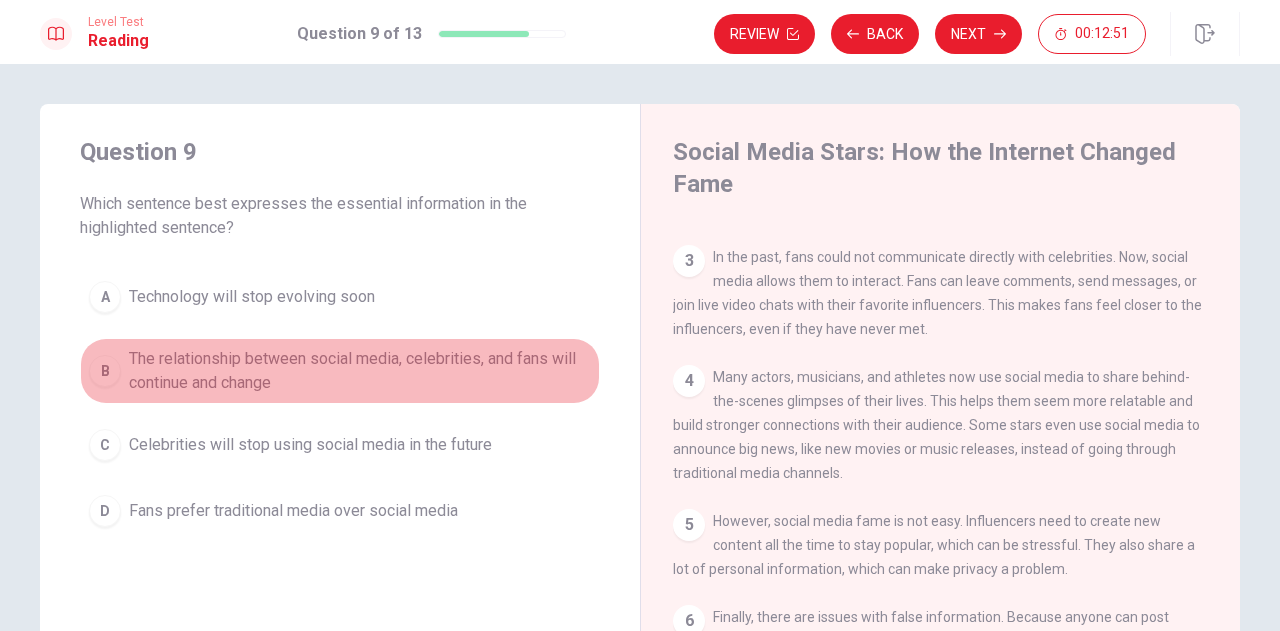 click on "B" at bounding box center (105, 371) 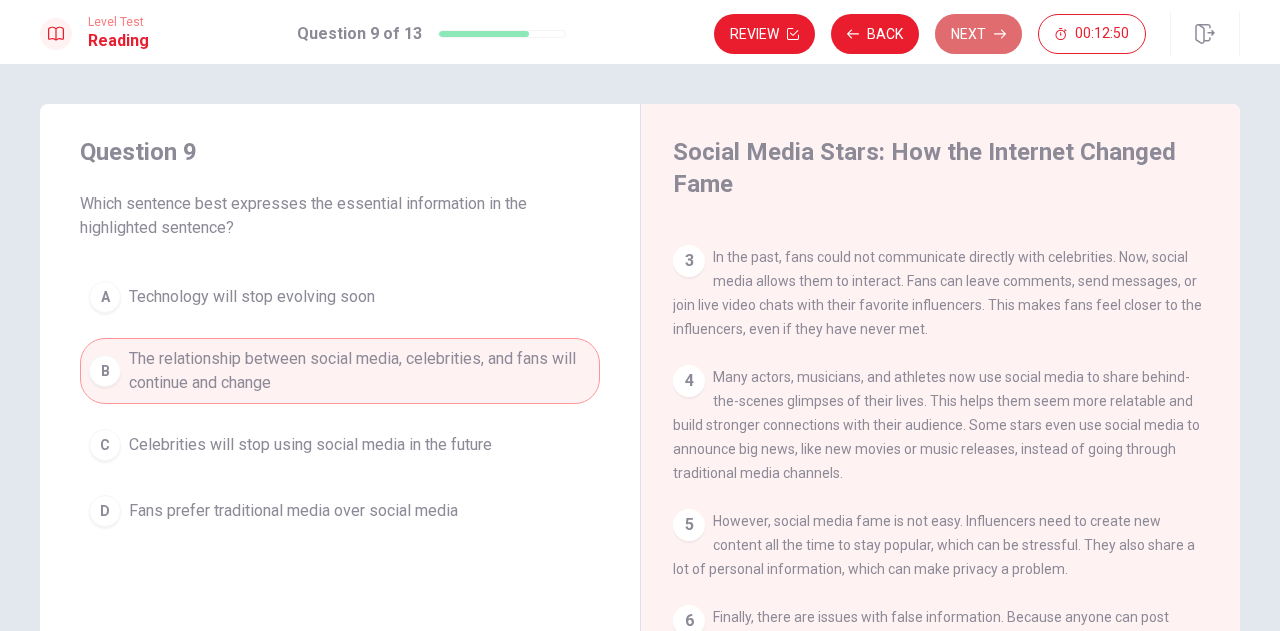 click on "Next" at bounding box center [978, 34] 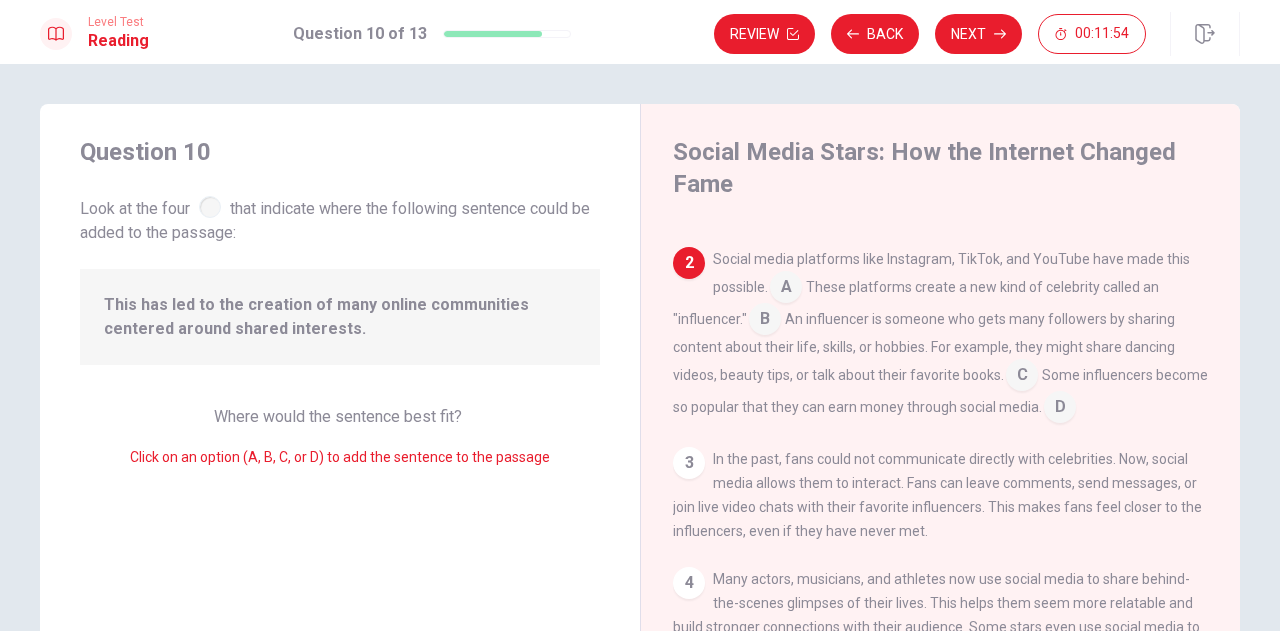 scroll, scrollTop: 72, scrollLeft: 0, axis: vertical 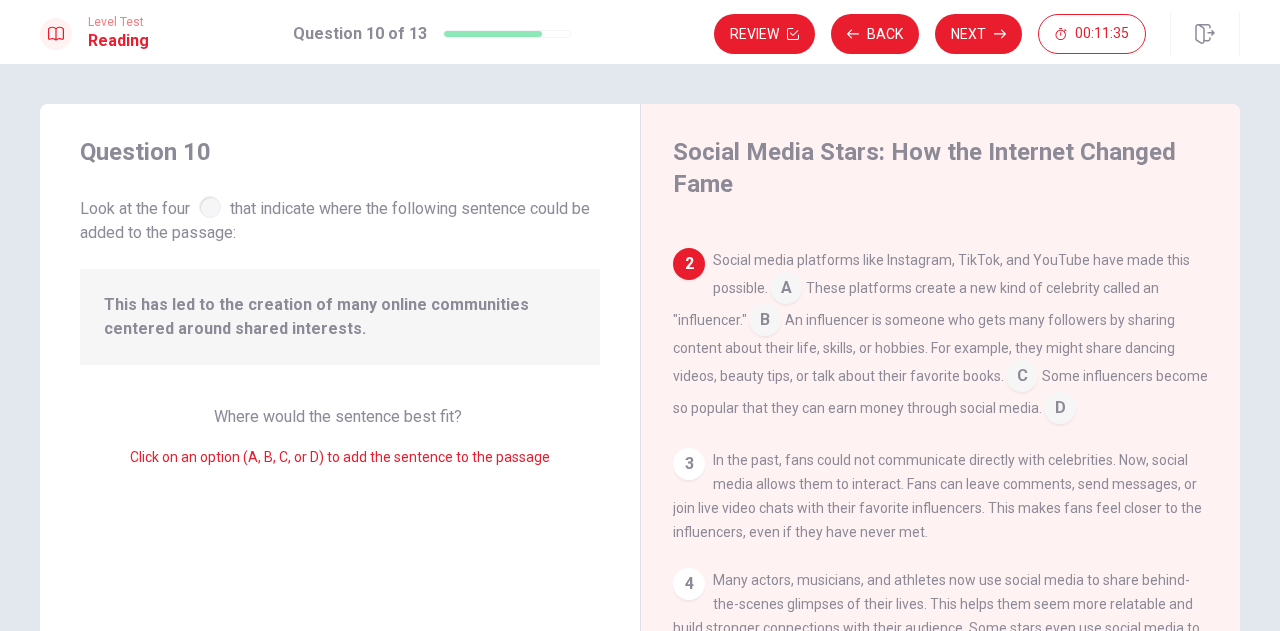 click at bounding box center [1060, 410] 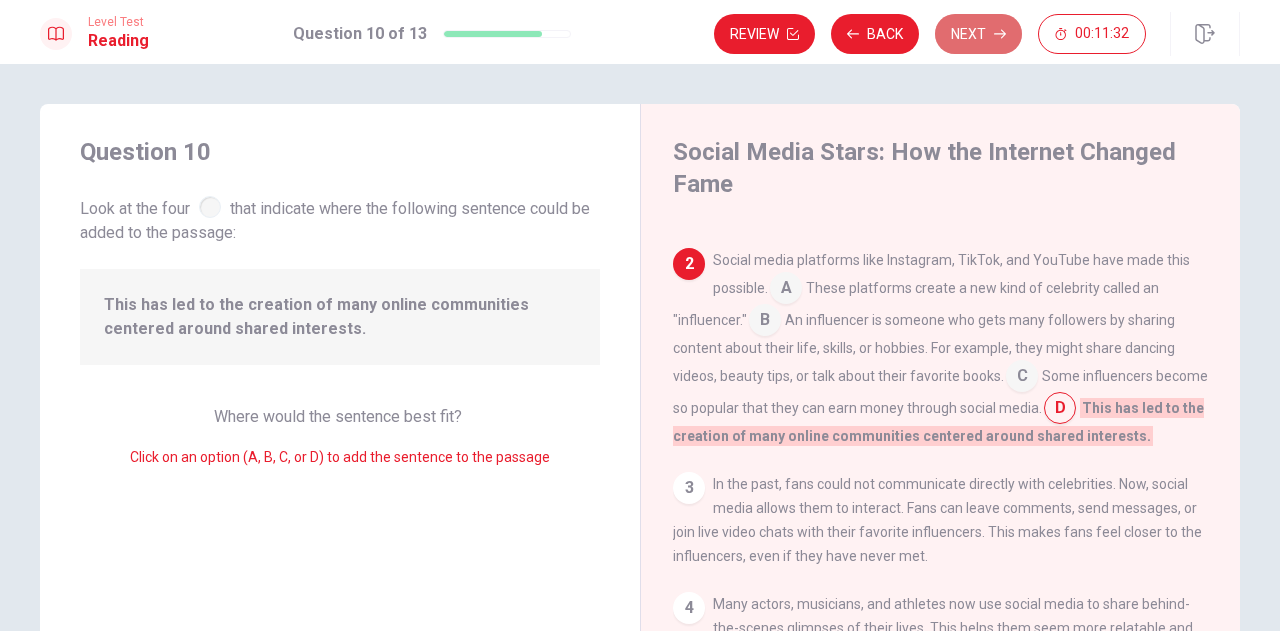 click on "Next" at bounding box center [978, 34] 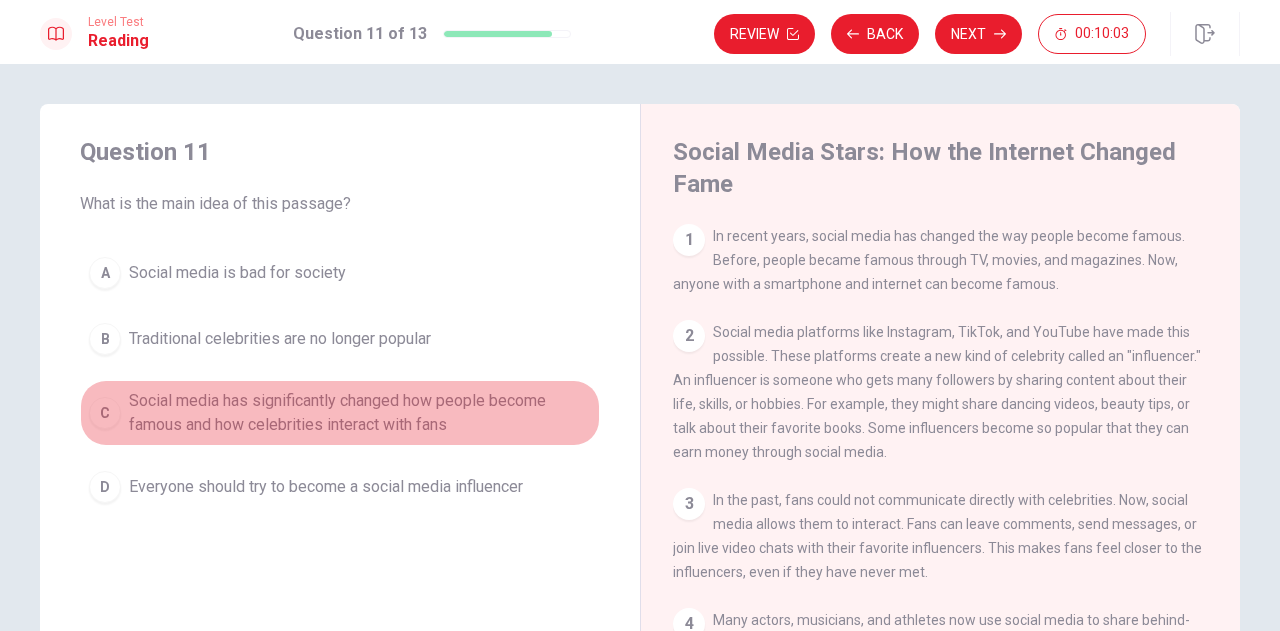 click on "C" at bounding box center (105, 413) 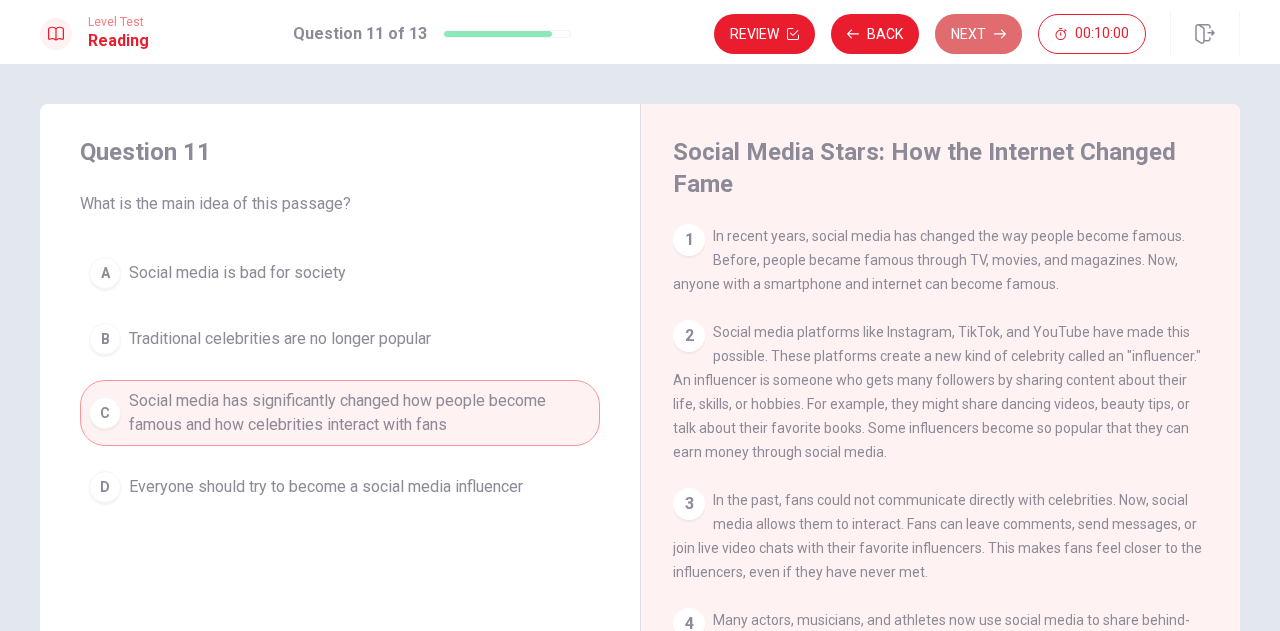 click on "Next" at bounding box center [978, 34] 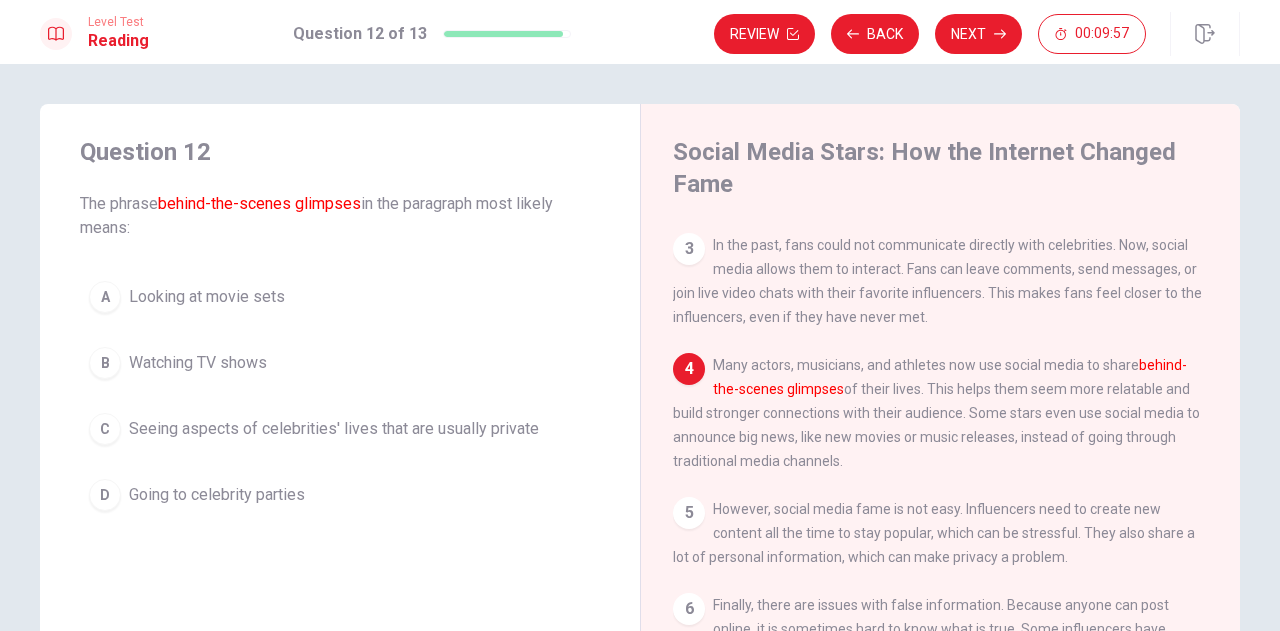 scroll, scrollTop: 256, scrollLeft: 0, axis: vertical 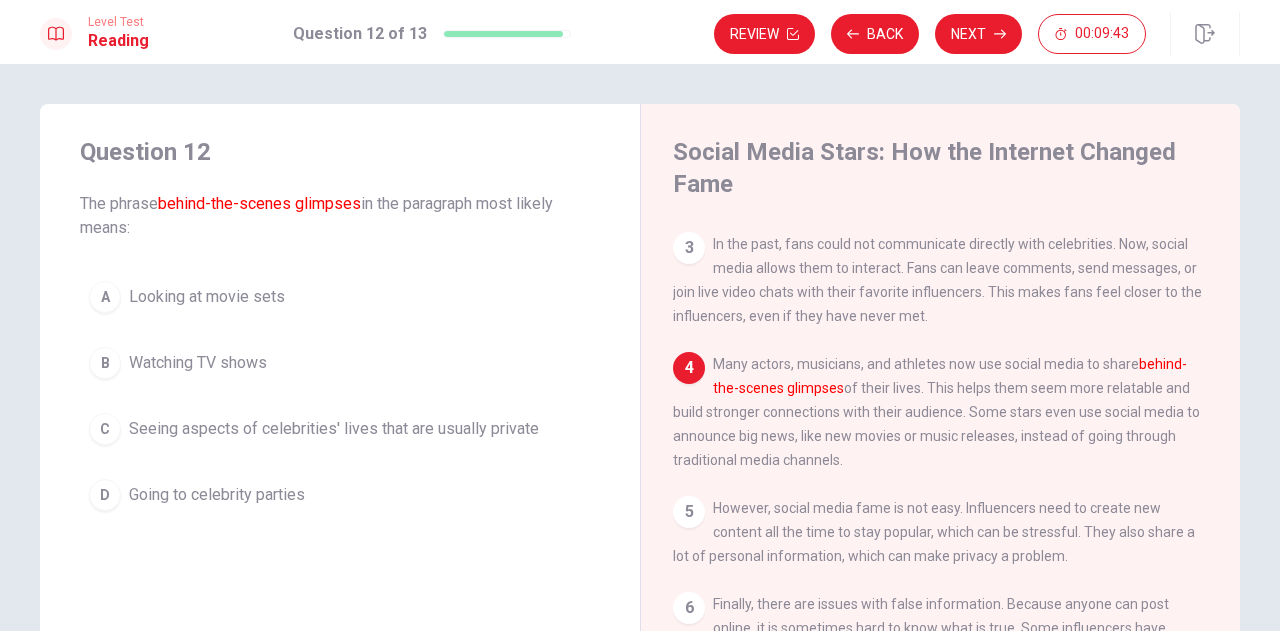 click on "3 In the past, fans could not communicate directly with celebrities. Now, social media allows them to interact. Fans can leave comments, send messages, or join live video chats with their favorite influencers. This makes fans feel closer to the influencers, even if they have never met." at bounding box center [941, 280] 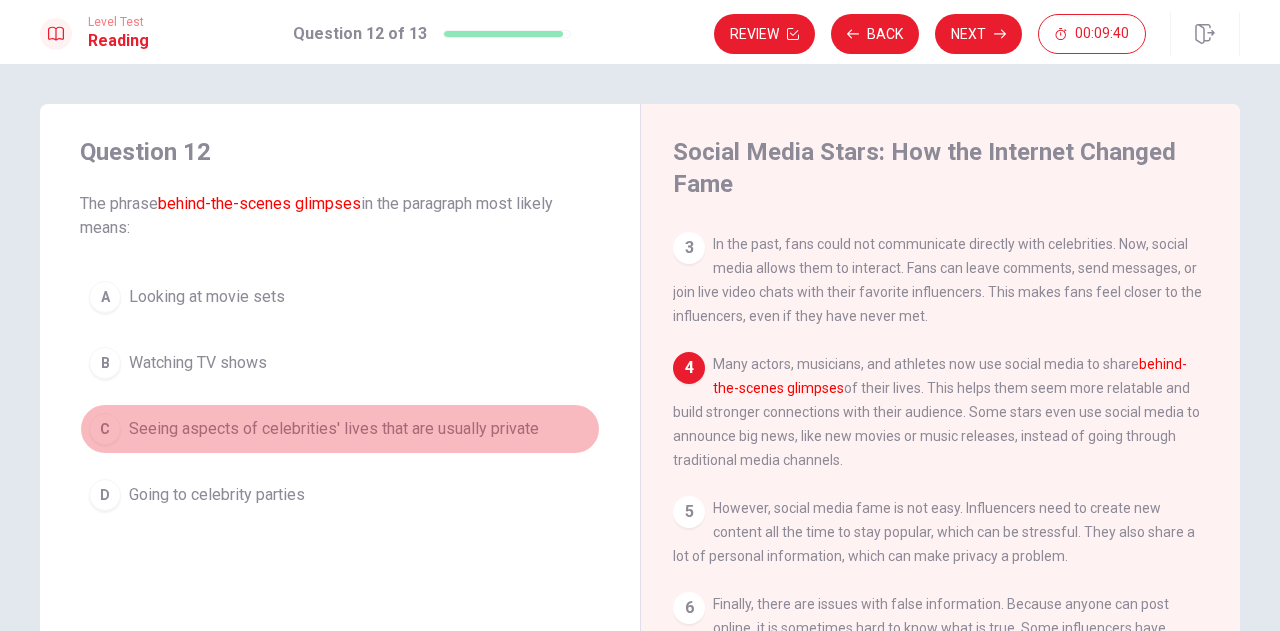 click on "C Seeing aspects of celebrities' lives that are usually private" at bounding box center [340, 429] 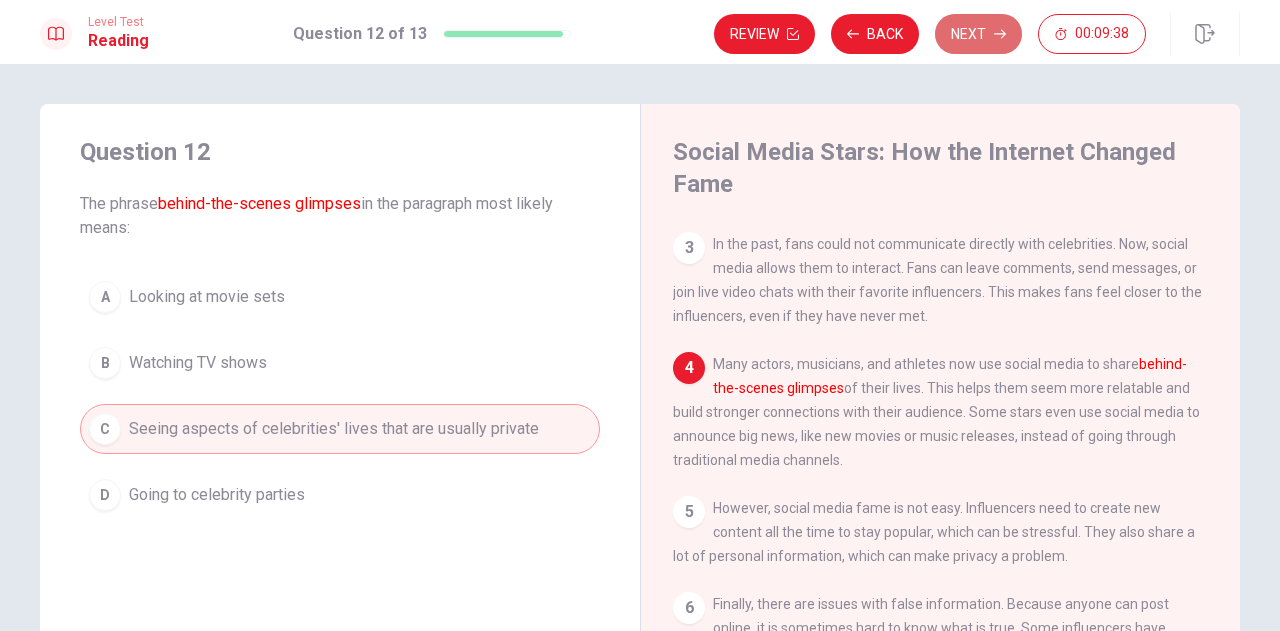 click on "Next" at bounding box center [978, 34] 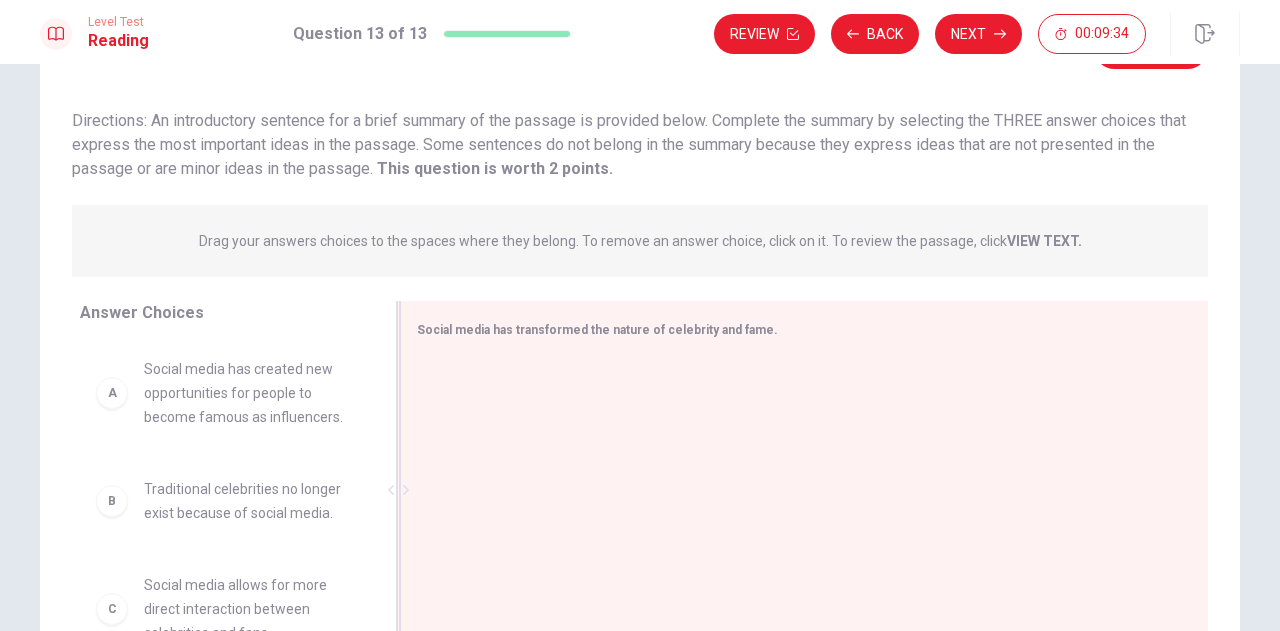 scroll, scrollTop: 106, scrollLeft: 0, axis: vertical 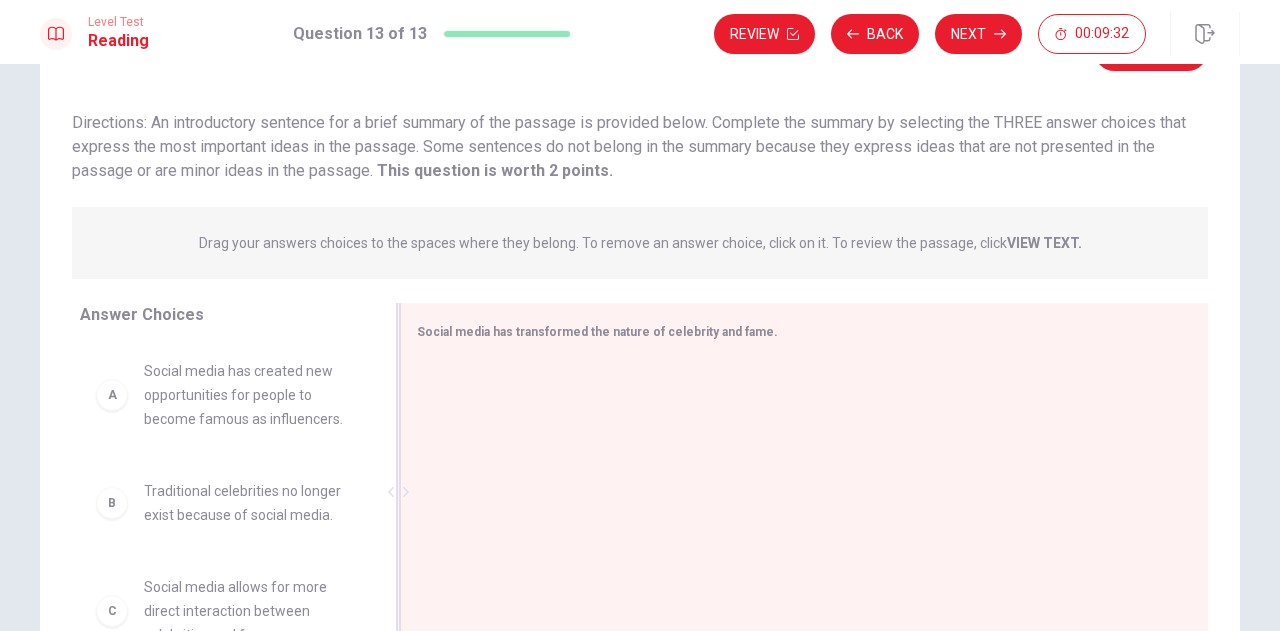 click at bounding box center [796, 494] 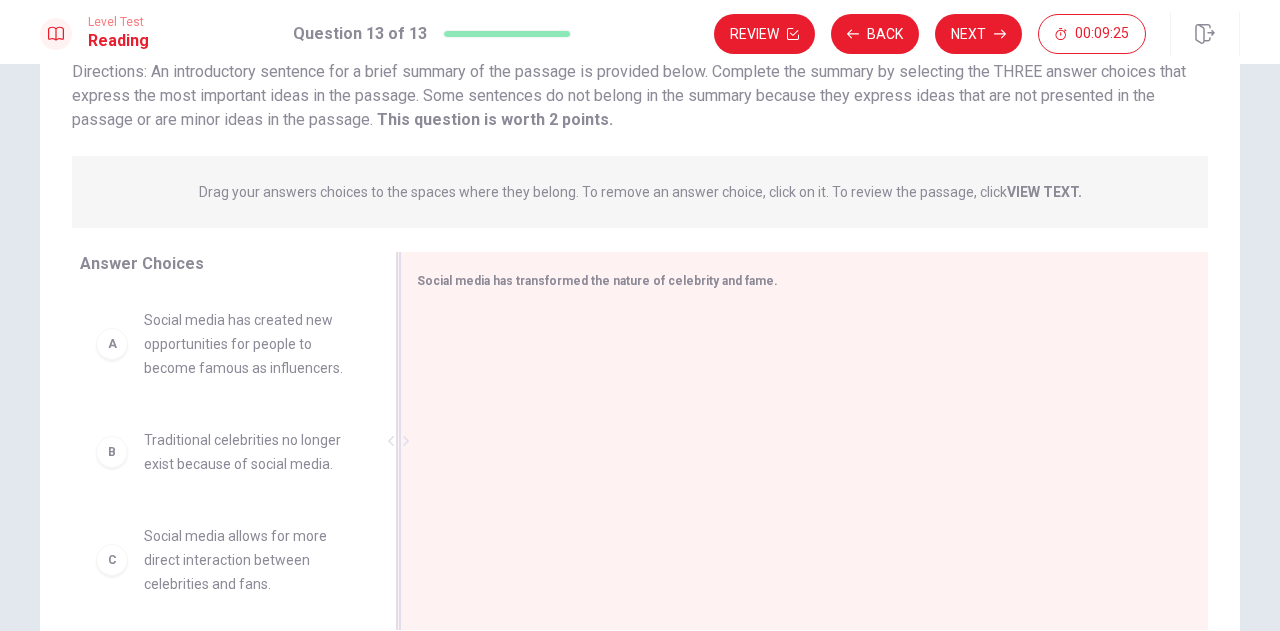 scroll, scrollTop: 158, scrollLeft: 0, axis: vertical 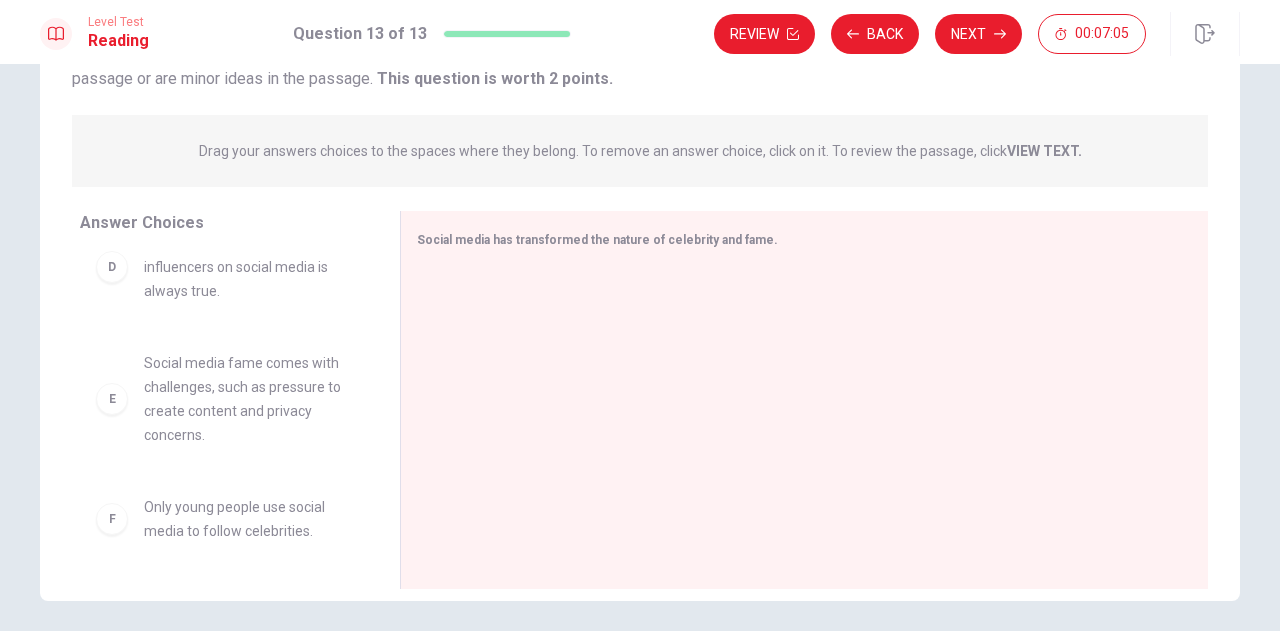 click on "E" at bounding box center [112, 399] 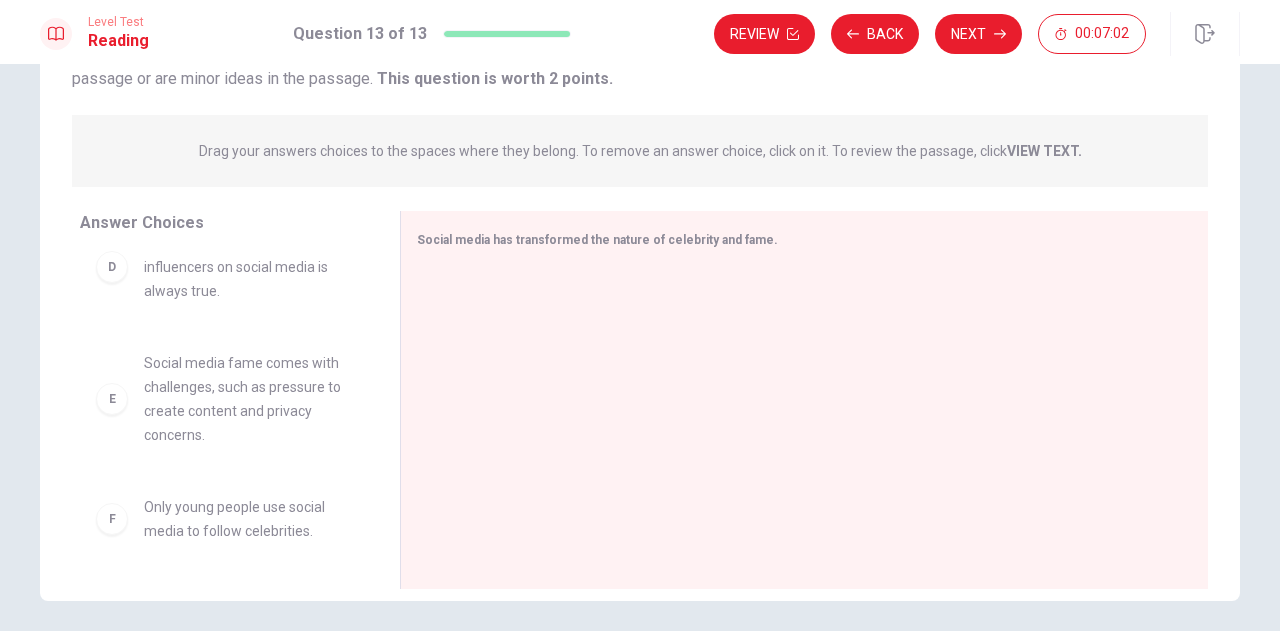 click on "E" at bounding box center (112, 399) 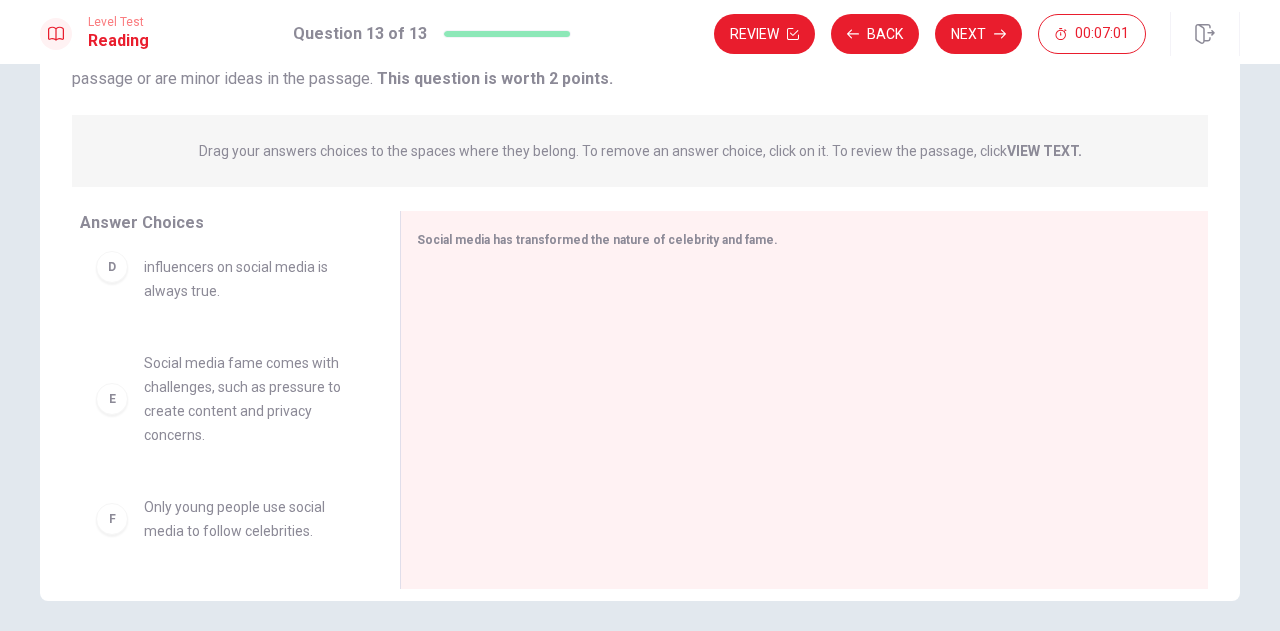 click on "E" at bounding box center [112, 399] 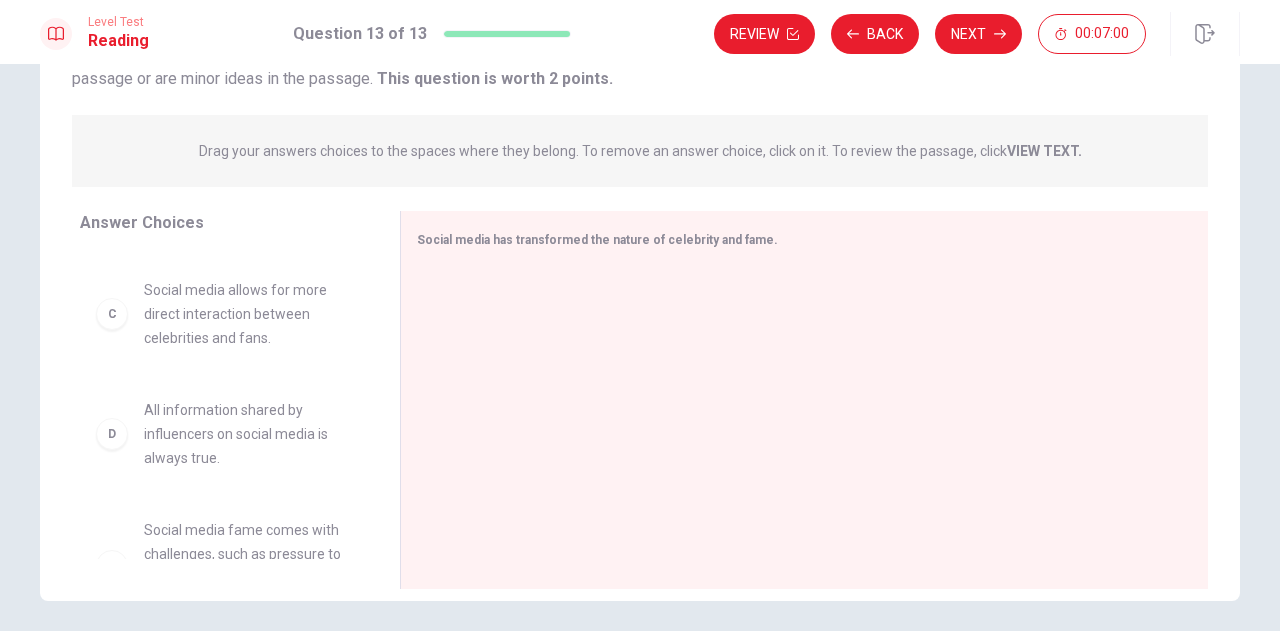 scroll, scrollTop: 0, scrollLeft: 0, axis: both 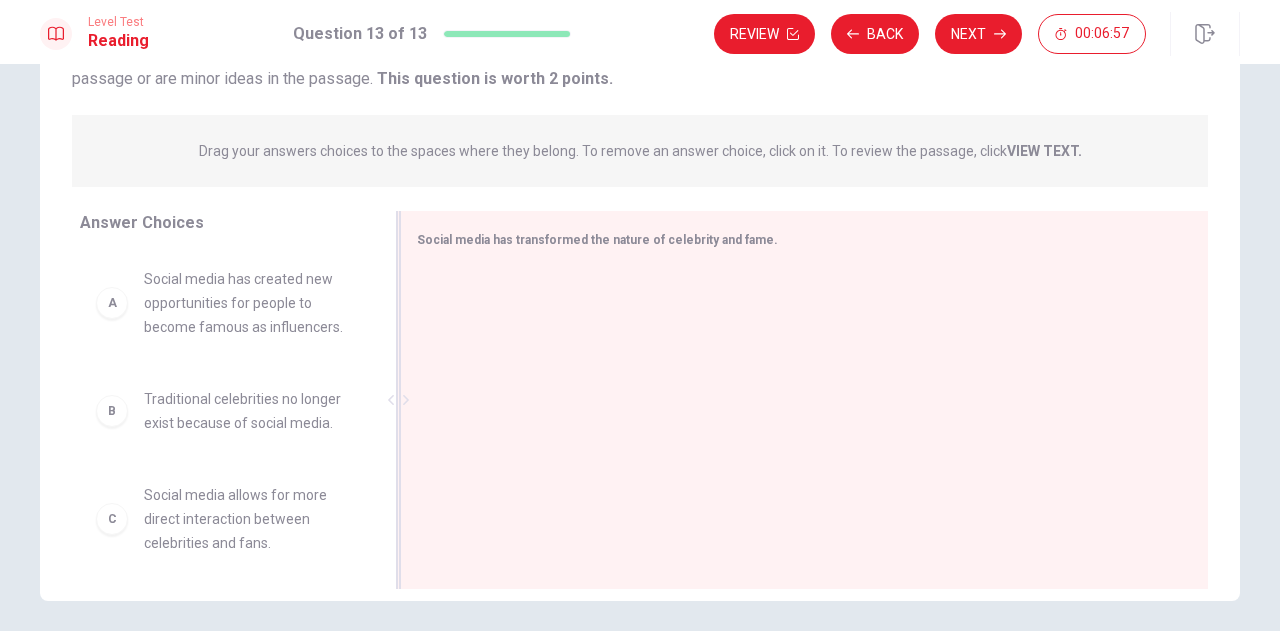 click on "Social media has transformed the nature of celebrity and fame." at bounding box center [804, 400] 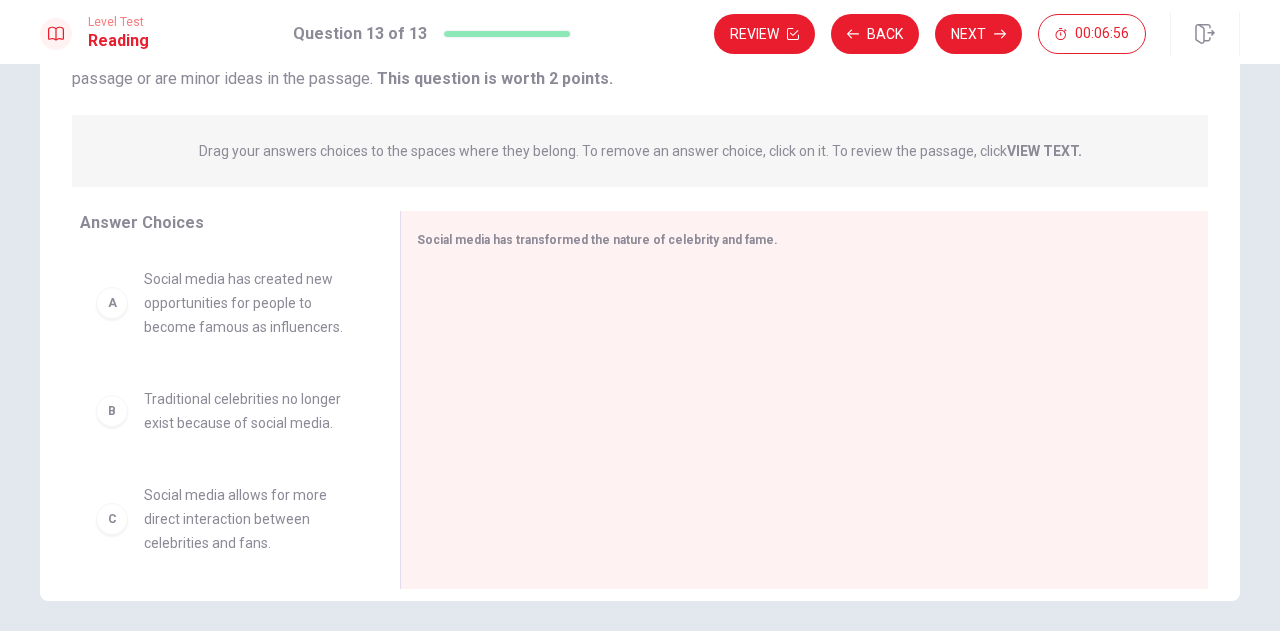 click on "A" at bounding box center [112, 303] 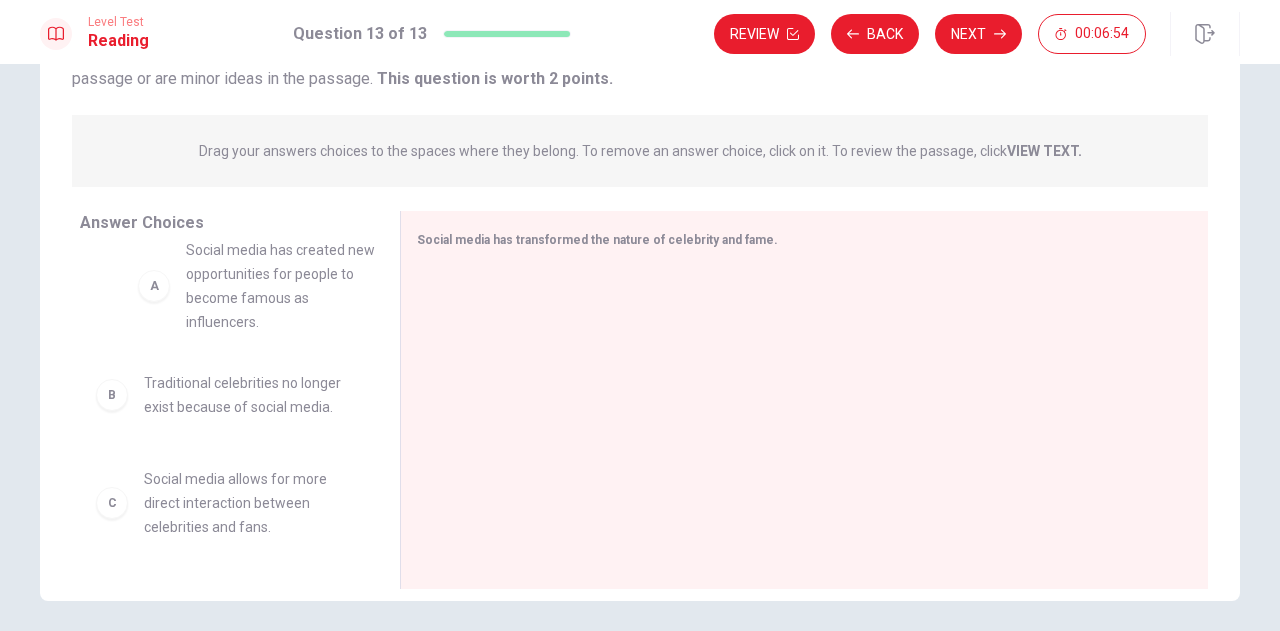 drag, startPoint x: 178, startPoint y: 305, endPoint x: 231, endPoint y: 279, distance: 59.03389 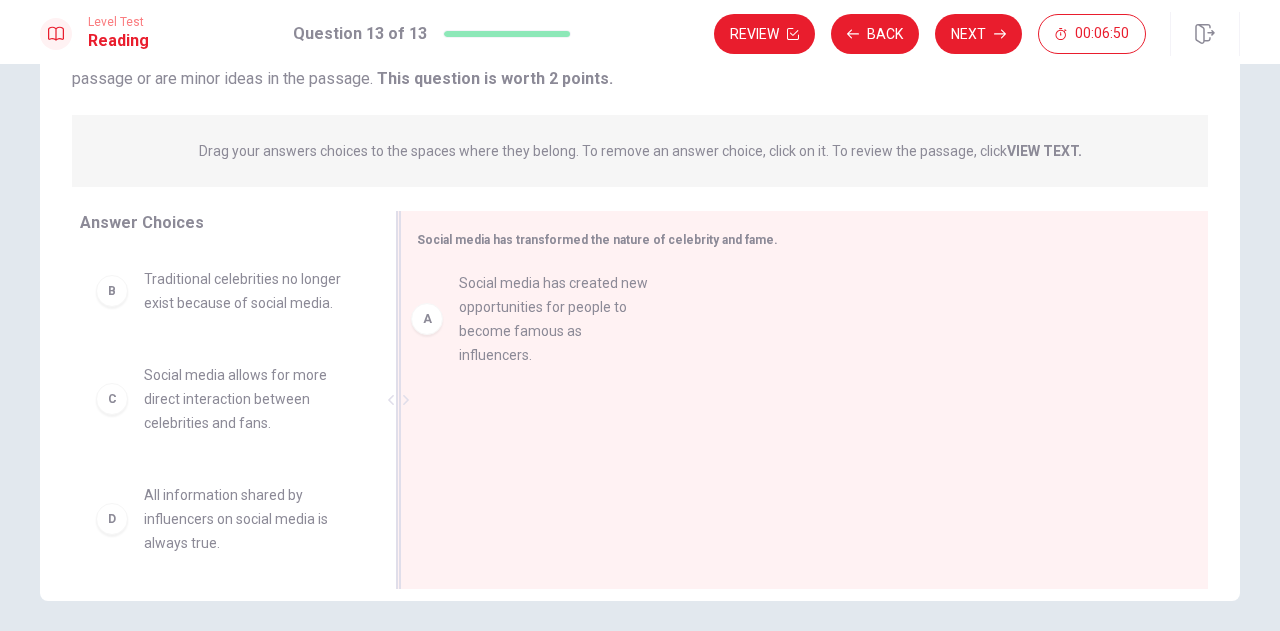 drag, startPoint x: 242, startPoint y: 311, endPoint x: 574, endPoint y: 315, distance: 332.0241 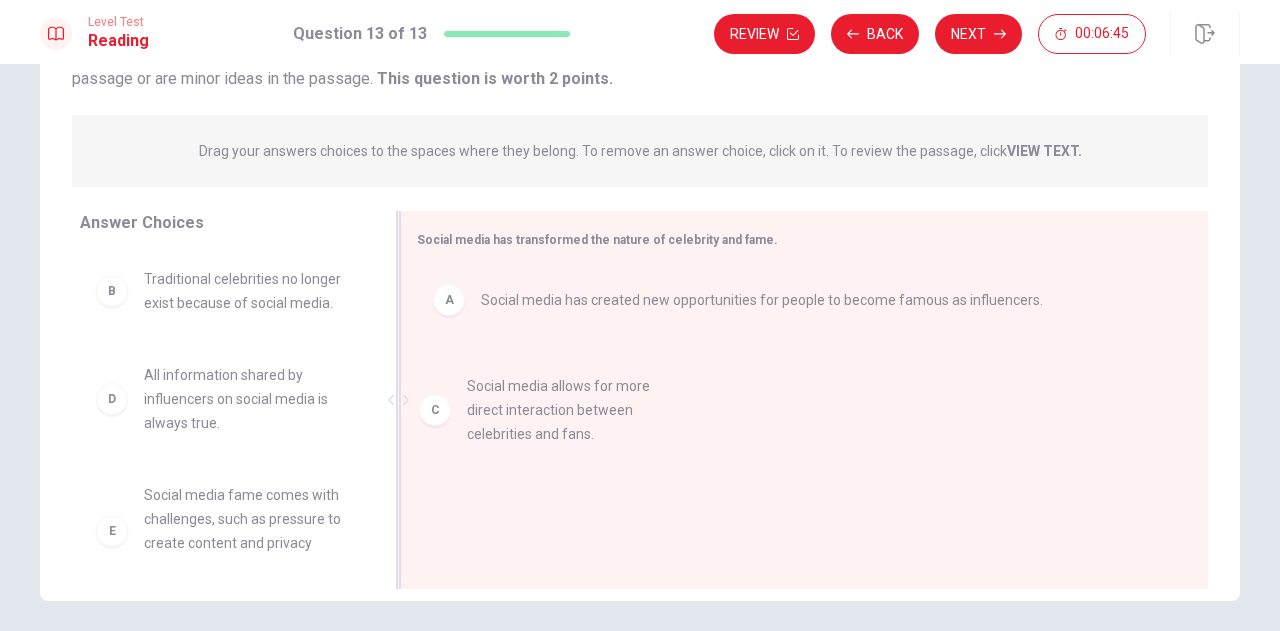 drag, startPoint x: 205, startPoint y: 402, endPoint x: 576, endPoint y: 406, distance: 371.02158 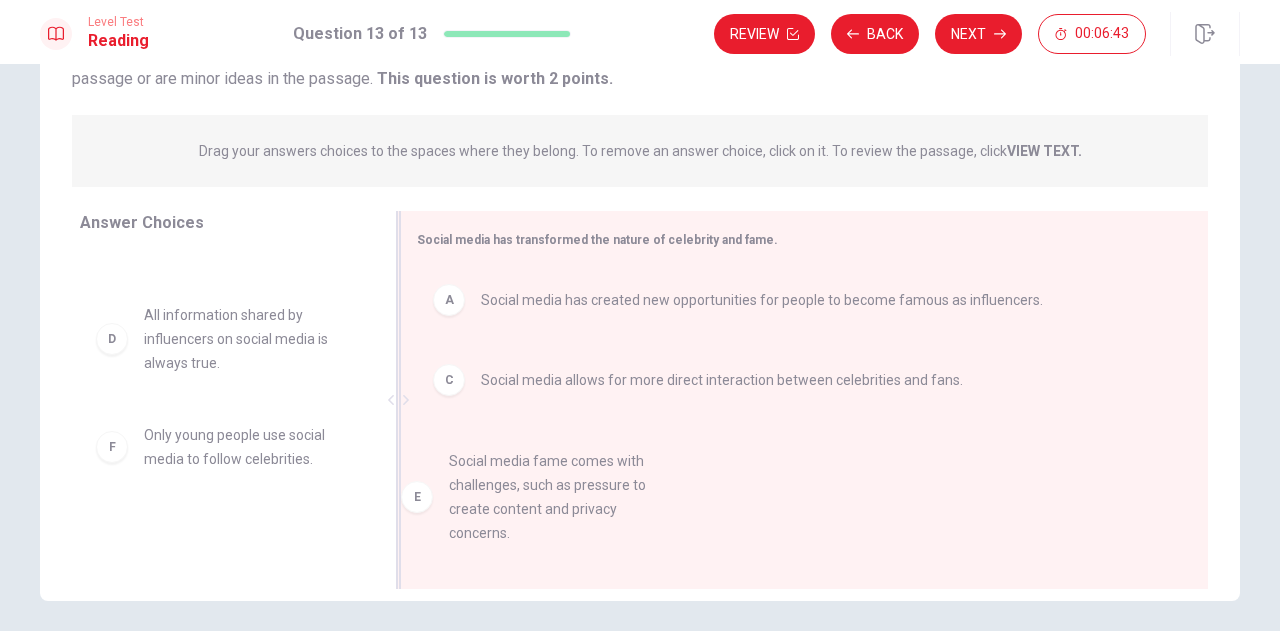 drag, startPoint x: 303, startPoint y: 454, endPoint x: 634, endPoint y: 468, distance: 331.29593 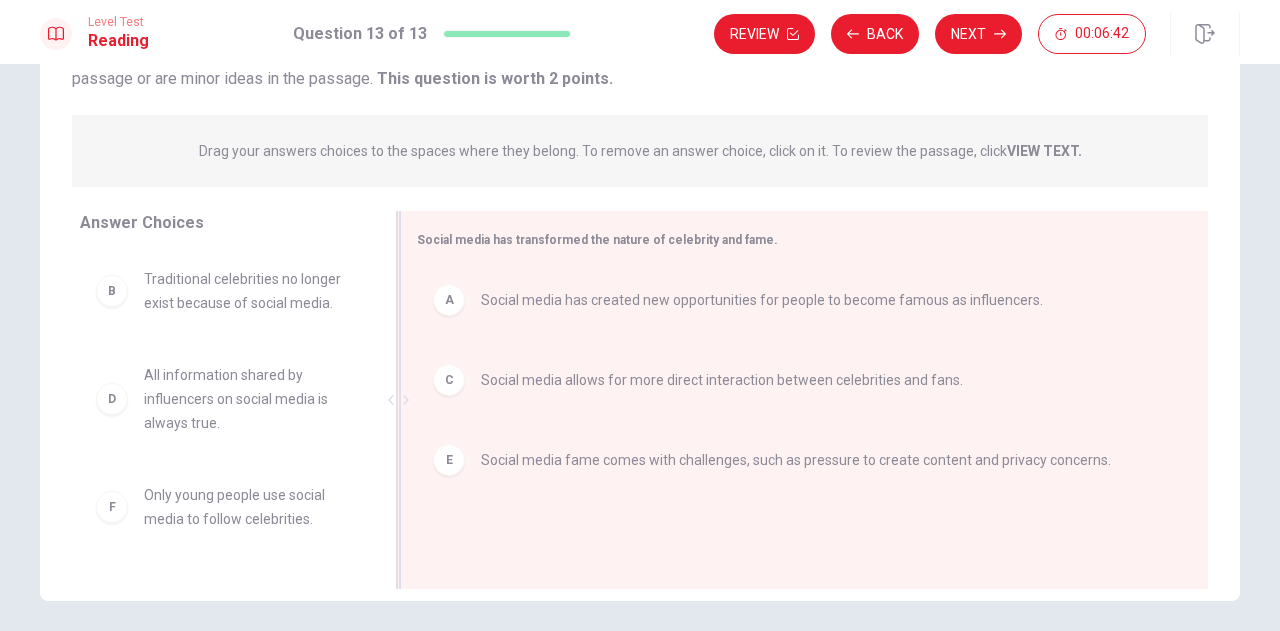 scroll, scrollTop: 0, scrollLeft: 0, axis: both 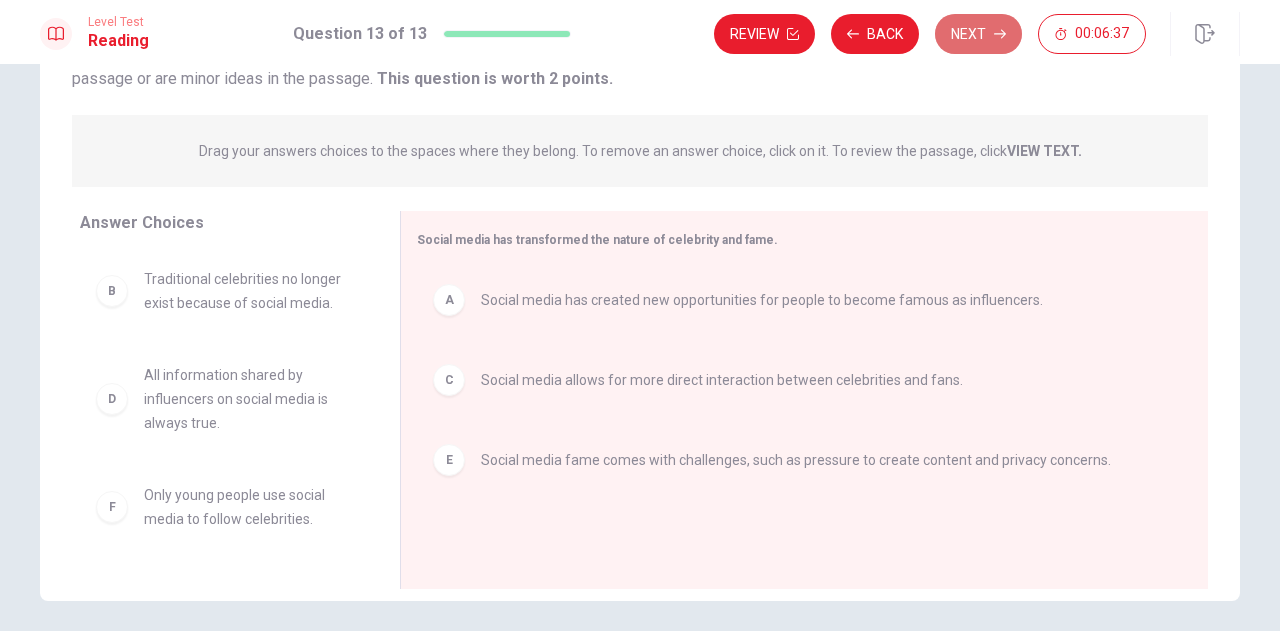 click on "Next" at bounding box center (978, 34) 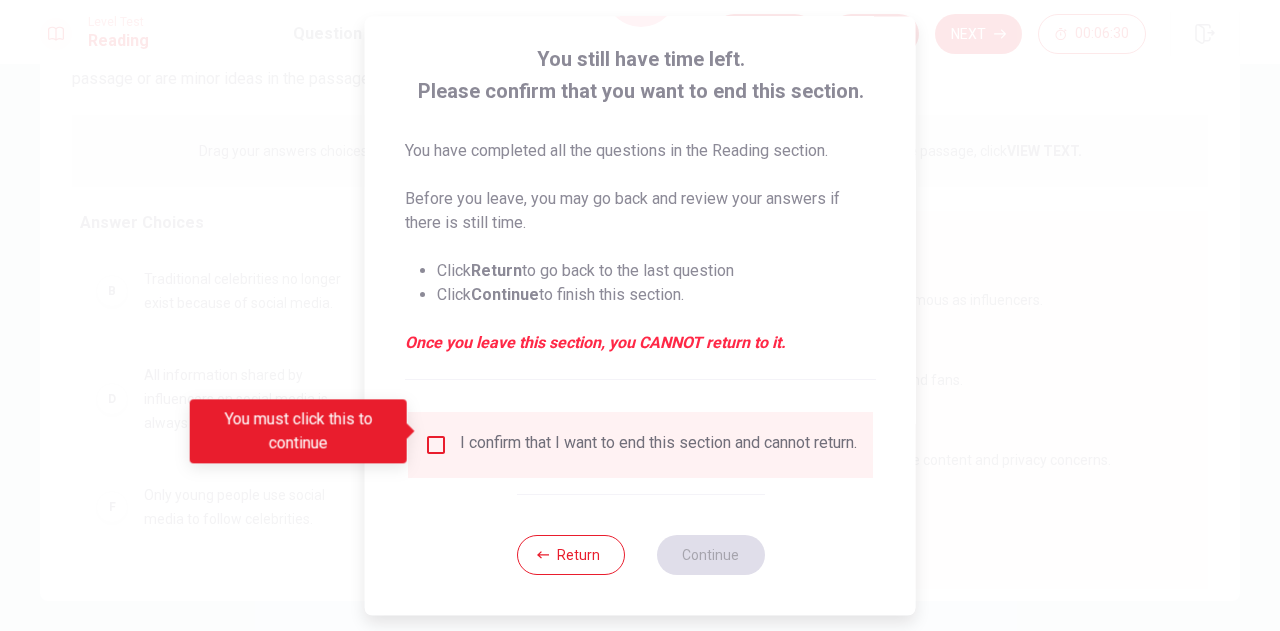scroll, scrollTop: 114, scrollLeft: 0, axis: vertical 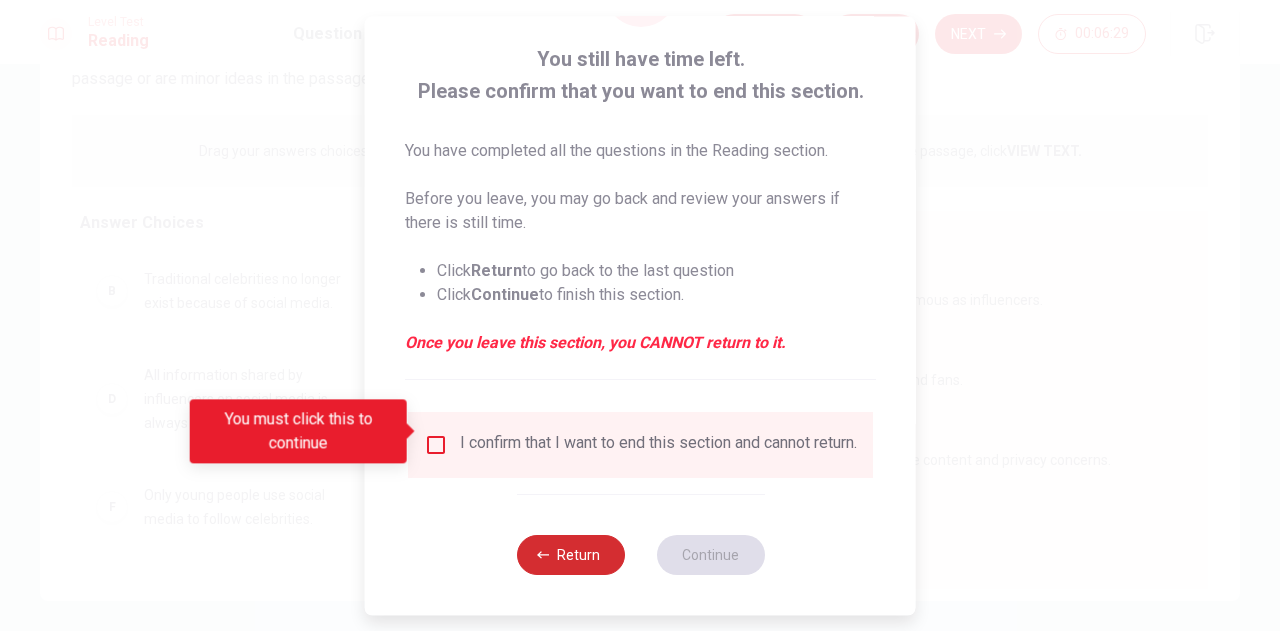 click on "Return" at bounding box center (570, 555) 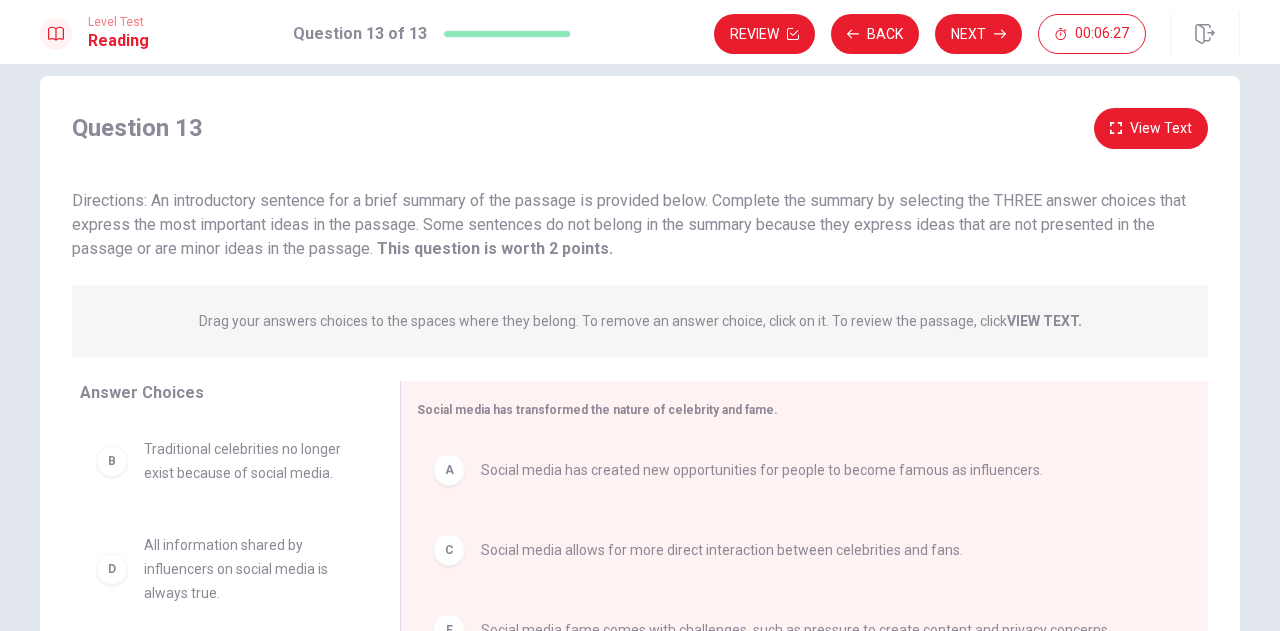 scroll, scrollTop: 0, scrollLeft: 0, axis: both 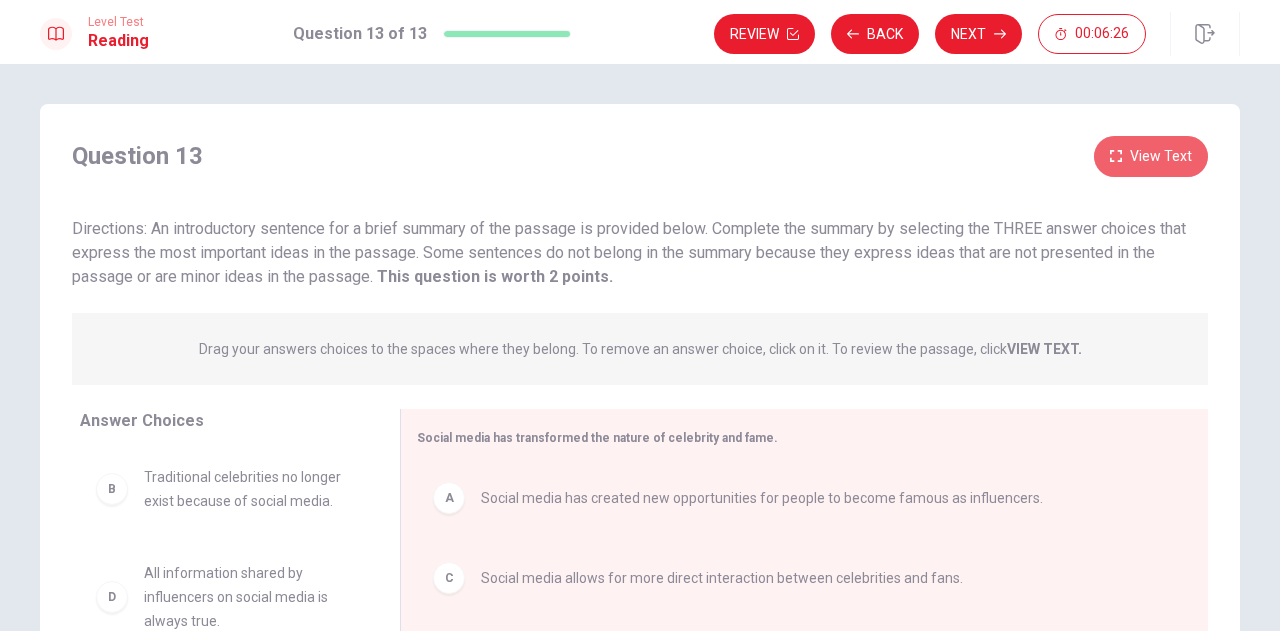 click on "View Text" at bounding box center (1151, 156) 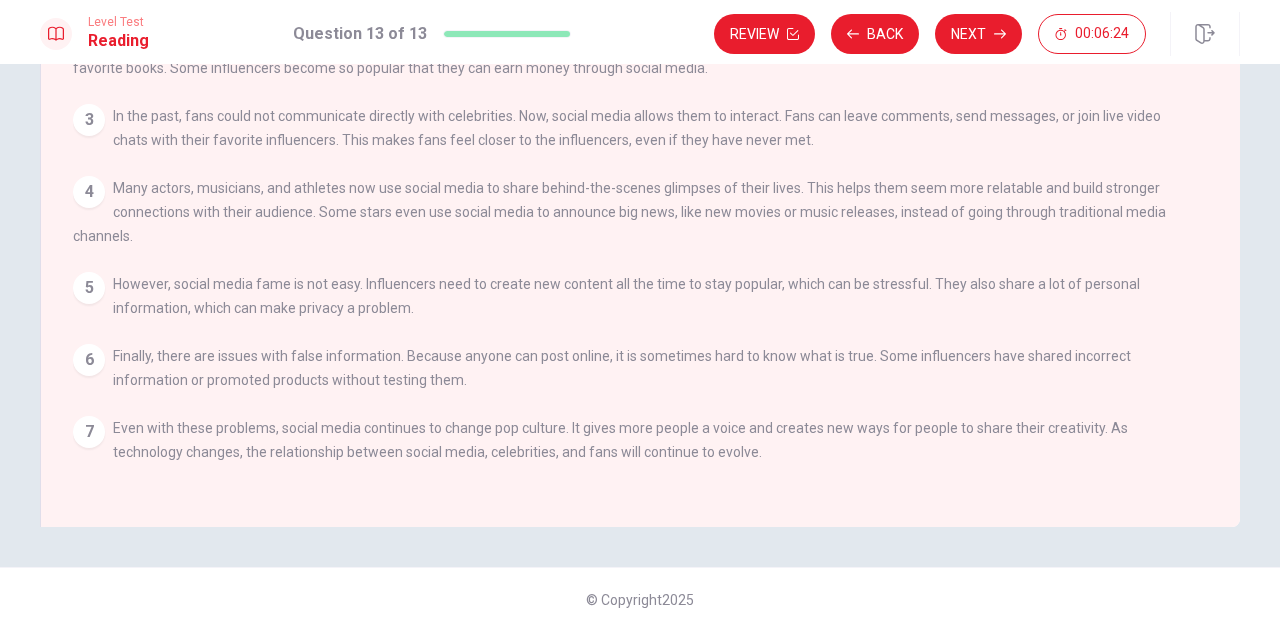 scroll, scrollTop: 0, scrollLeft: 0, axis: both 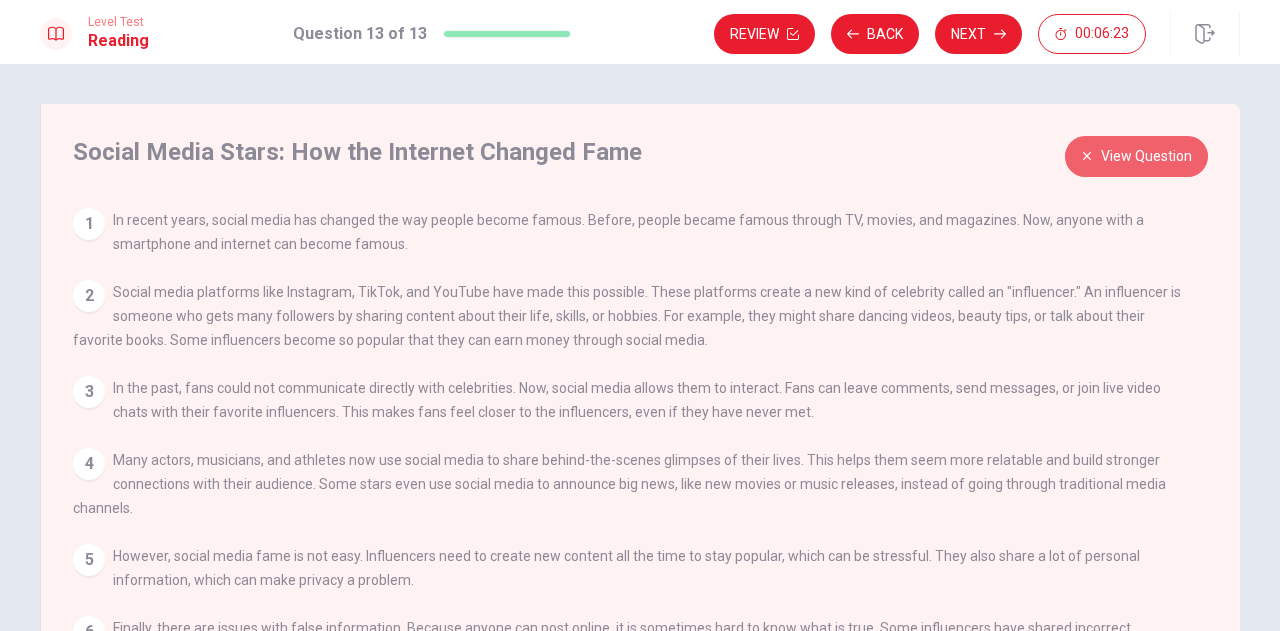 click on "View Question" at bounding box center [1136, 156] 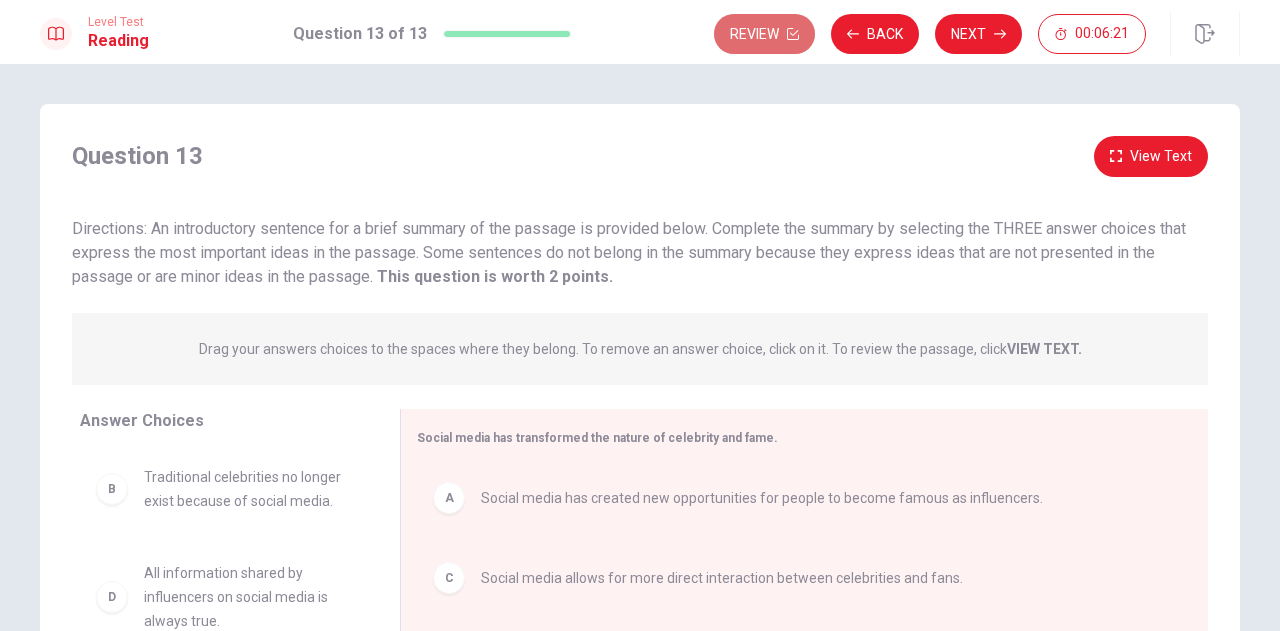 click on "Review" at bounding box center (764, 34) 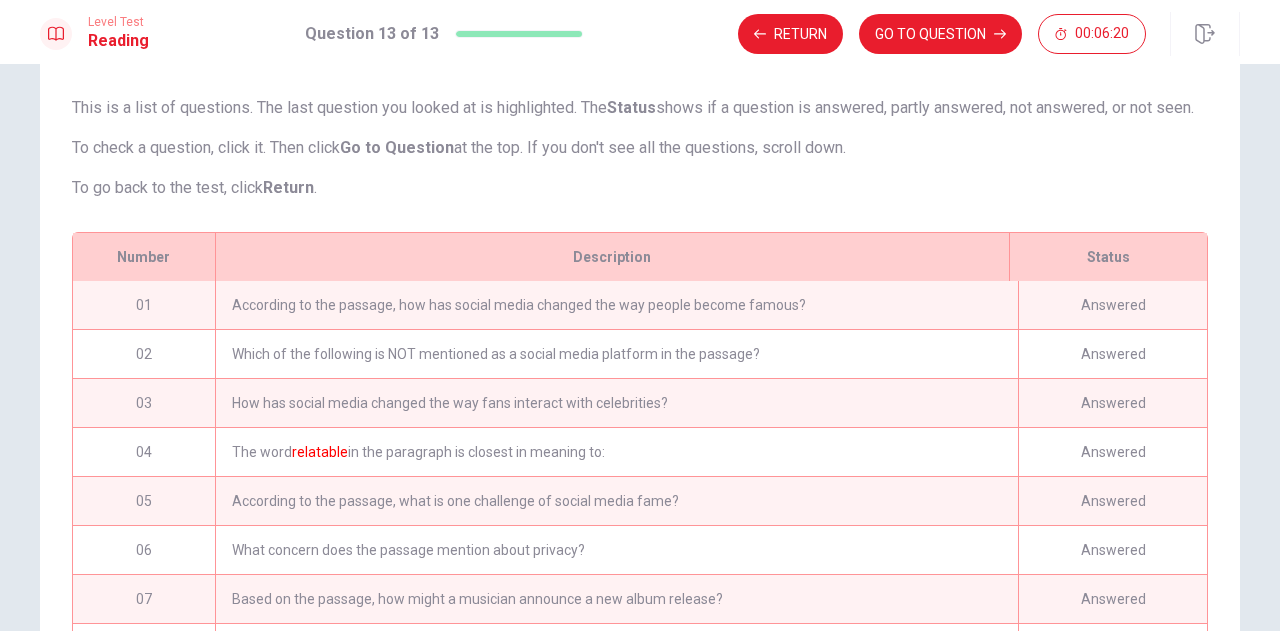 scroll, scrollTop: 293, scrollLeft: 0, axis: vertical 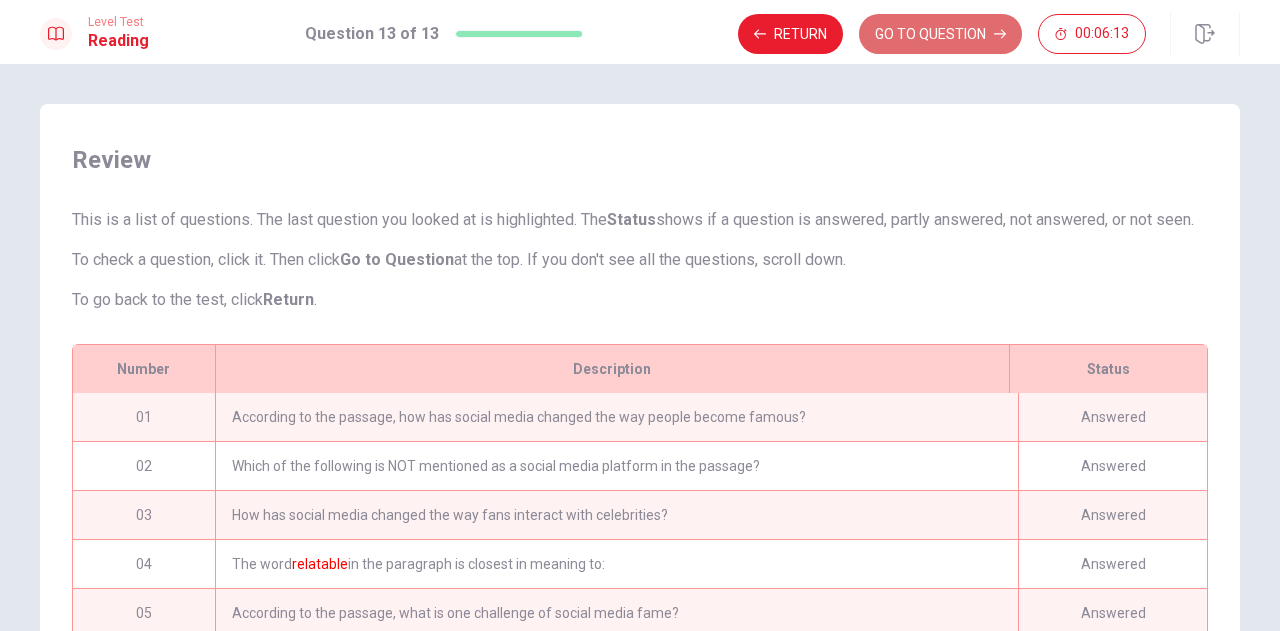 click on "GO TO QUESTION" at bounding box center [940, 34] 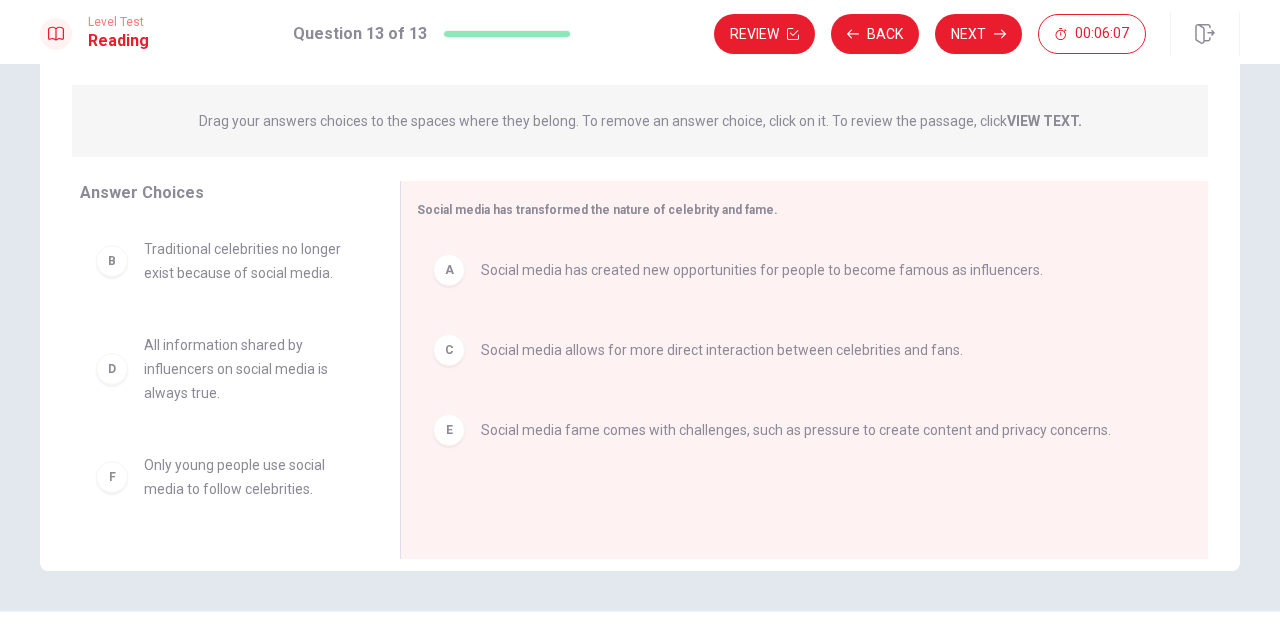 scroll, scrollTop: 231, scrollLeft: 0, axis: vertical 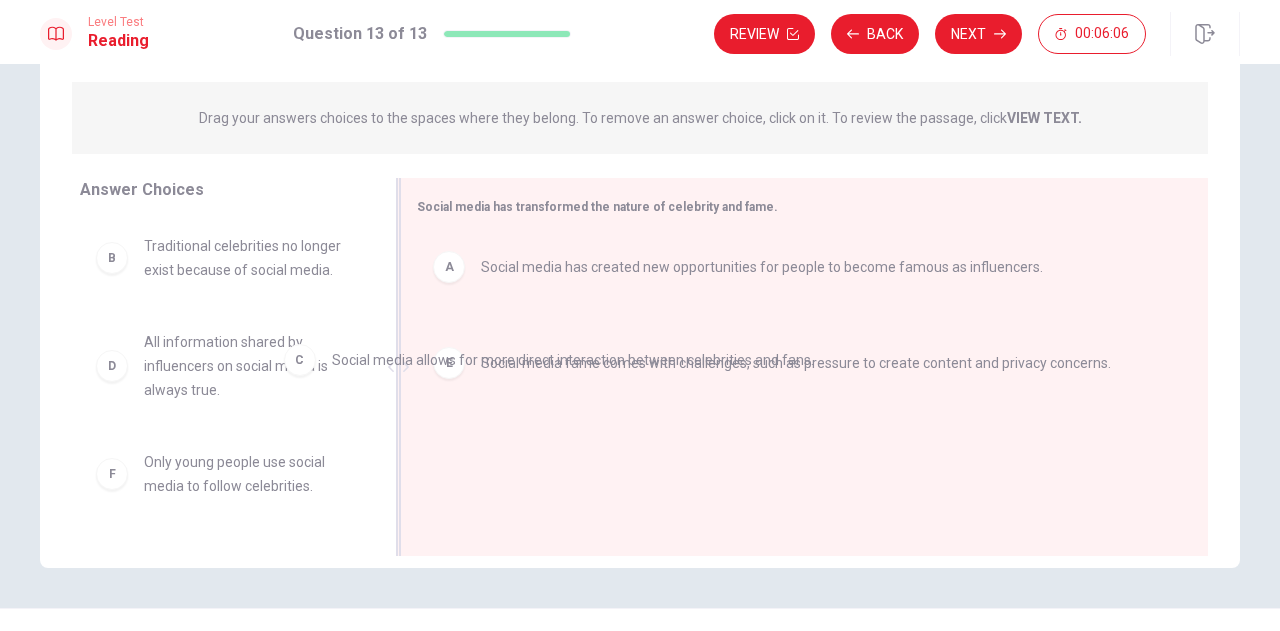 drag, startPoint x: 826, startPoint y: 350, endPoint x: 528, endPoint y: 399, distance: 302.00165 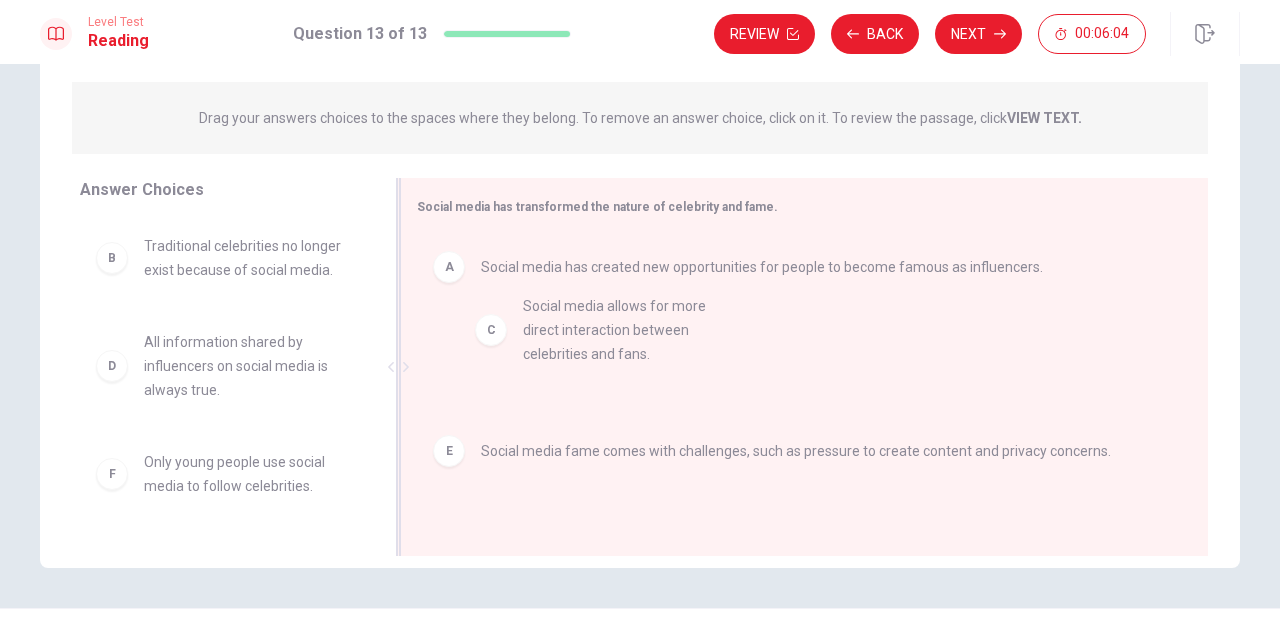 drag, startPoint x: 272, startPoint y: 363, endPoint x: 665, endPoint y: 327, distance: 394.64542 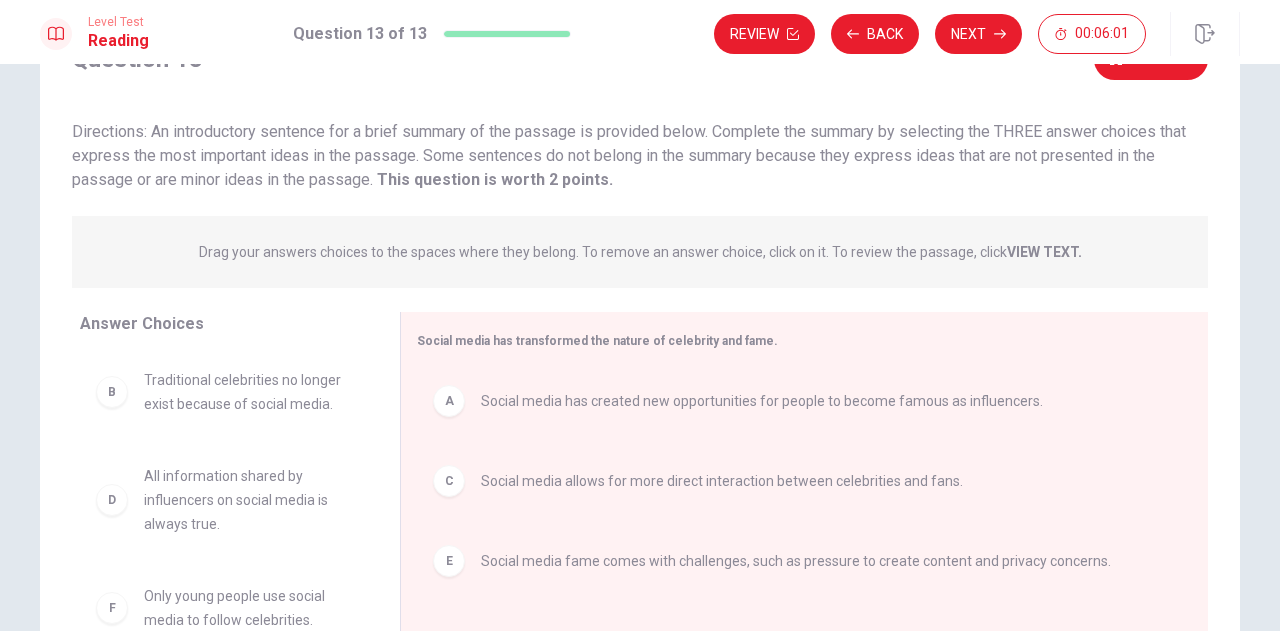 scroll, scrollTop: 0, scrollLeft: 0, axis: both 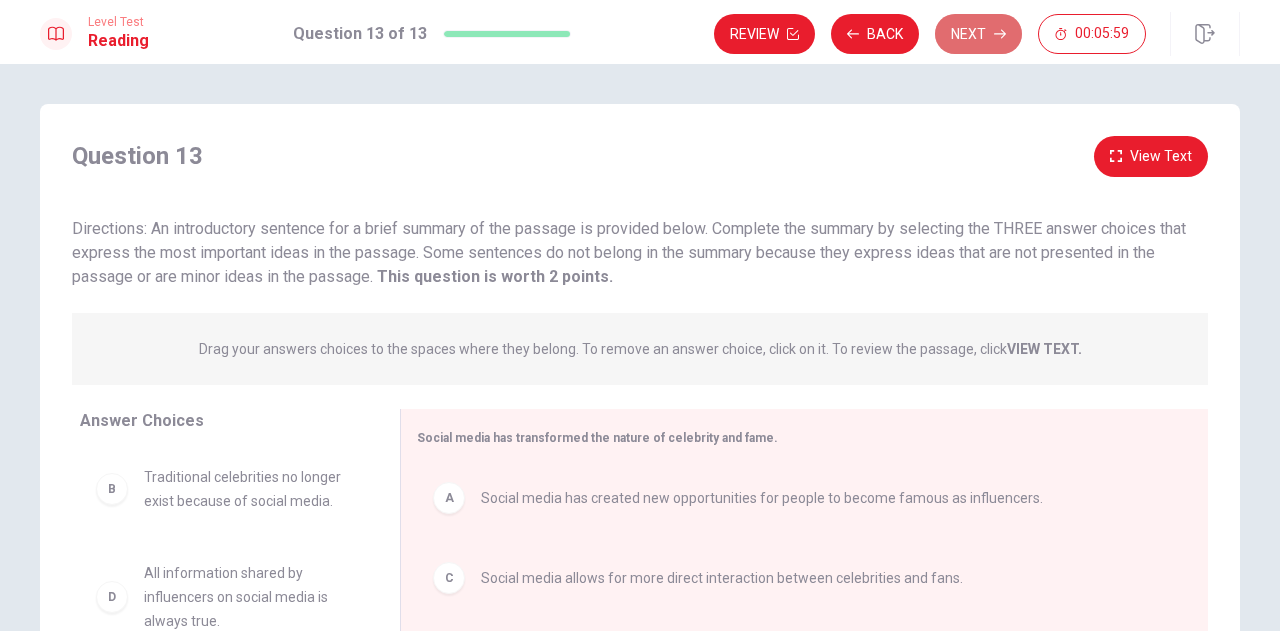 click on "Next" at bounding box center [978, 34] 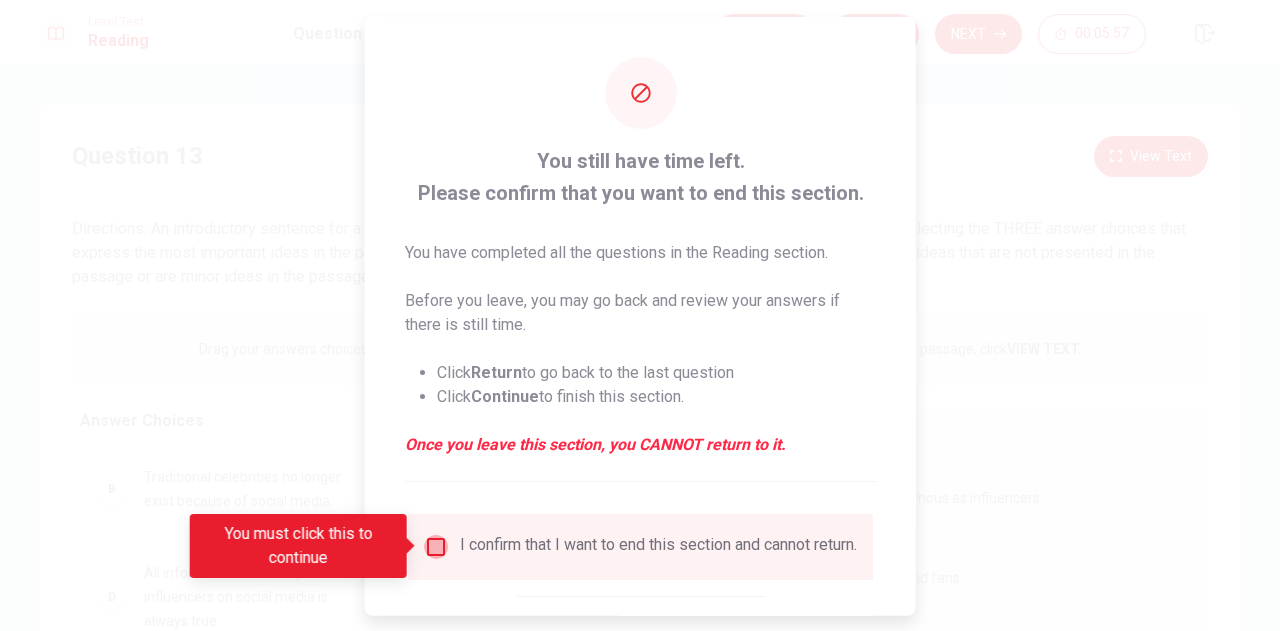 click at bounding box center (436, 546) 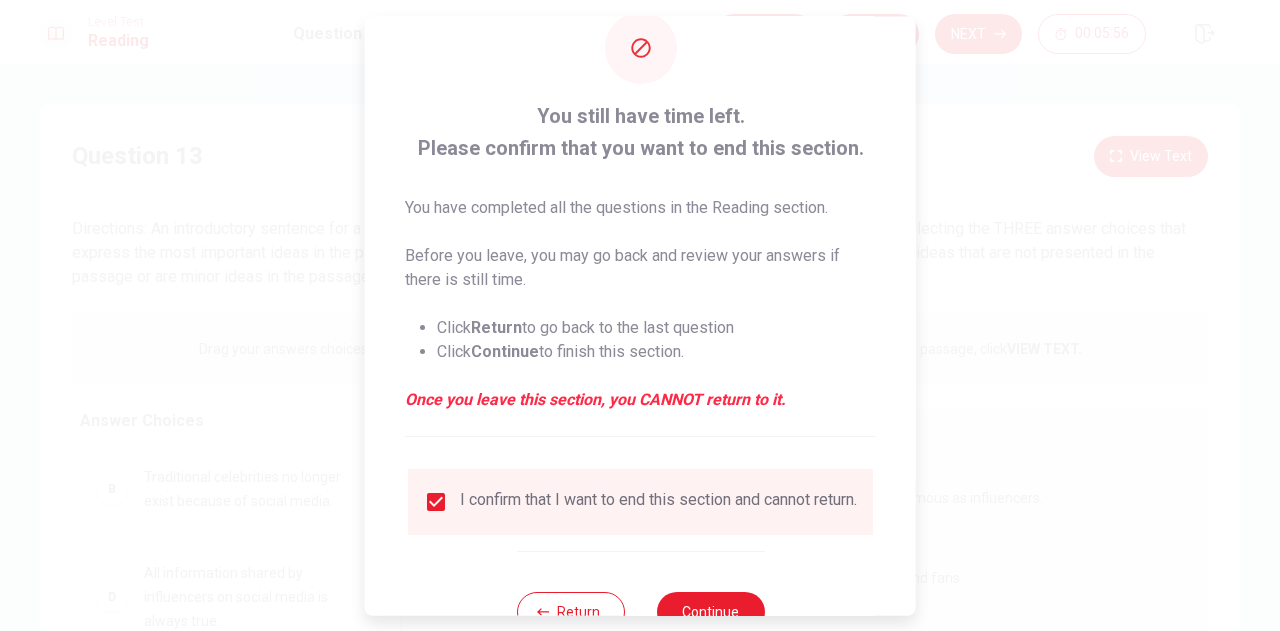 scroll, scrollTop: 114, scrollLeft: 0, axis: vertical 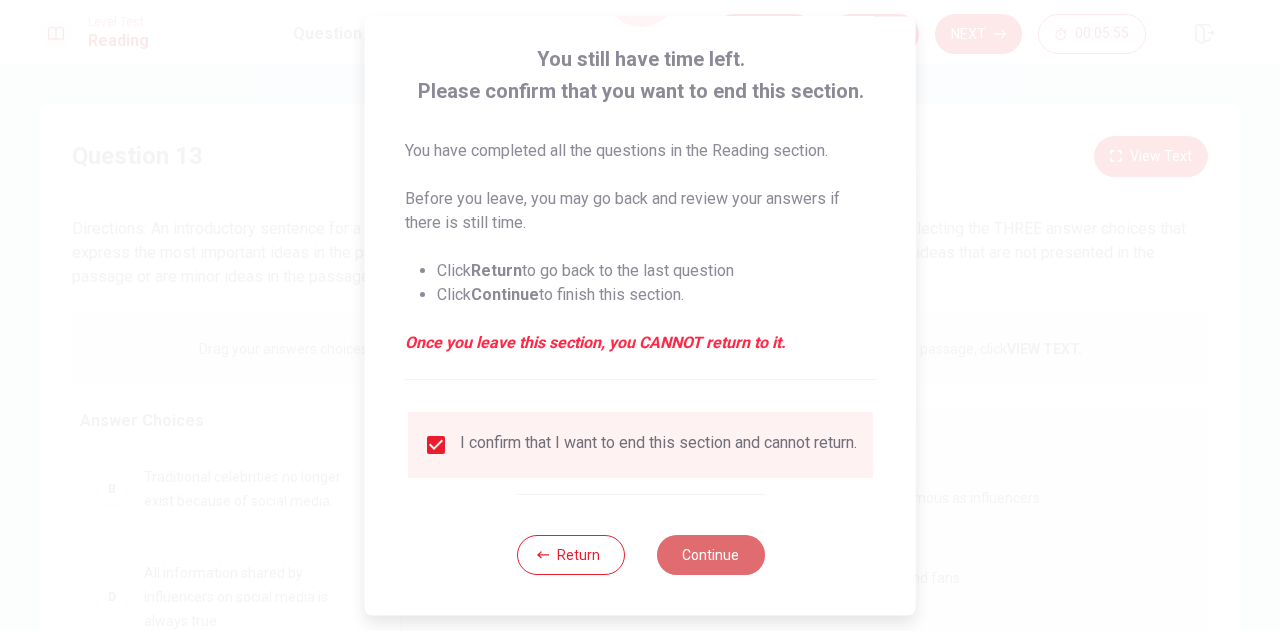 click on "Continue" at bounding box center (710, 555) 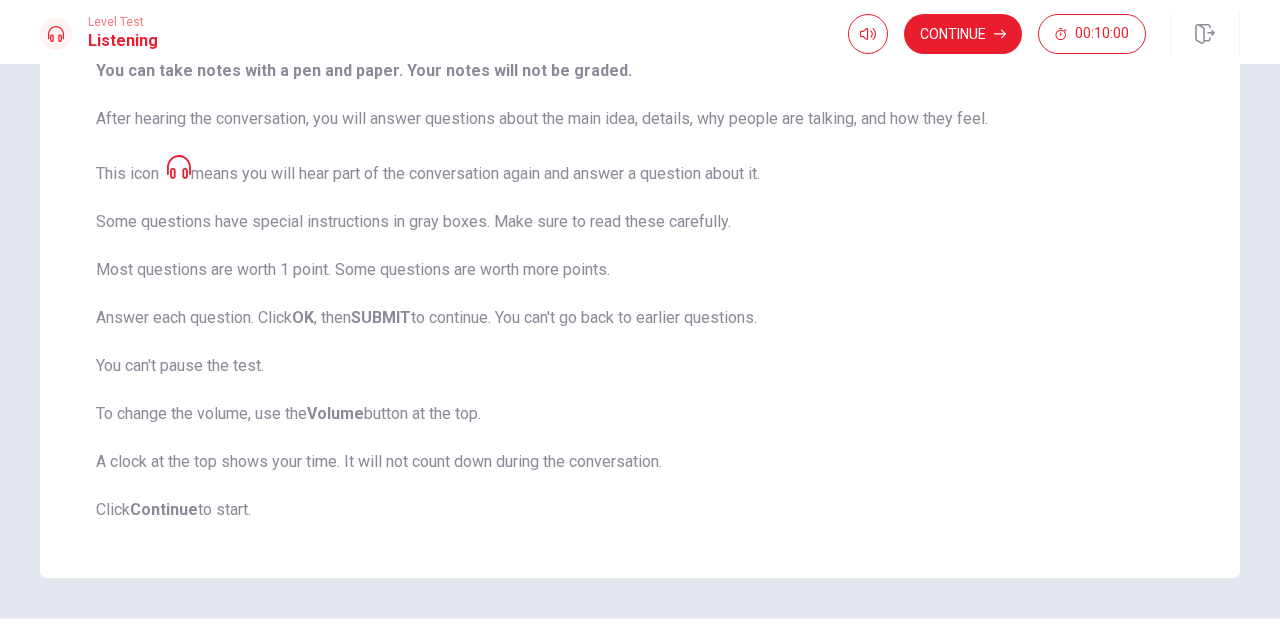 scroll, scrollTop: 278, scrollLeft: 0, axis: vertical 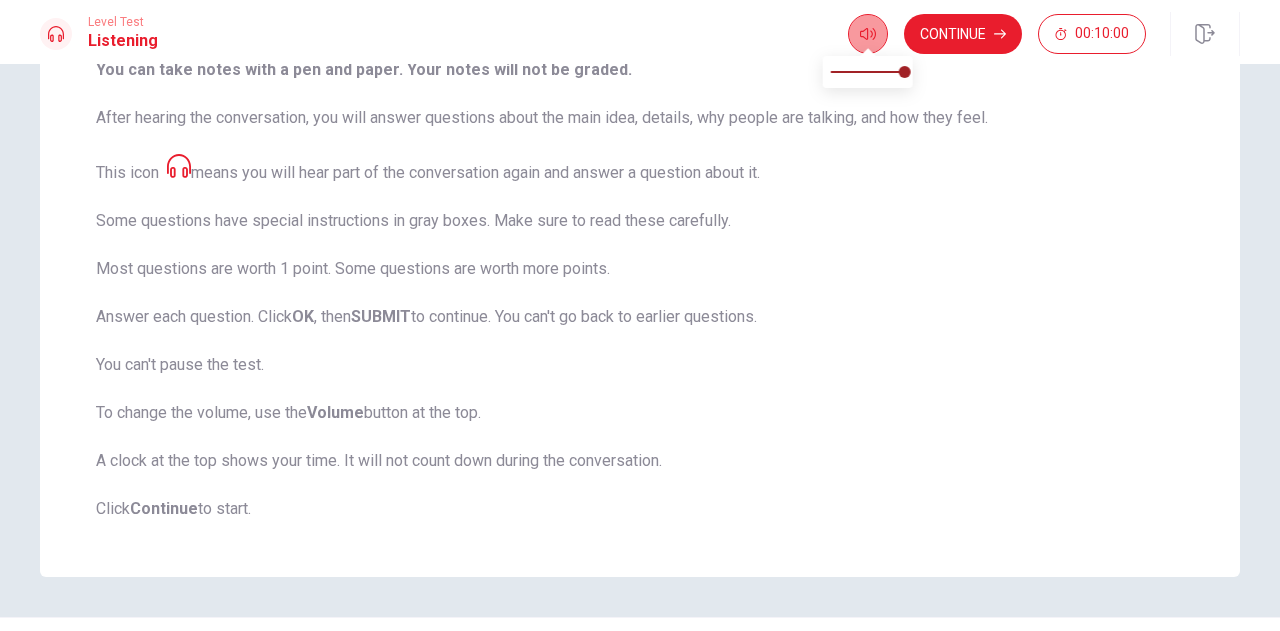 click 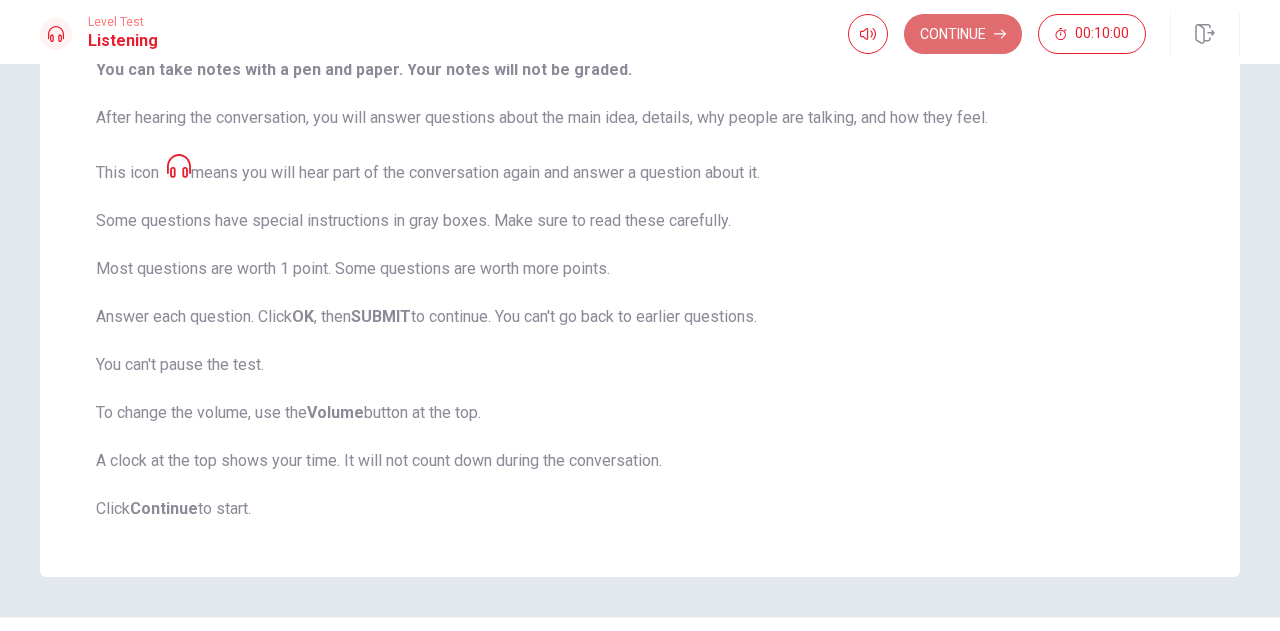 click on "Continue" at bounding box center (963, 34) 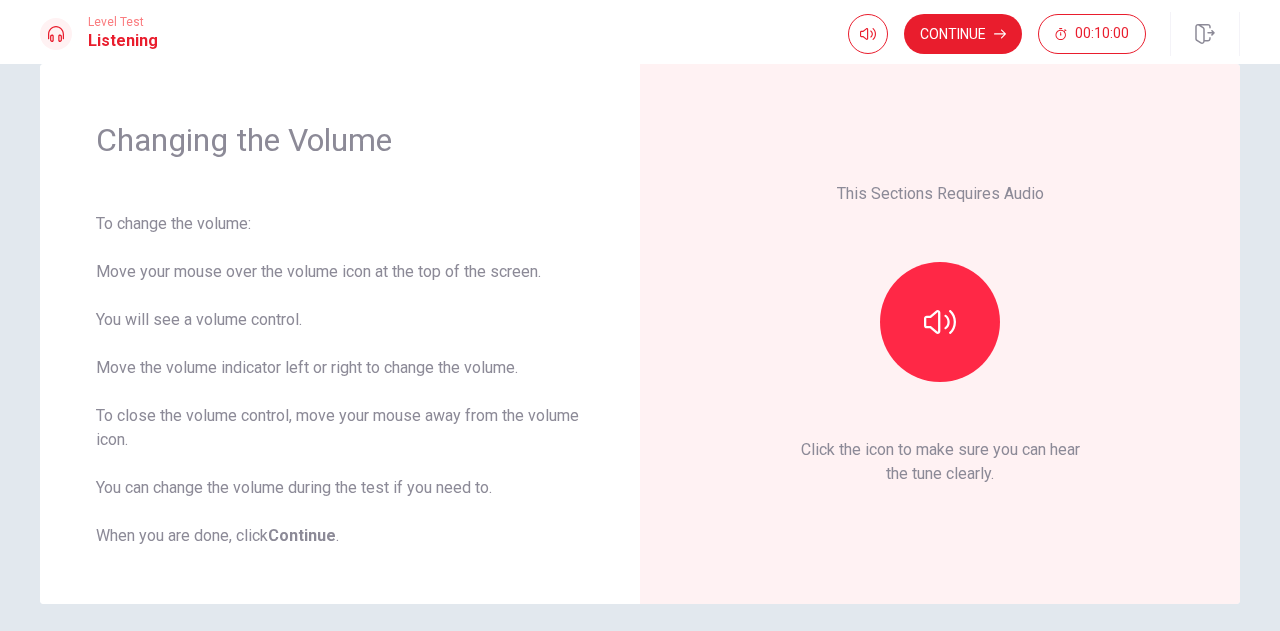 scroll, scrollTop: 40, scrollLeft: 0, axis: vertical 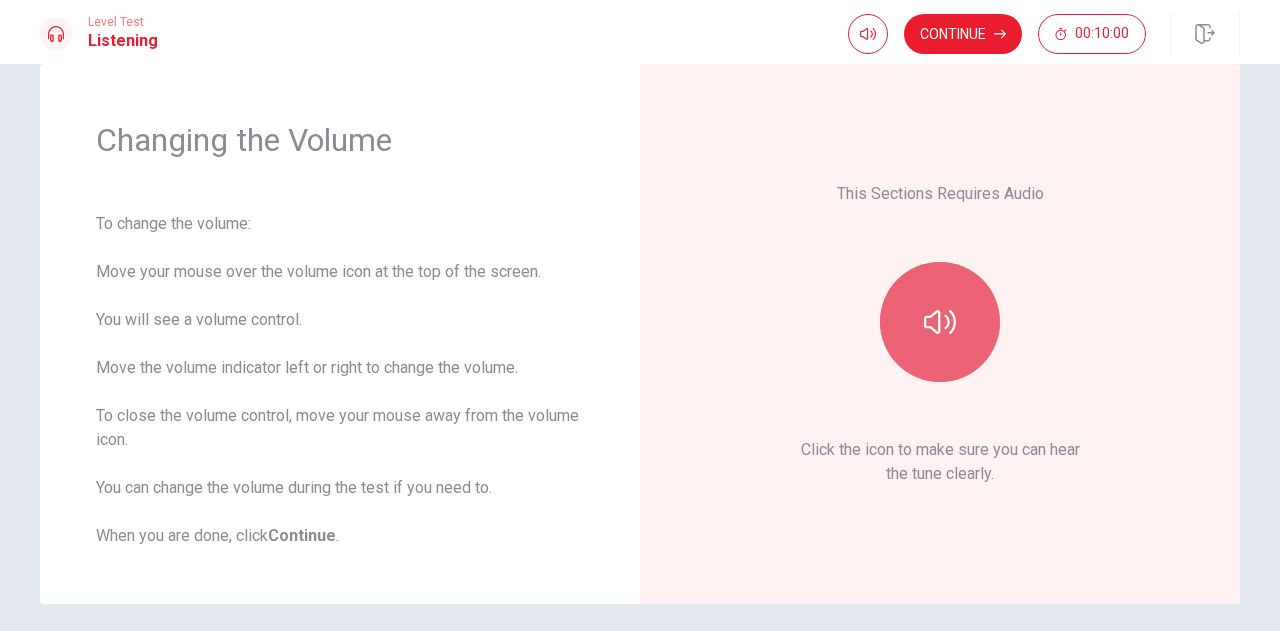 click at bounding box center [940, 322] 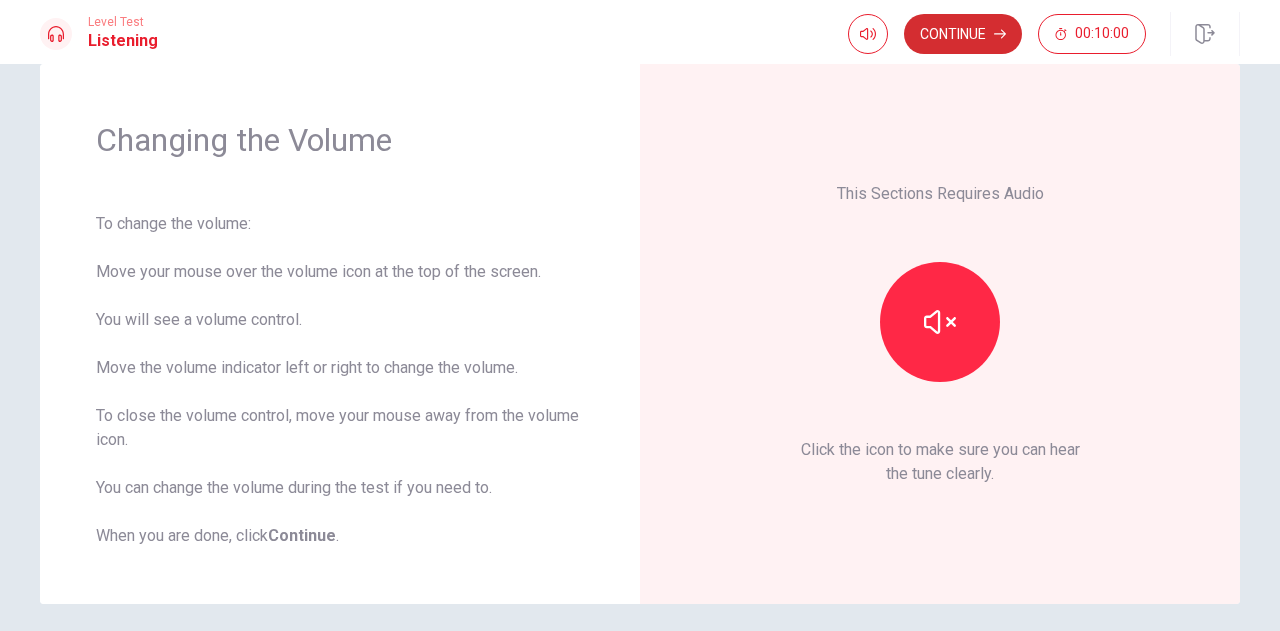 click on "Continue" at bounding box center (963, 34) 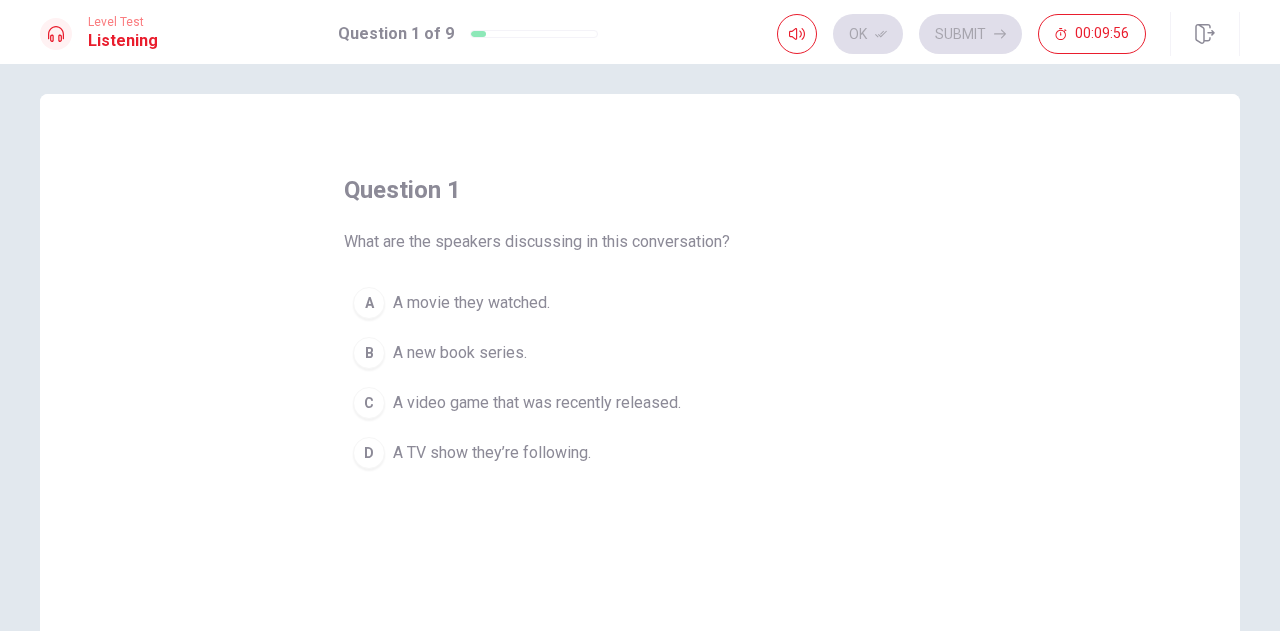scroll, scrollTop: 12, scrollLeft: 0, axis: vertical 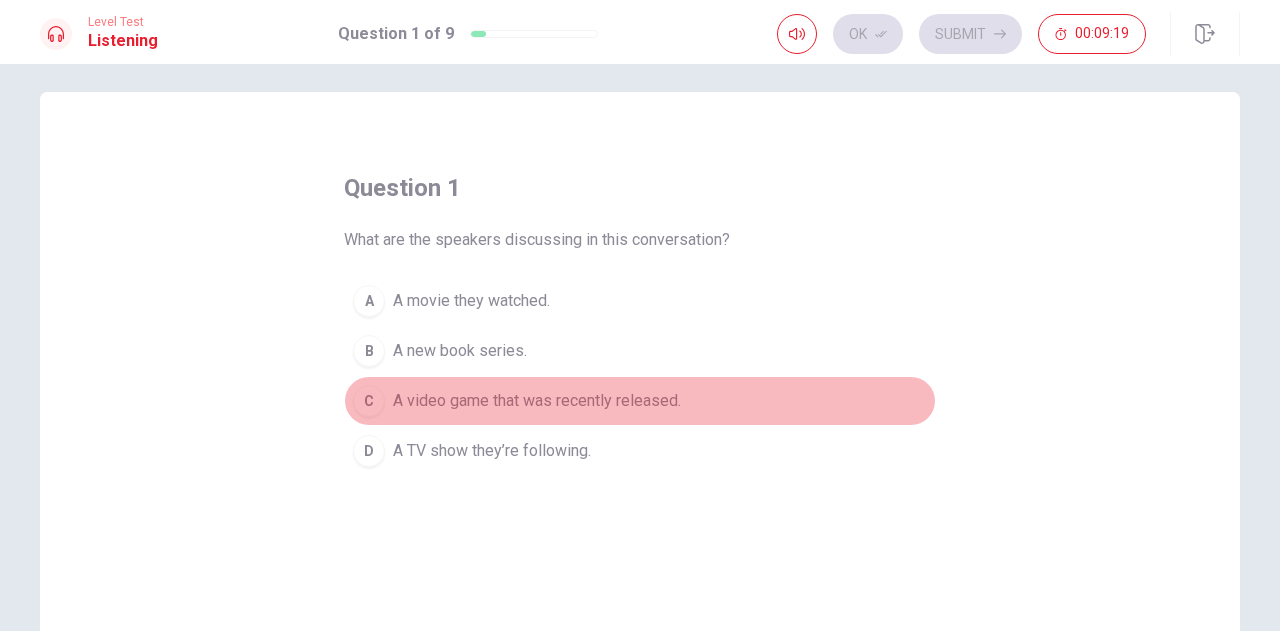 click on "C" at bounding box center [369, 401] 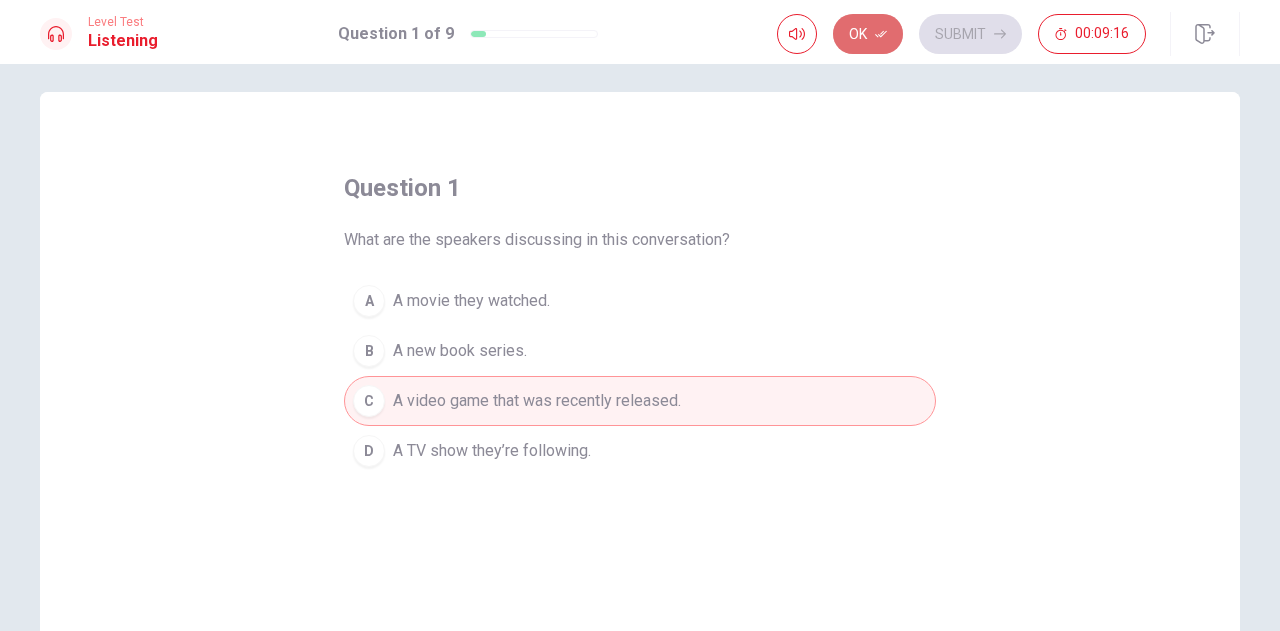 click on "Ok" at bounding box center [868, 34] 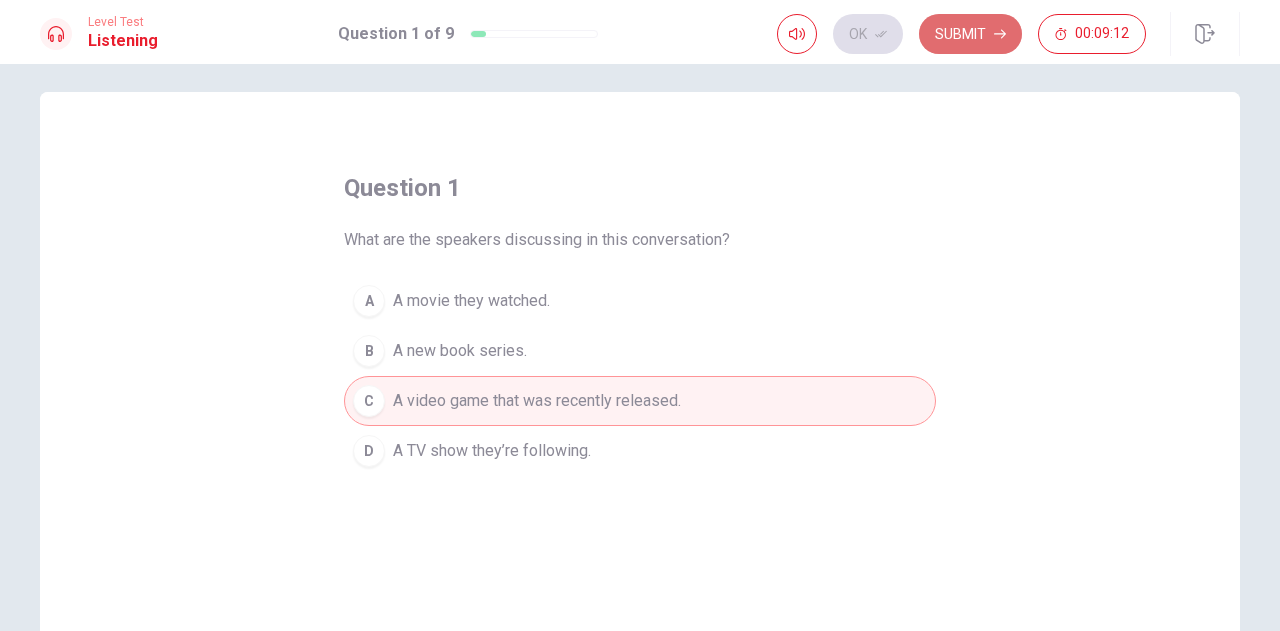 click on "Submit" at bounding box center [970, 34] 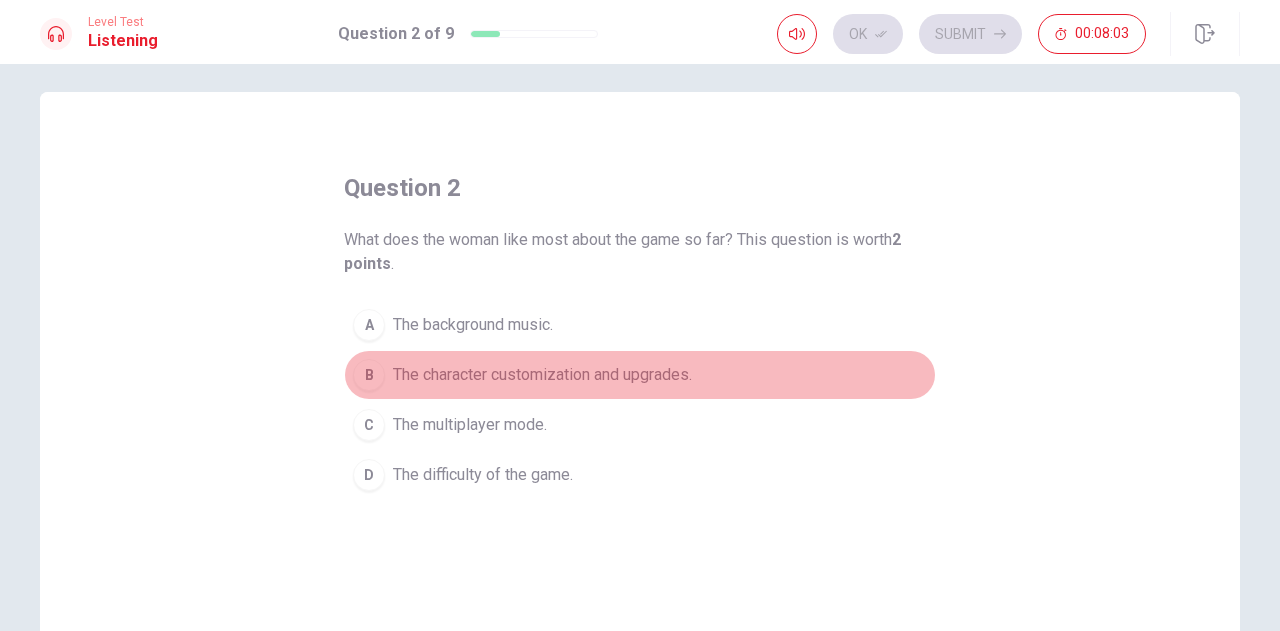 click on "B" at bounding box center [369, 375] 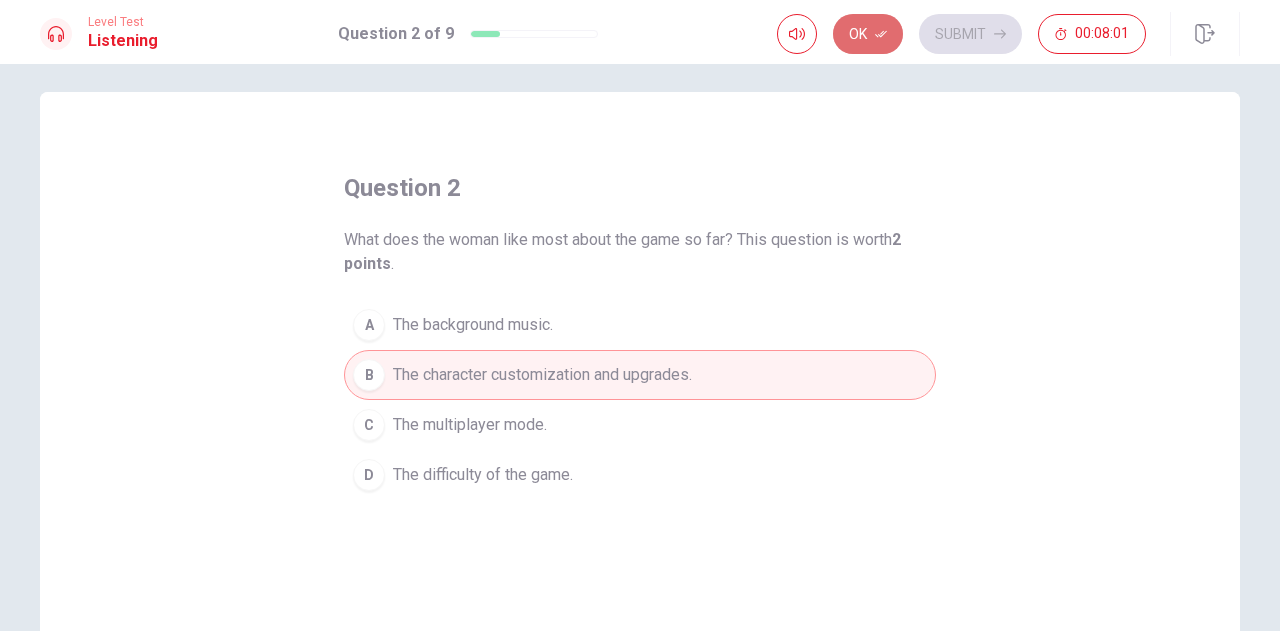 click 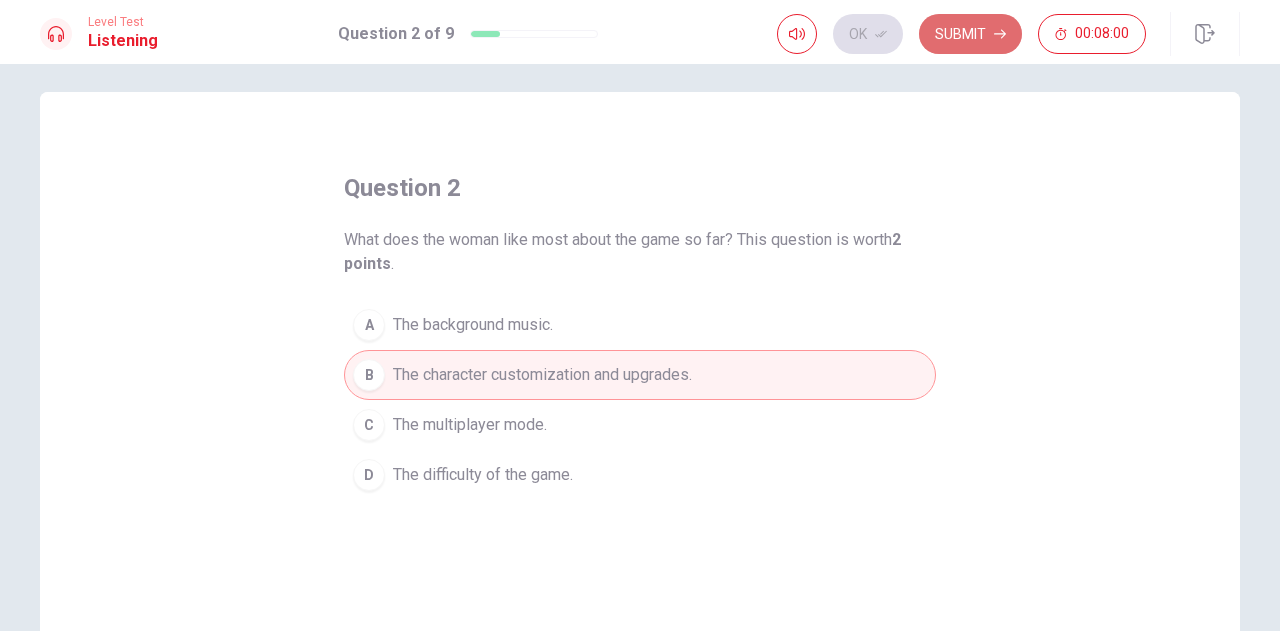 click on "Submit" at bounding box center (970, 34) 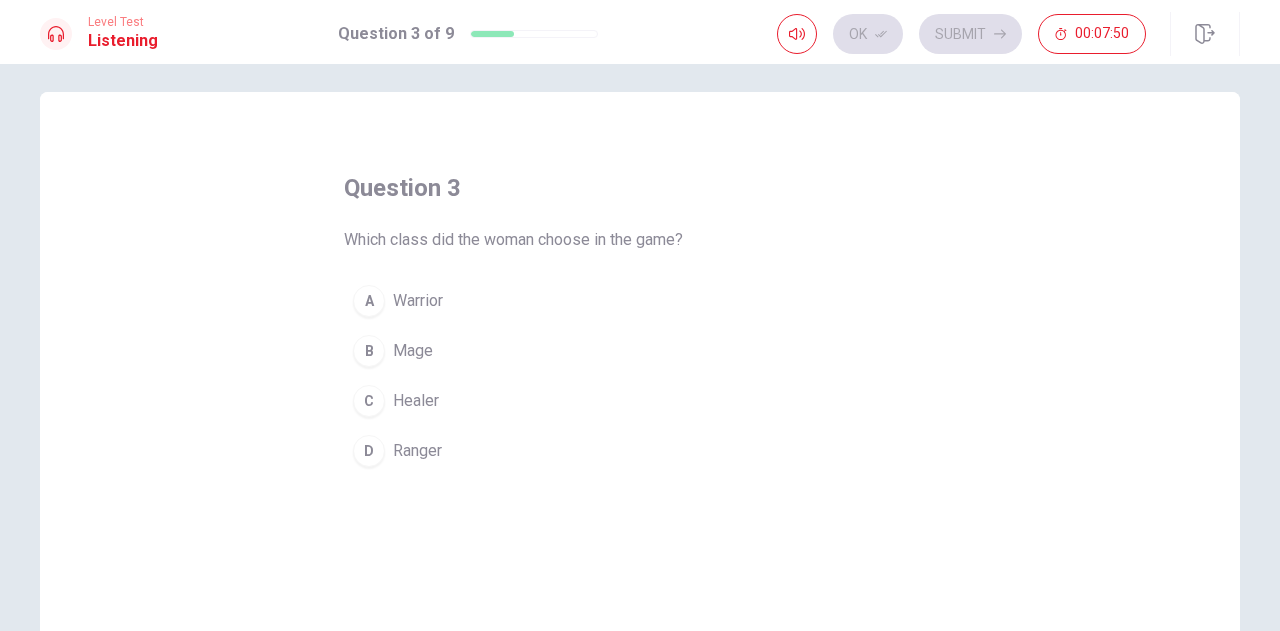 click on "D" at bounding box center (369, 451) 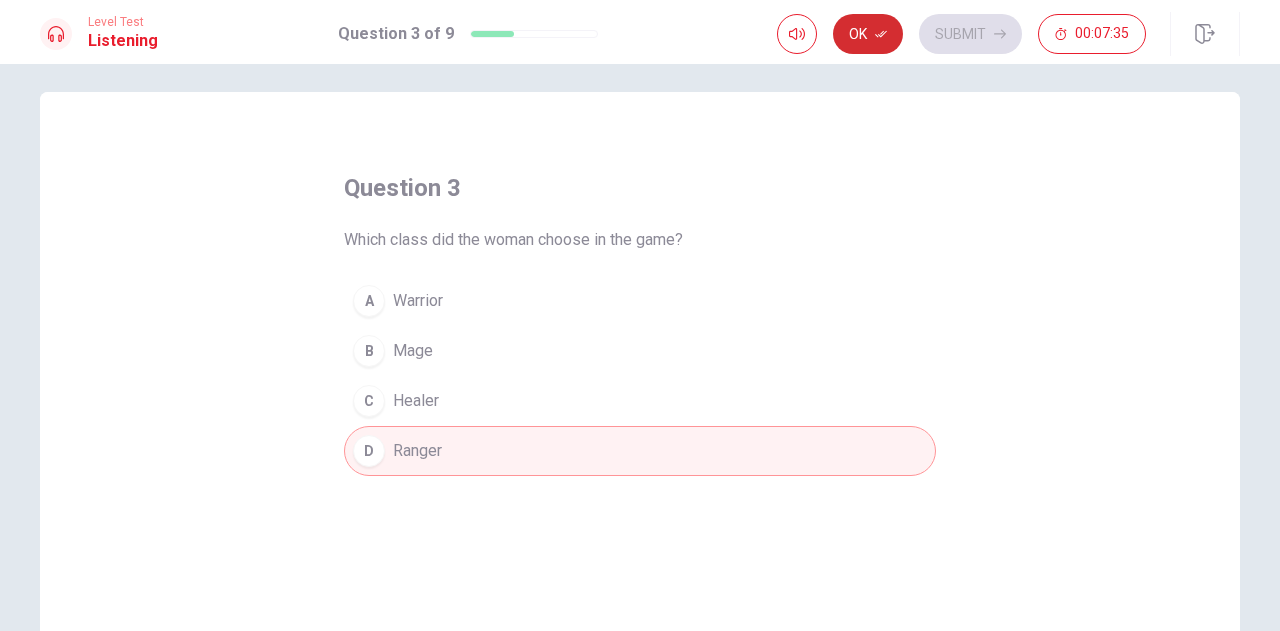 click on "Ok" at bounding box center (868, 34) 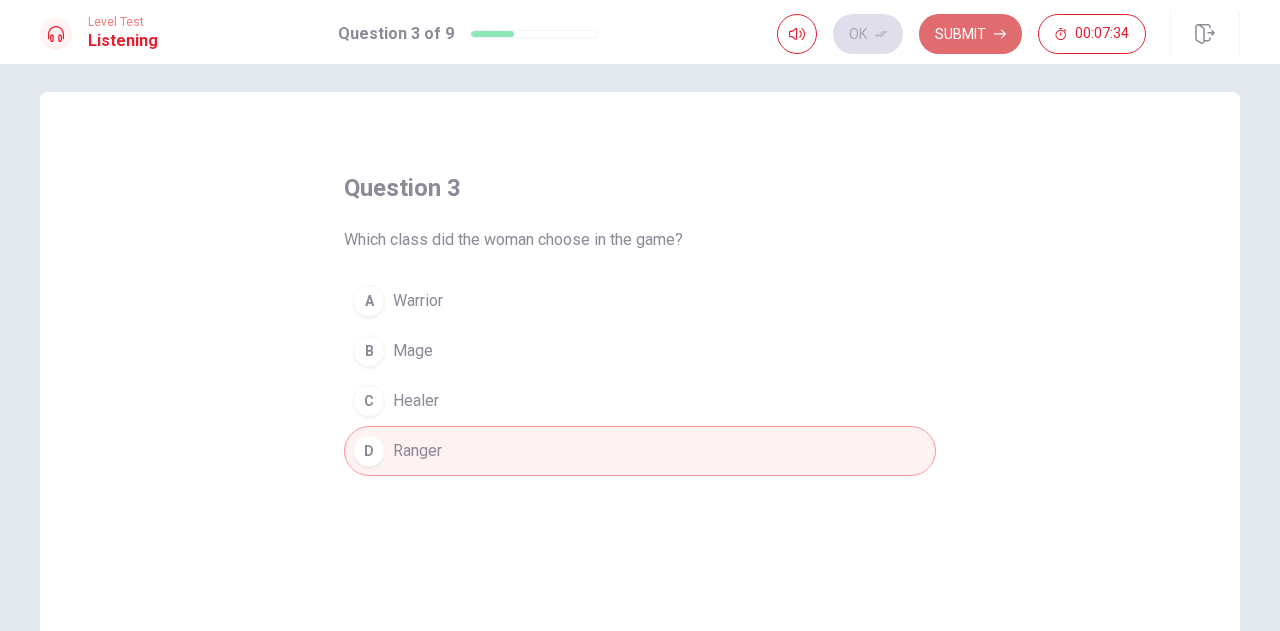 click on "Submit" at bounding box center [970, 34] 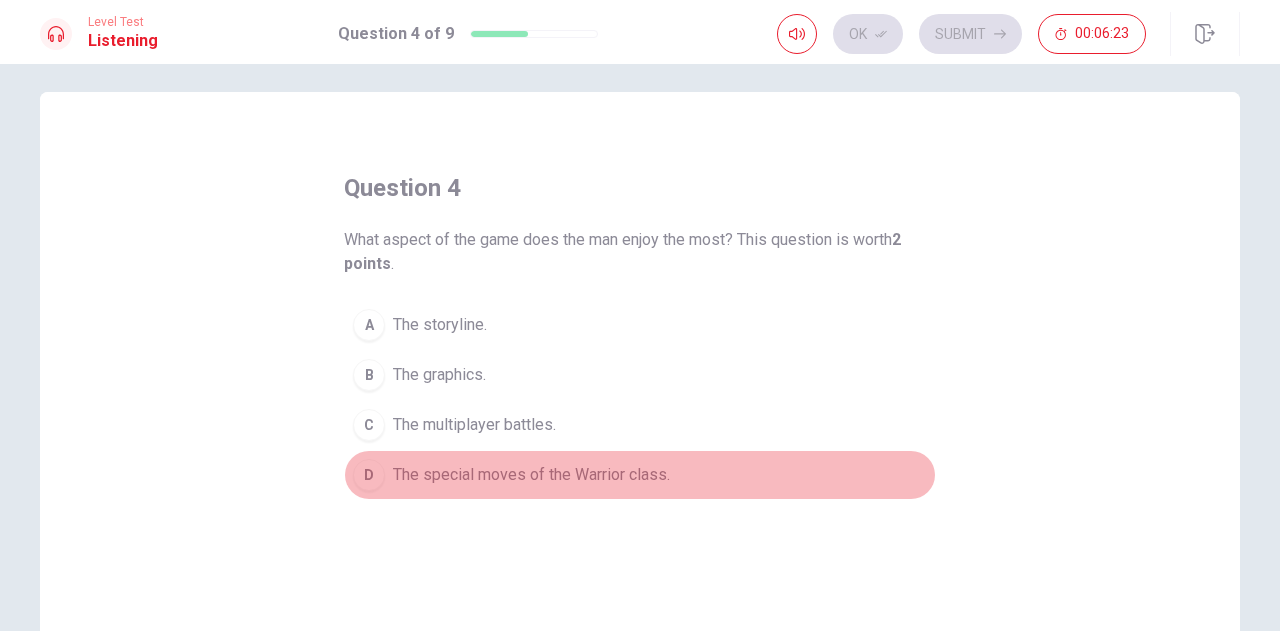 click on "D" at bounding box center (369, 475) 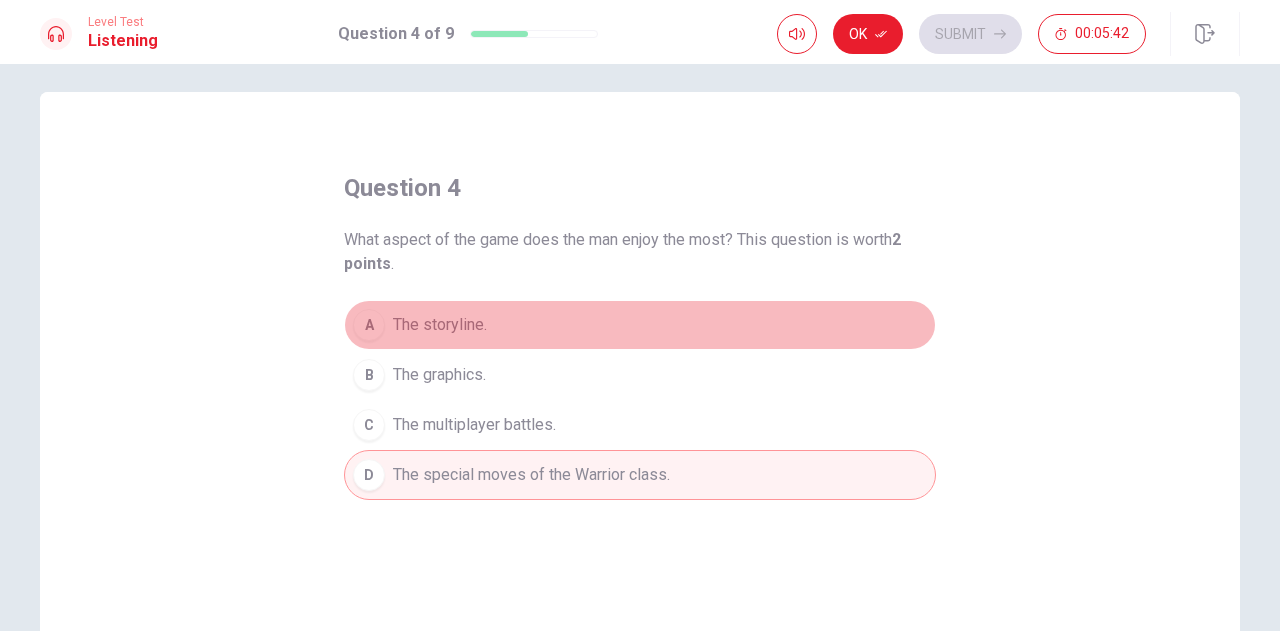 click on "A The storyline." at bounding box center [640, 325] 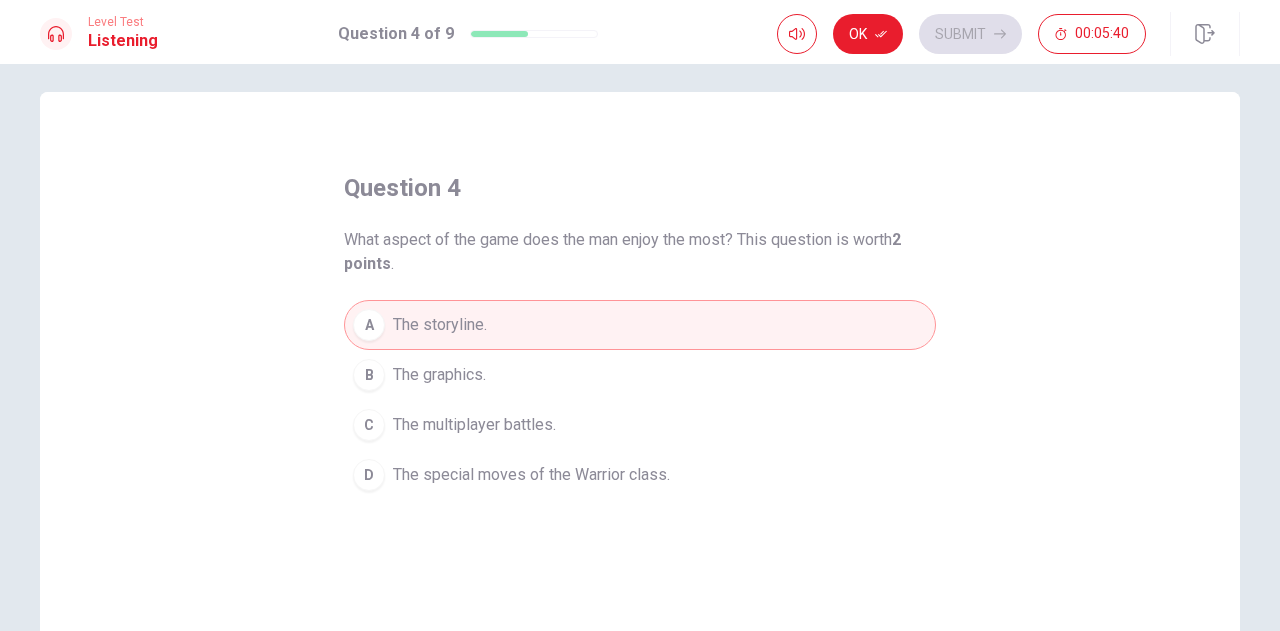 click on "D The special moves of the Warrior class." at bounding box center [640, 475] 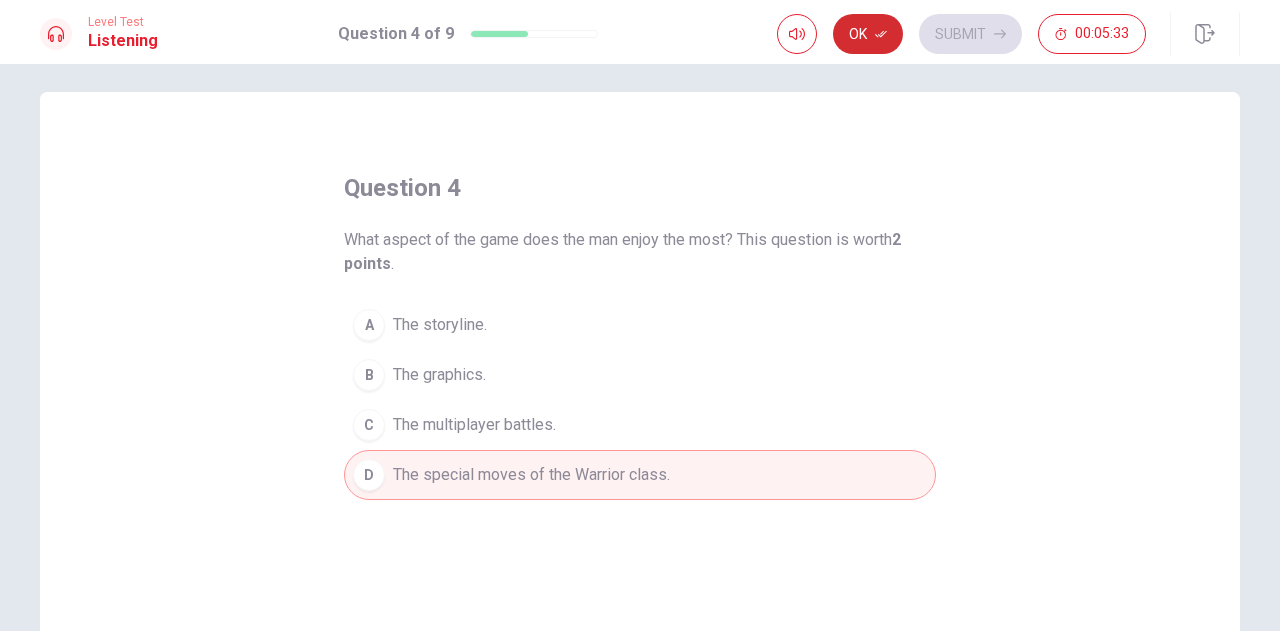 click on "Ok" at bounding box center (868, 34) 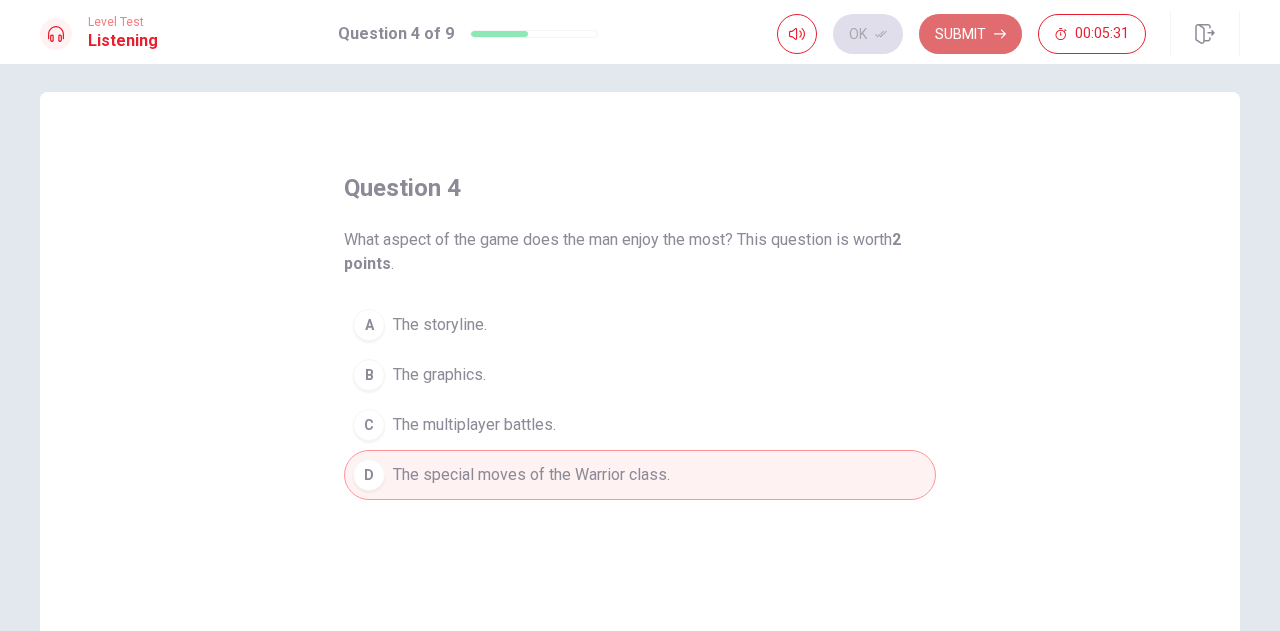 click on "Submit" at bounding box center [970, 34] 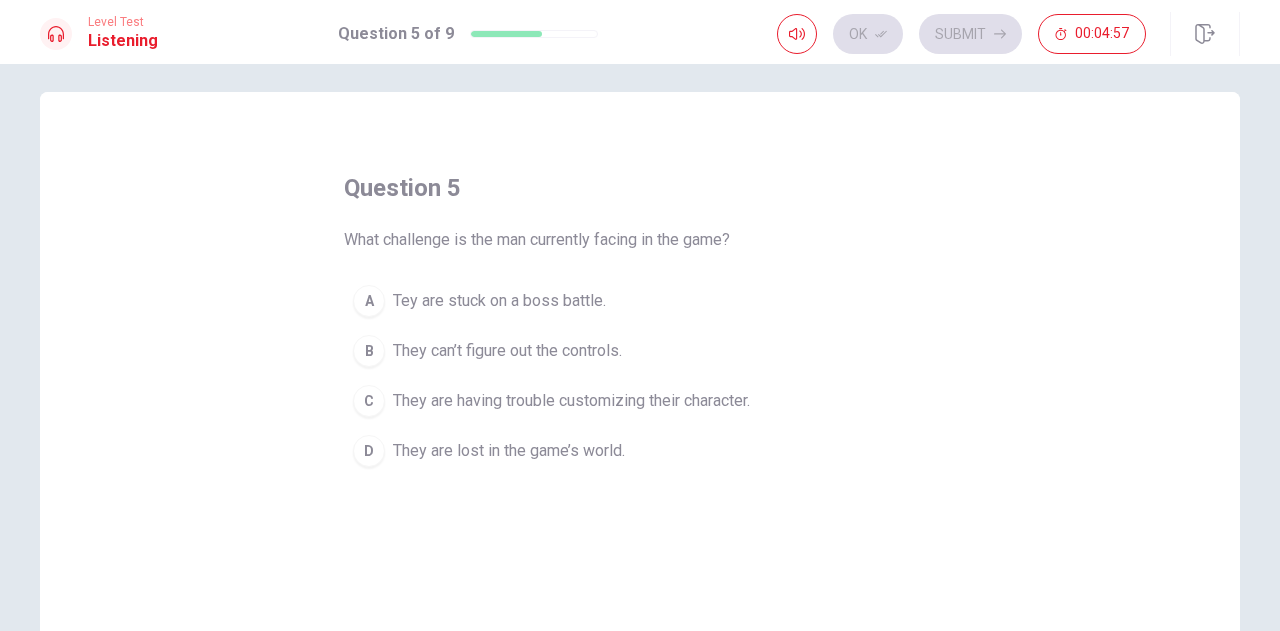 drag, startPoint x: 362, startPoint y: 301, endPoint x: 471, endPoint y: 312, distance: 109.55364 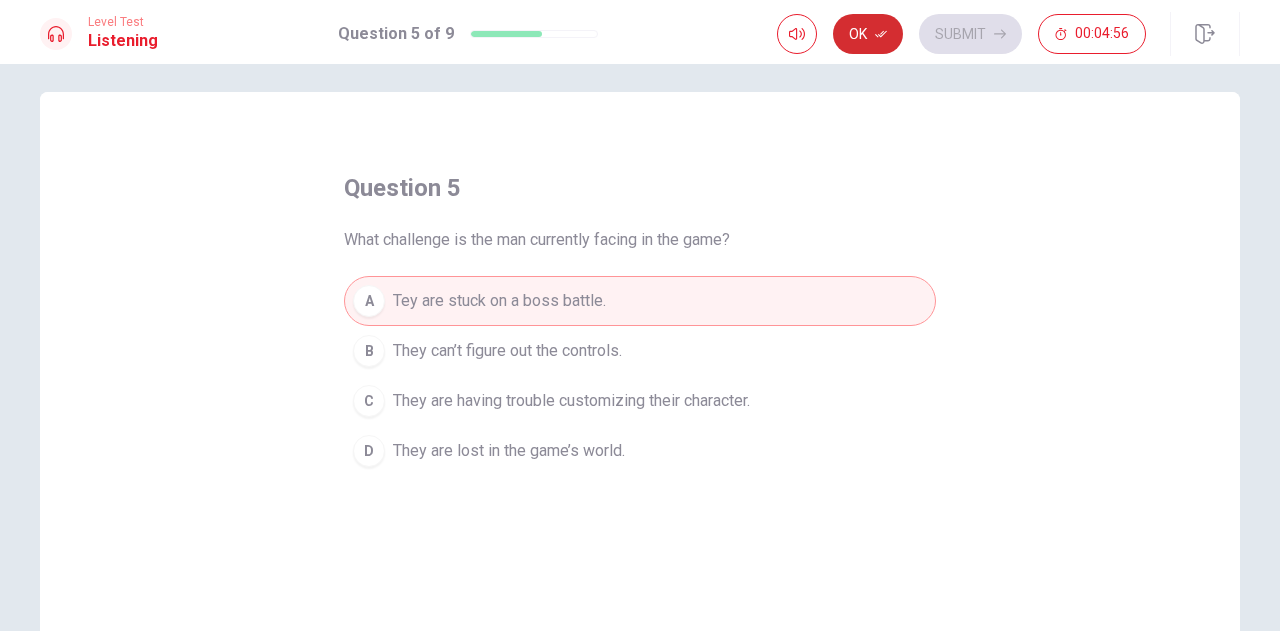 click on "Ok" at bounding box center (868, 34) 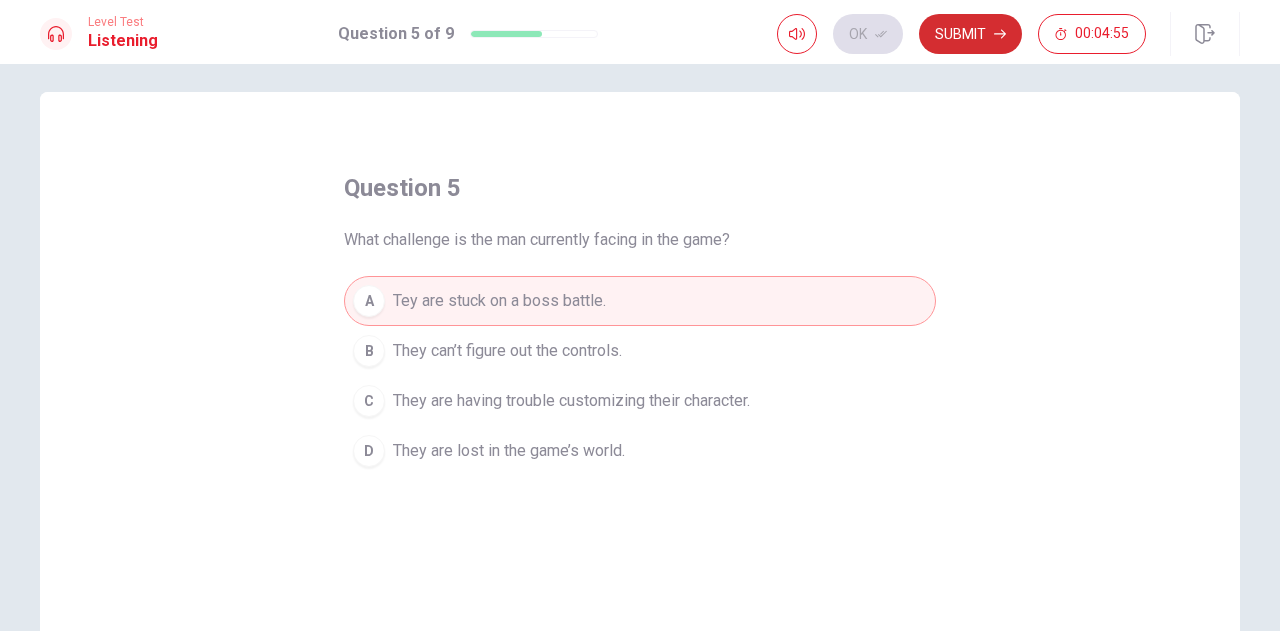 click on "Submit" at bounding box center [970, 34] 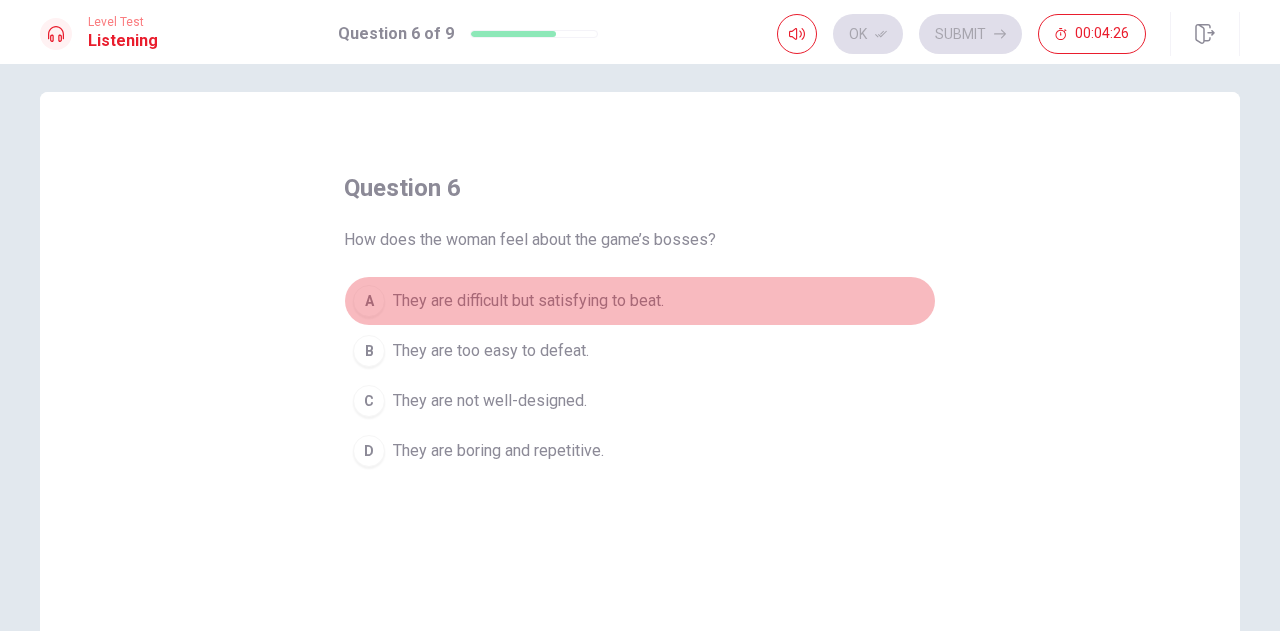 click on "A" at bounding box center [369, 301] 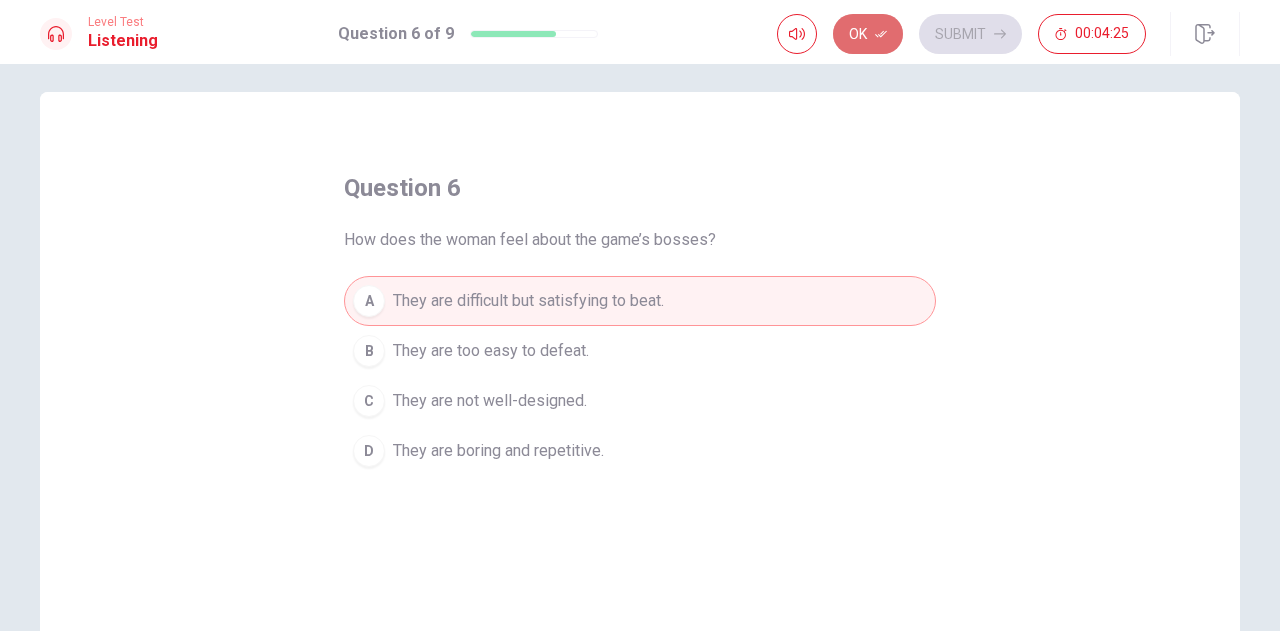 click on "Ok" at bounding box center (868, 34) 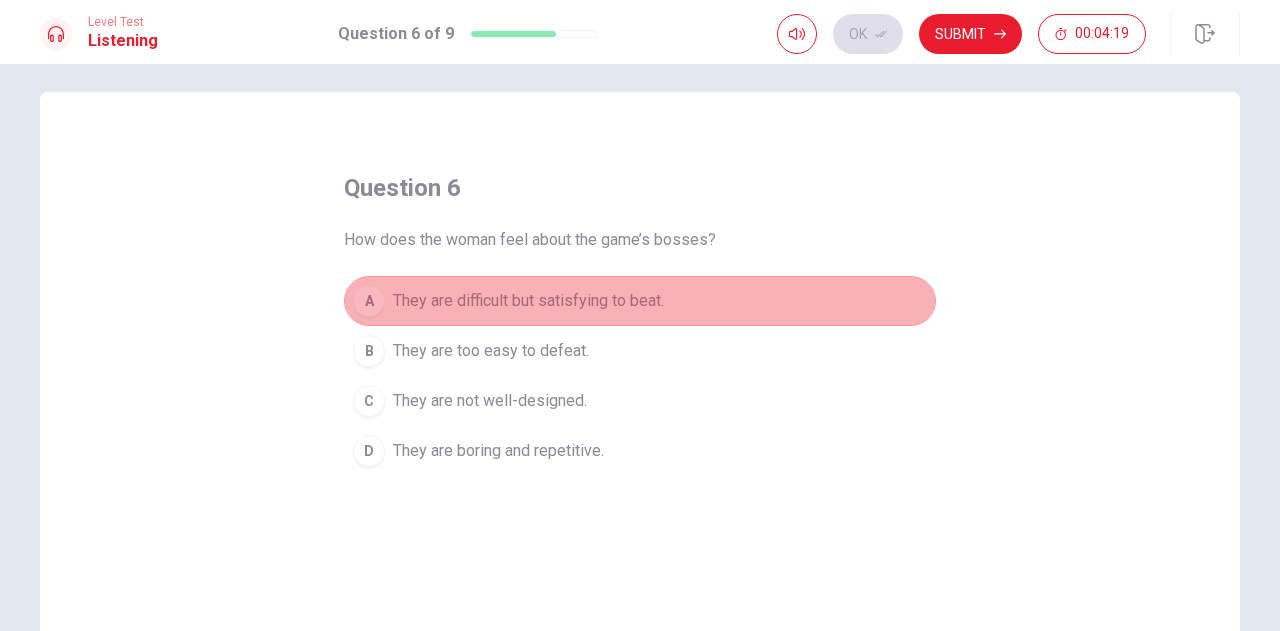 click on "A They are difficult but satisfying to beat." at bounding box center [640, 301] 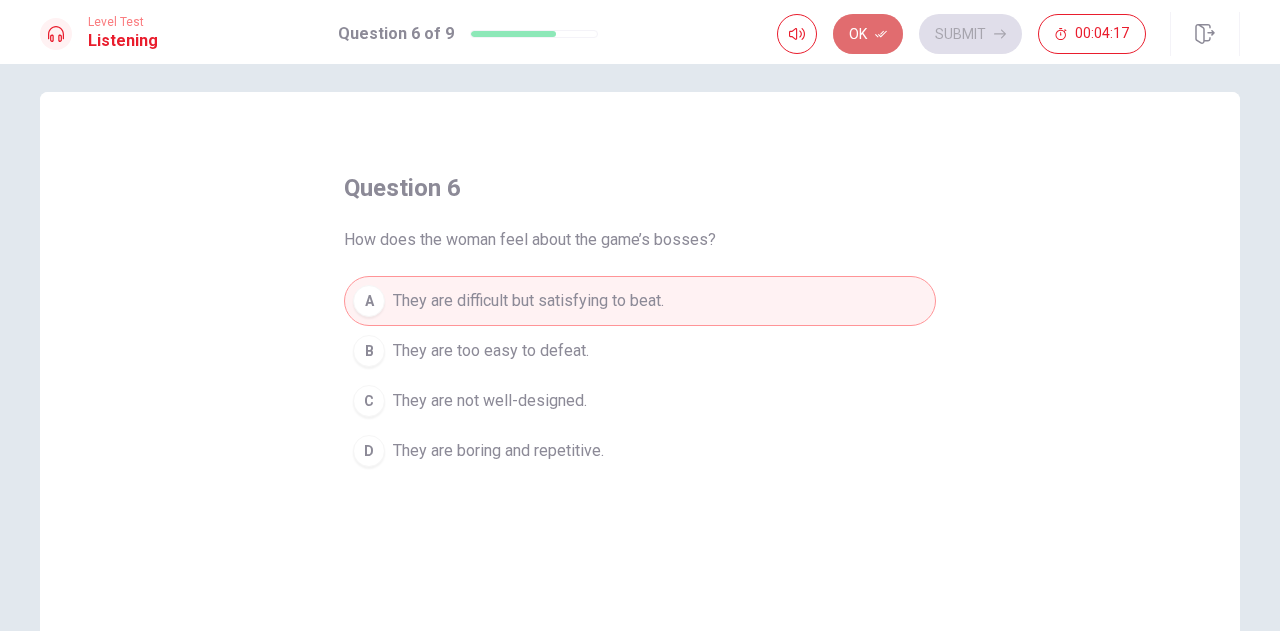 click on "Ok" at bounding box center (868, 34) 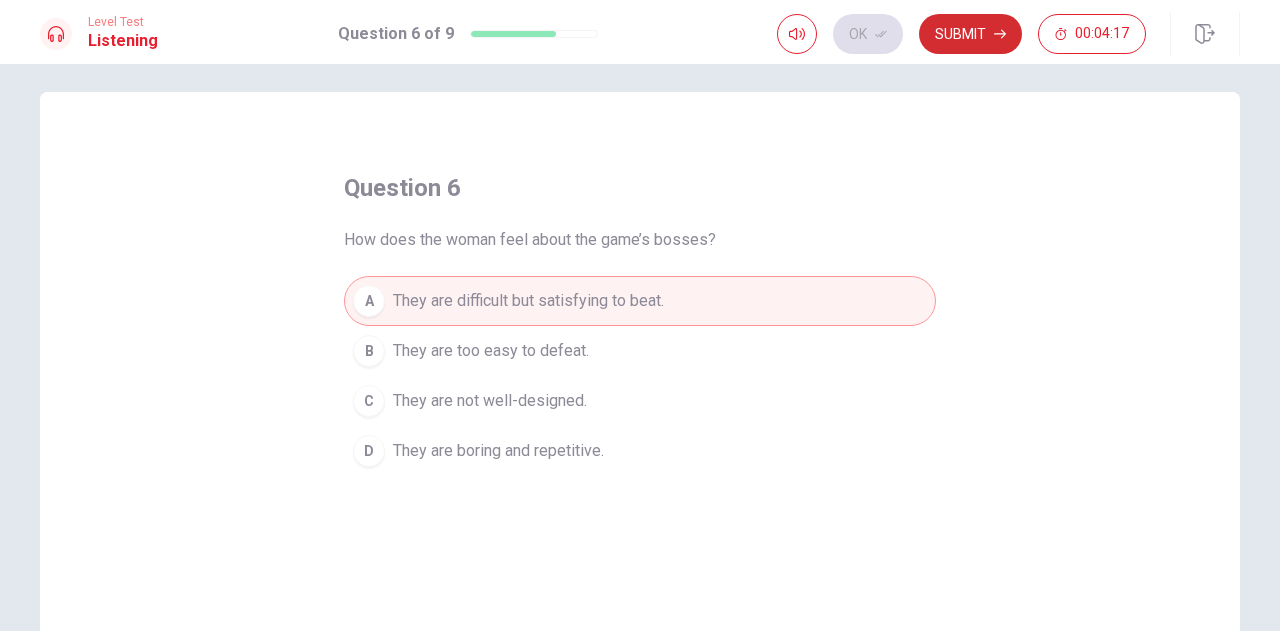 click on "Submit" at bounding box center (970, 34) 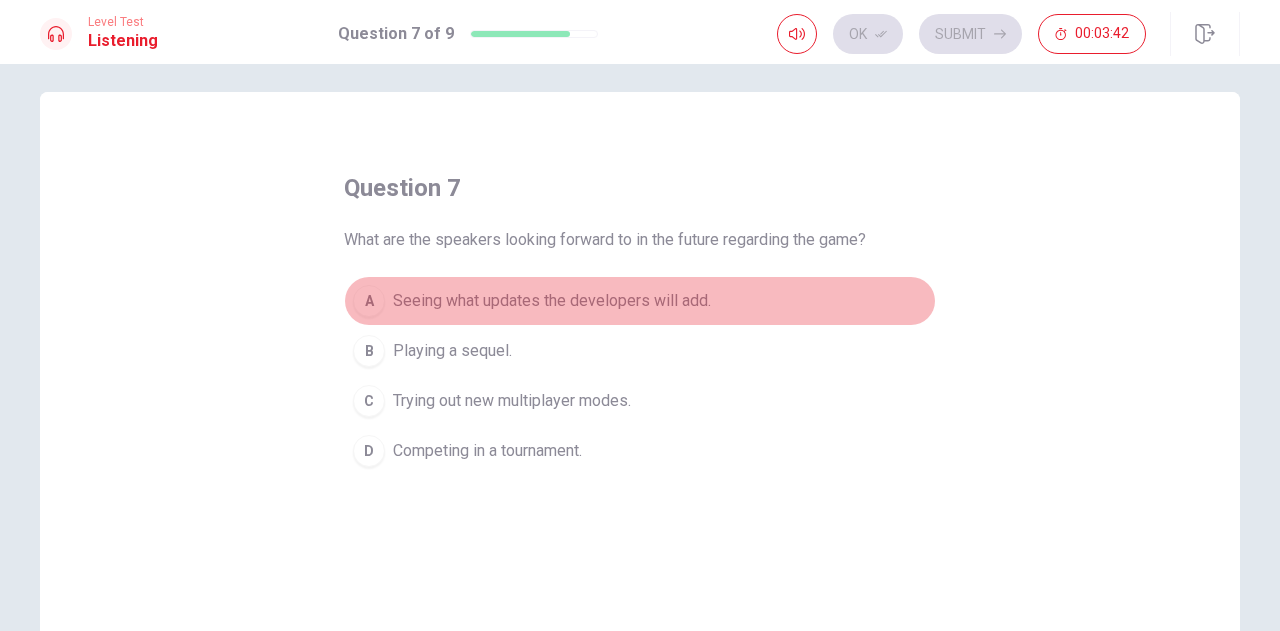 click on "A" at bounding box center [369, 301] 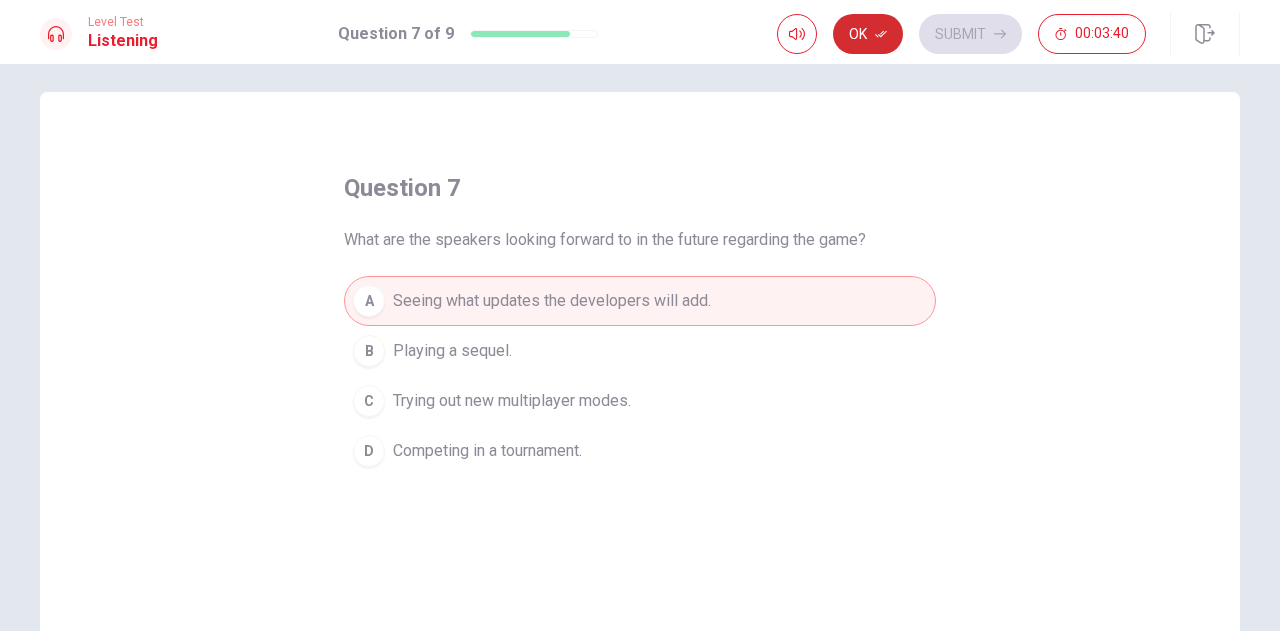 click on "Ok" at bounding box center (868, 34) 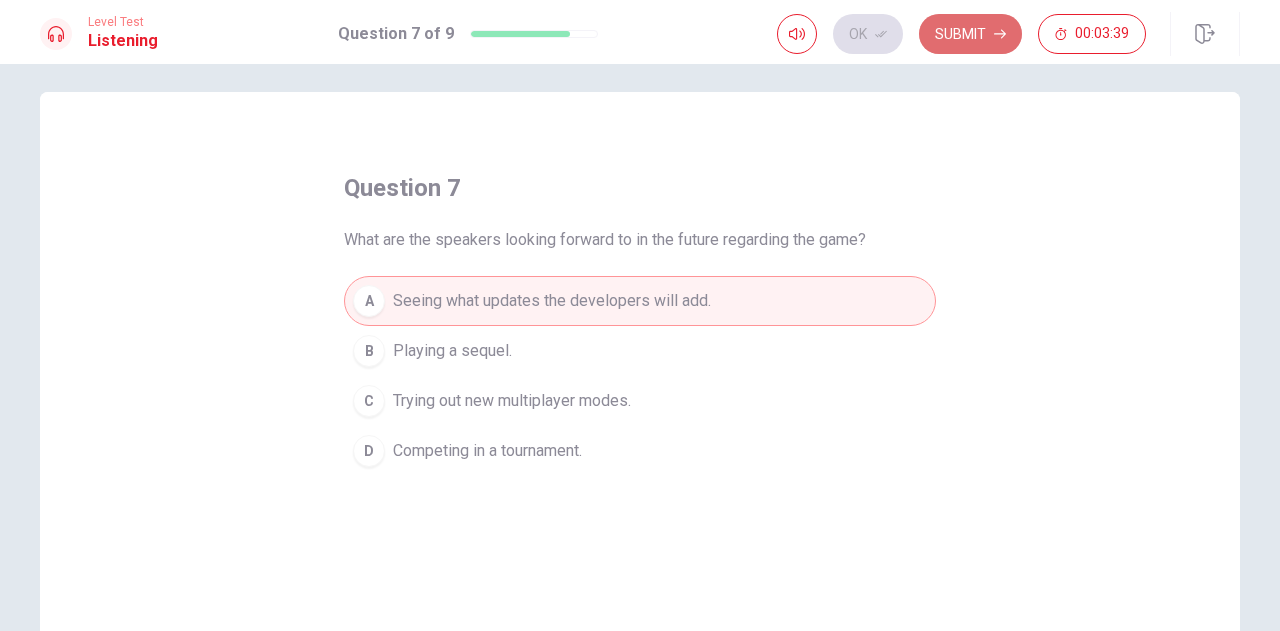 click on "Submit" at bounding box center (970, 34) 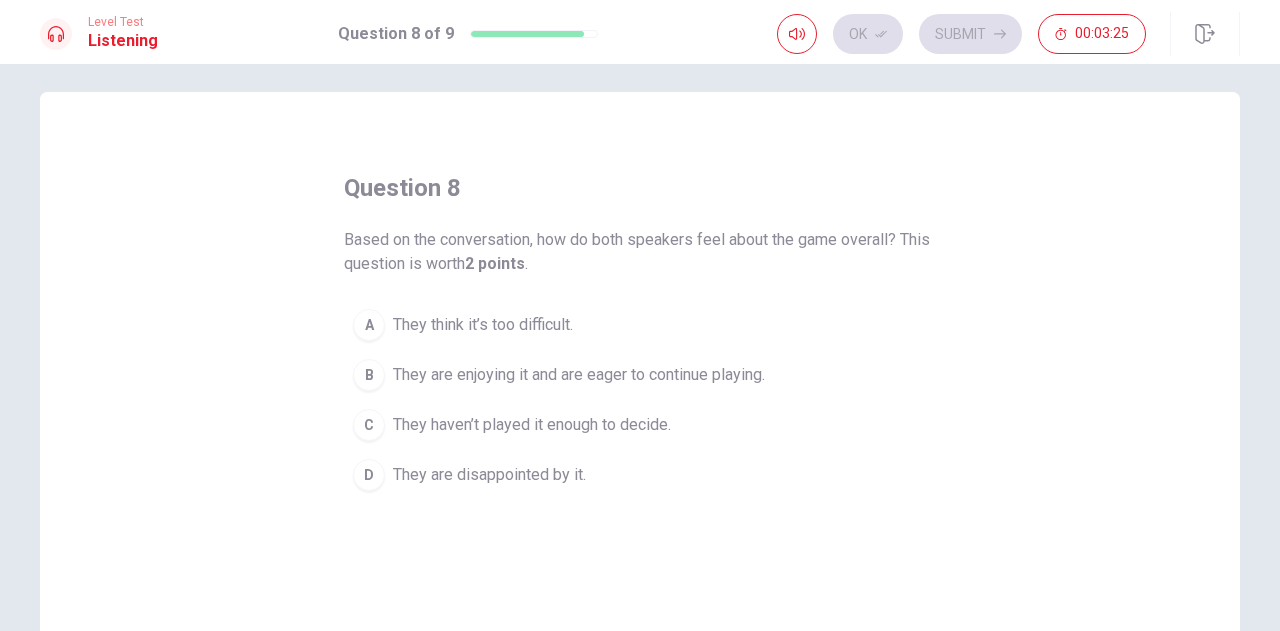click on "They are enjoying it and are eager to continue playing." at bounding box center [579, 375] 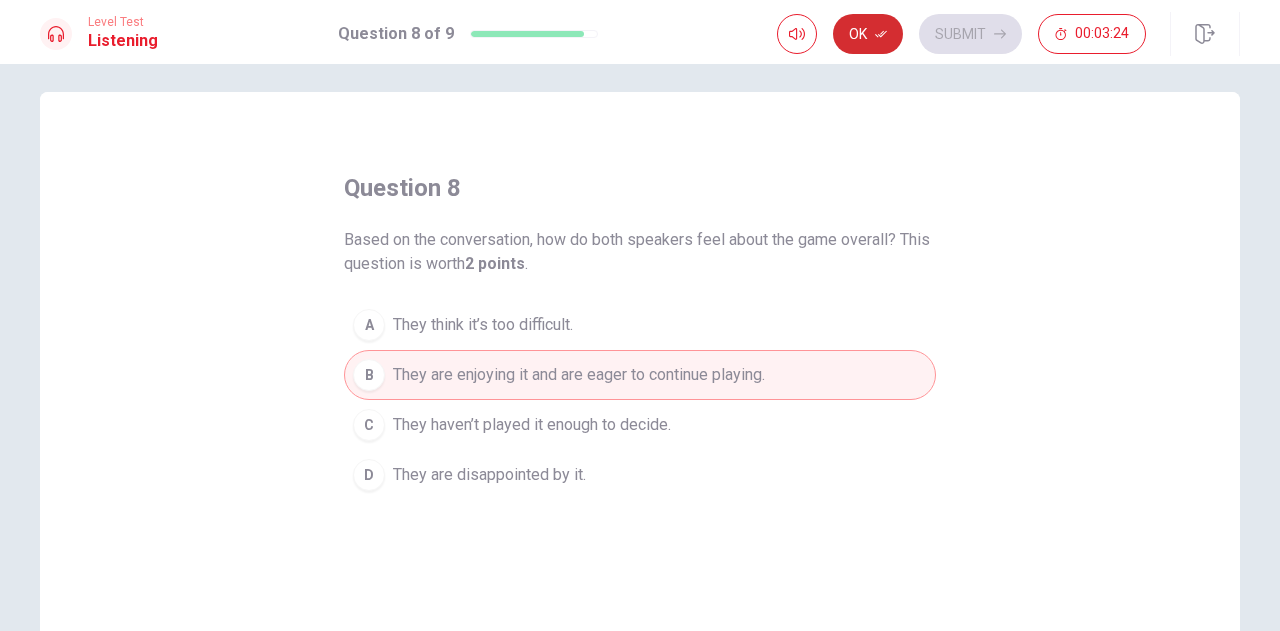 click on "Ok" at bounding box center (868, 34) 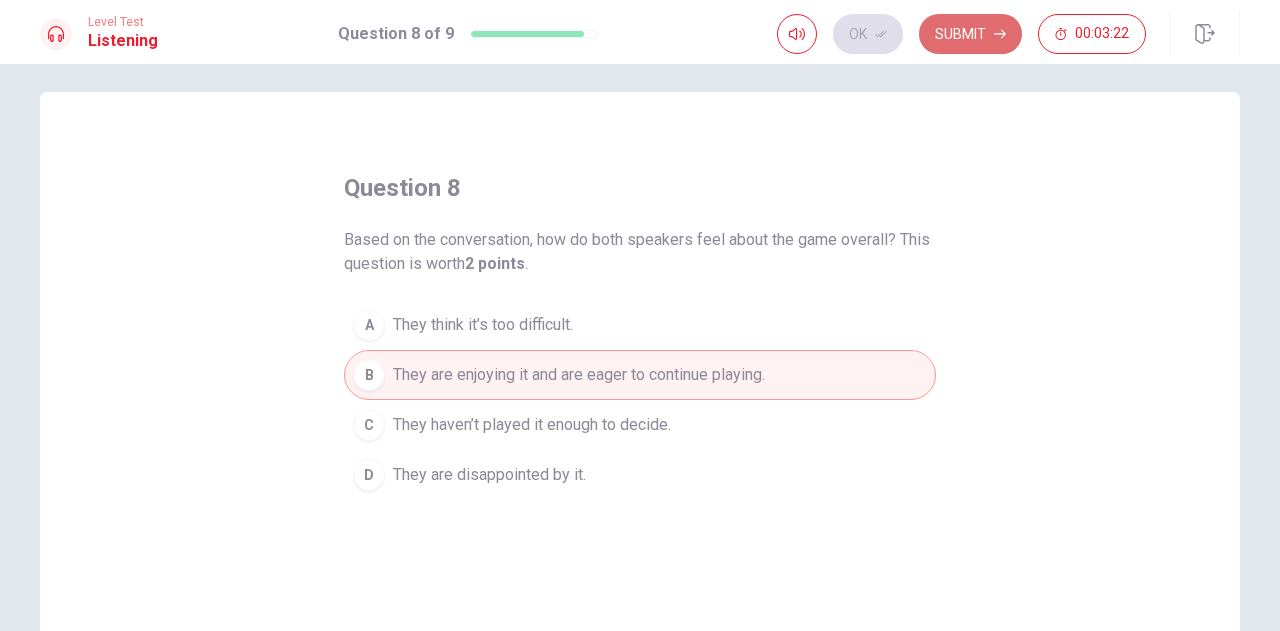 click on "Submit" at bounding box center (970, 34) 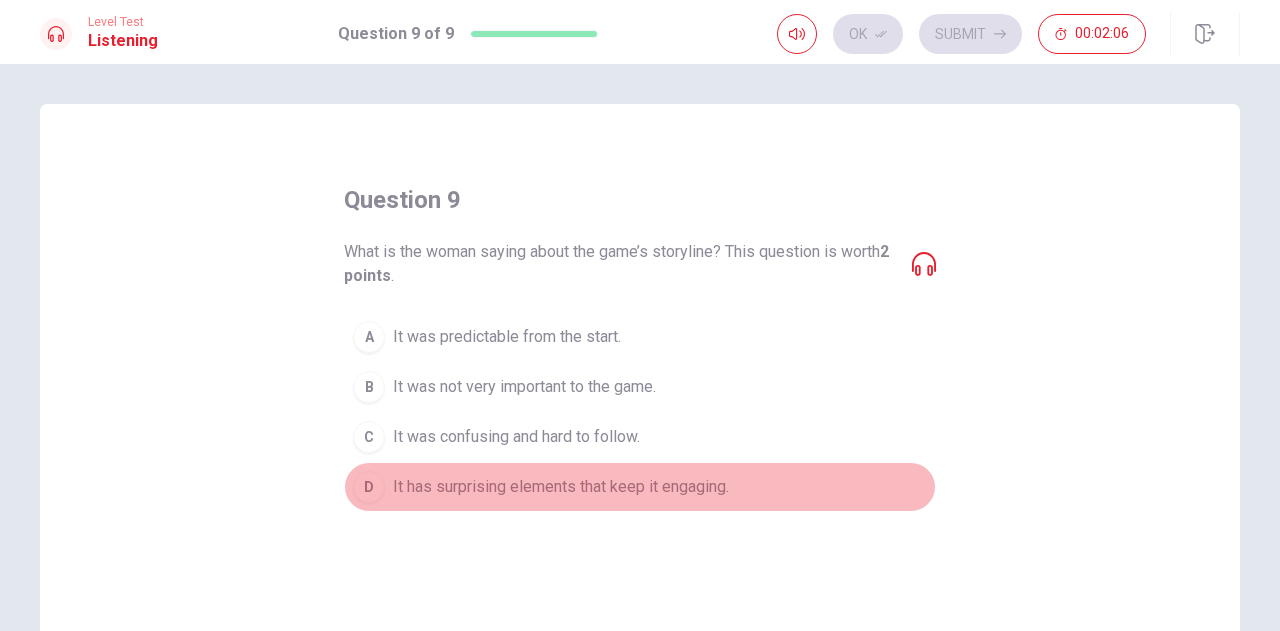 click on "D" at bounding box center (369, 487) 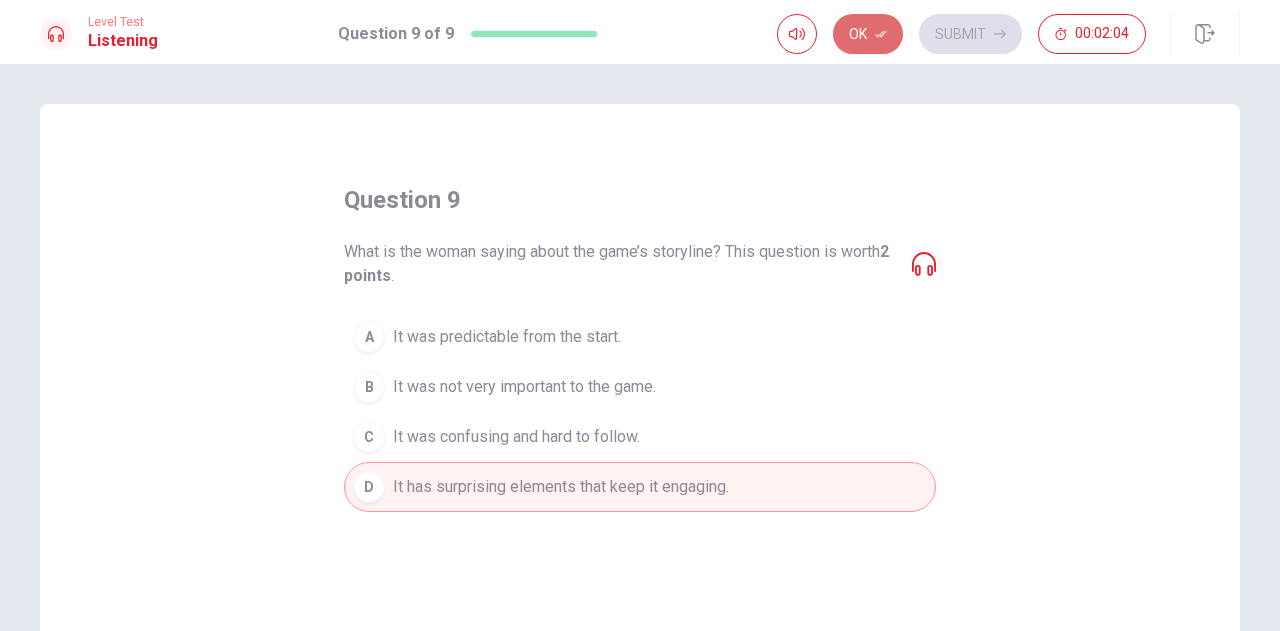 click on "Ok" at bounding box center [868, 34] 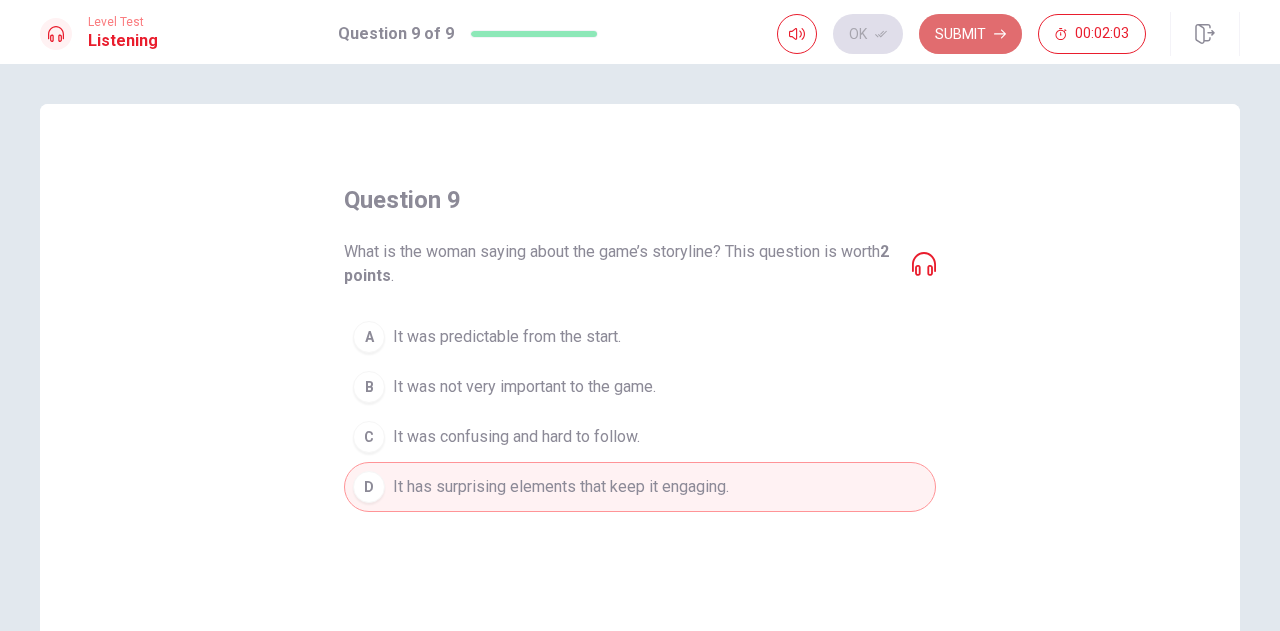 click on "Submit" at bounding box center [970, 34] 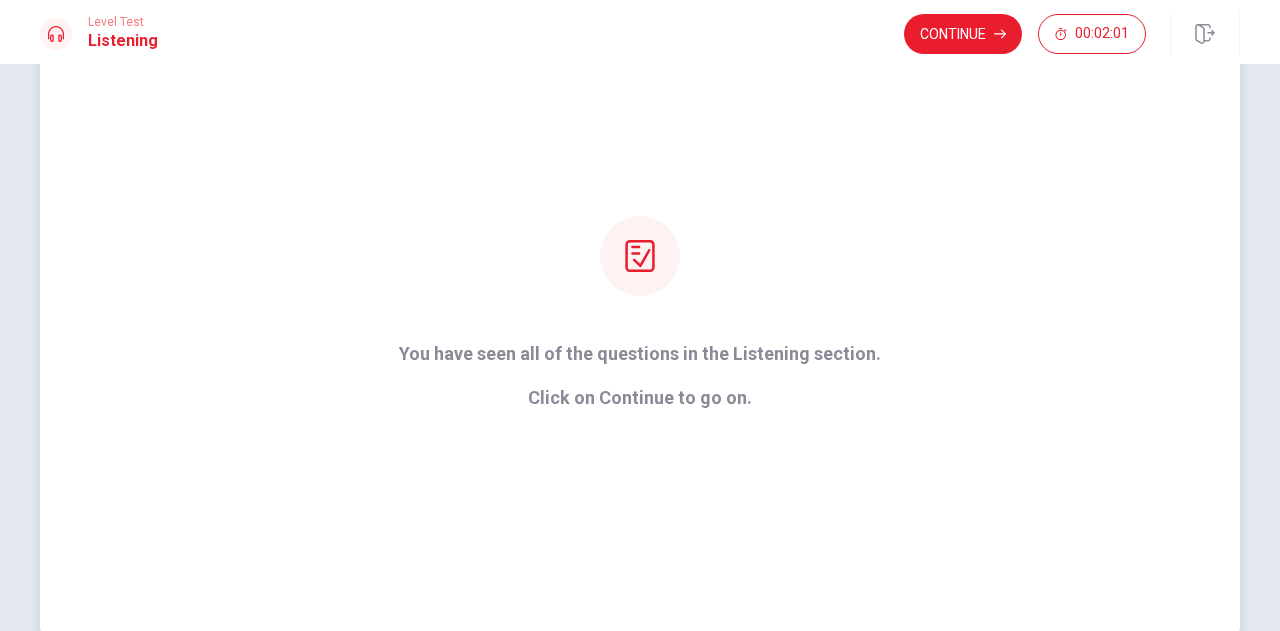 scroll, scrollTop: 113, scrollLeft: 0, axis: vertical 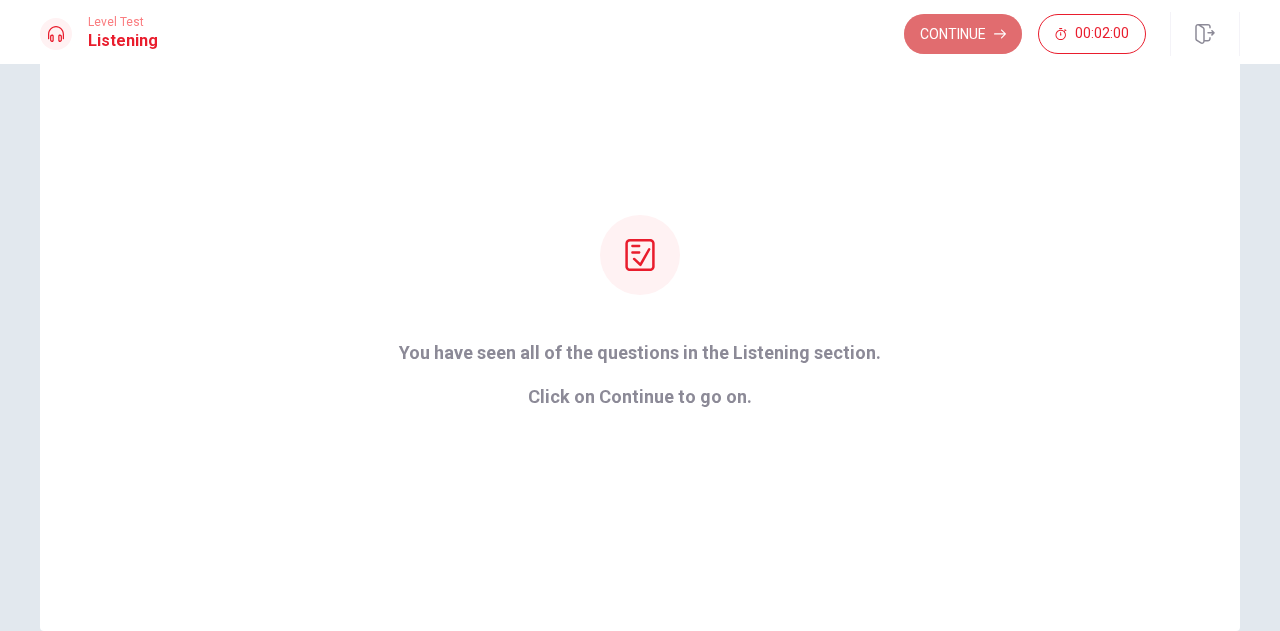 click on "Continue" at bounding box center [963, 34] 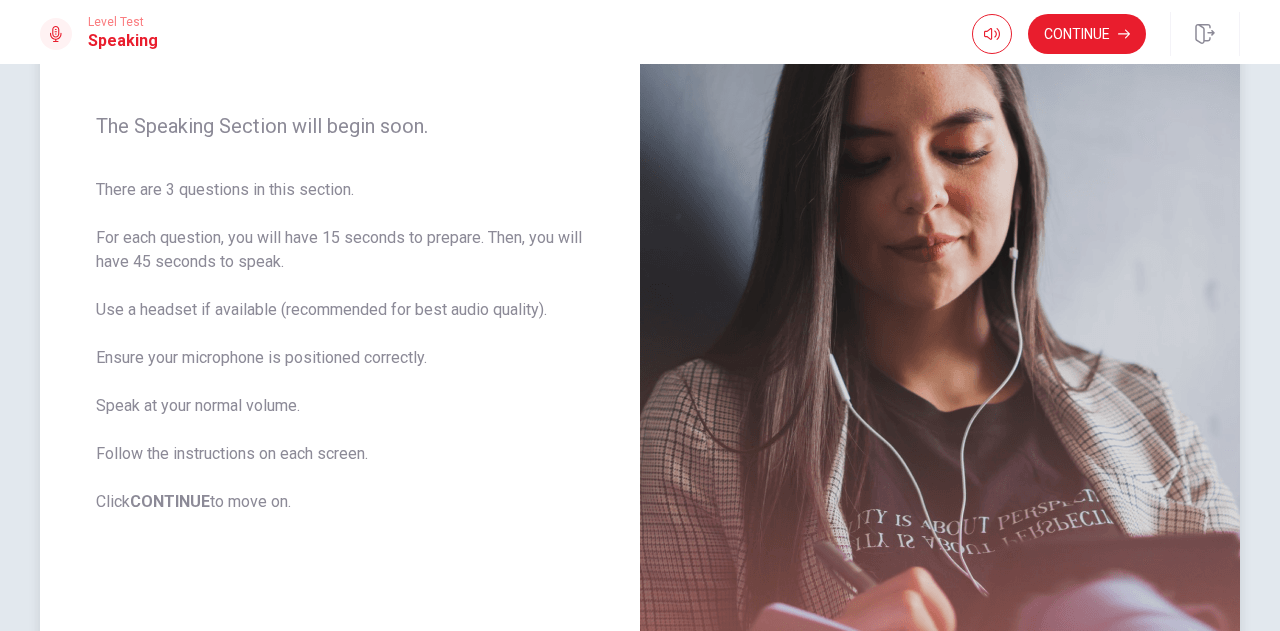 scroll, scrollTop: 227, scrollLeft: 0, axis: vertical 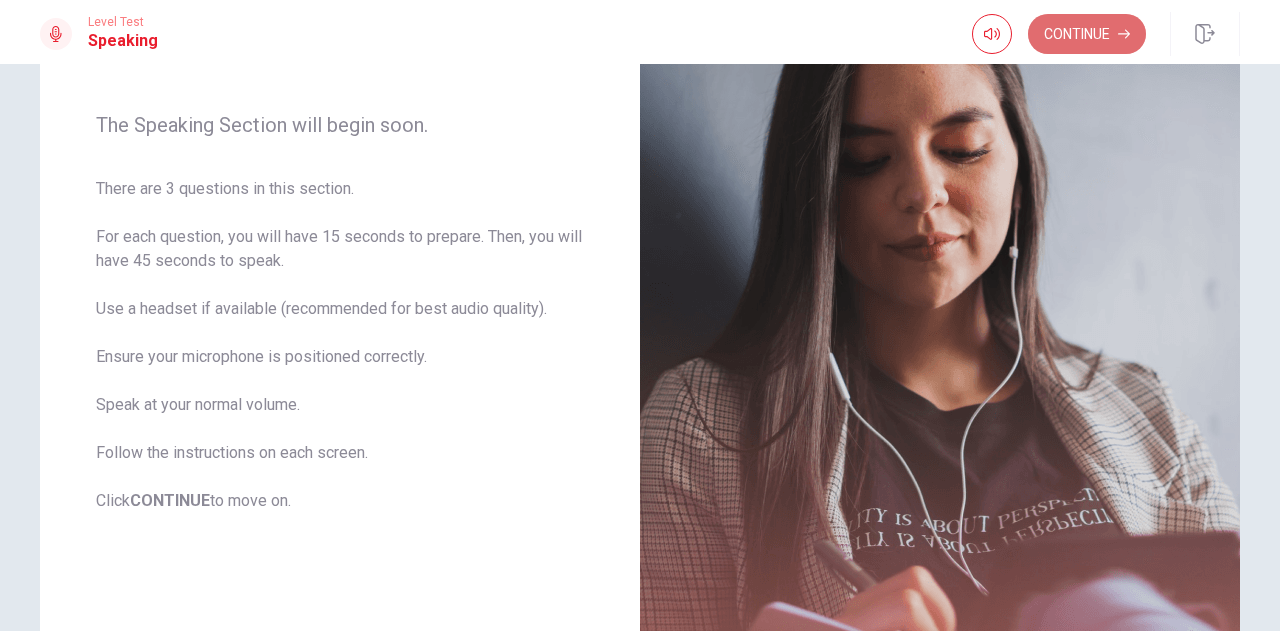 click on "Continue" at bounding box center (1087, 34) 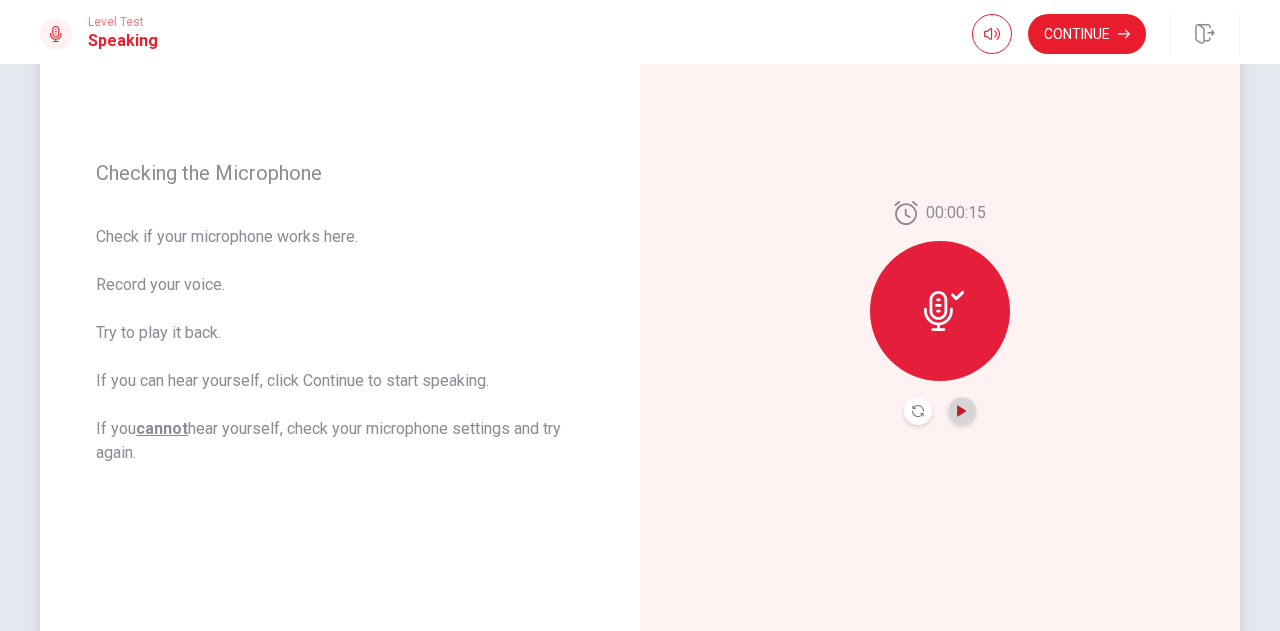 click 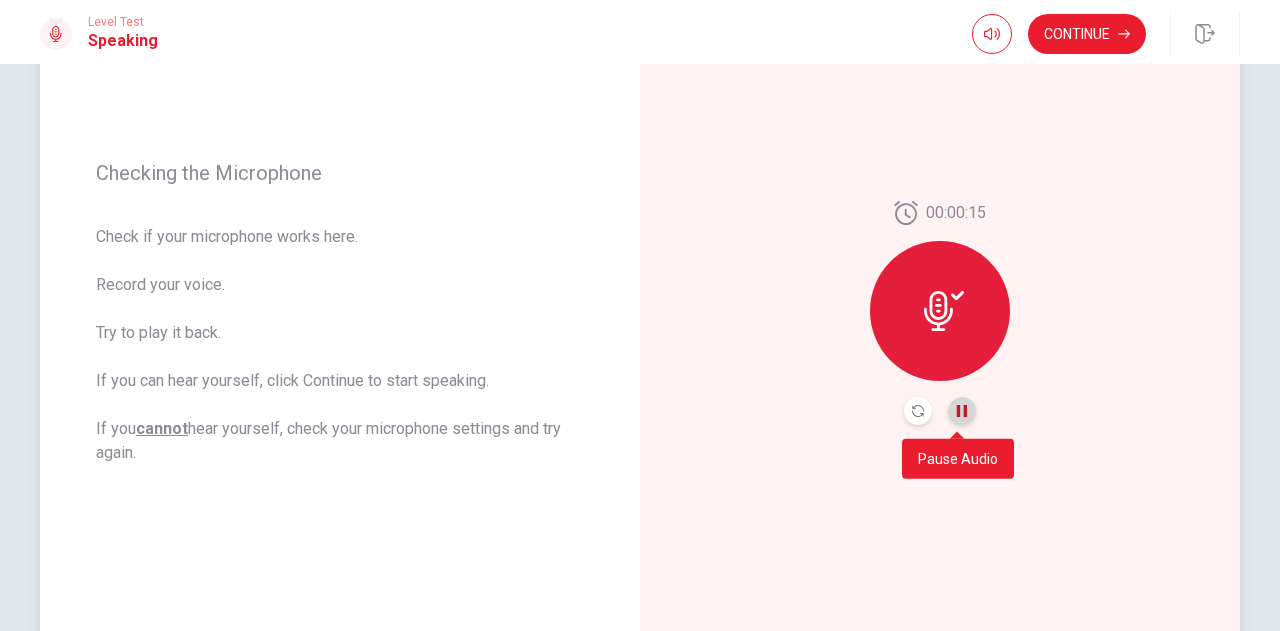 click 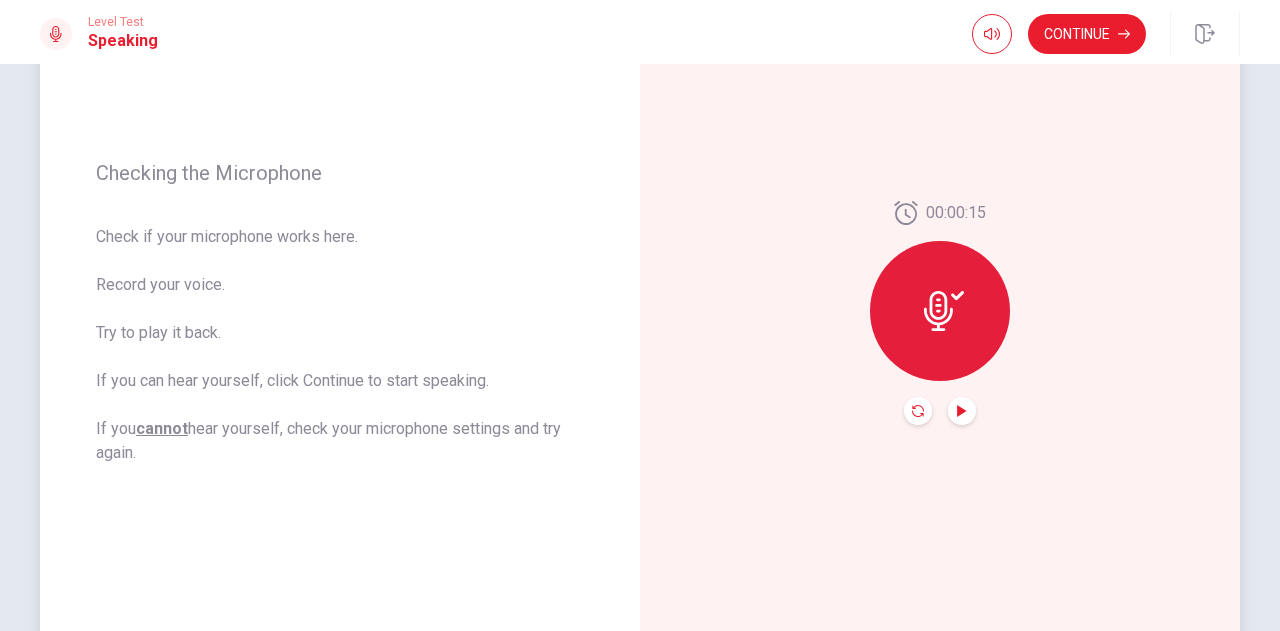 click 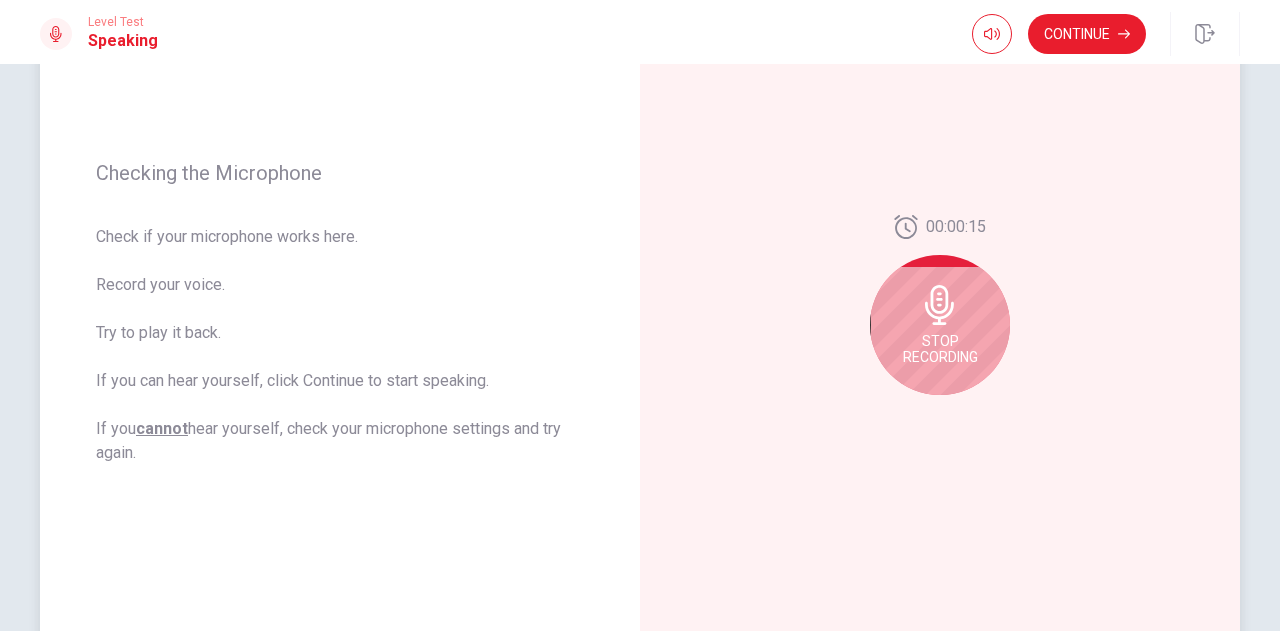 click on "Stop   Recording" at bounding box center (940, 325) 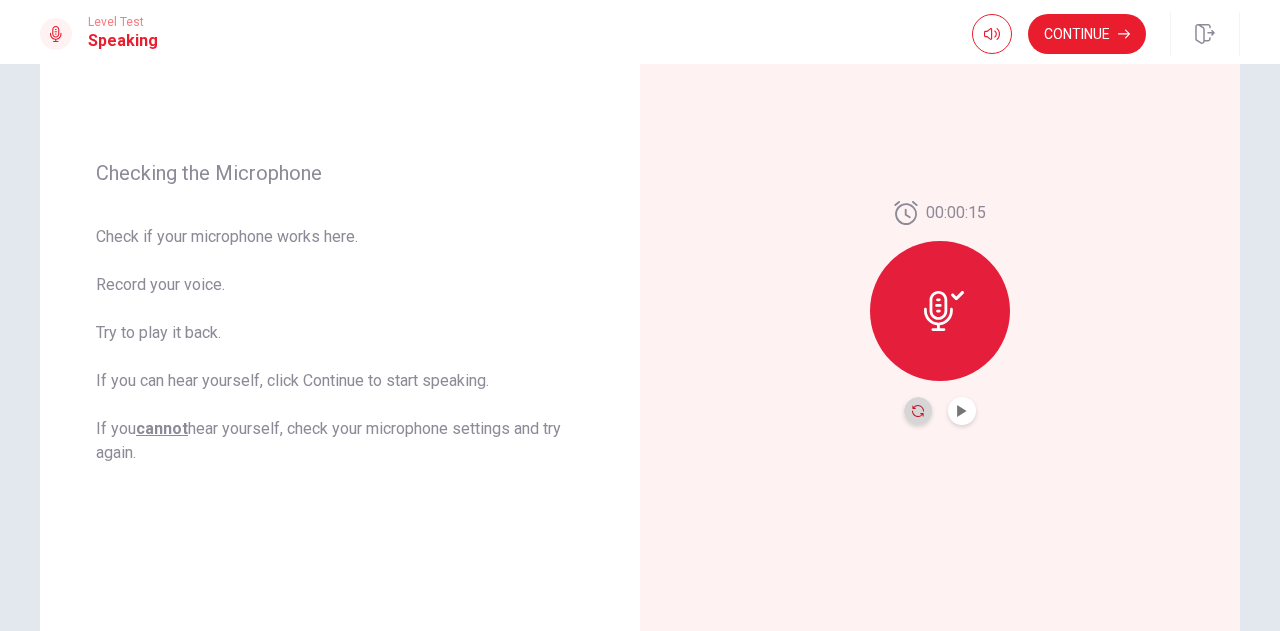 click 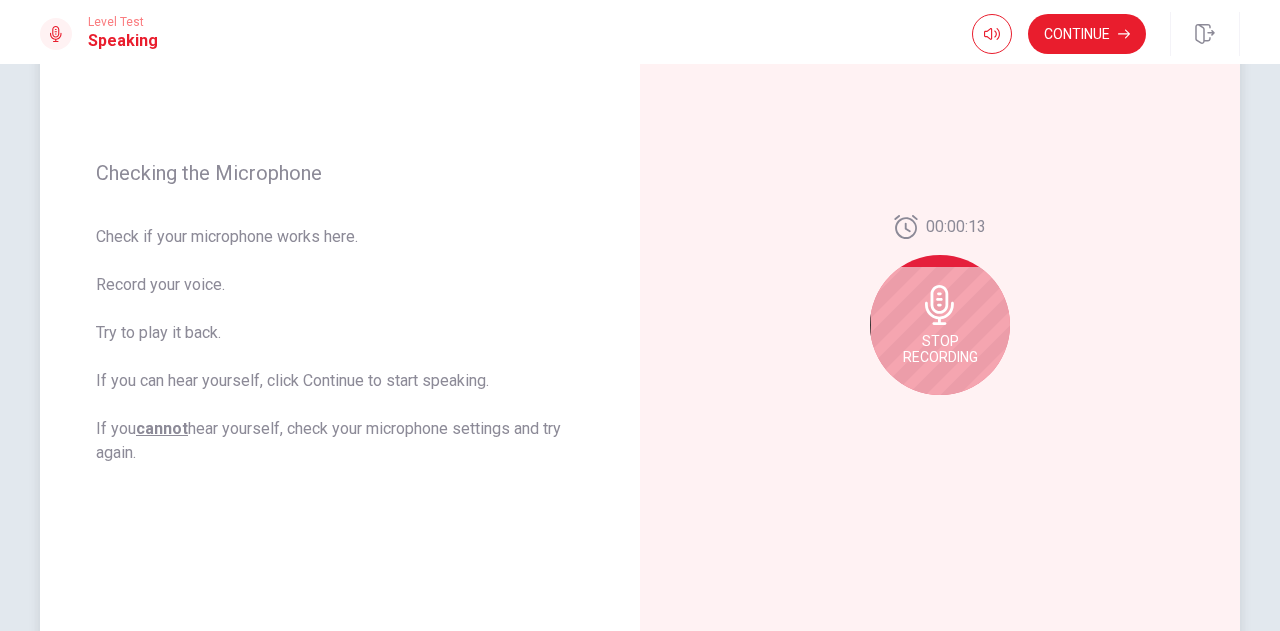 click on "Stop   Recording" at bounding box center [940, 325] 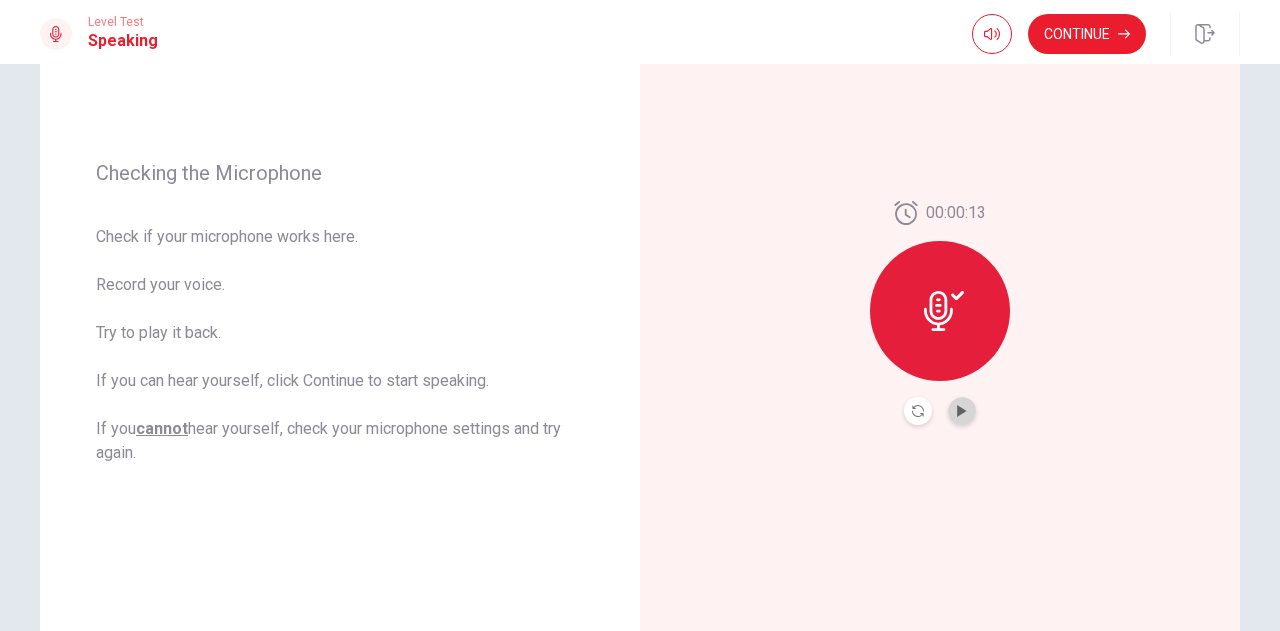 click at bounding box center (962, 411) 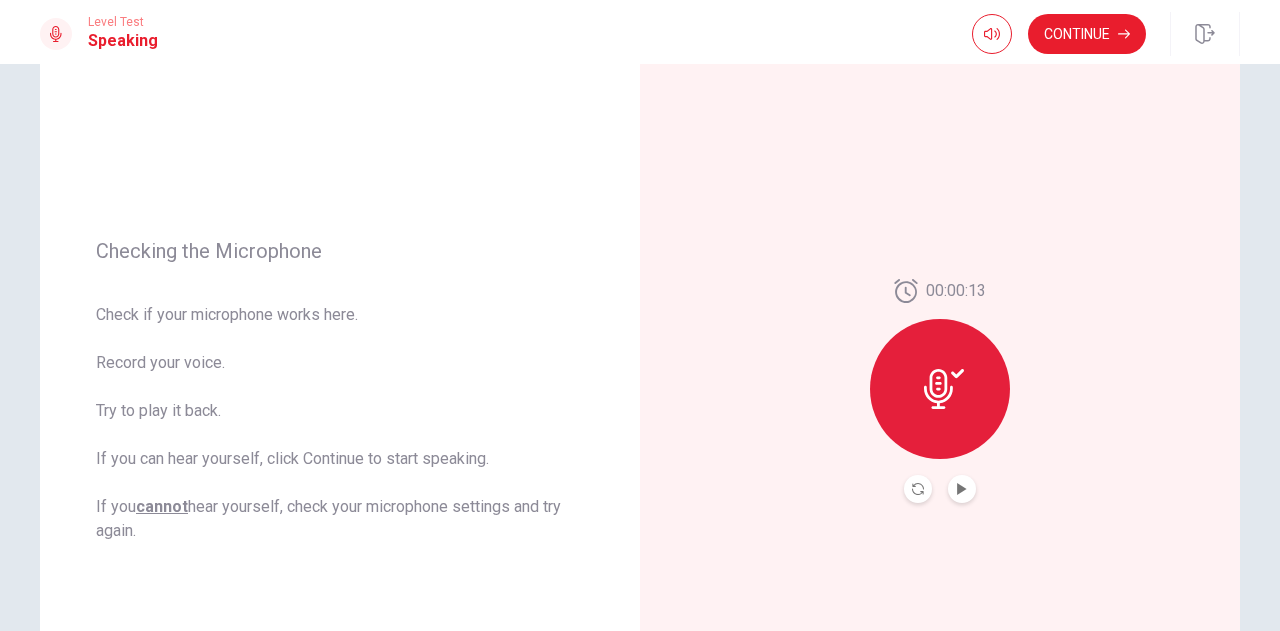 scroll, scrollTop: 197, scrollLeft: 0, axis: vertical 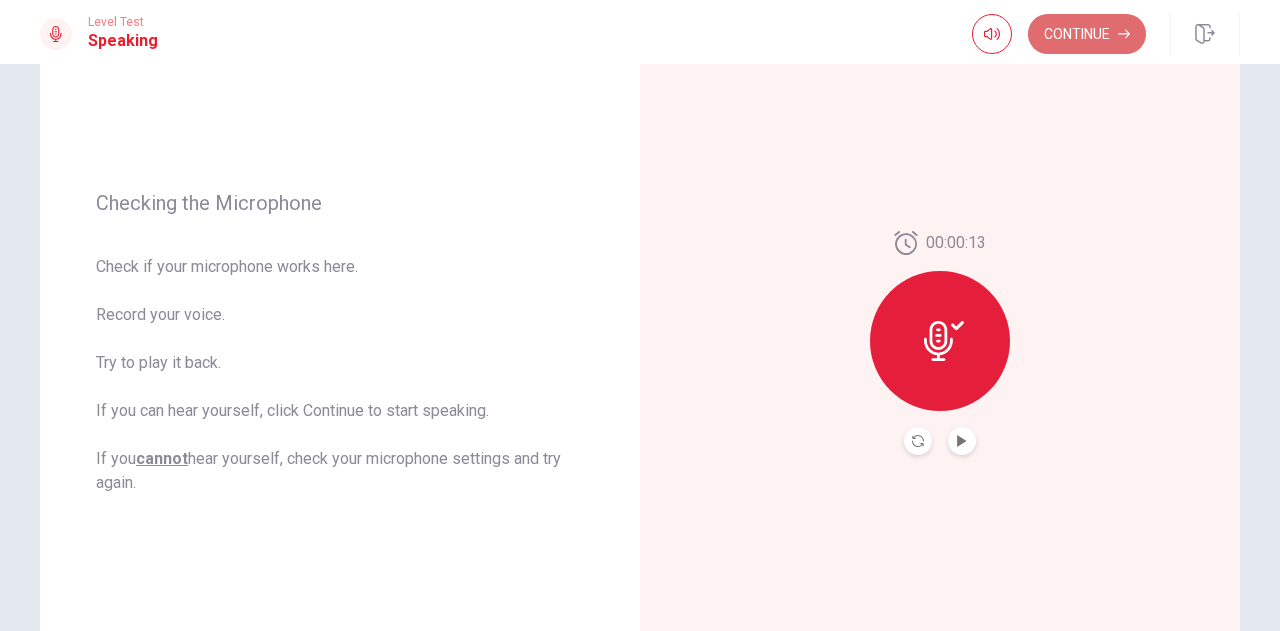 click on "Continue" at bounding box center (1087, 34) 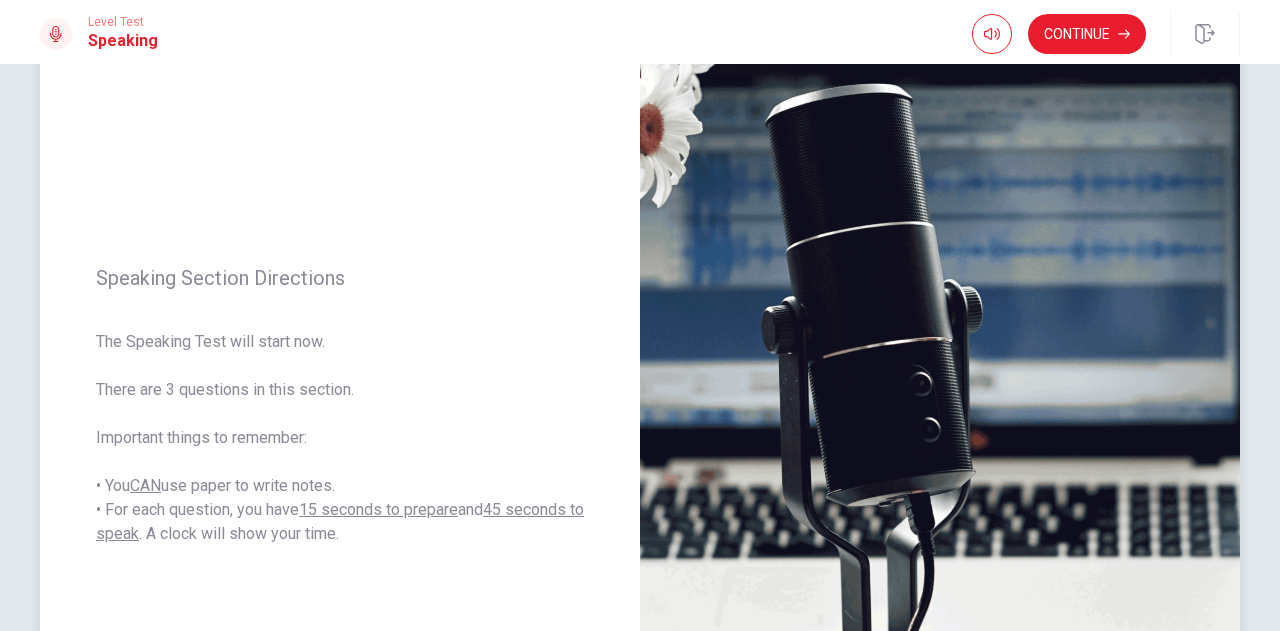 scroll, scrollTop: 139, scrollLeft: 0, axis: vertical 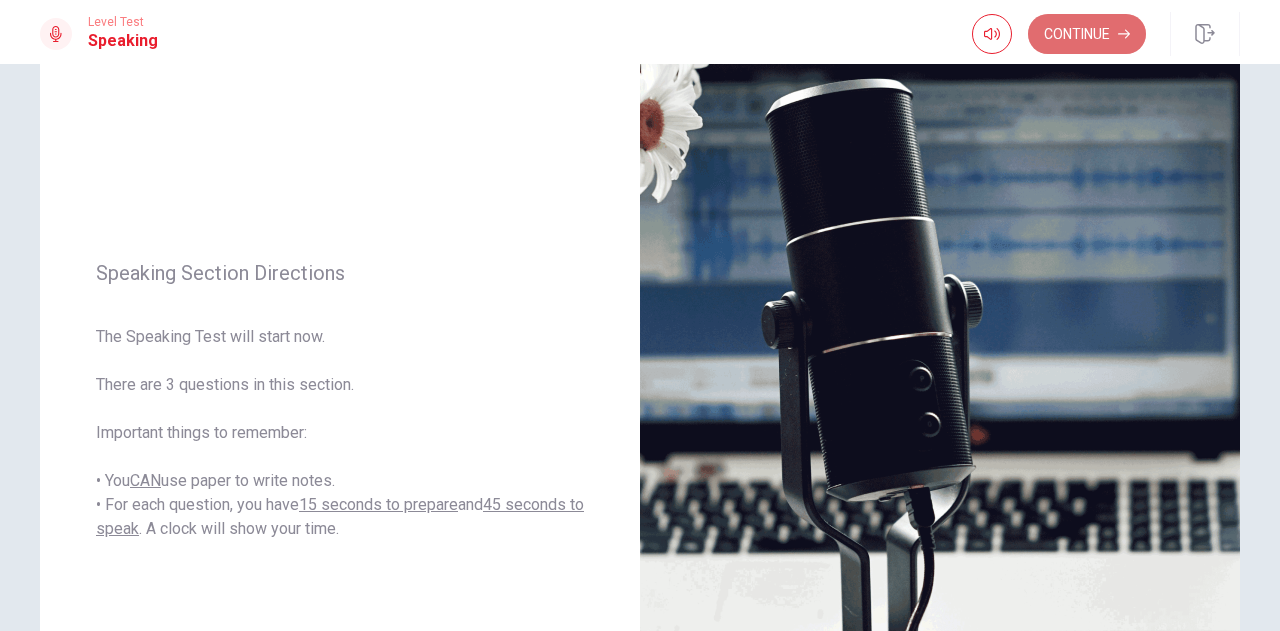 click on "Continue" at bounding box center [1087, 34] 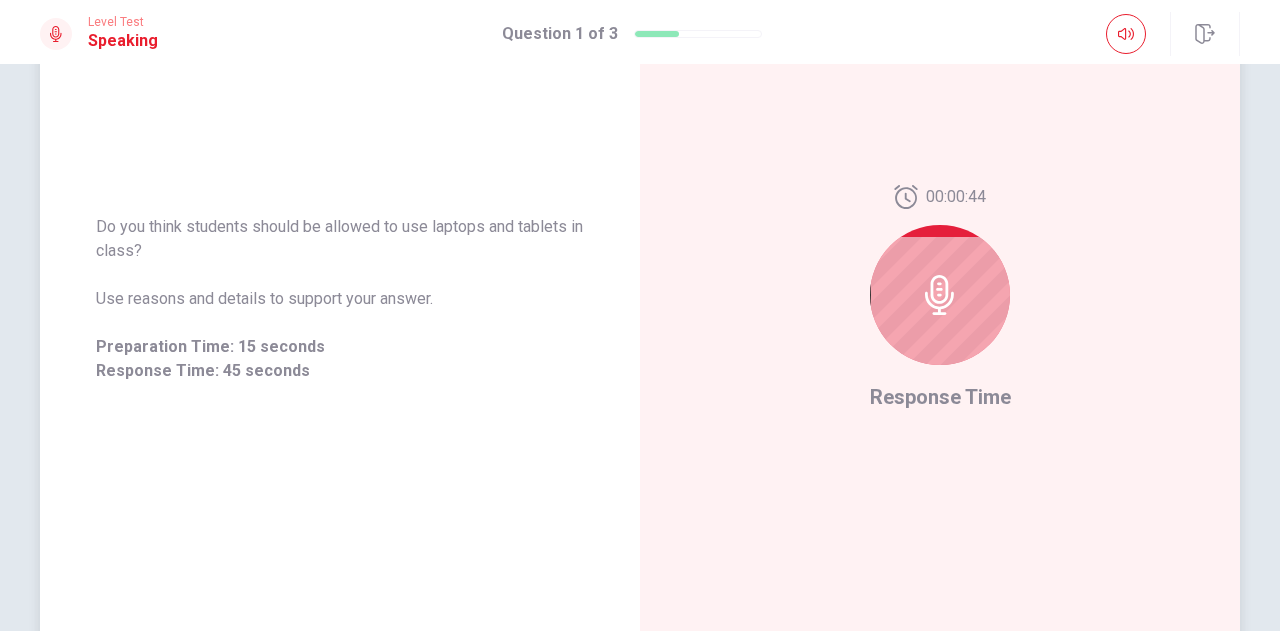 scroll, scrollTop: 233, scrollLeft: 0, axis: vertical 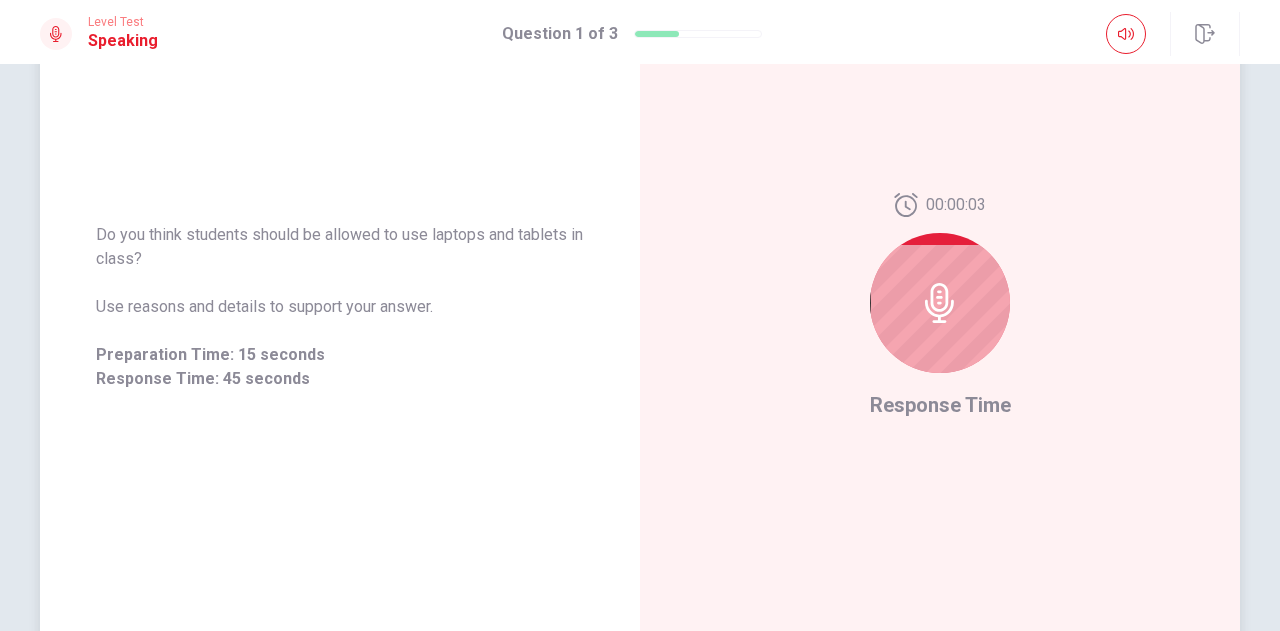 click 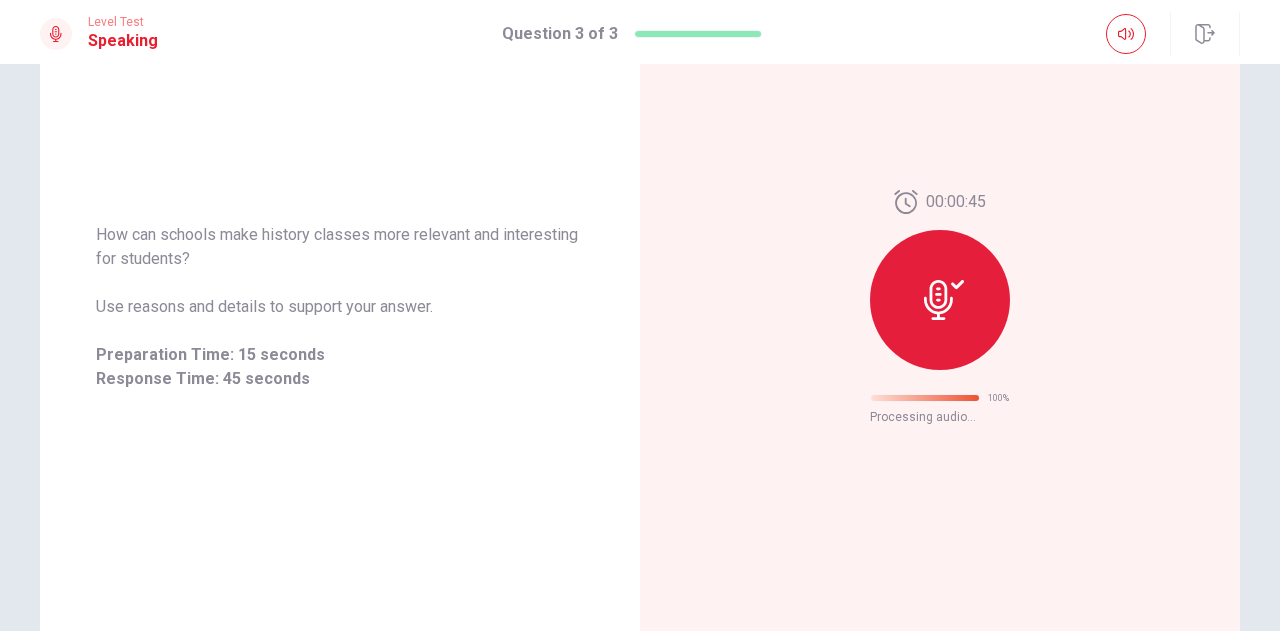 scroll, scrollTop: 96, scrollLeft: 0, axis: vertical 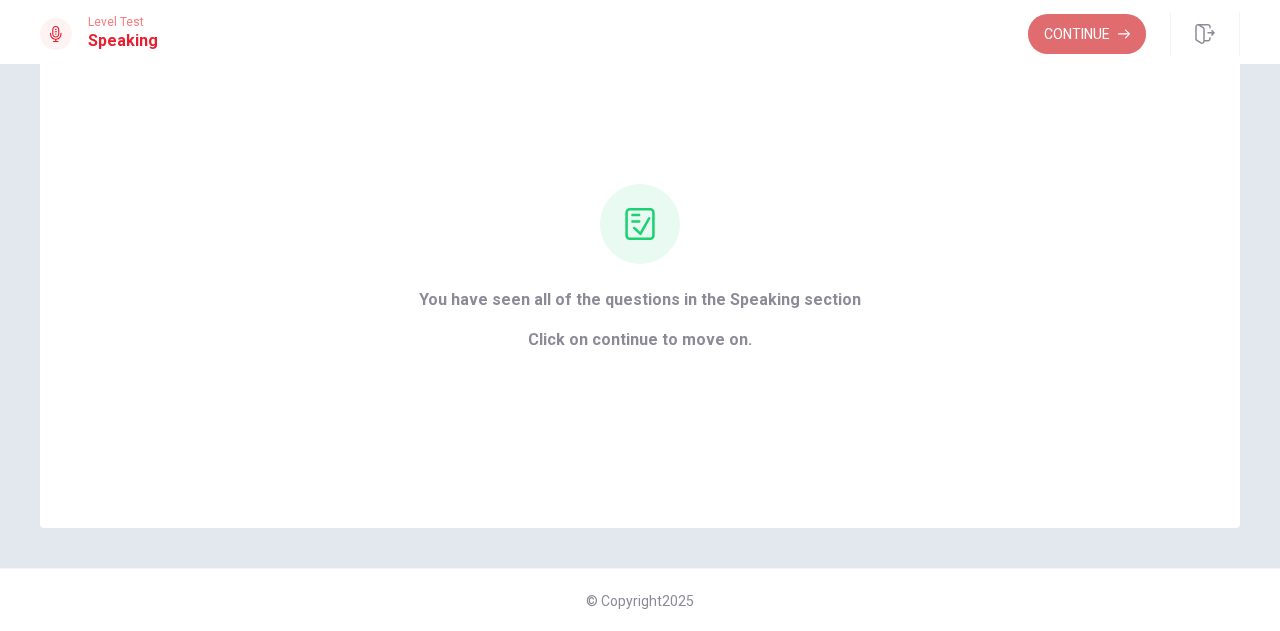 click on "Continue" at bounding box center (1087, 34) 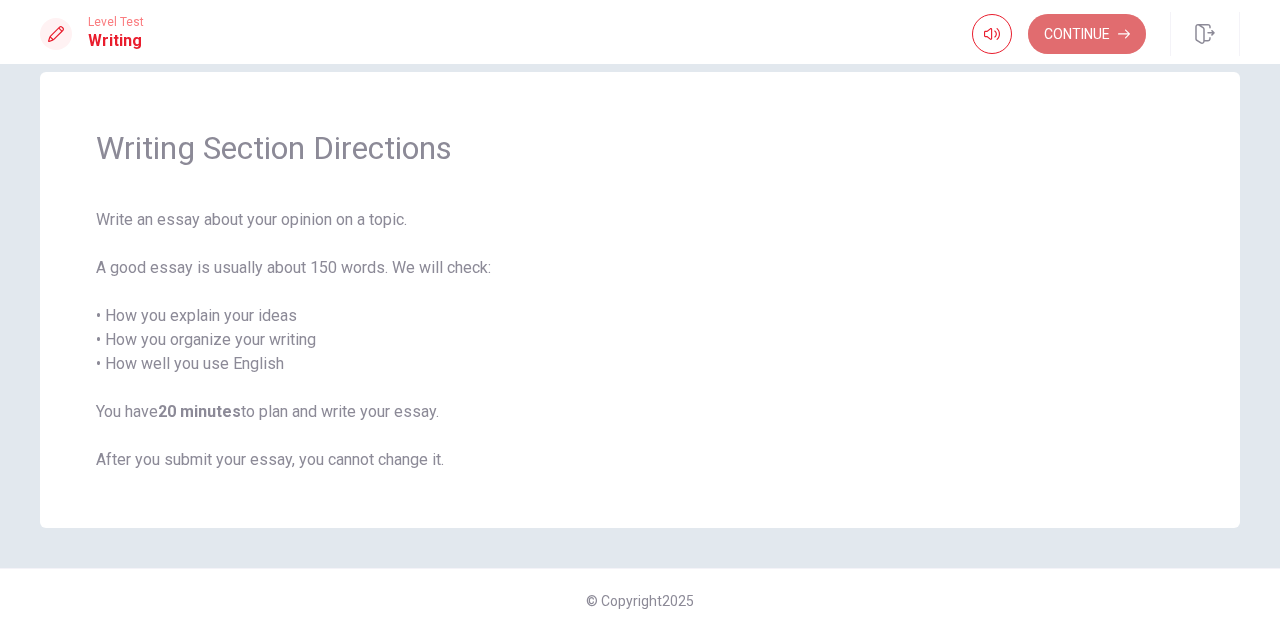 click on "Continue" at bounding box center (1087, 34) 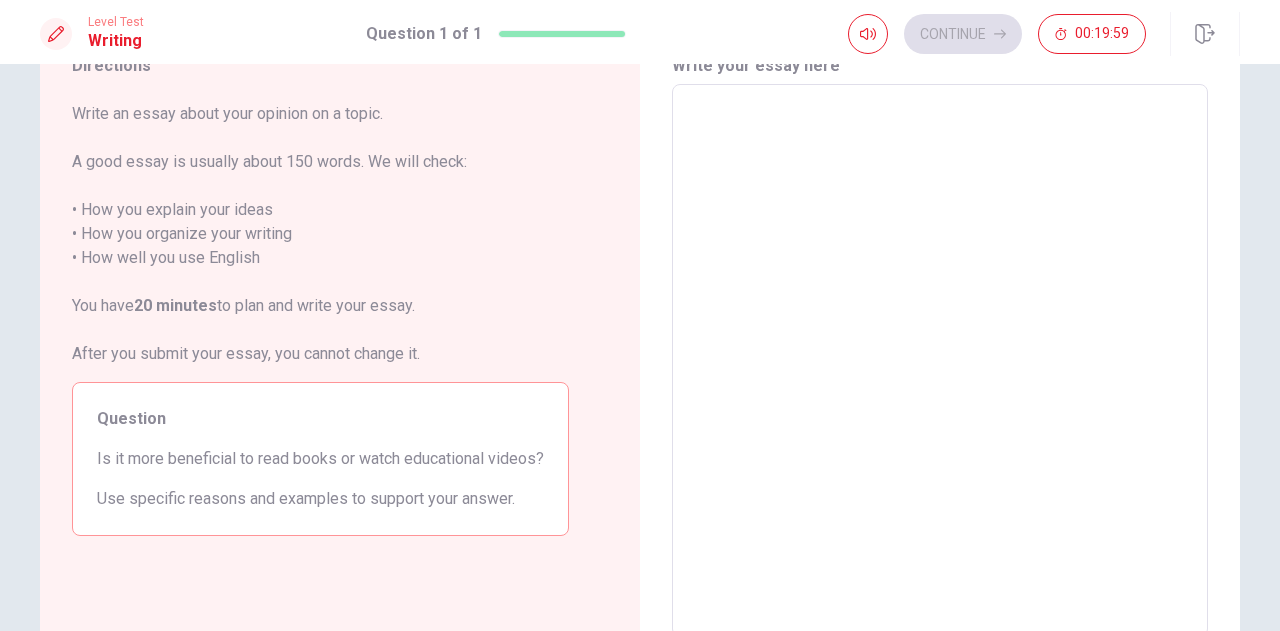 scroll, scrollTop: 83, scrollLeft: 0, axis: vertical 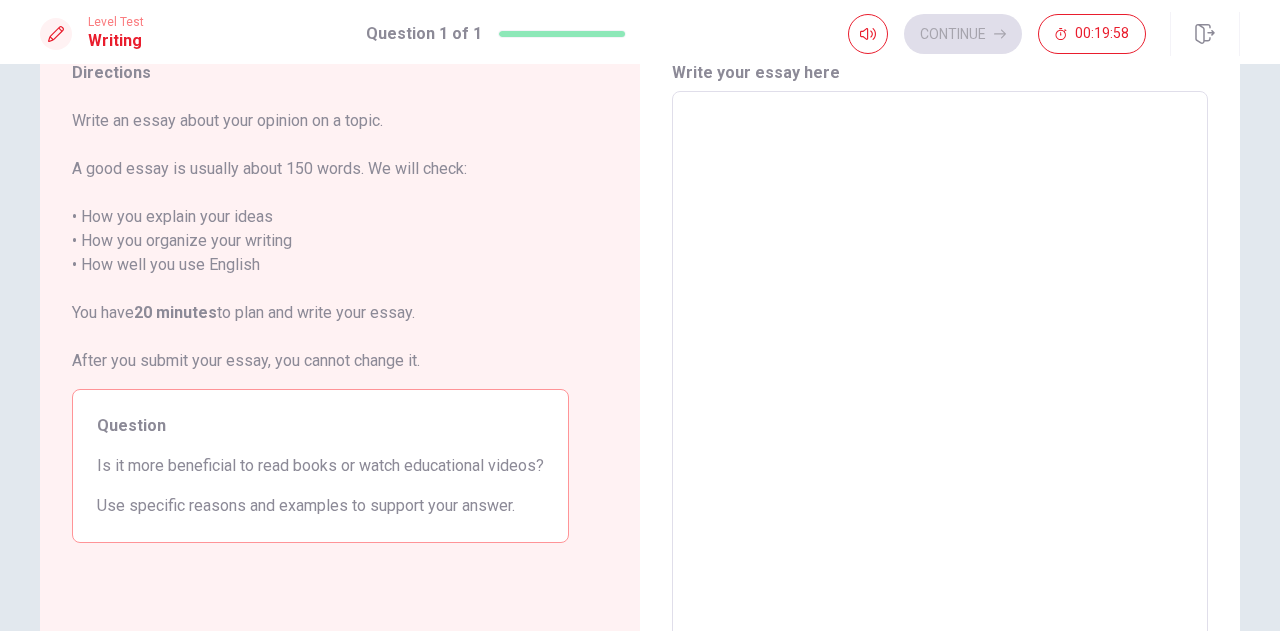 click at bounding box center (940, 368) 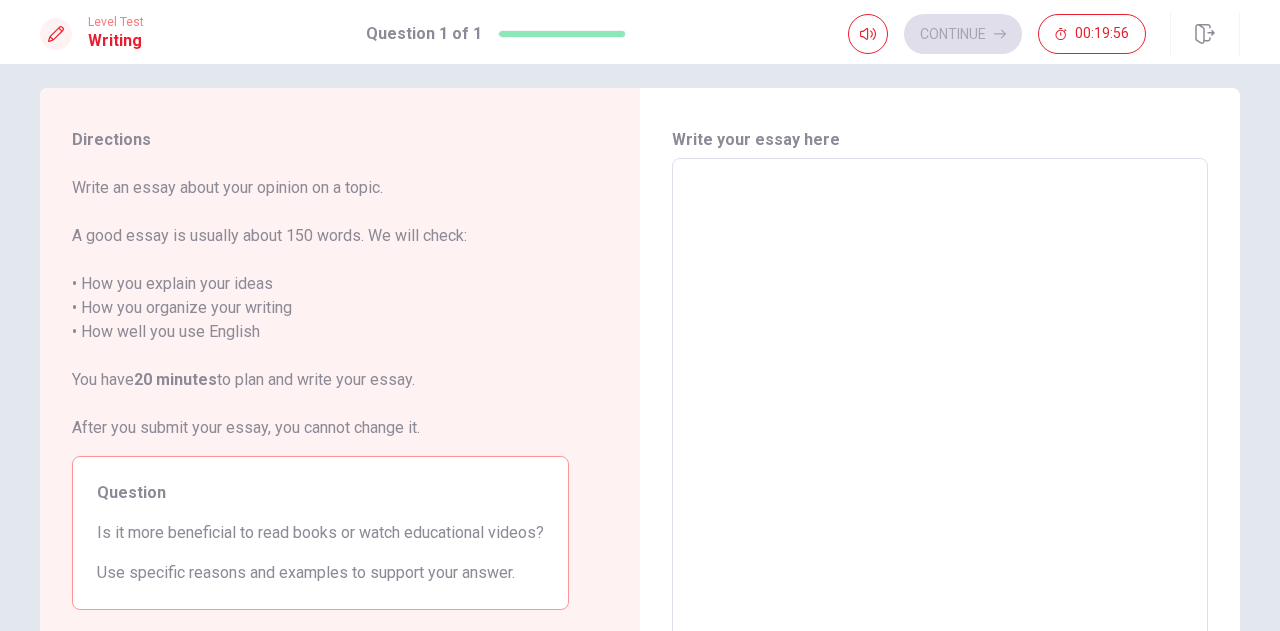 scroll, scrollTop: 18, scrollLeft: 0, axis: vertical 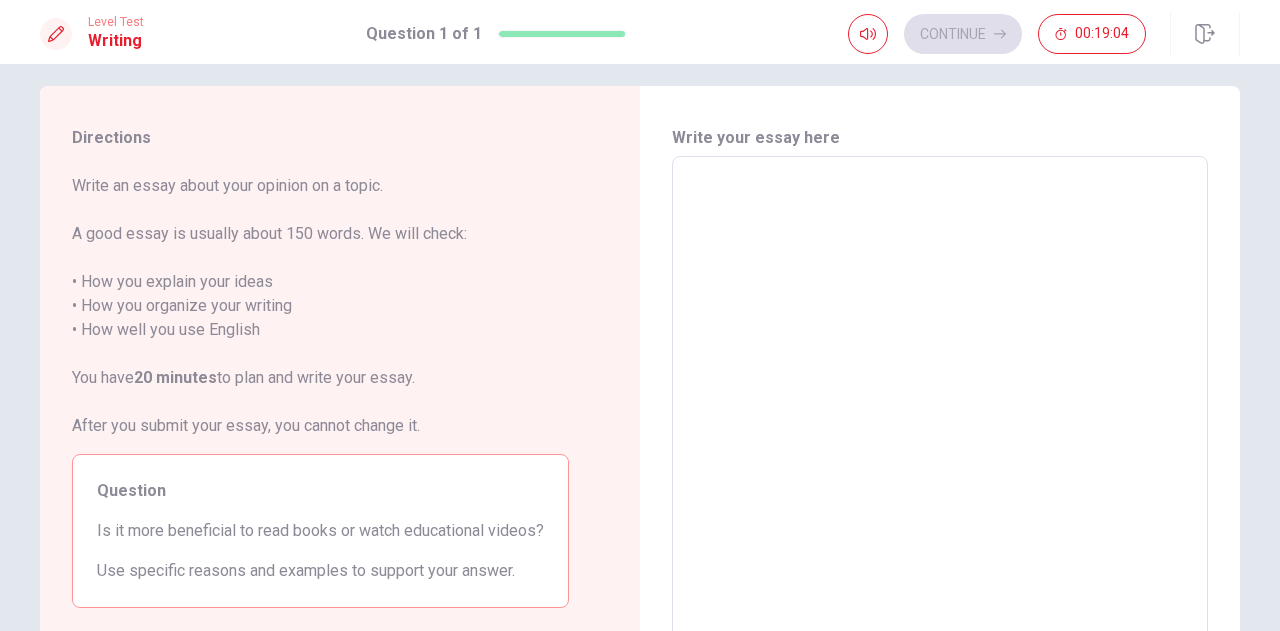 type on "I" 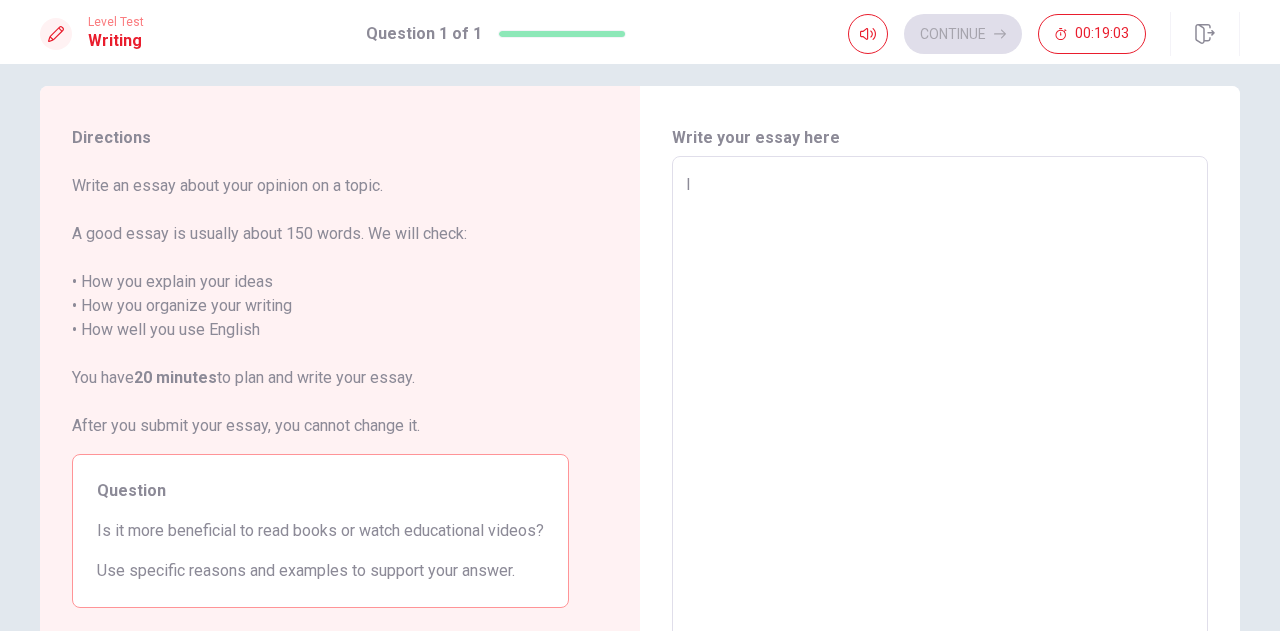 type on "x" 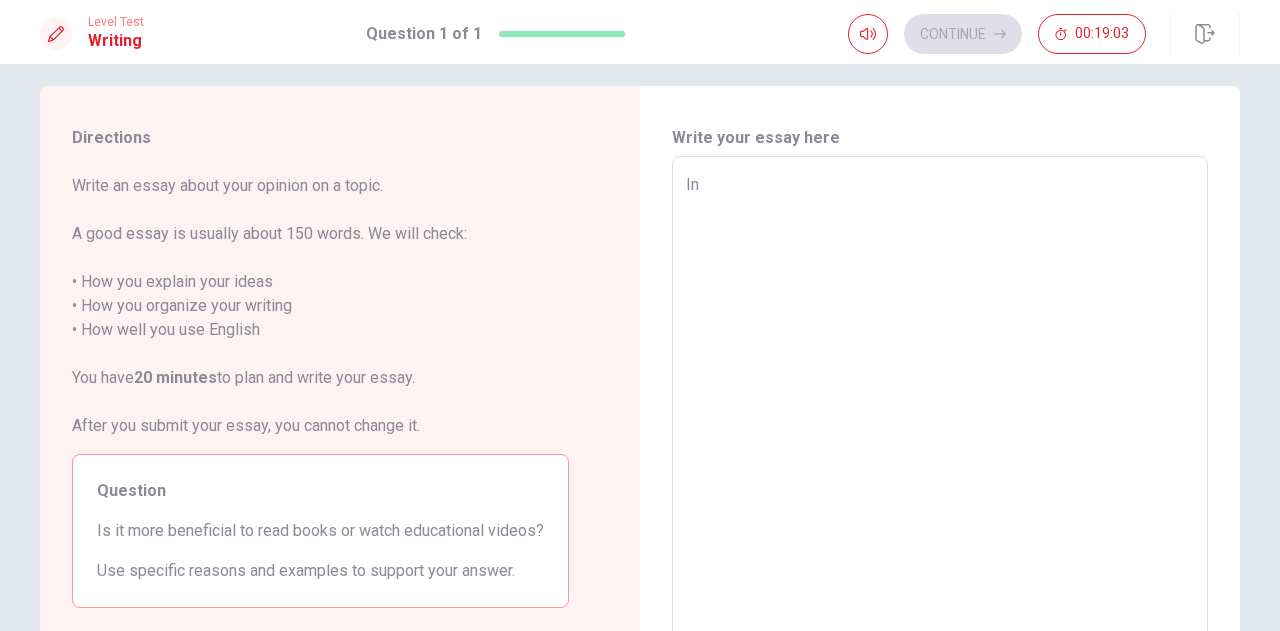 type on "x" 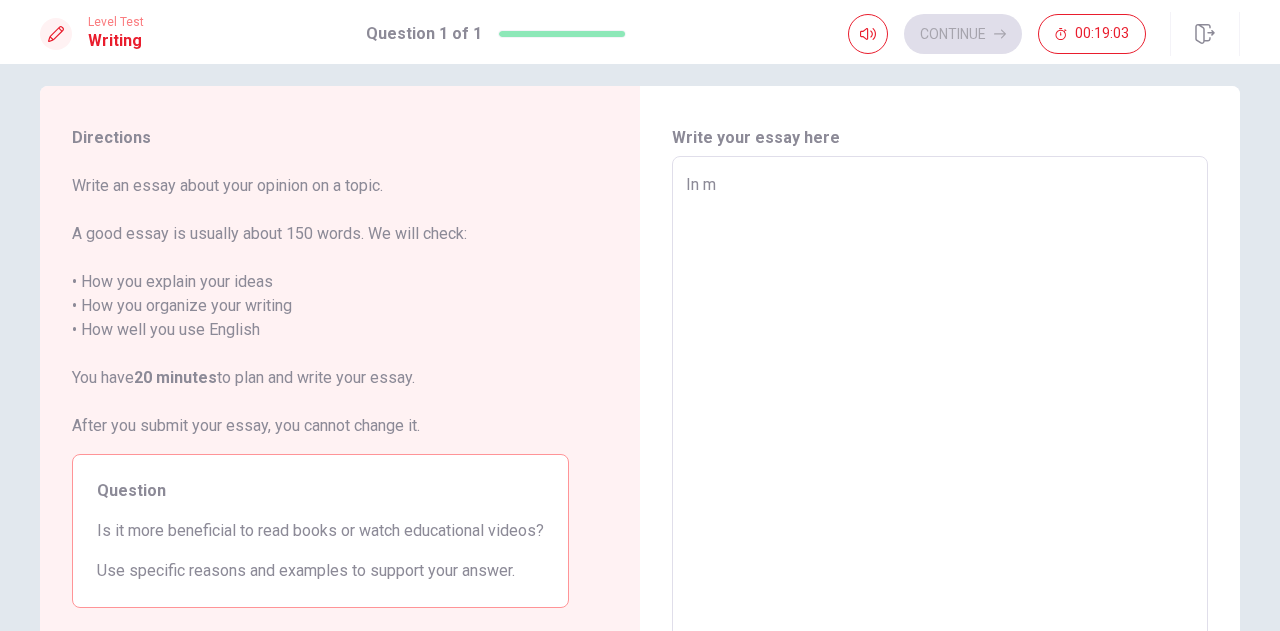 type on "x" 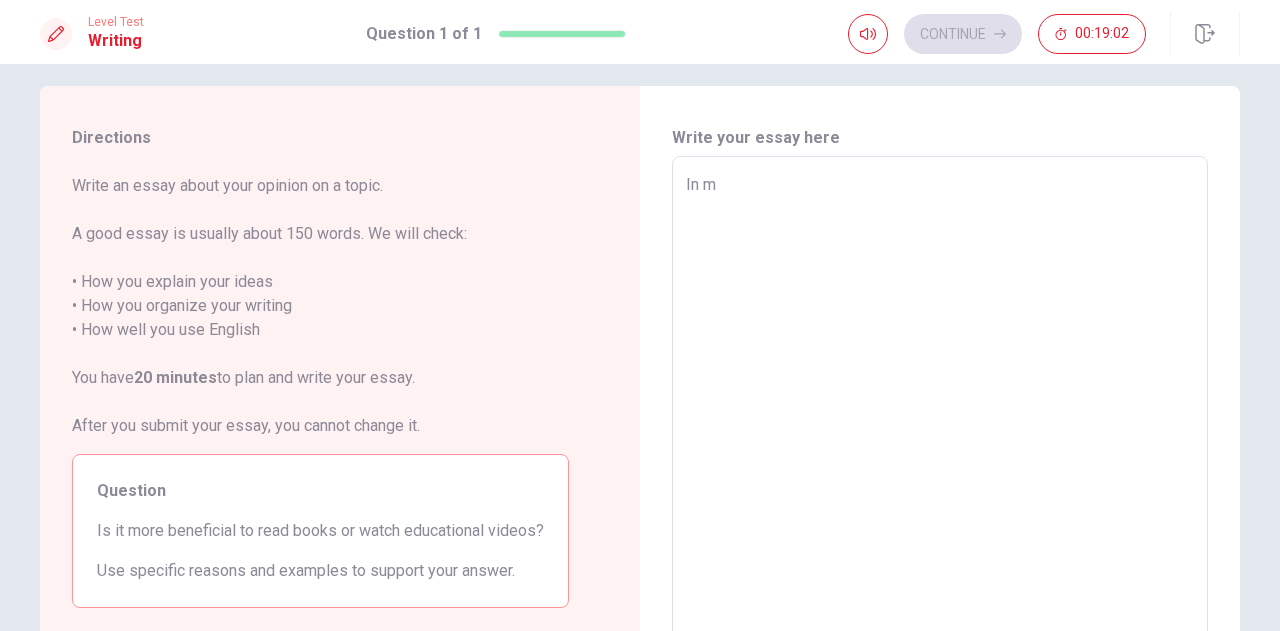 type on "In my" 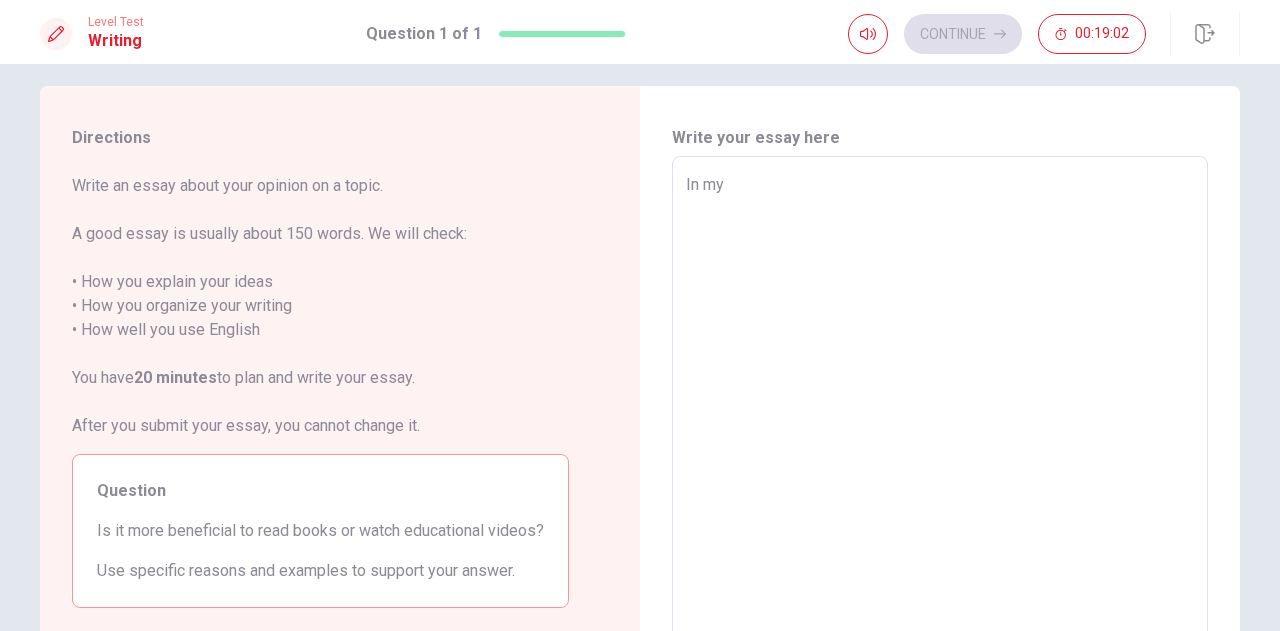 type on "x" 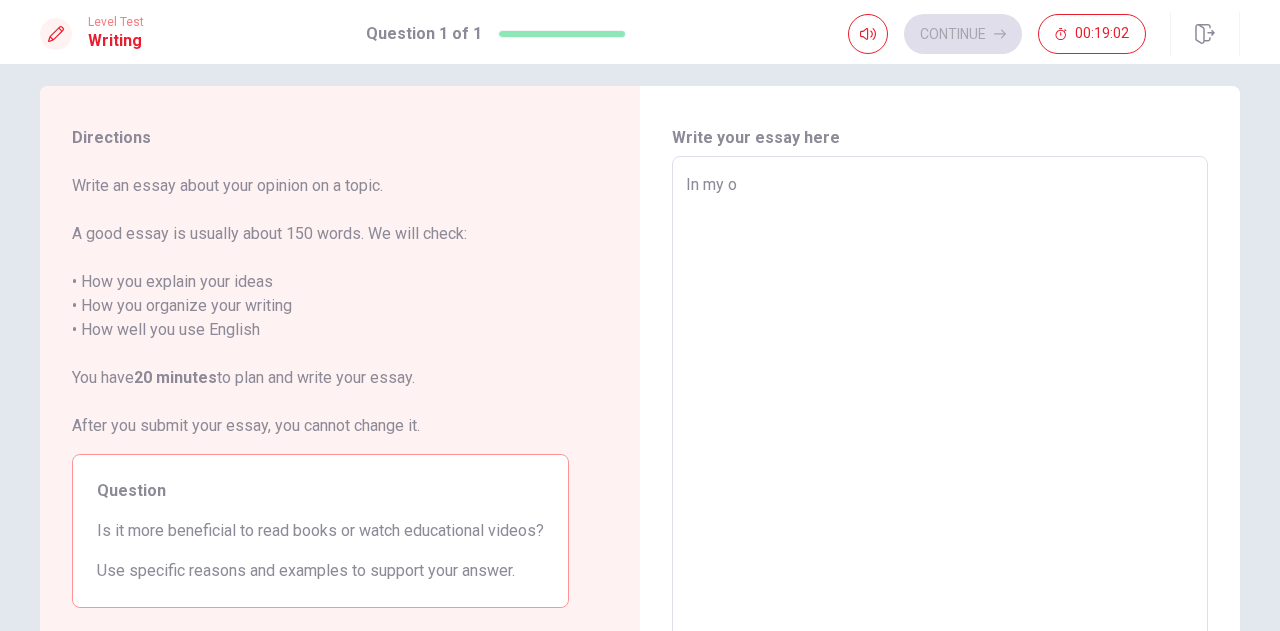 type on "x" 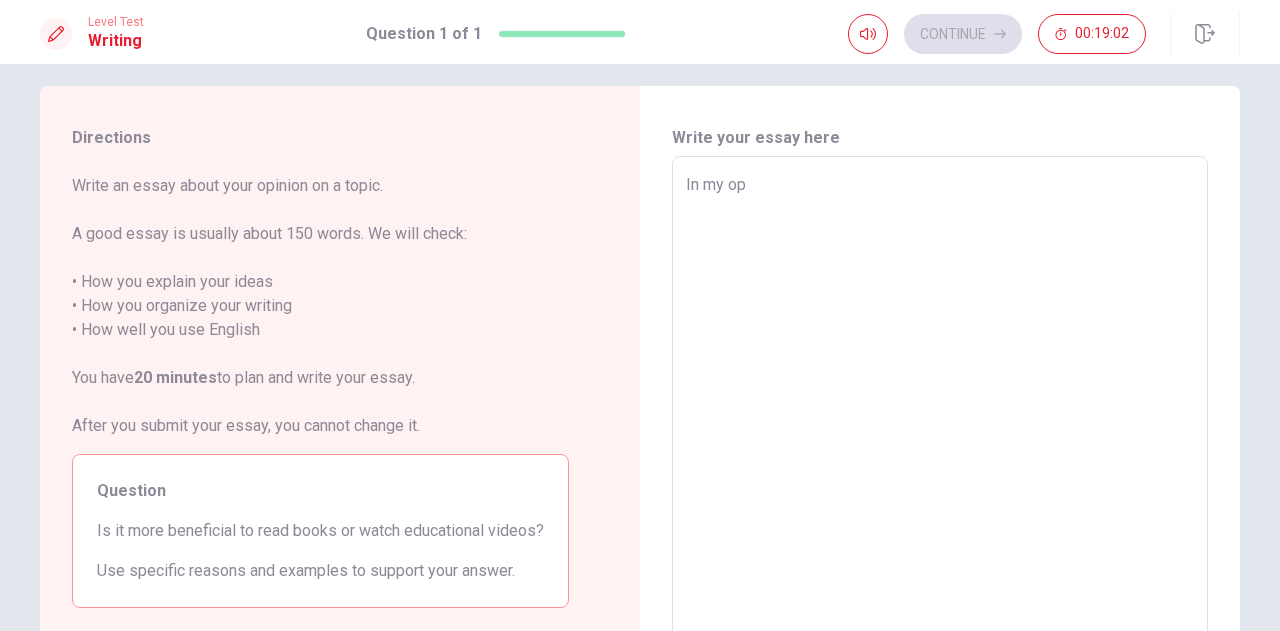 type on "x" 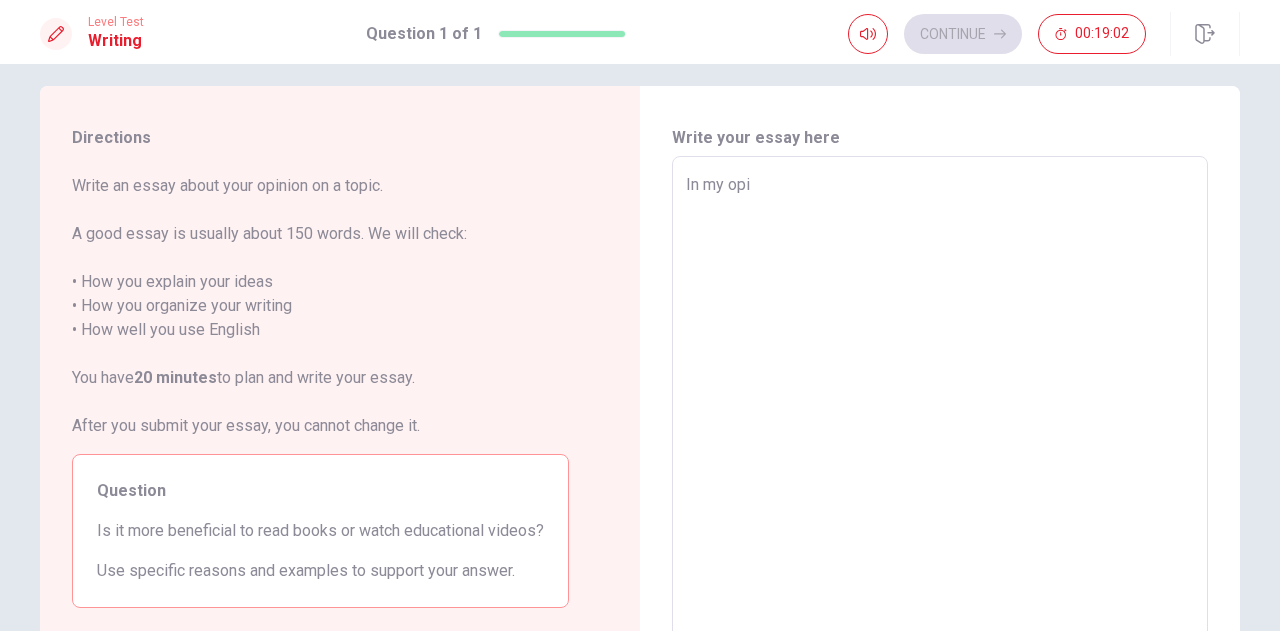 type on "x" 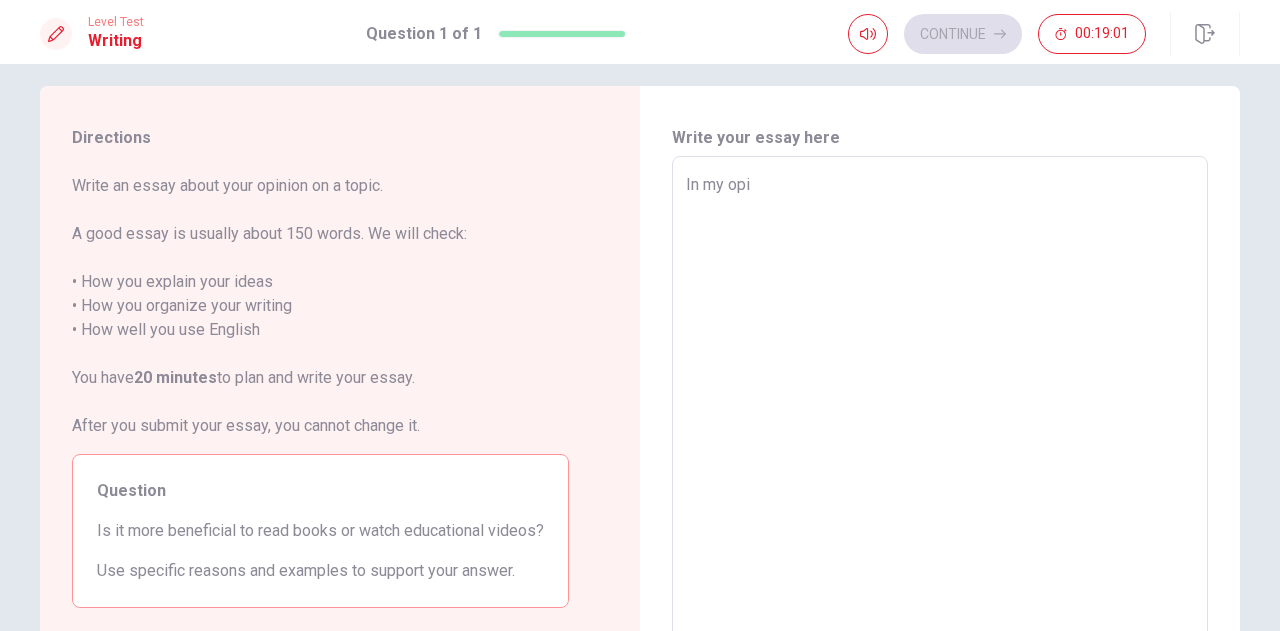 type on "In my opin" 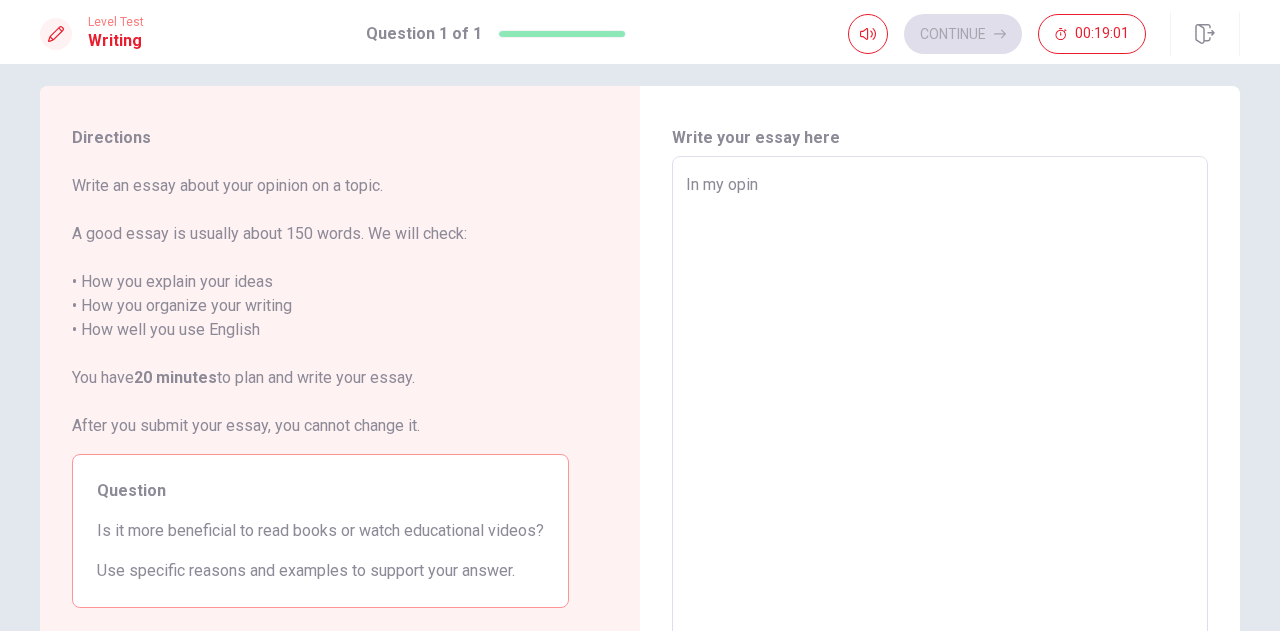 type on "x" 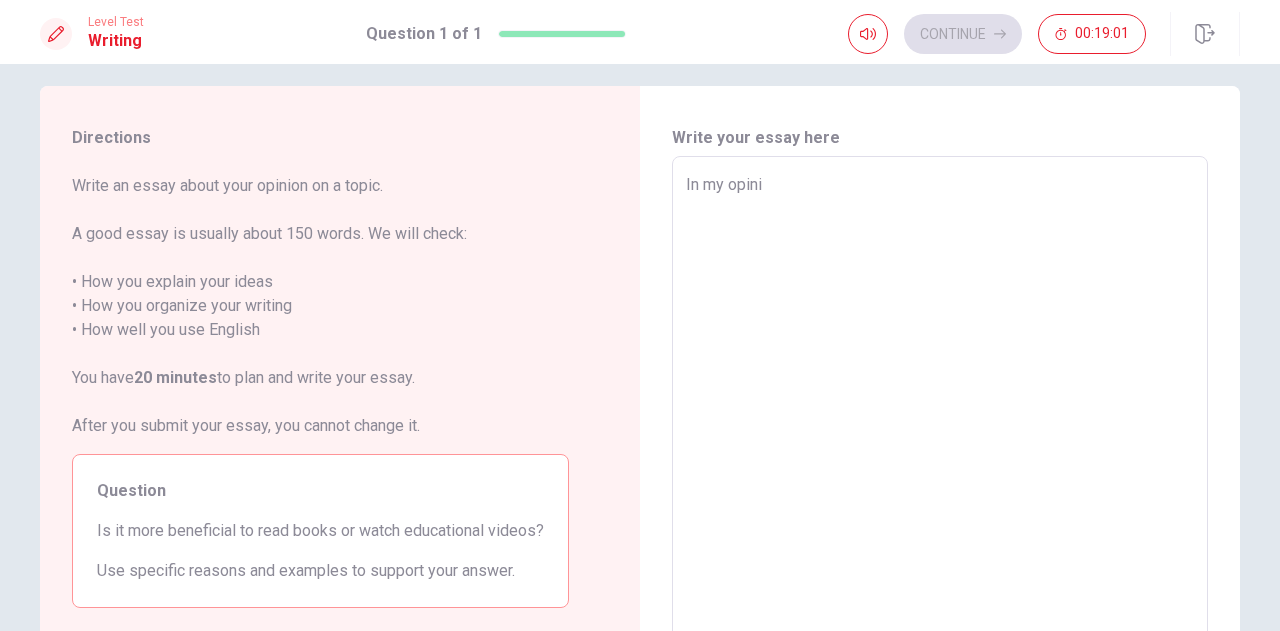 type on "In my opinio" 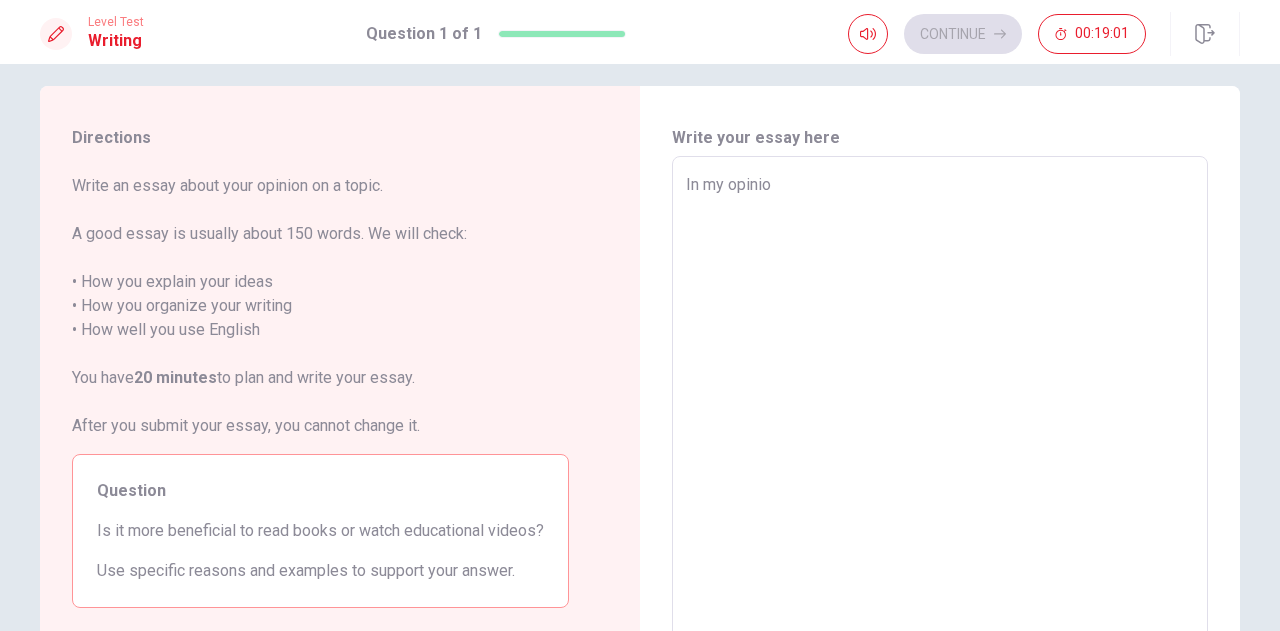 type on "x" 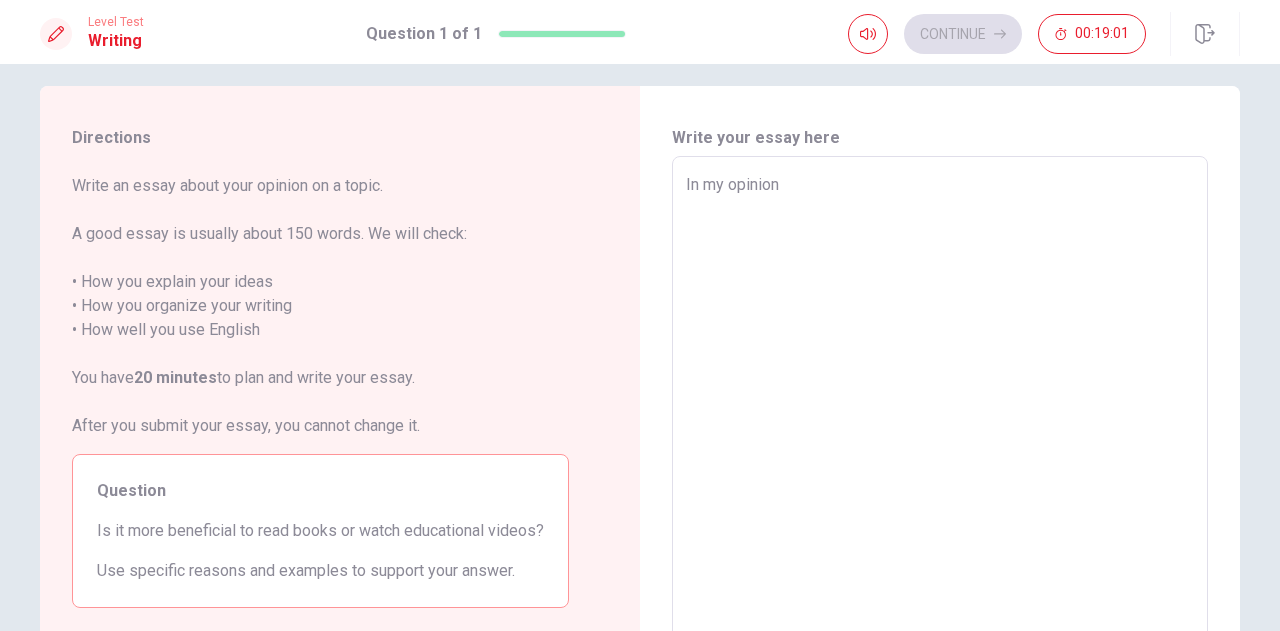 type on "x" 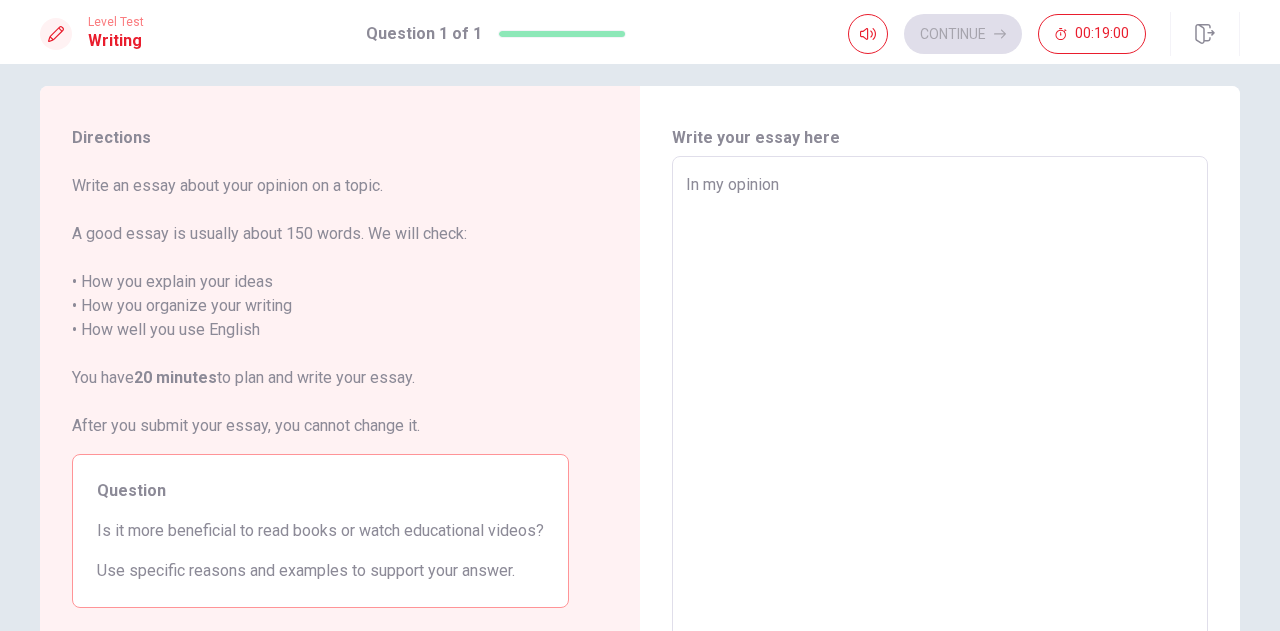 type on "In my opinion," 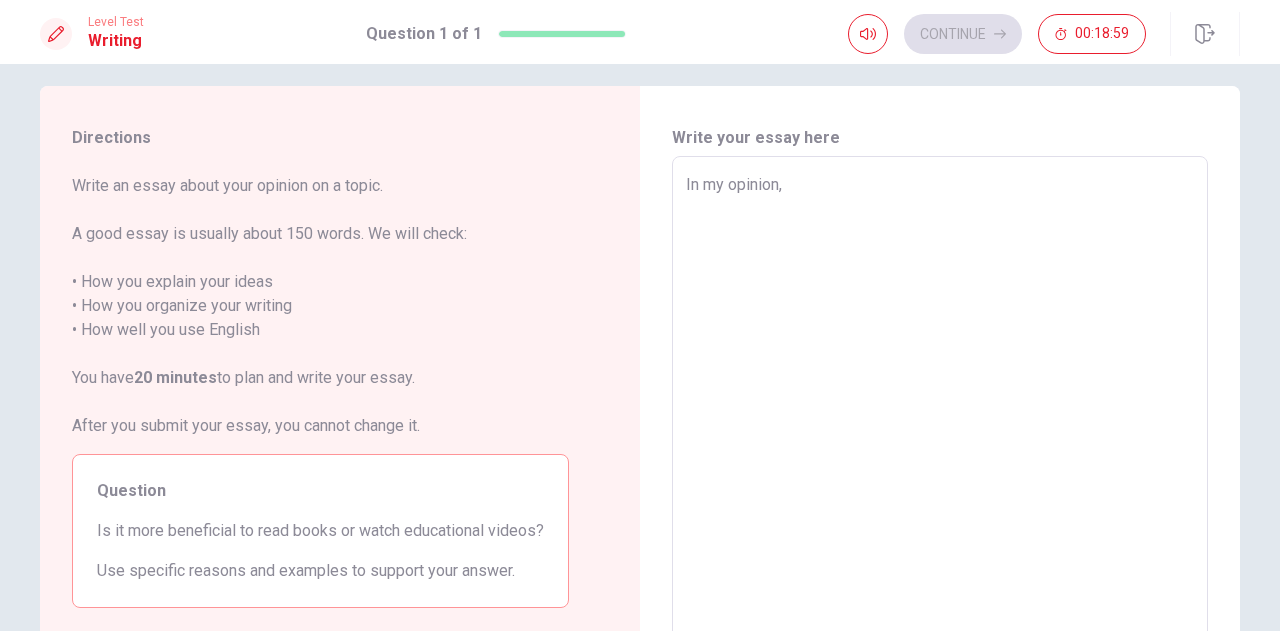 type on "x" 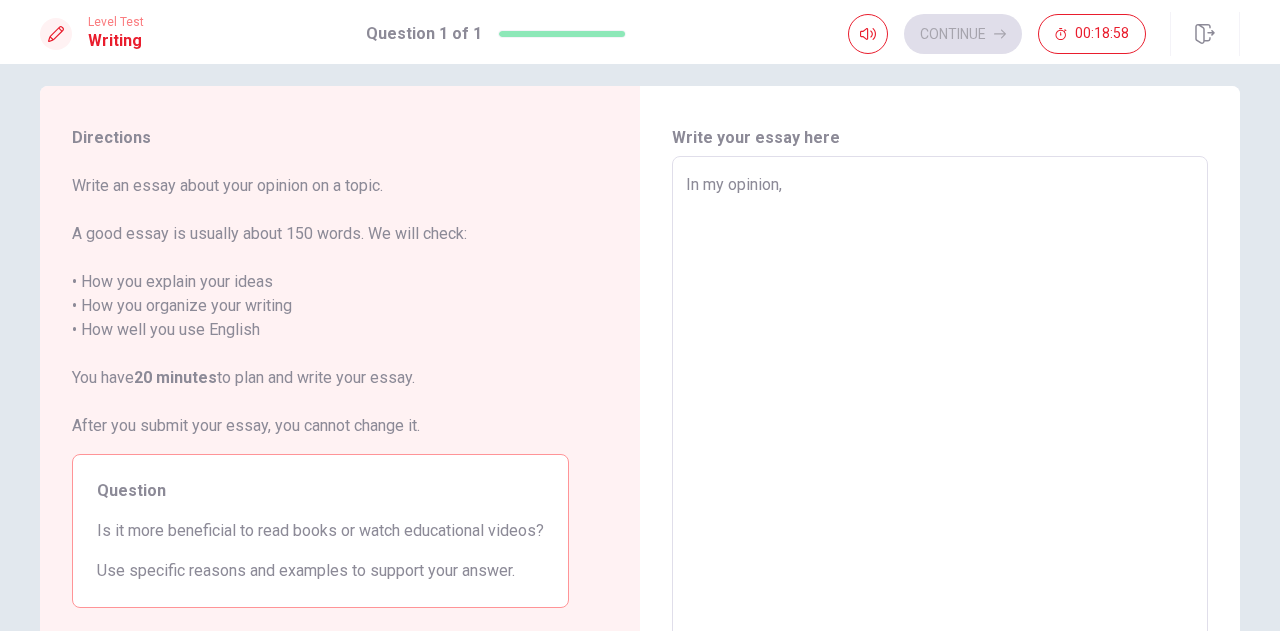 type on "In my opinion,r" 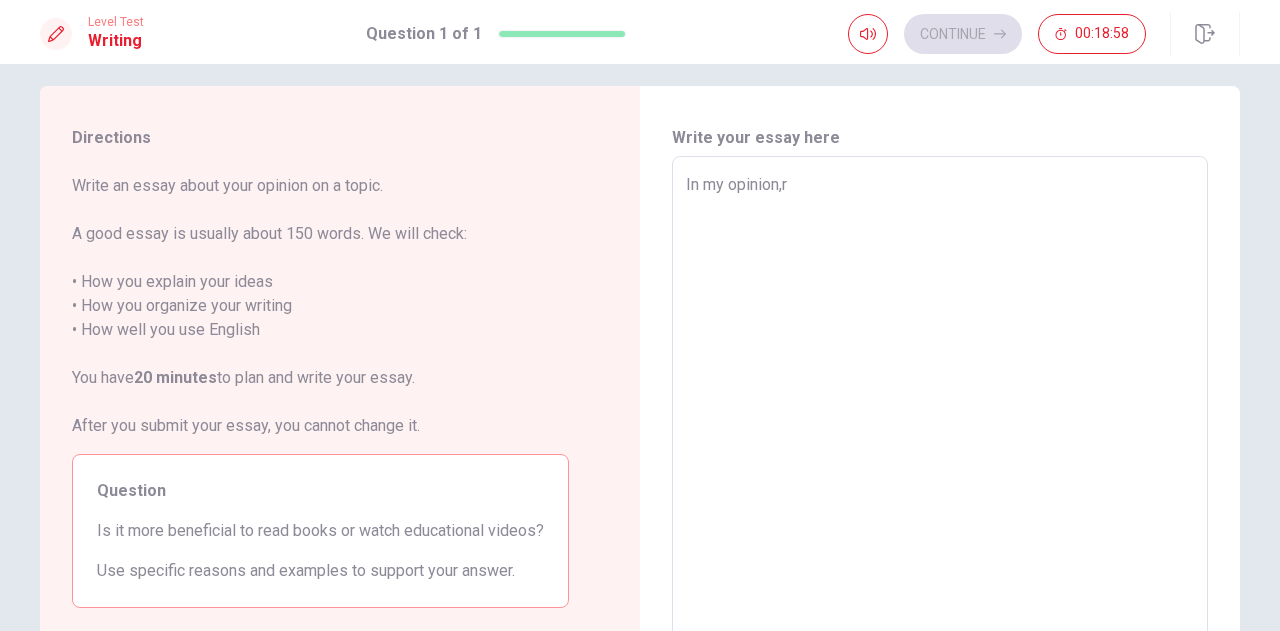type on "x" 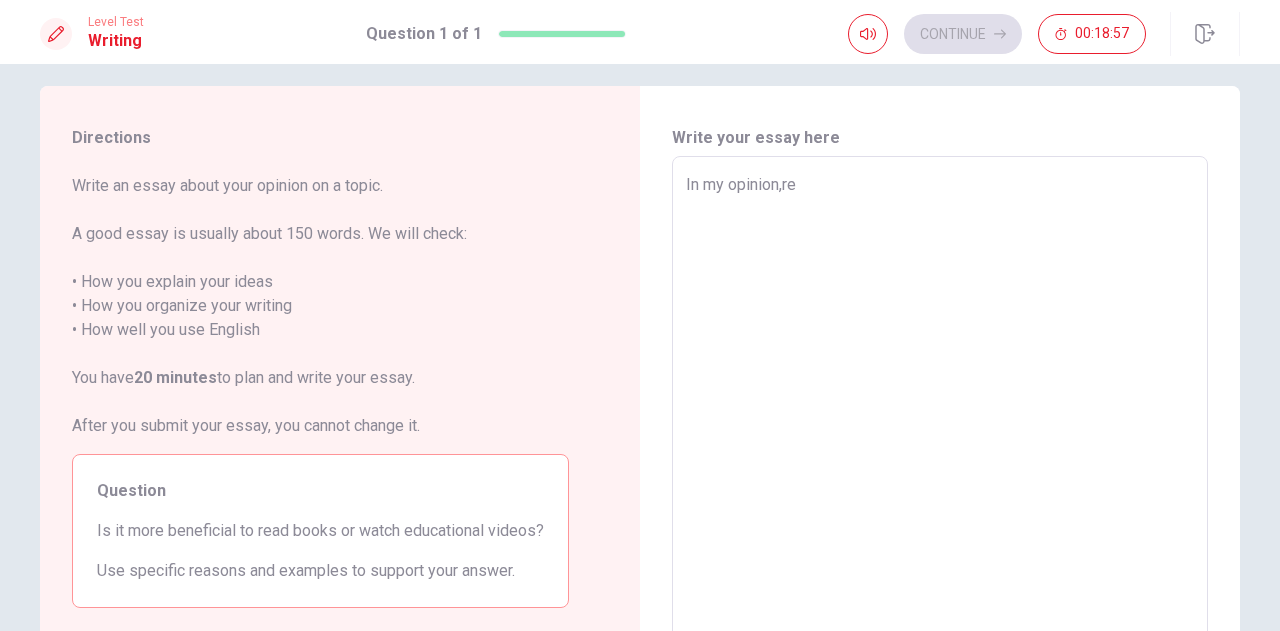 type on "x" 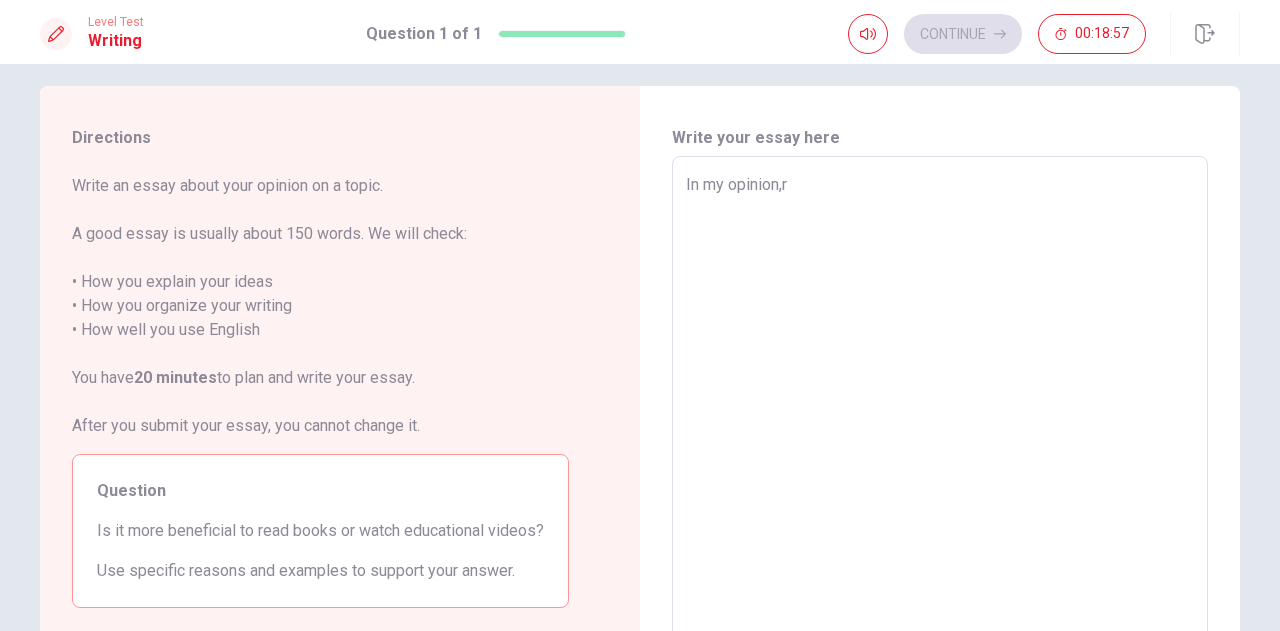 type on "x" 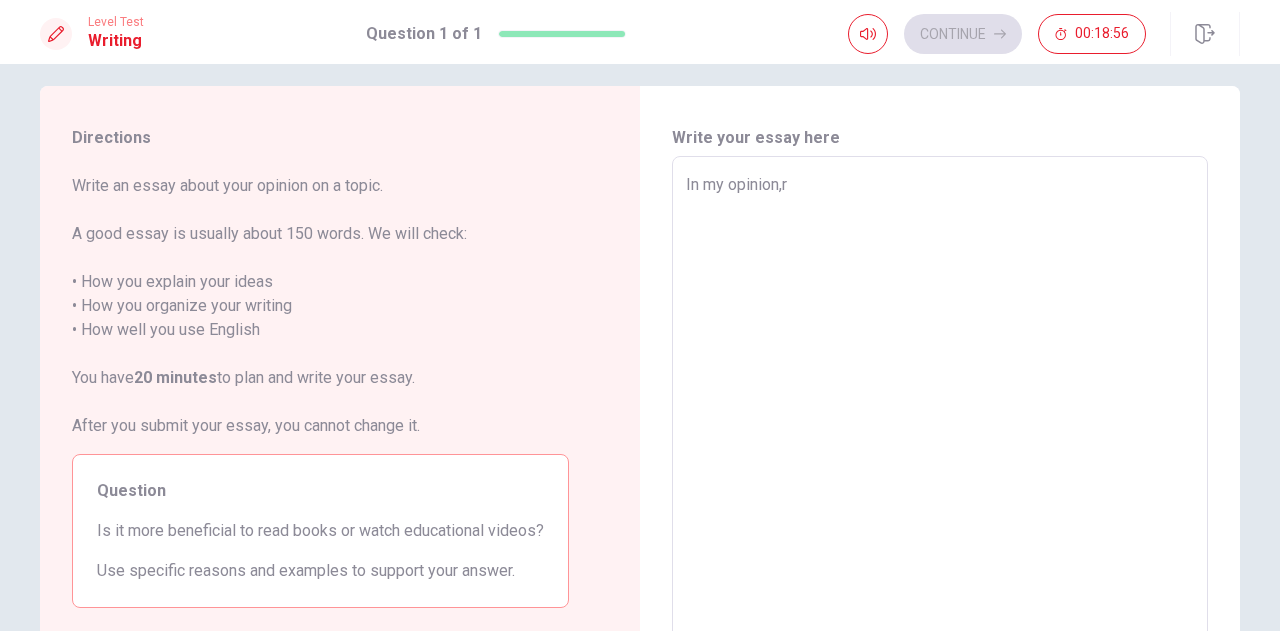 type on "In my opinion," 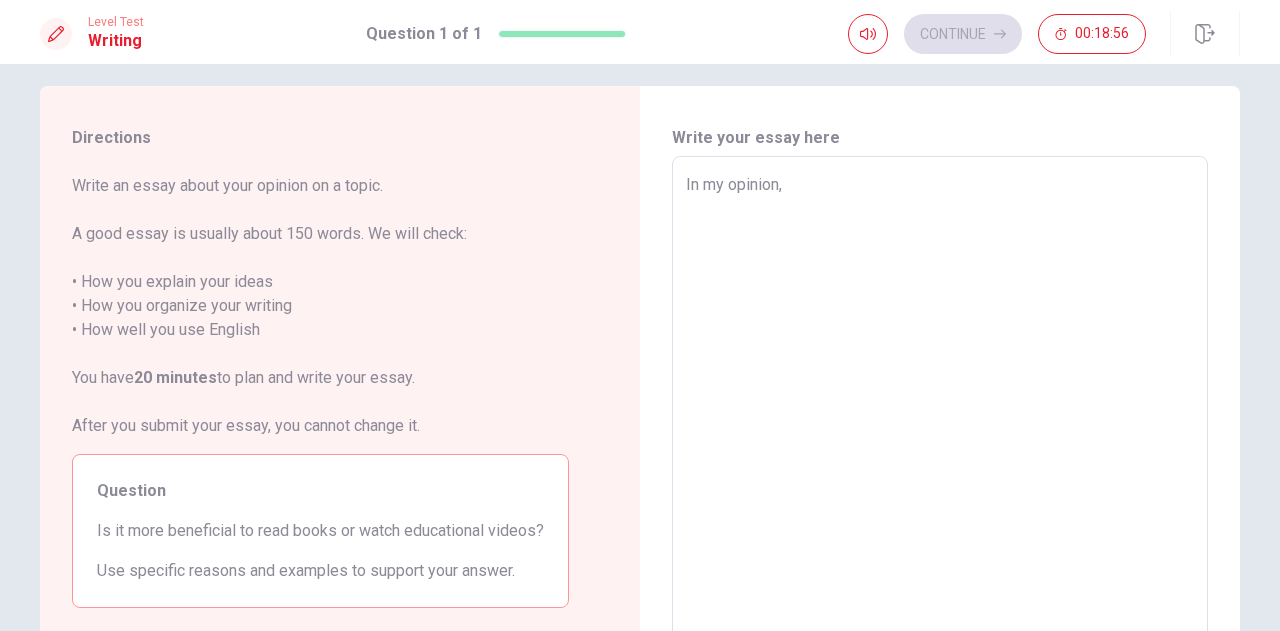 type on "x" 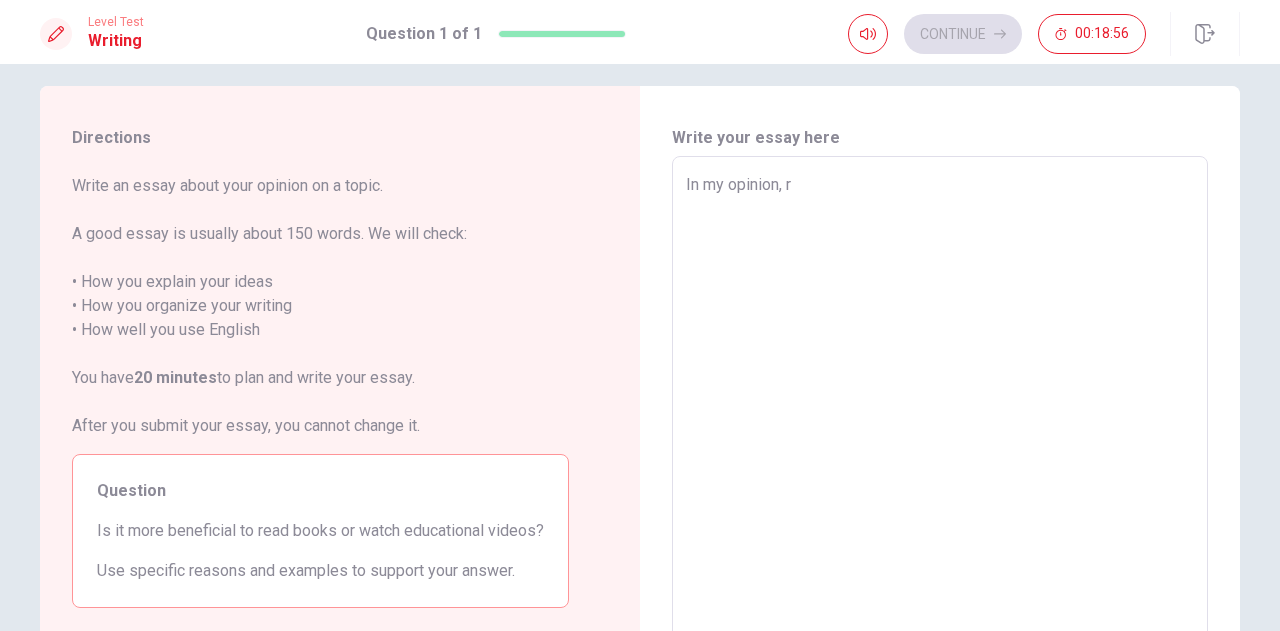 type on "x" 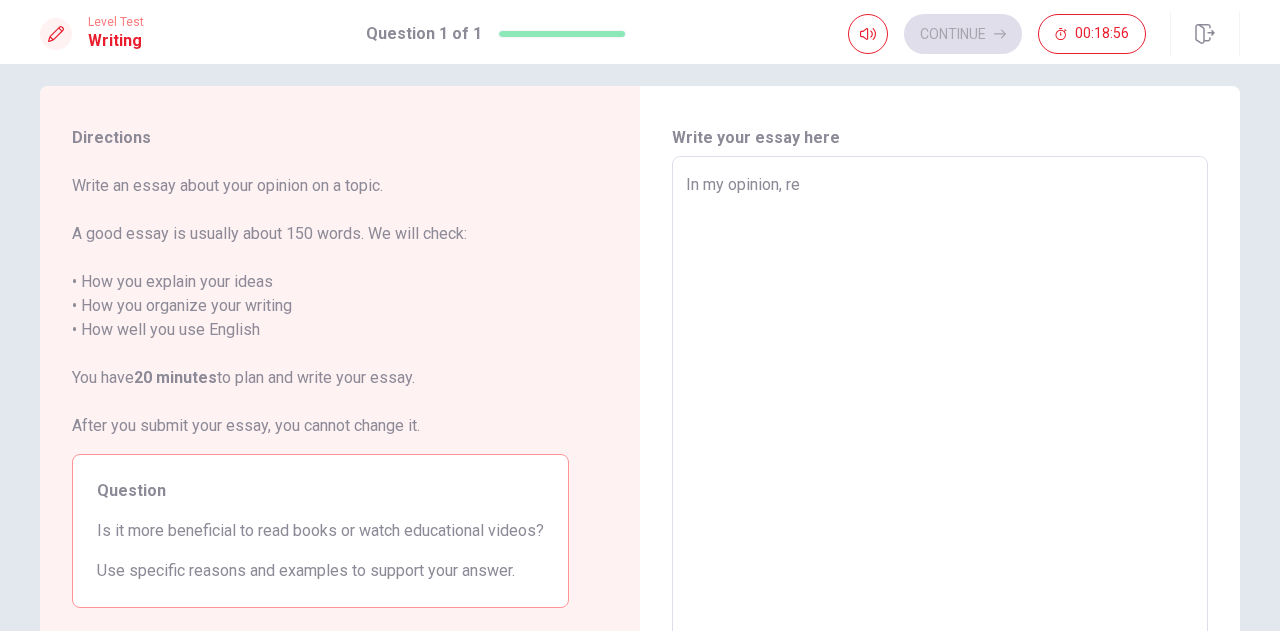 type on "x" 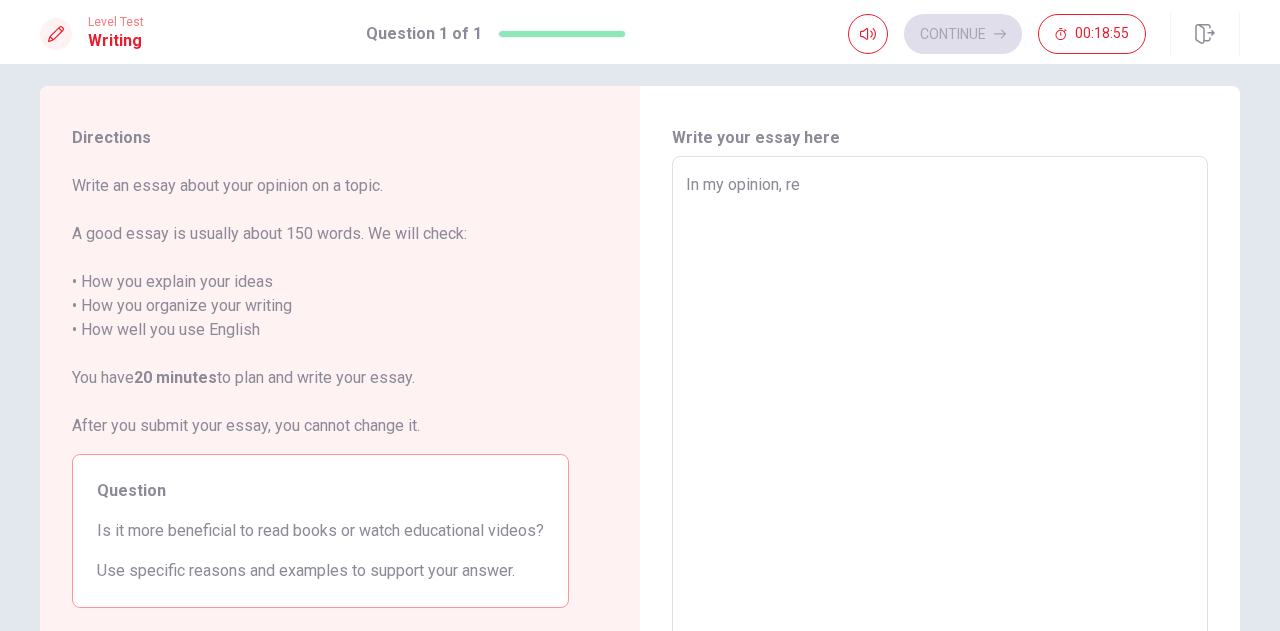 type on "In my opinion, rea" 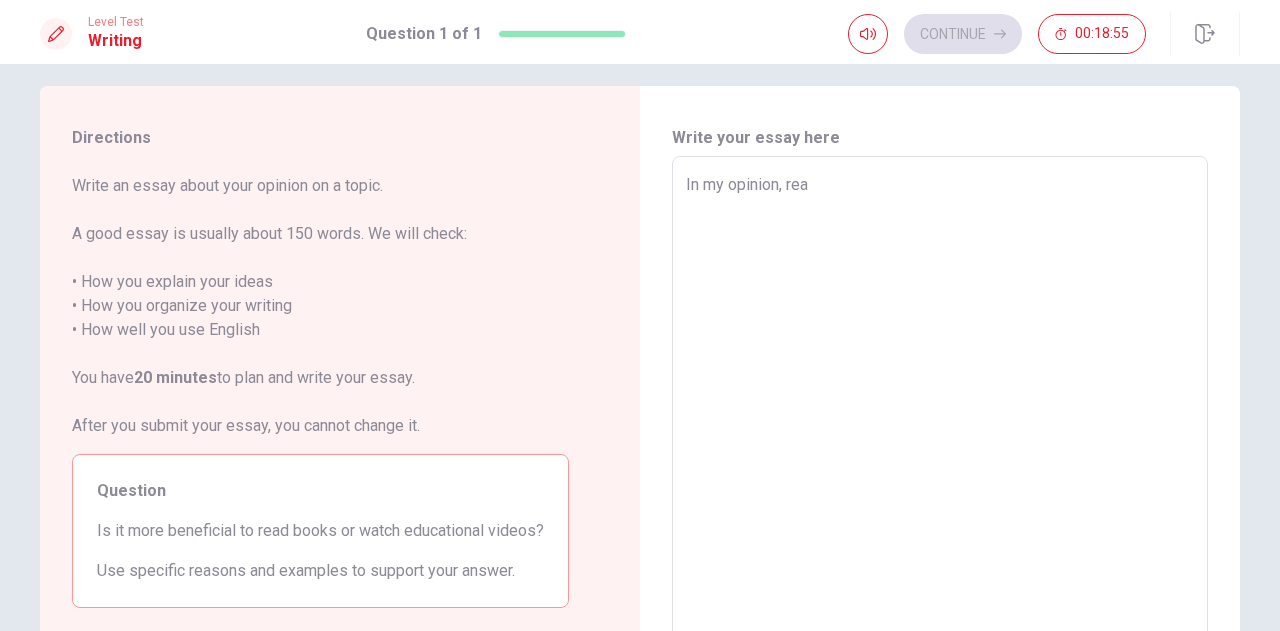 type on "x" 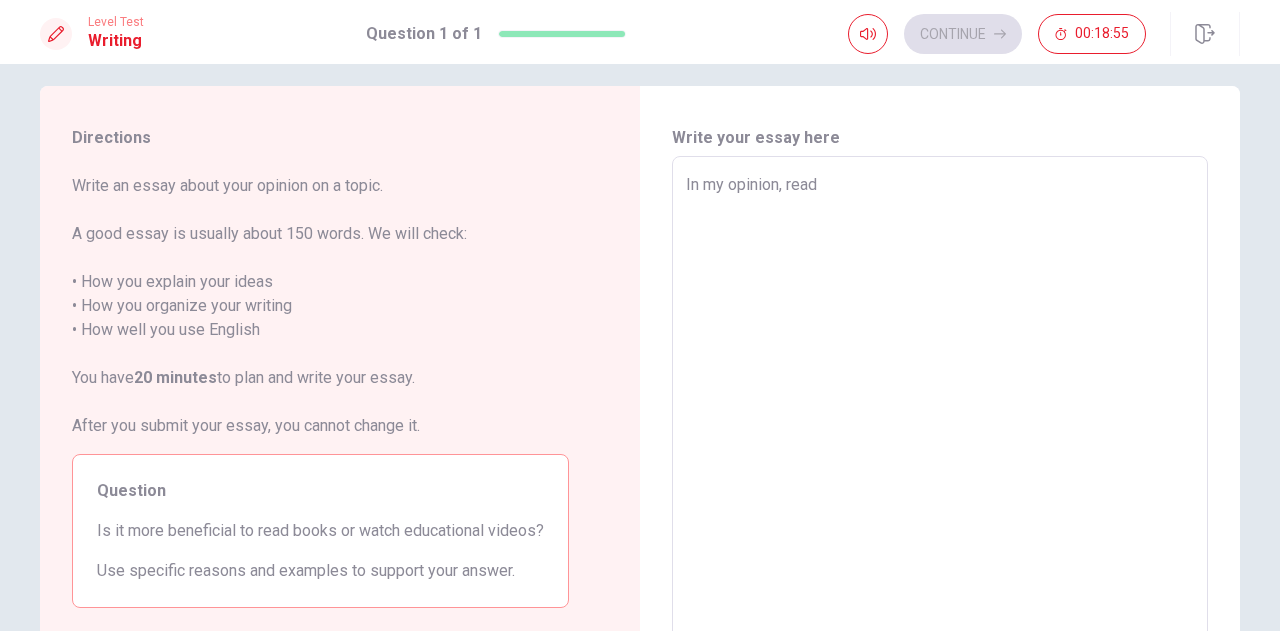 type on "x" 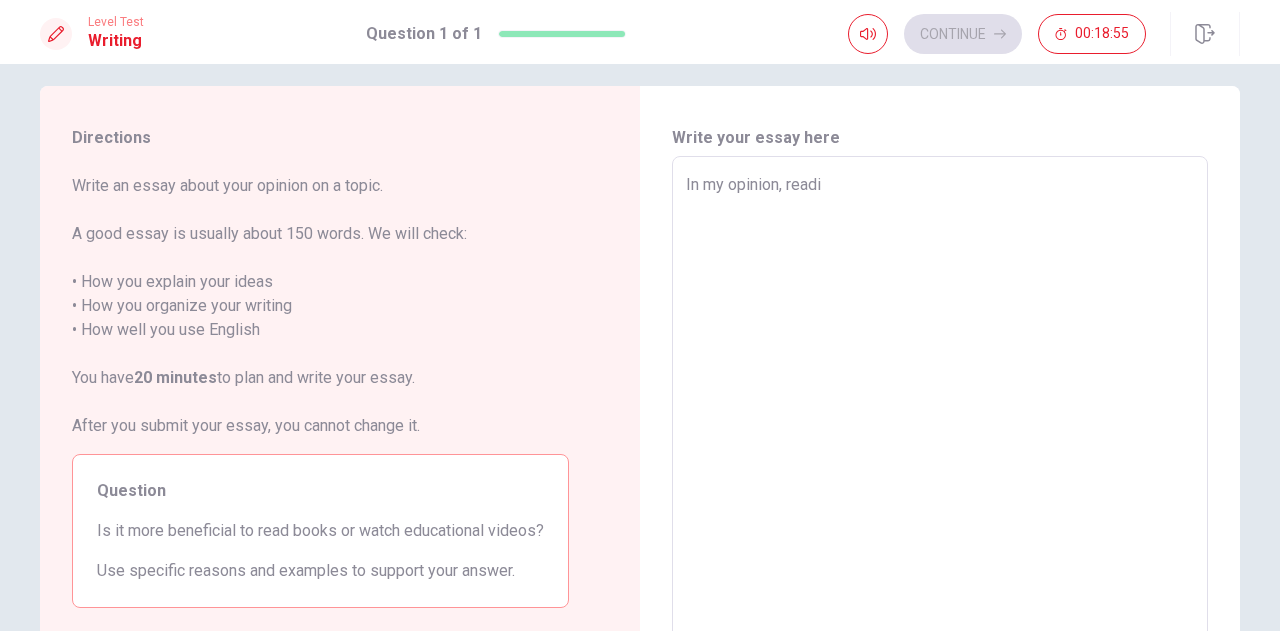 type on "x" 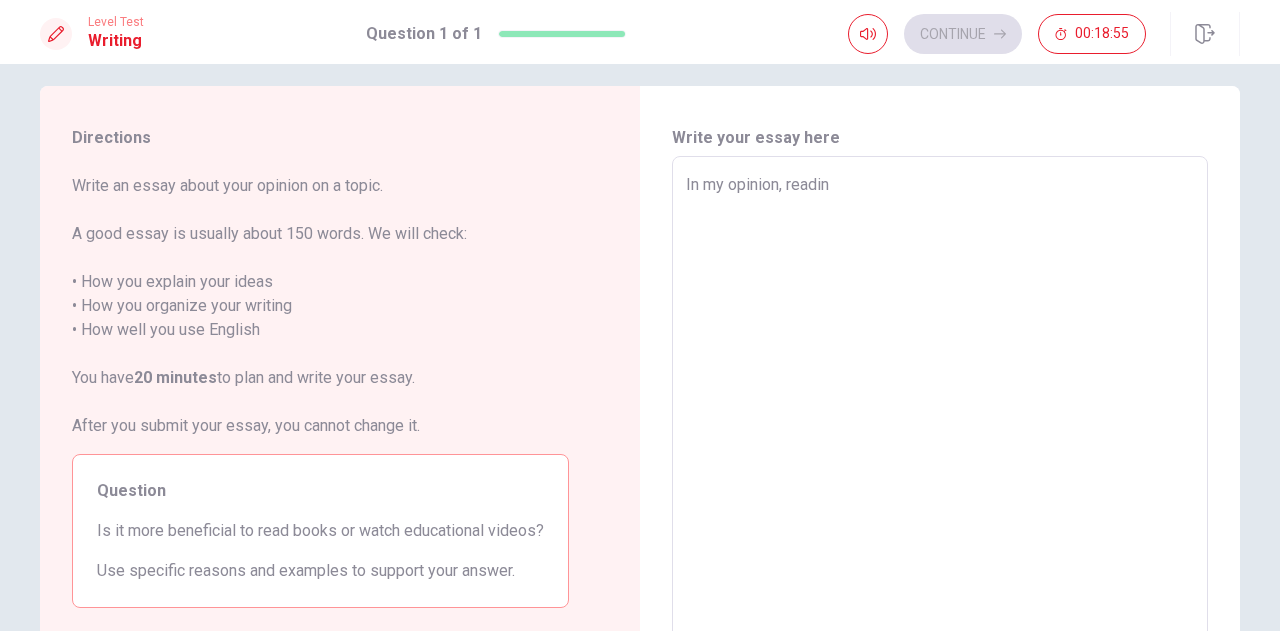 type on "x" 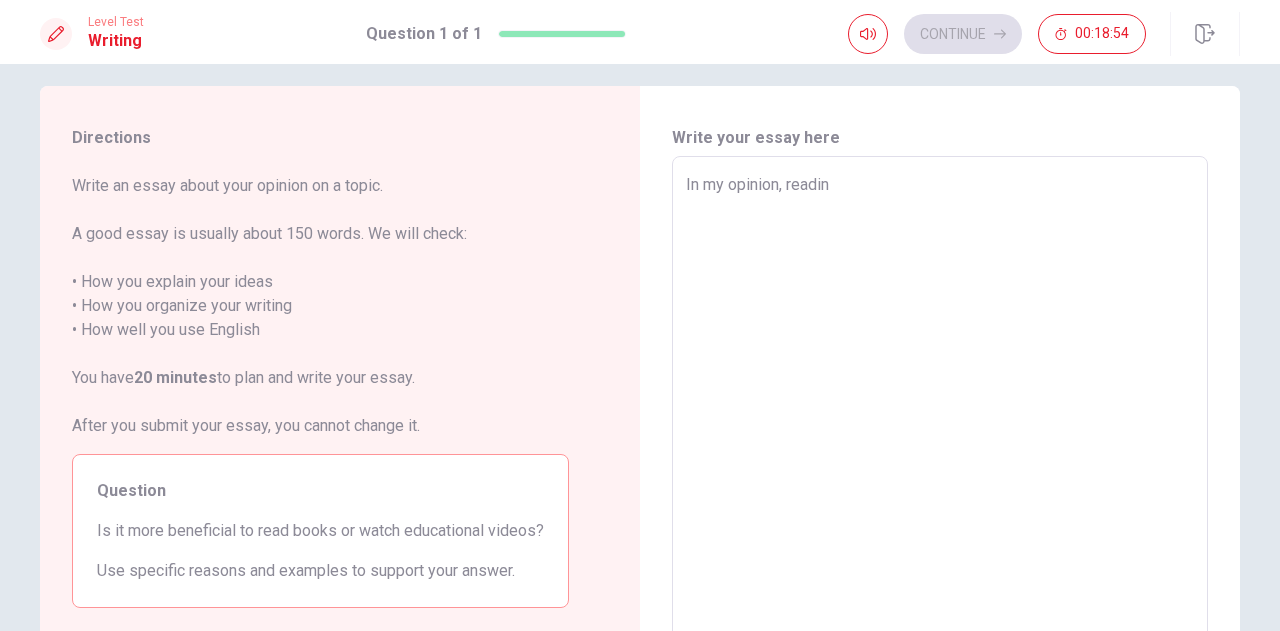 type on "In my opinion, readins" 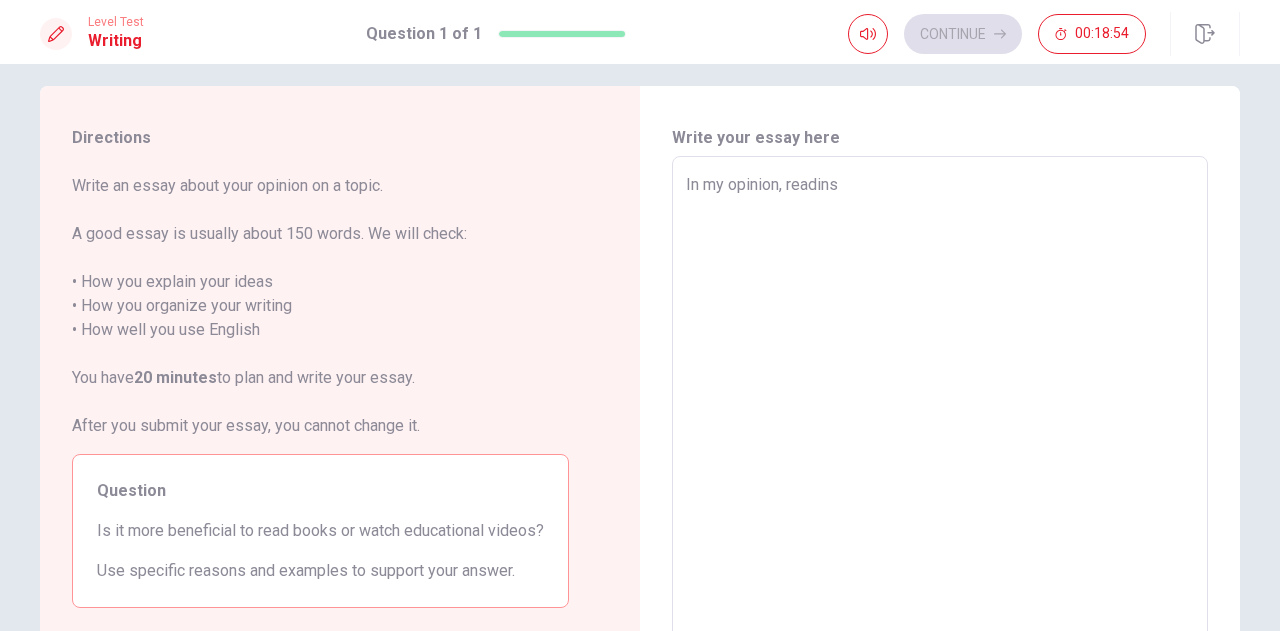 type on "x" 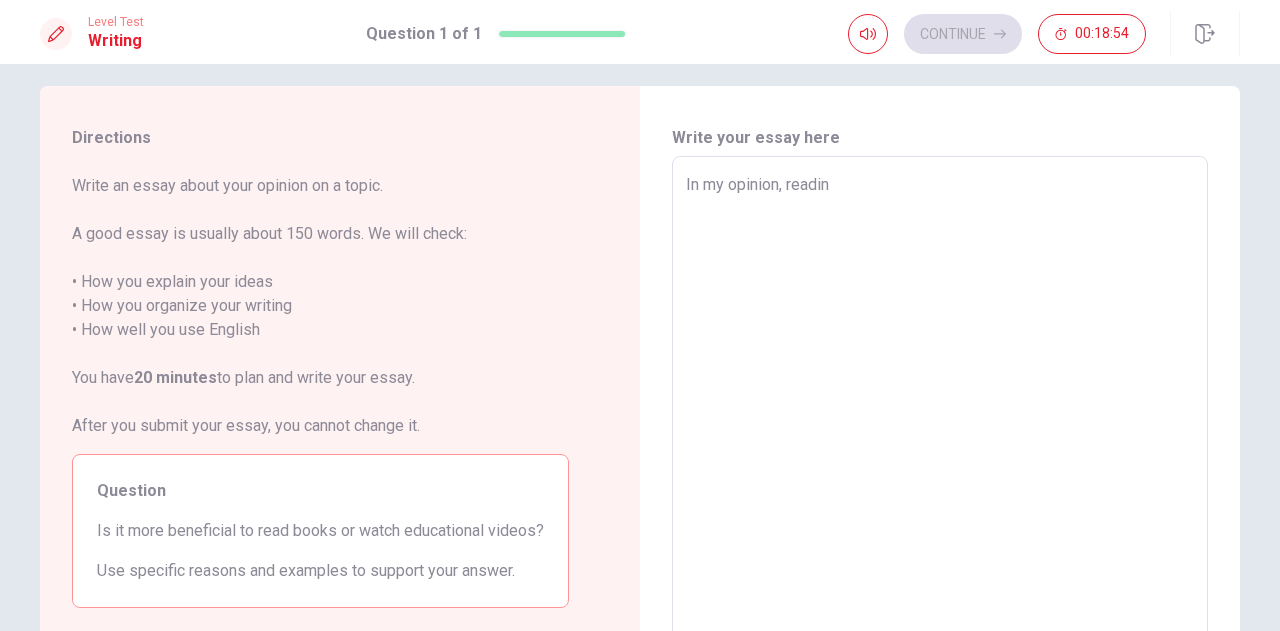 type on "x" 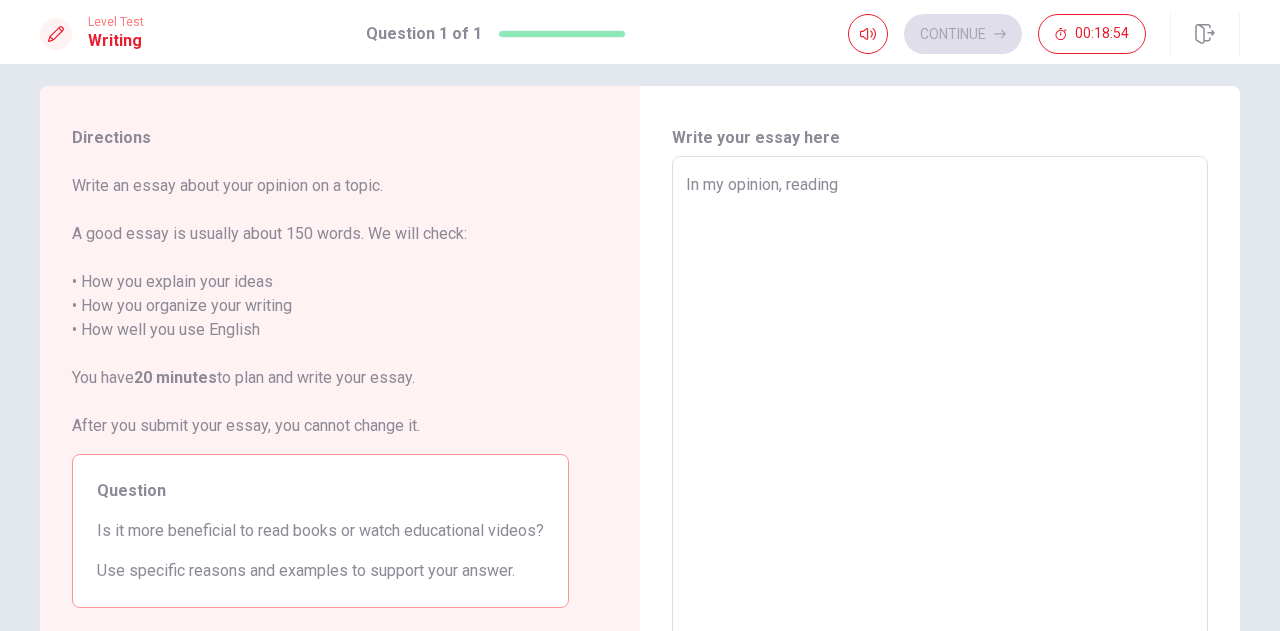 type on "x" 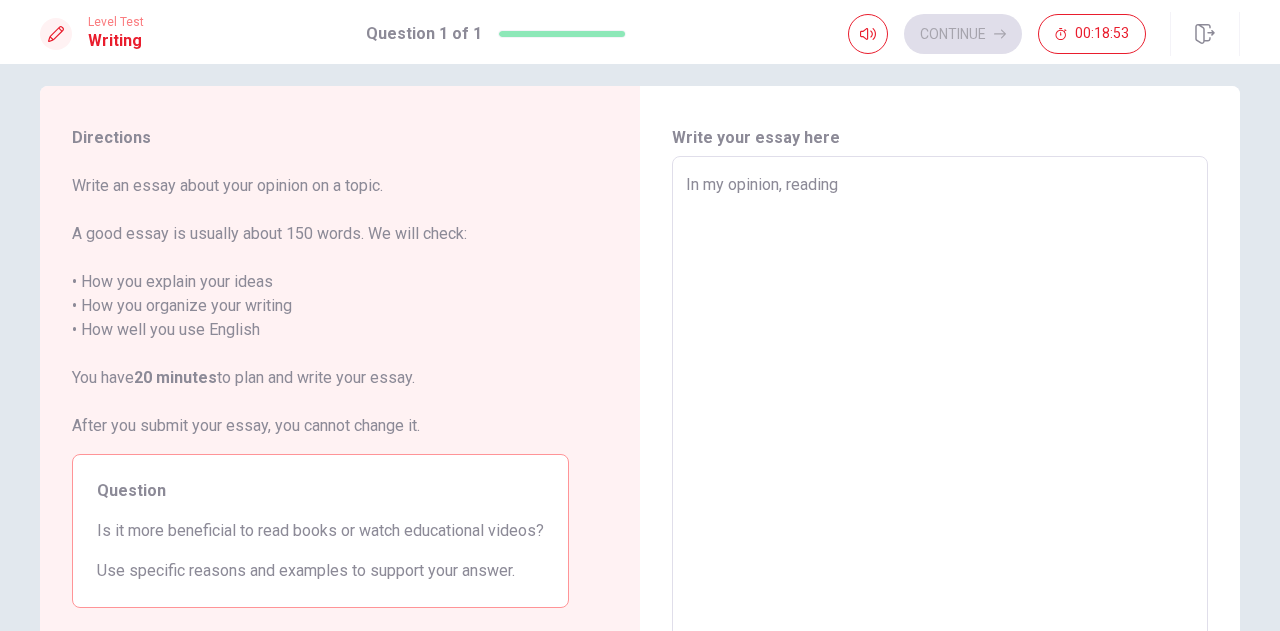 type on "In my opinion, reading" 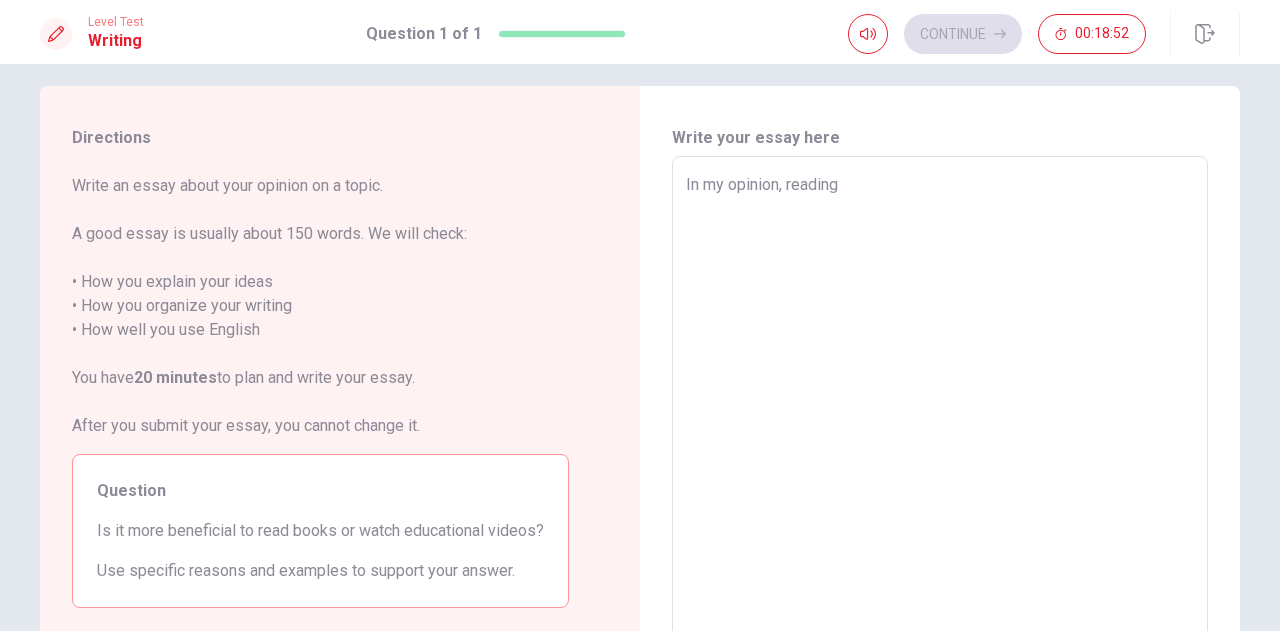 type on "In my opinion, reading b" 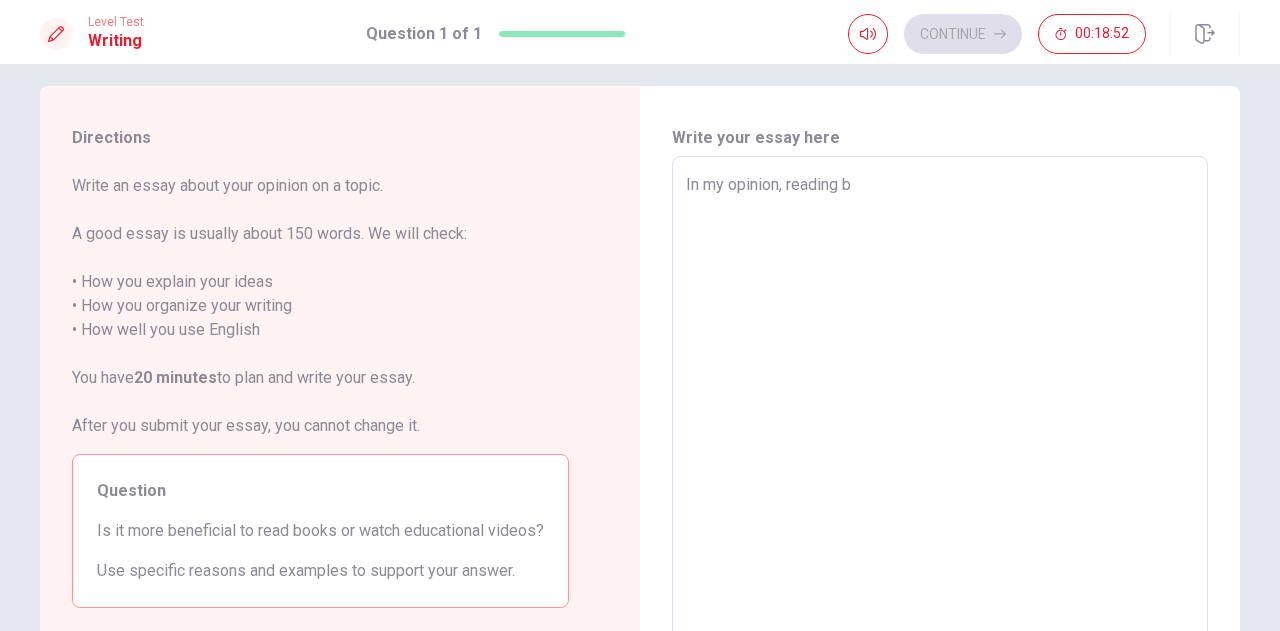 type on "x" 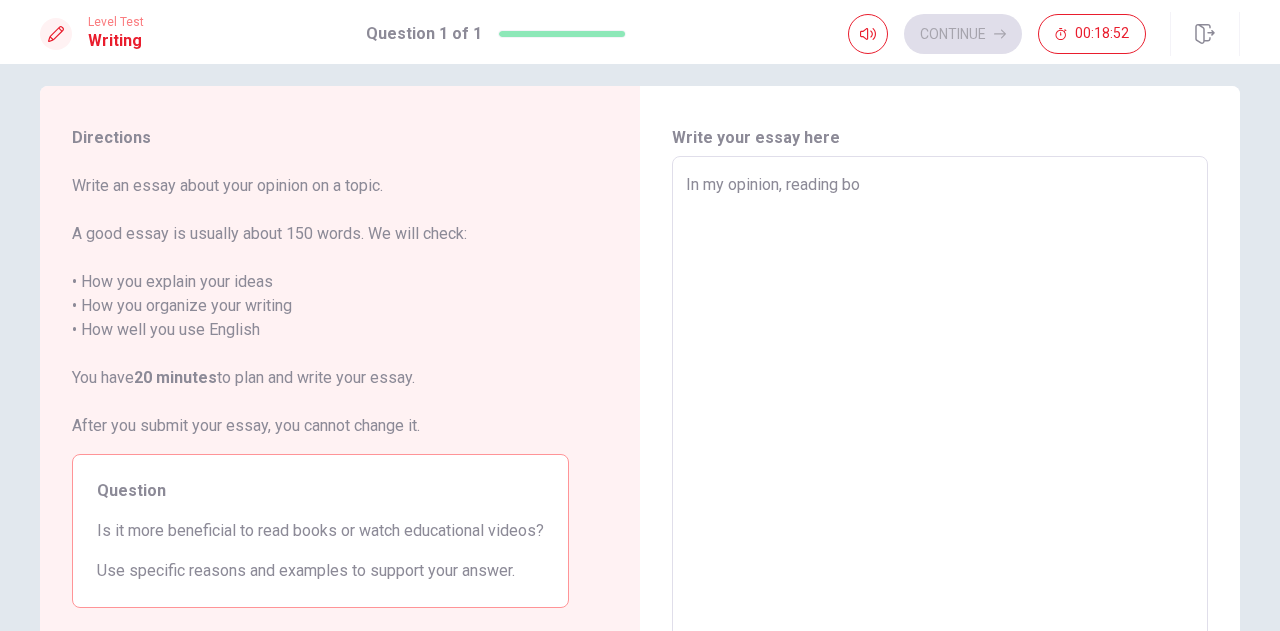 type on "x" 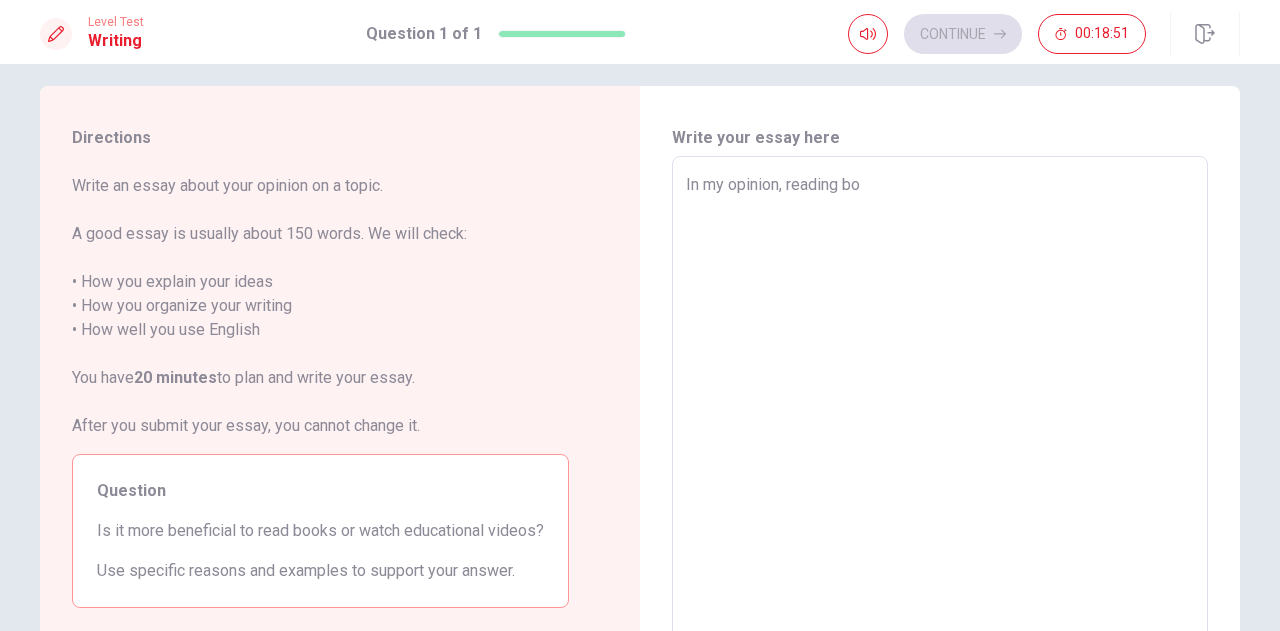 type on "In my opinion, reading boo" 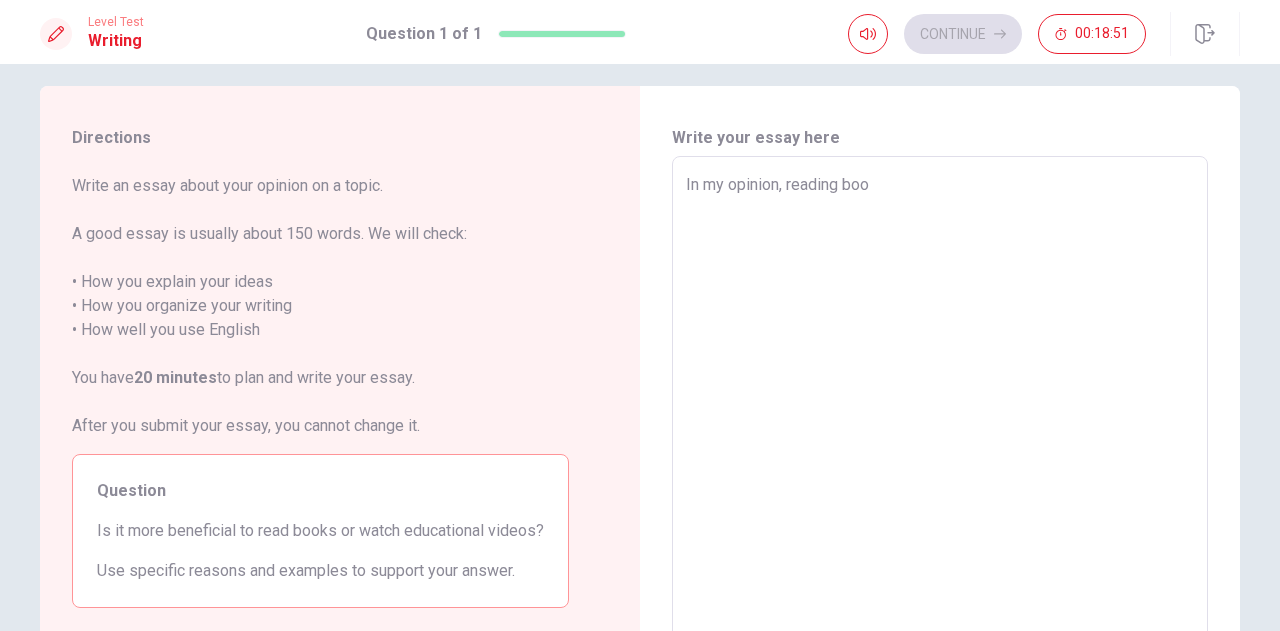 type on "x" 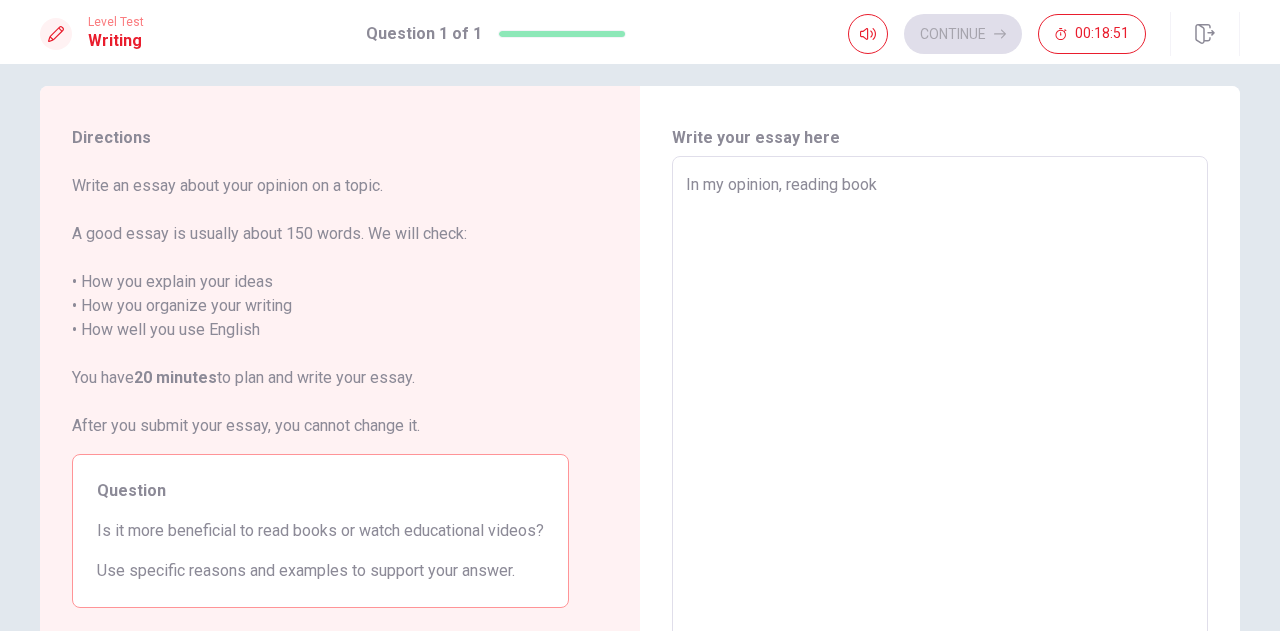 type on "x" 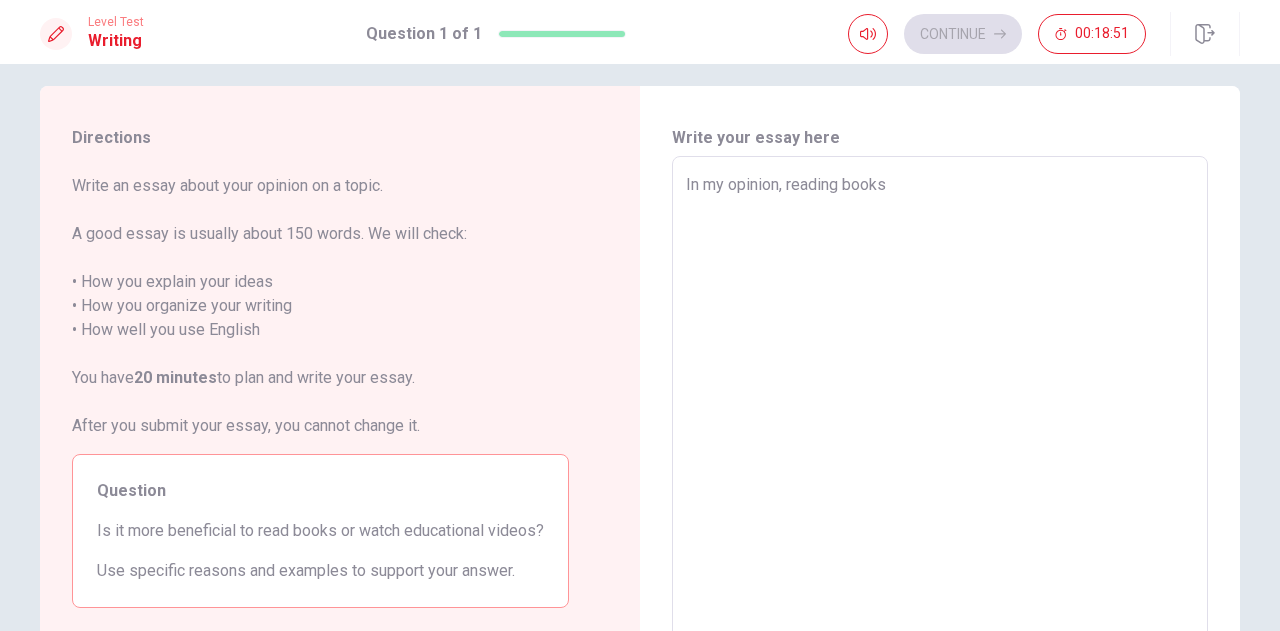 type on "x" 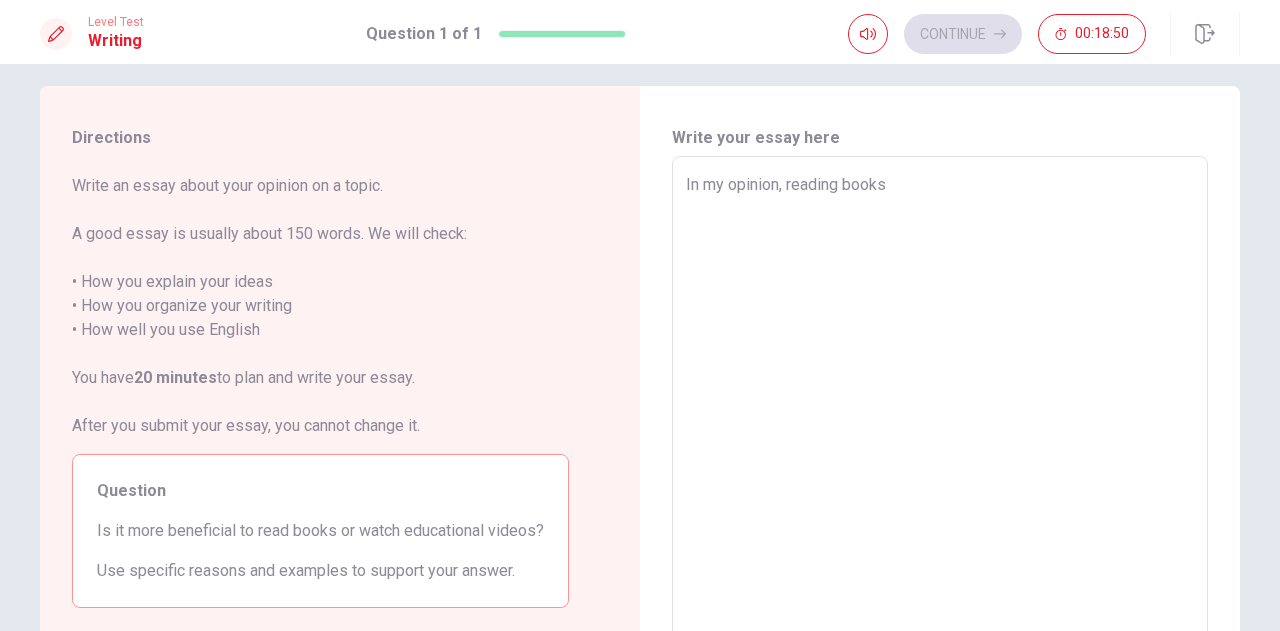 type on "In my opinion, reading books" 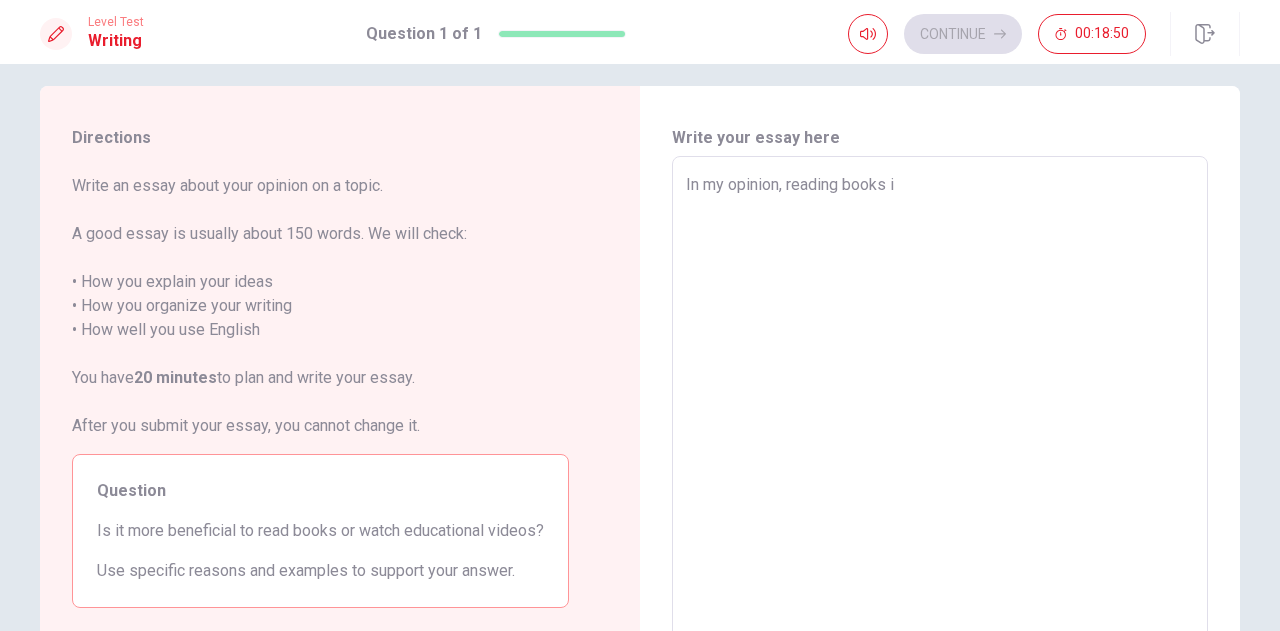 type on "x" 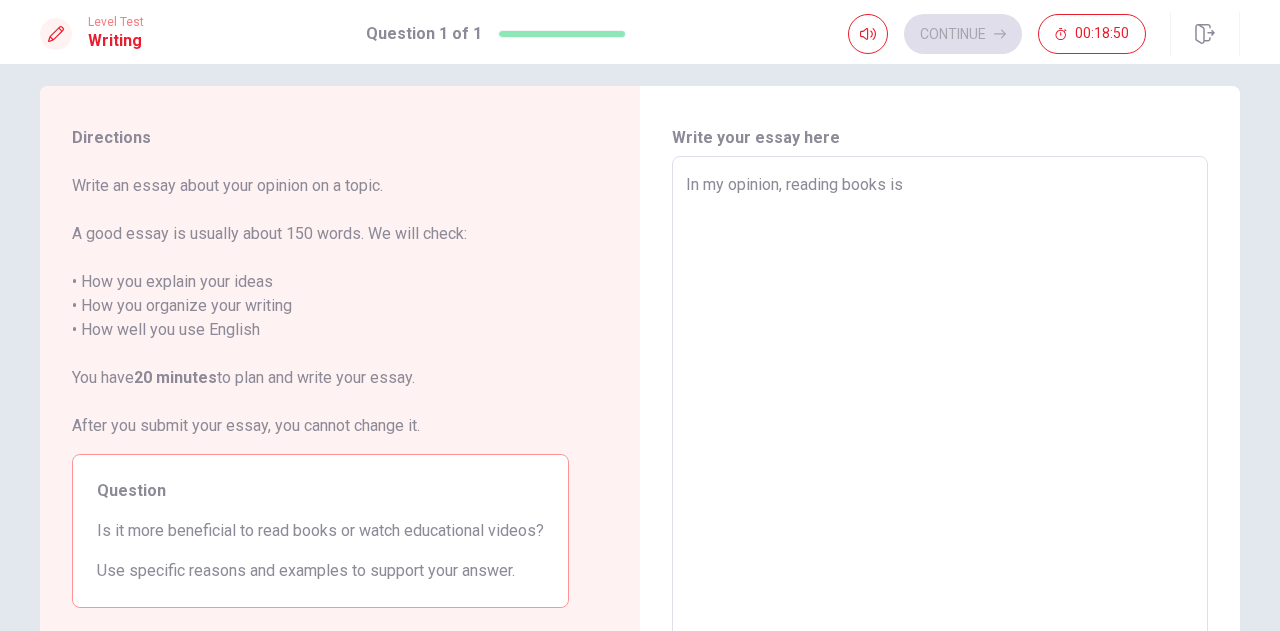 type on "x" 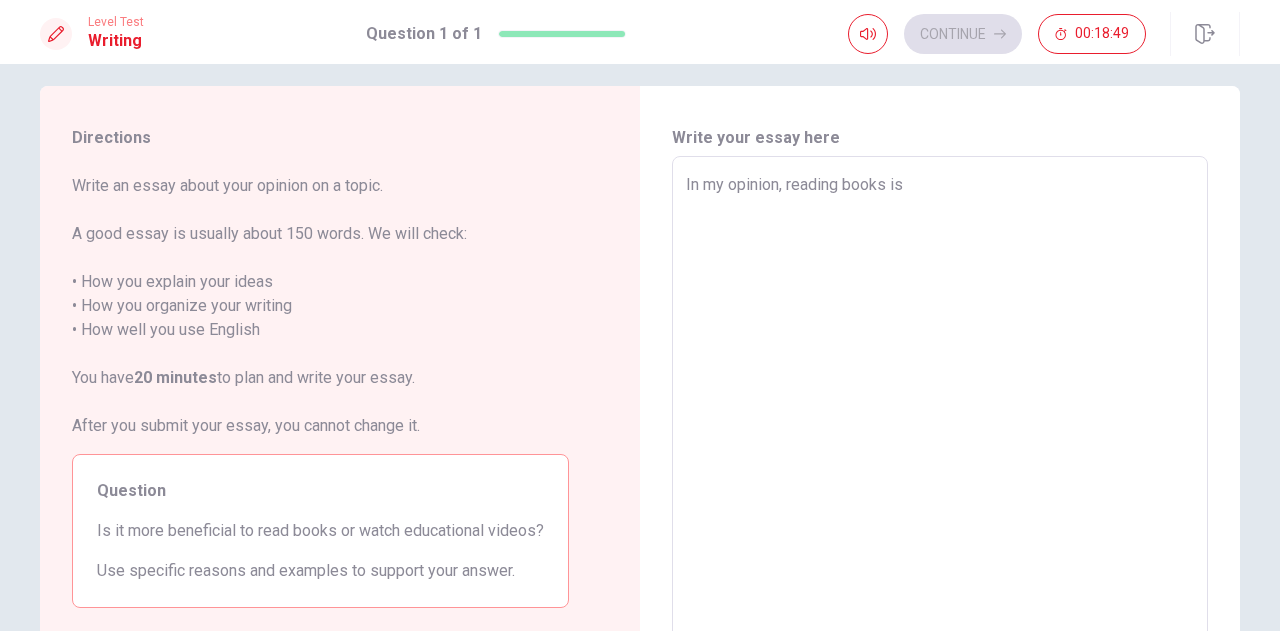 type on "In my opinion, reading books is" 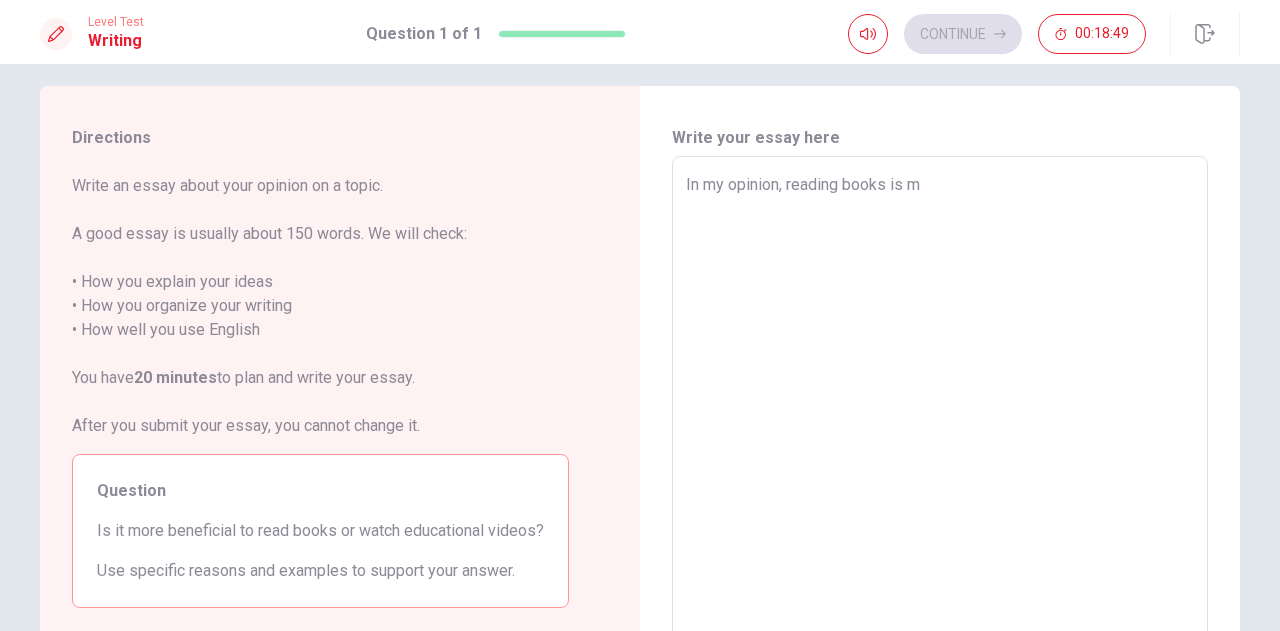 type on "x" 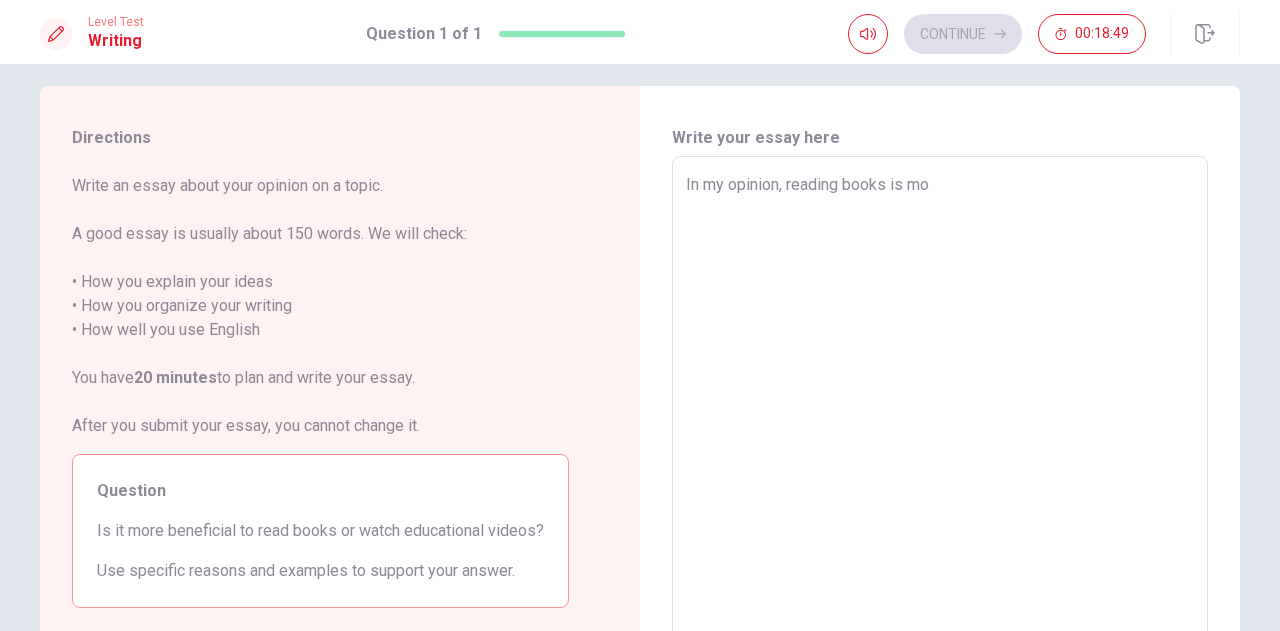 type on "x" 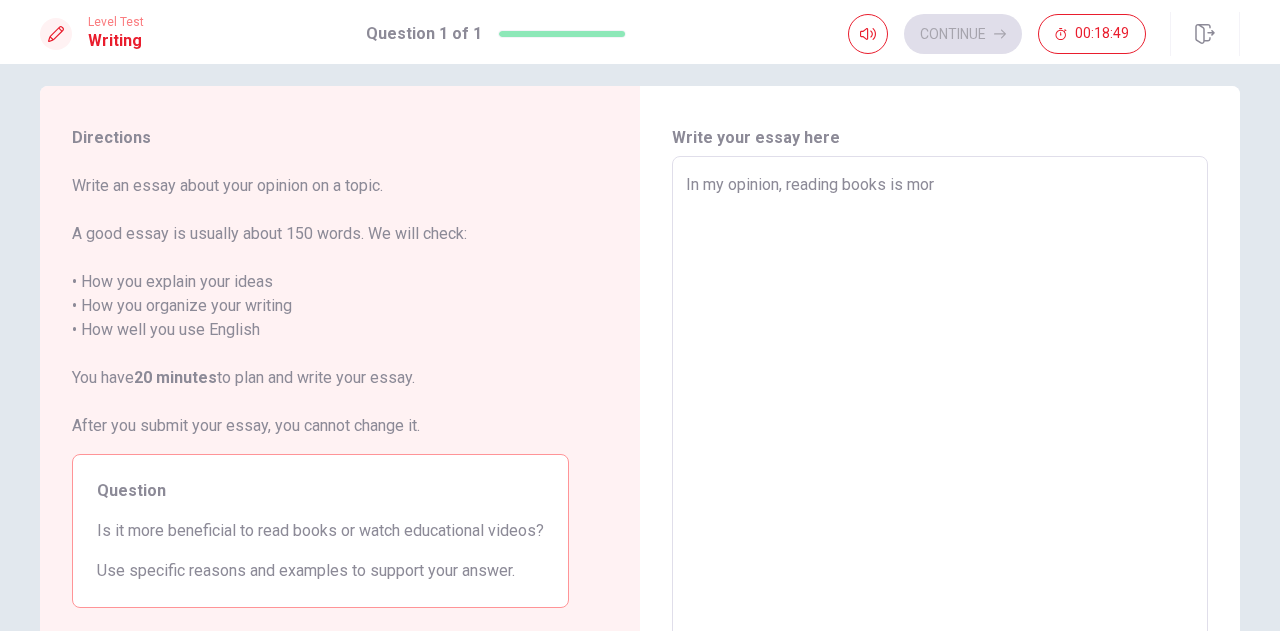 type on "x" 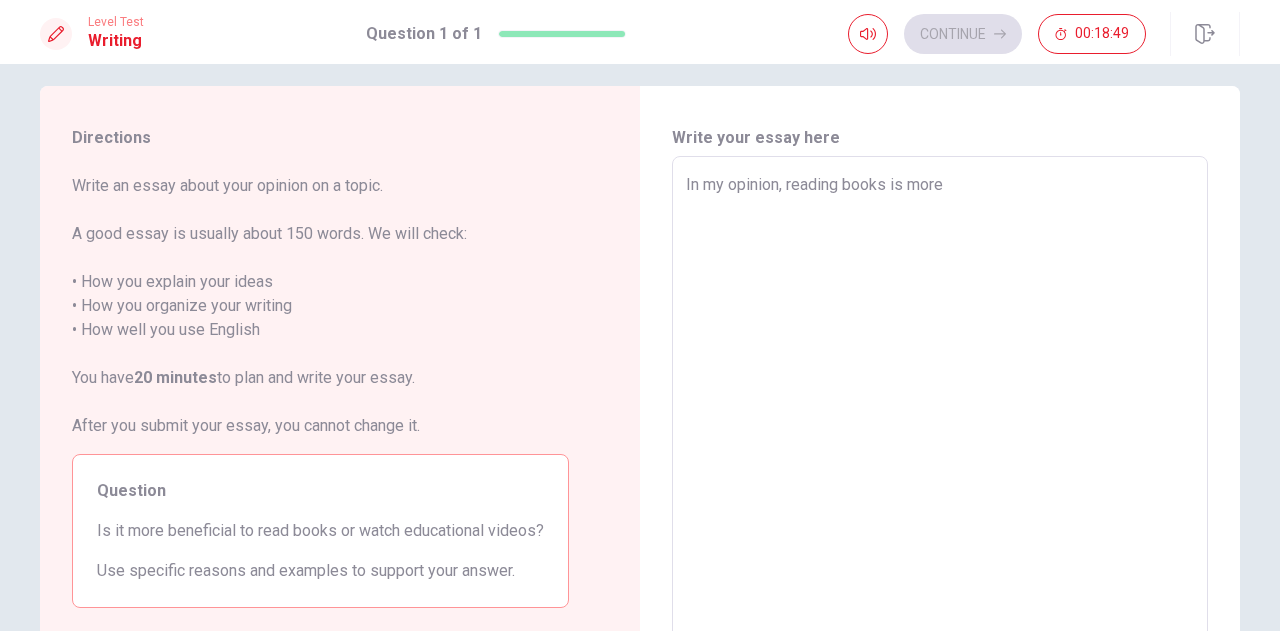 type on "x" 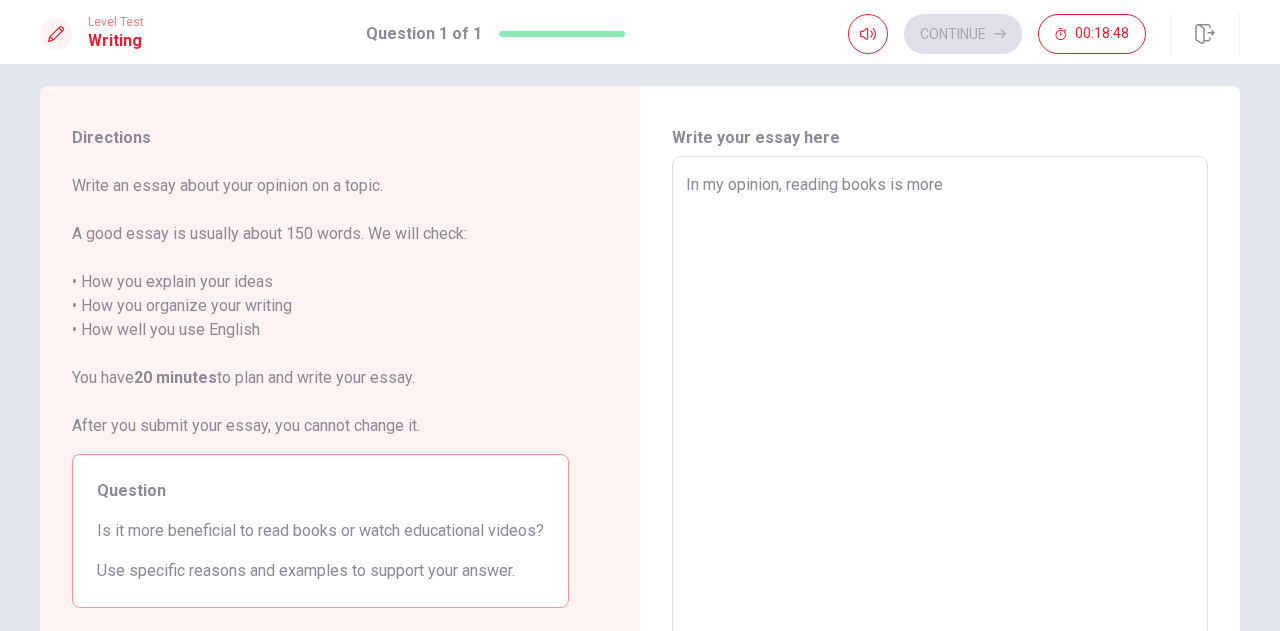 type on "In my opinion, reading books is more b" 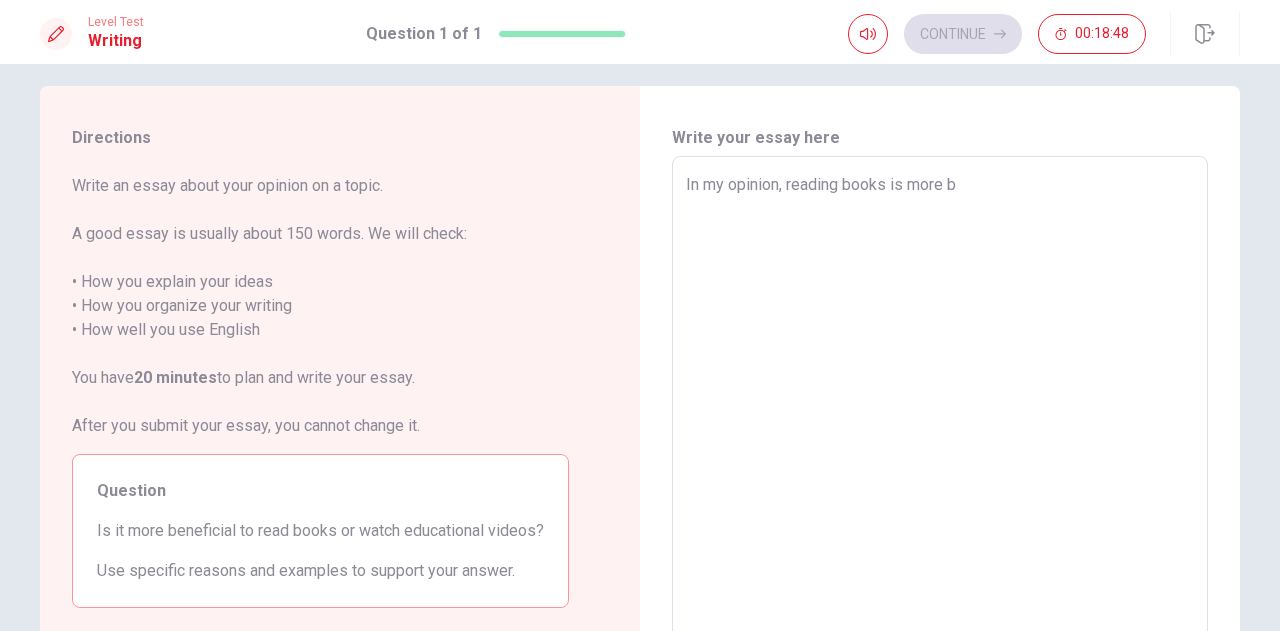 type on "x" 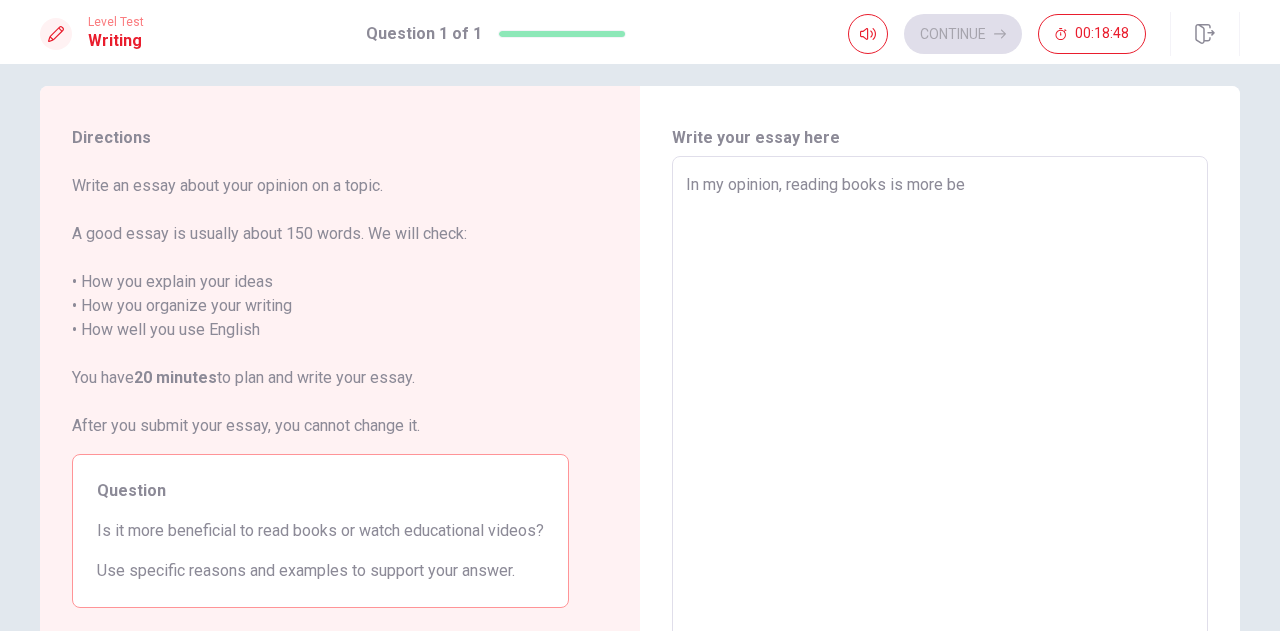 type on "In my opinion, reading books is more ben" 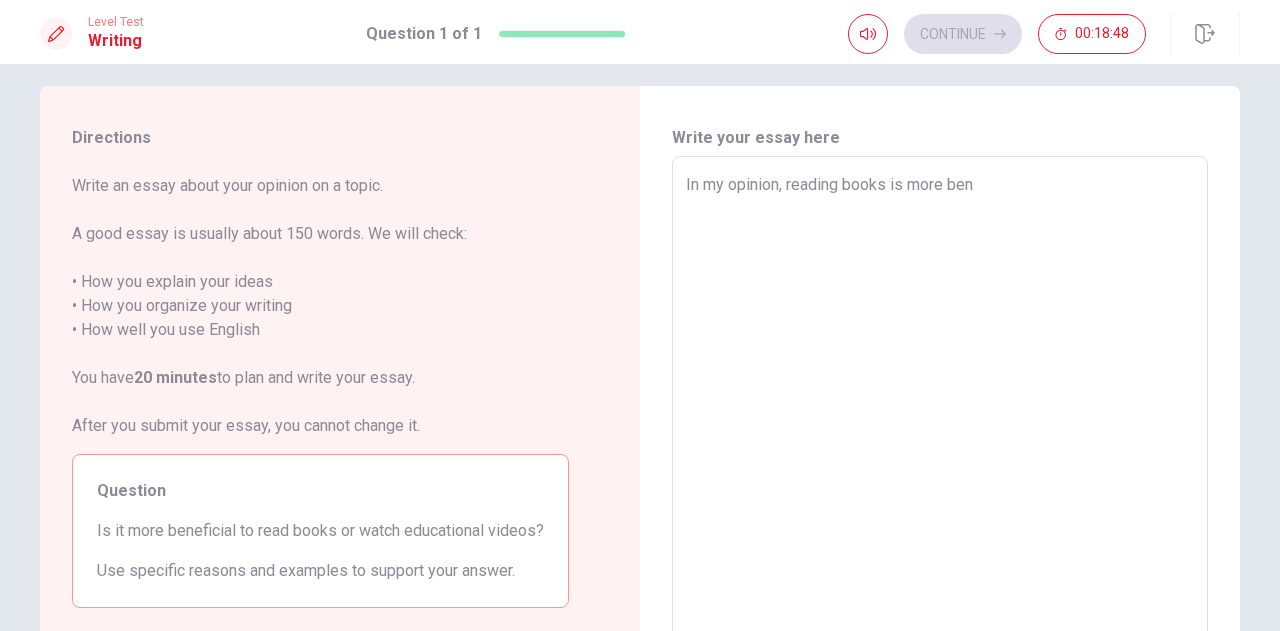 type on "x" 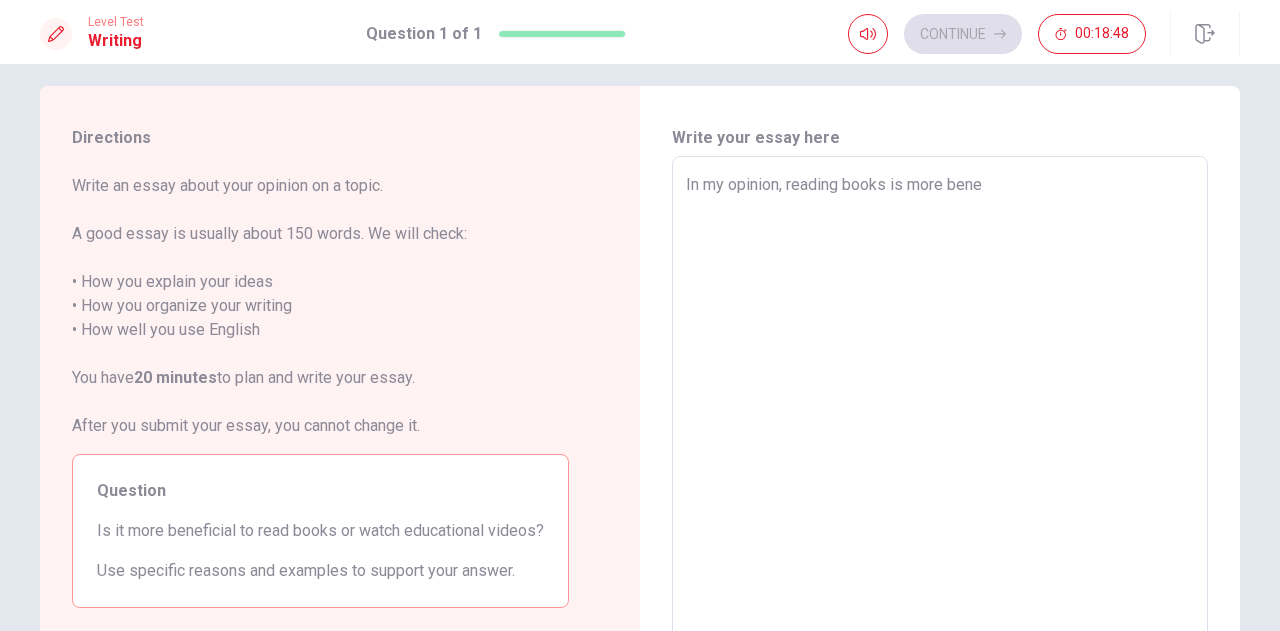 type on "x" 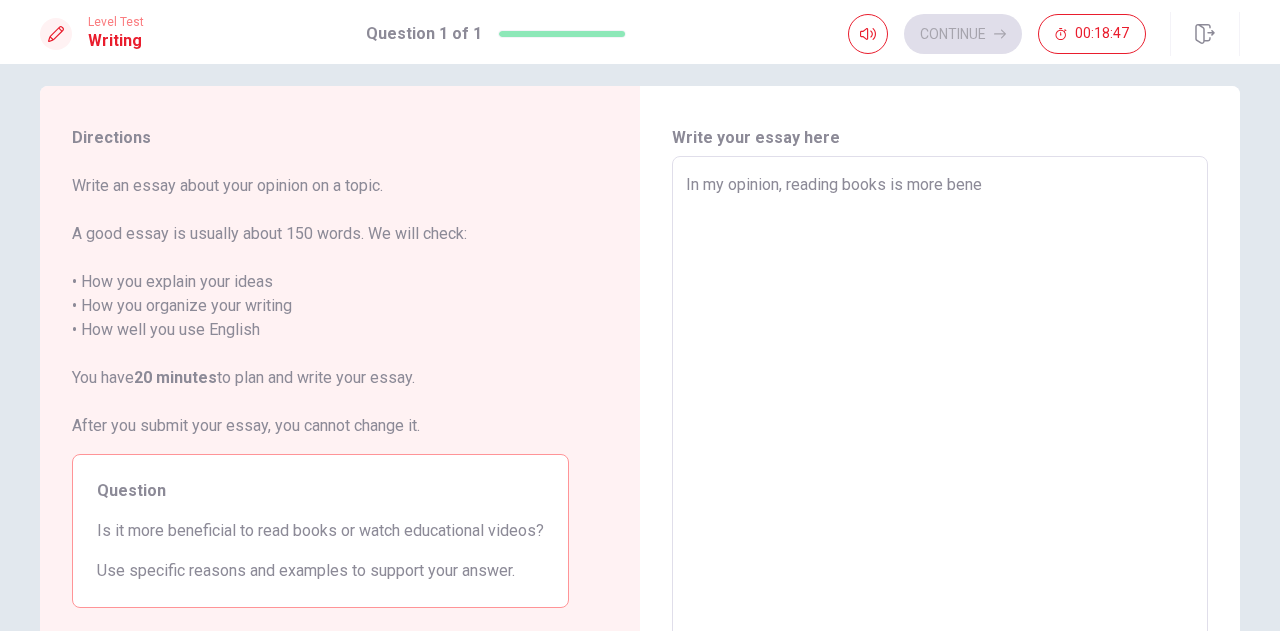 type on "In my opinion, reading books is more benef" 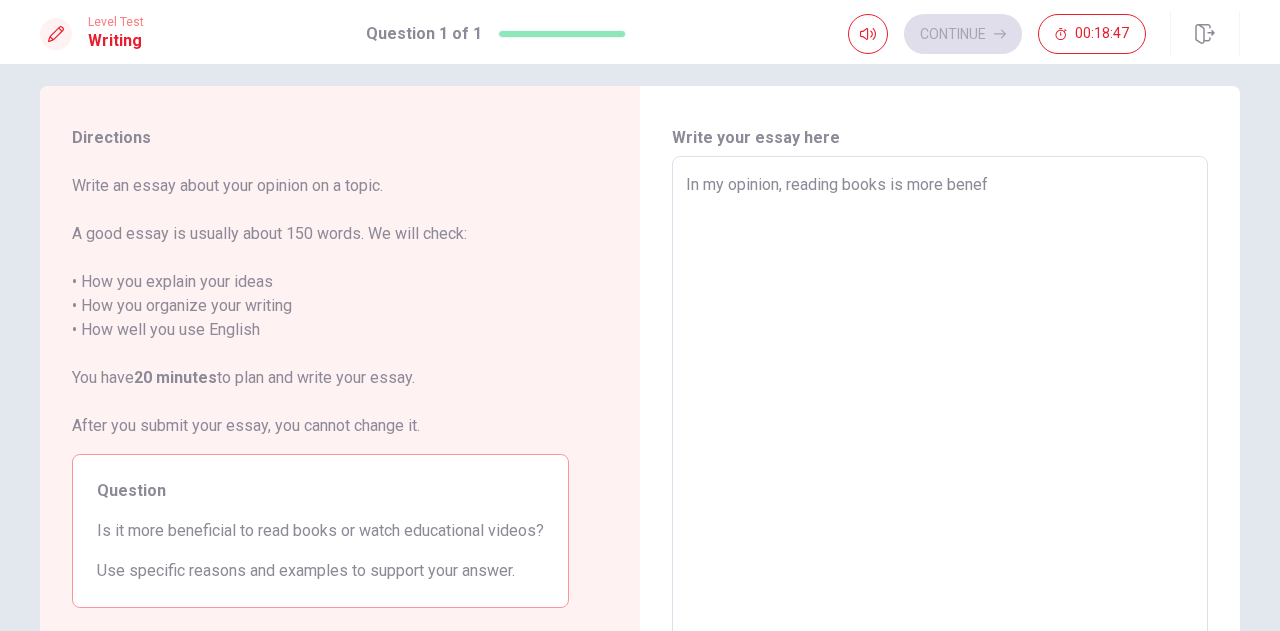 type on "x" 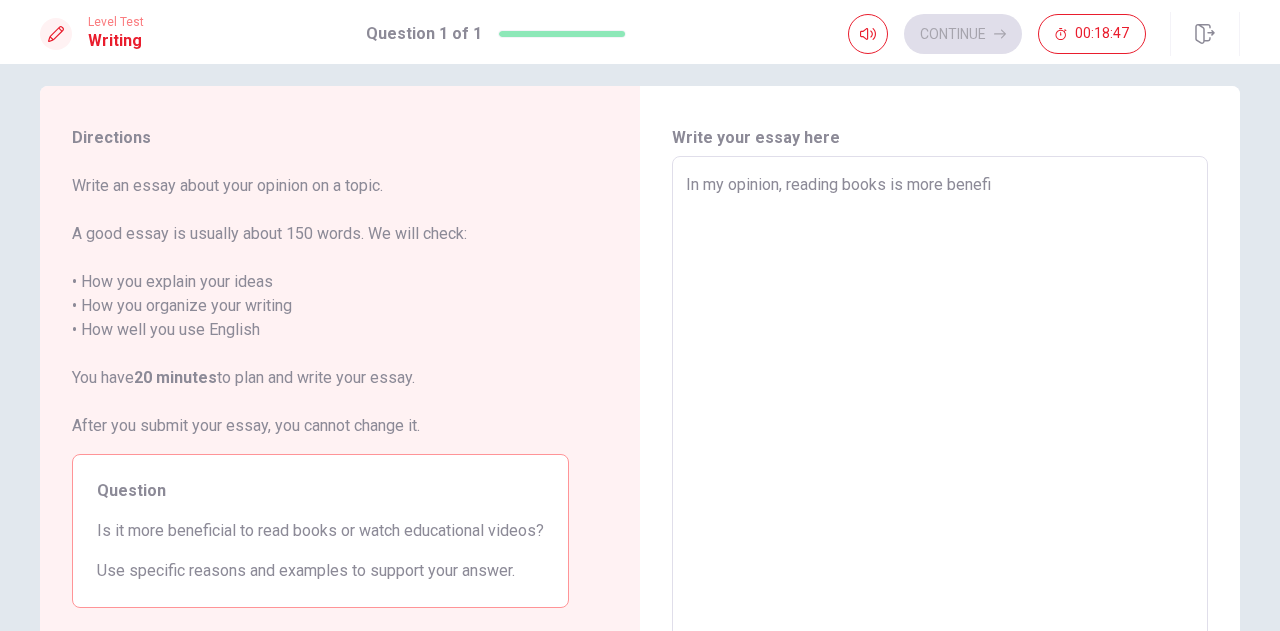 type on "x" 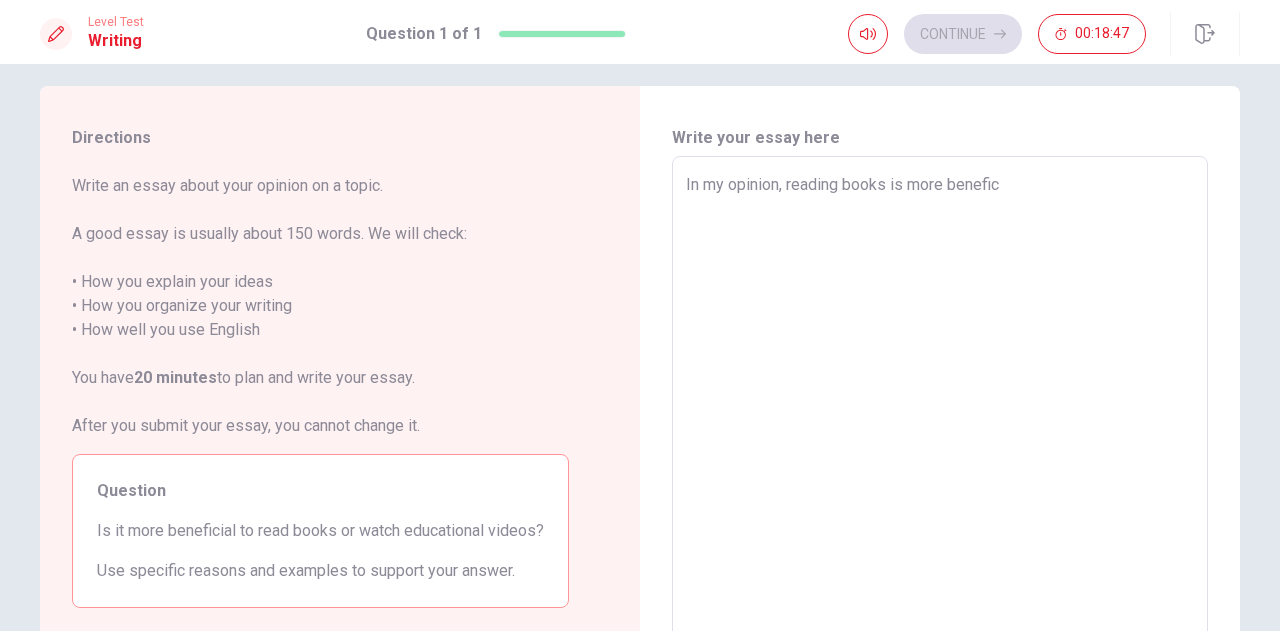type on "x" 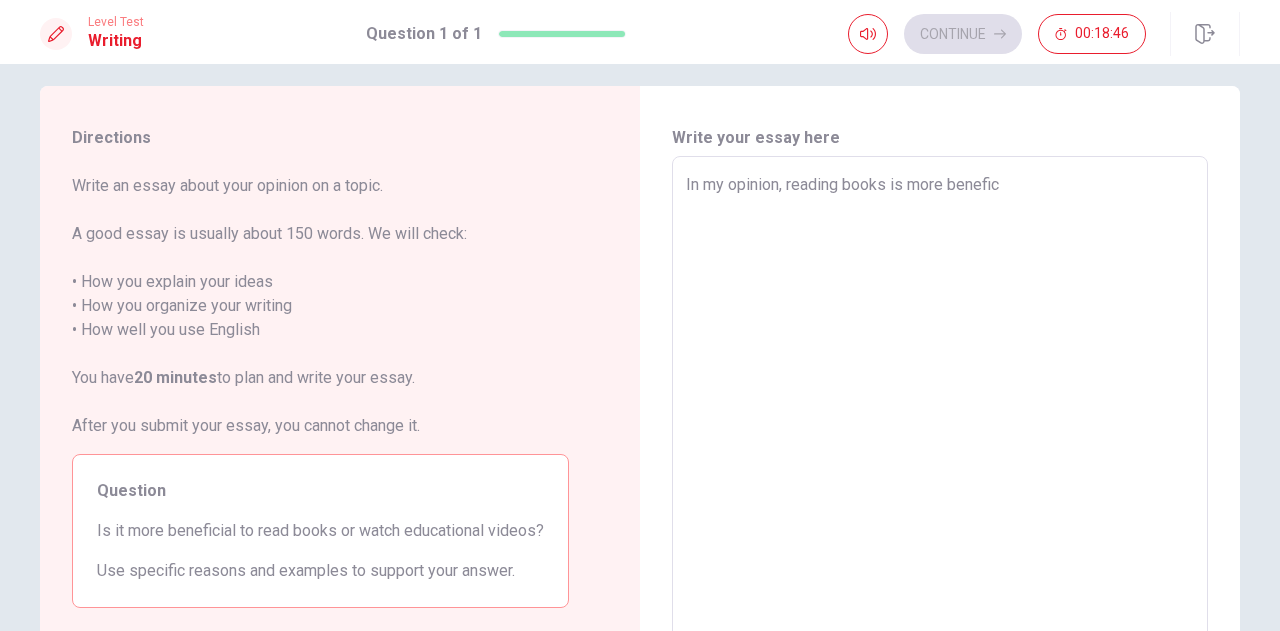 type on "In my opinion, reading books is more benefica" 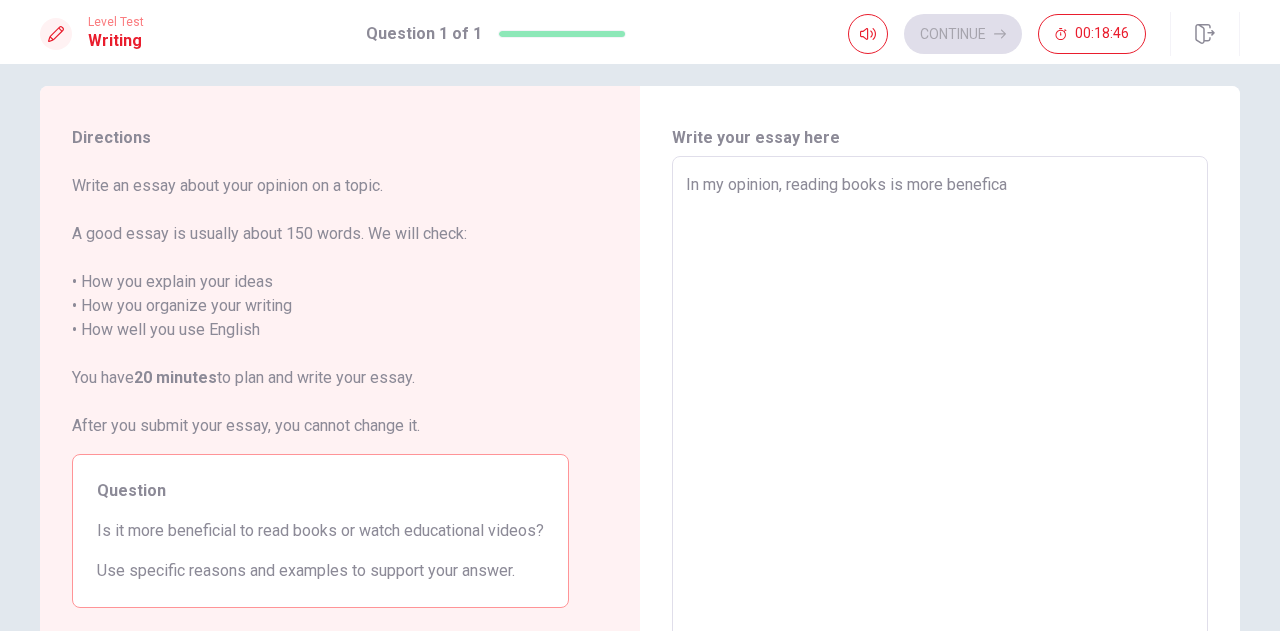 type on "x" 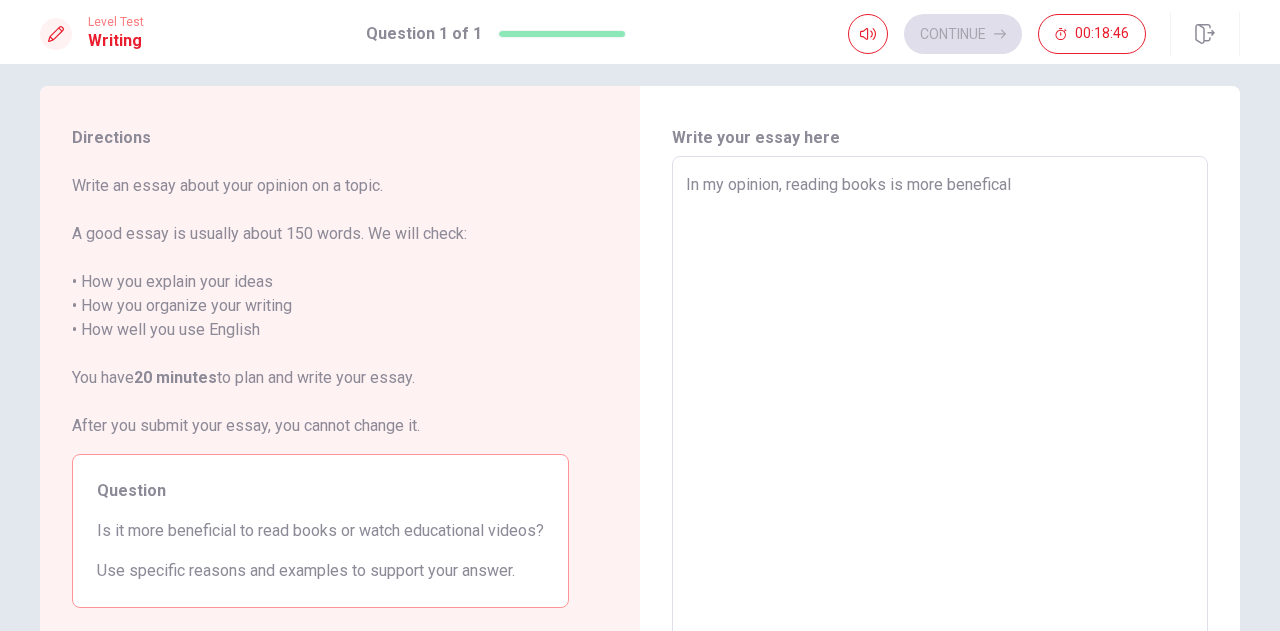 type on "x" 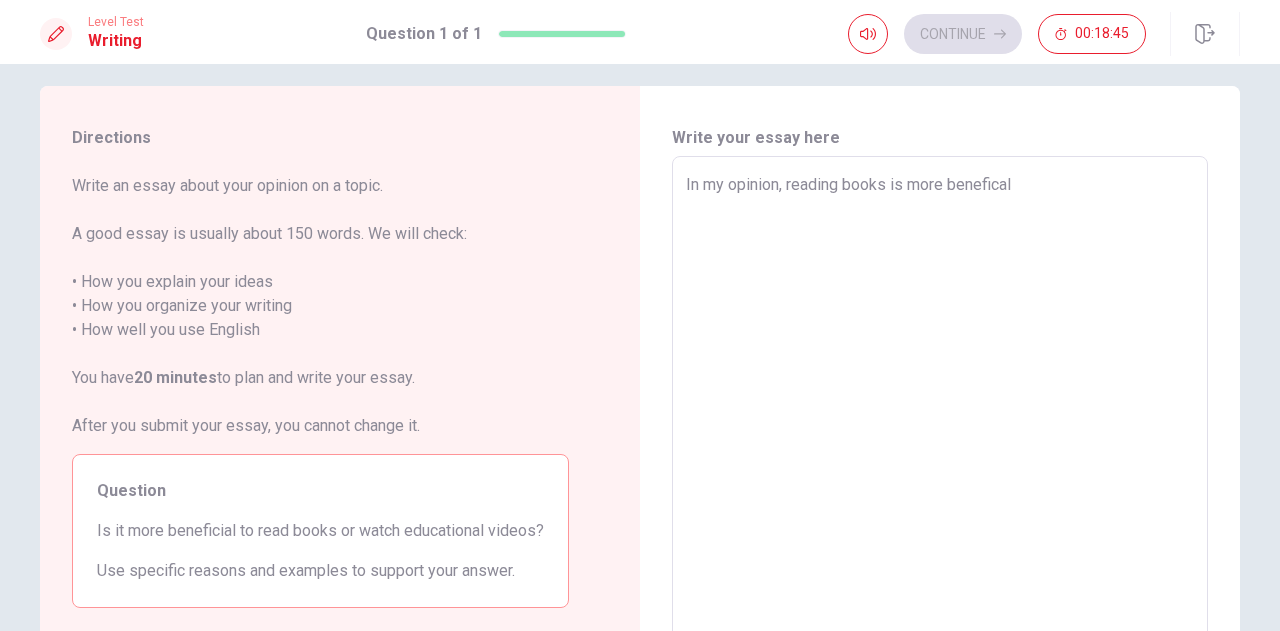 type on "In my opinion, reading books is more benefical t" 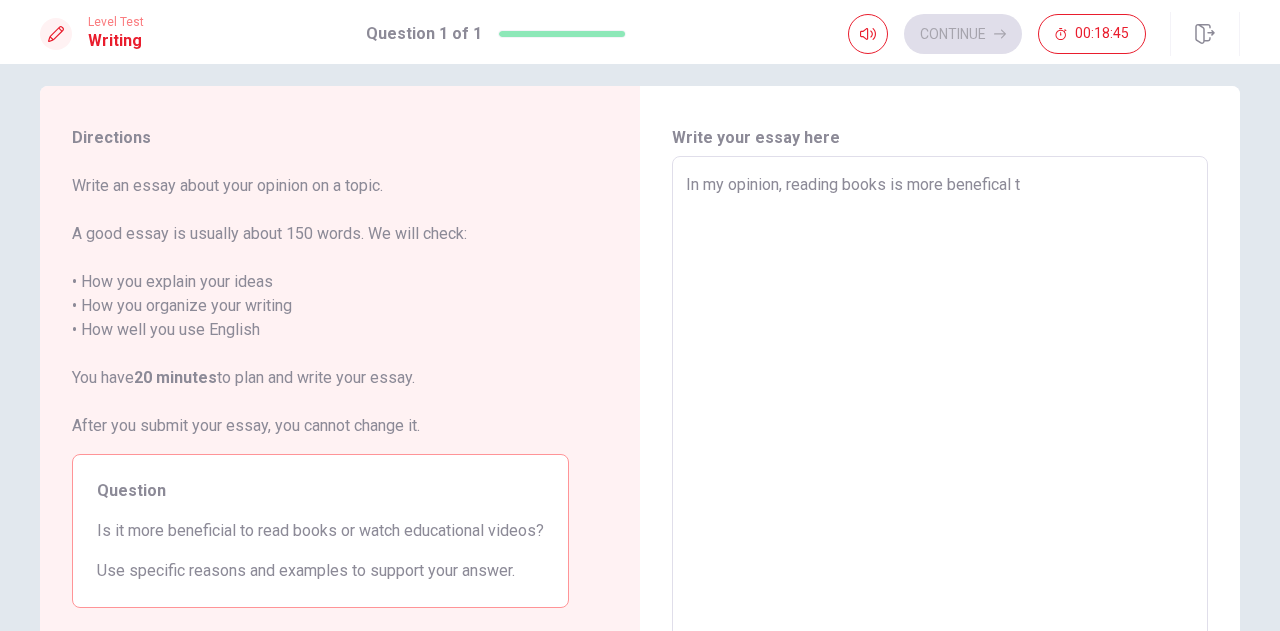 type on "x" 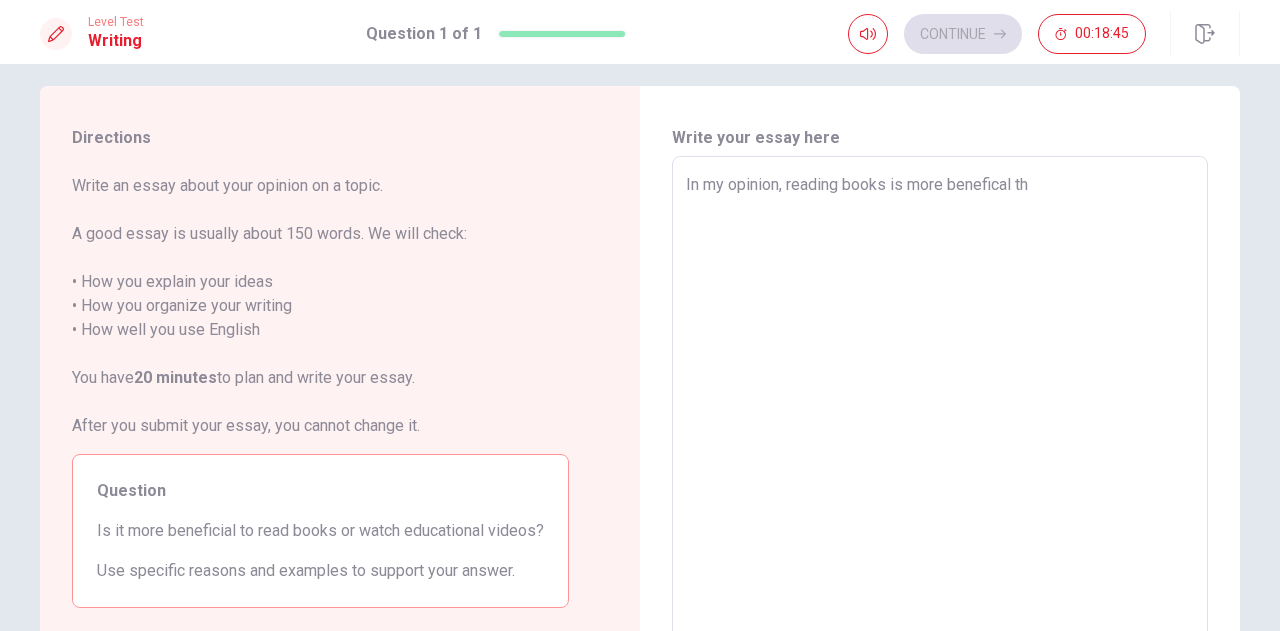 type on "In my opinion, reading books is more benefical tha" 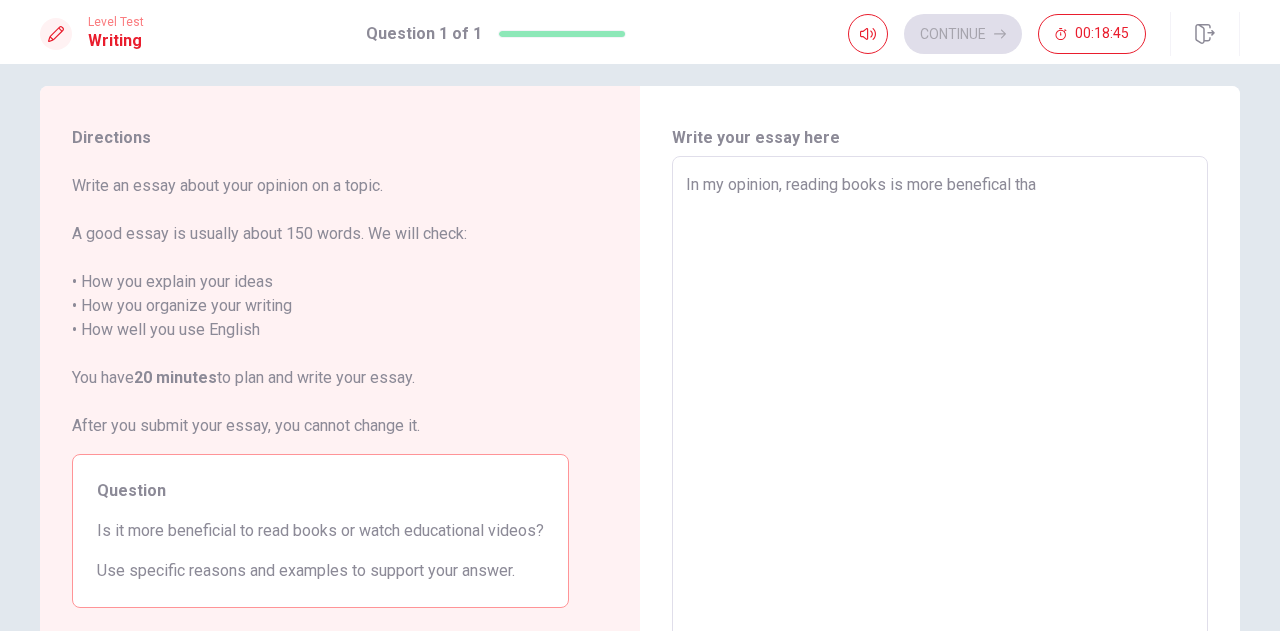 type on "x" 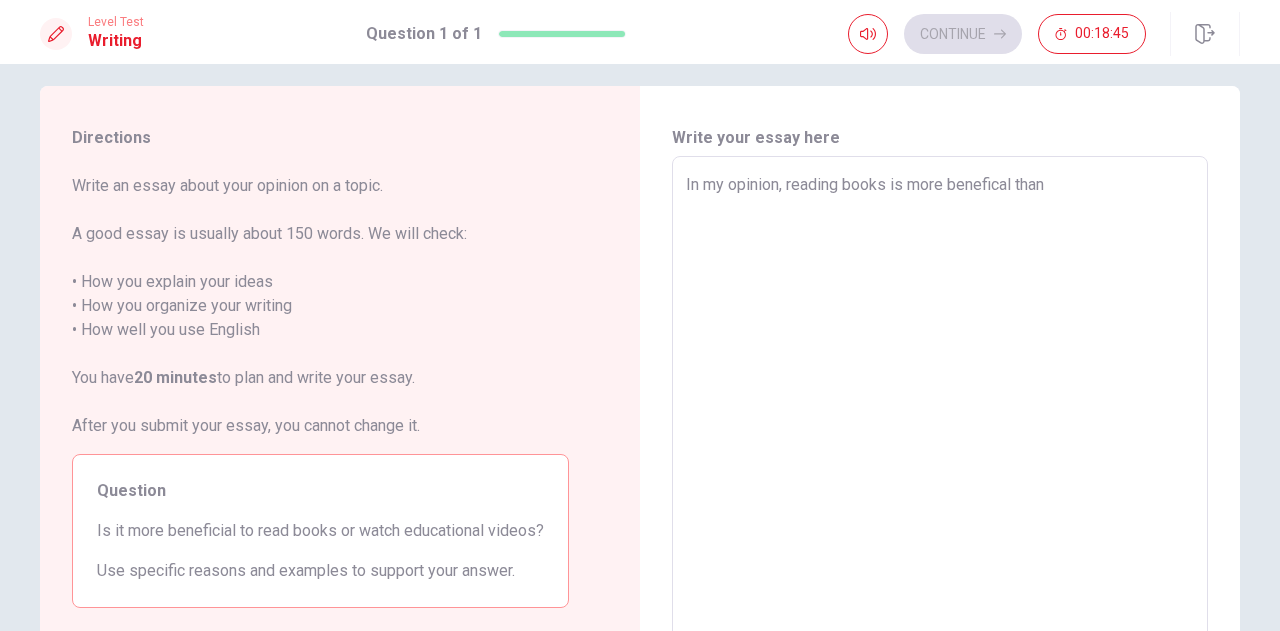 type on "x" 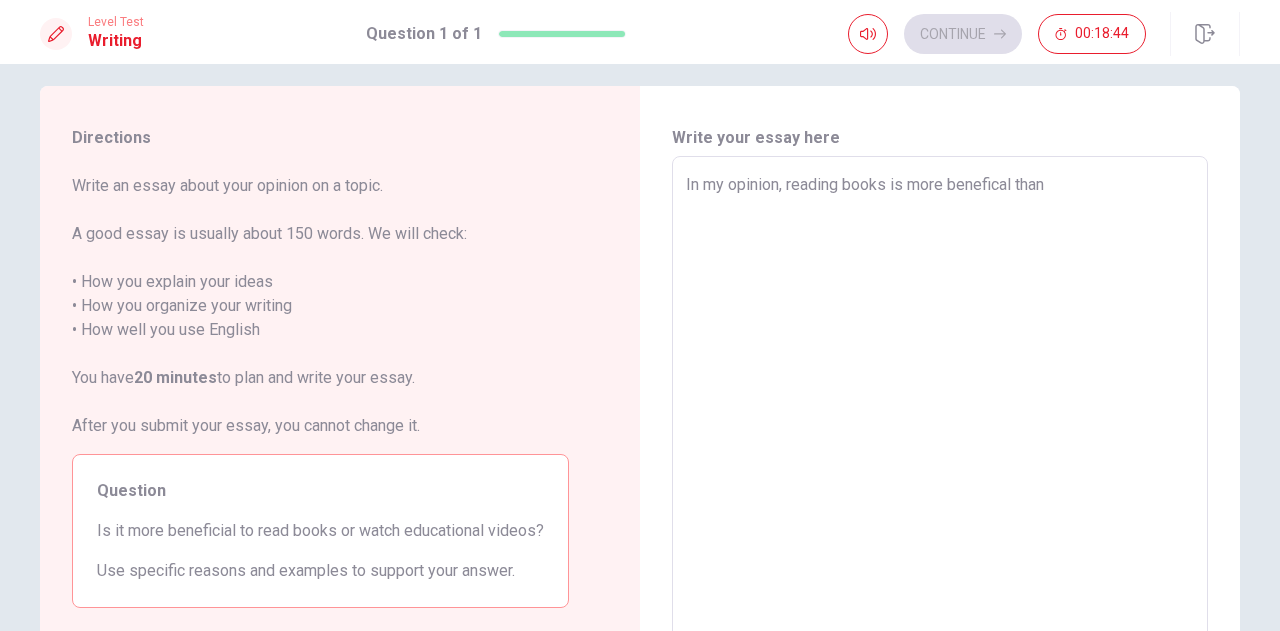 type on "In my opinion, reading books is more benefical than w" 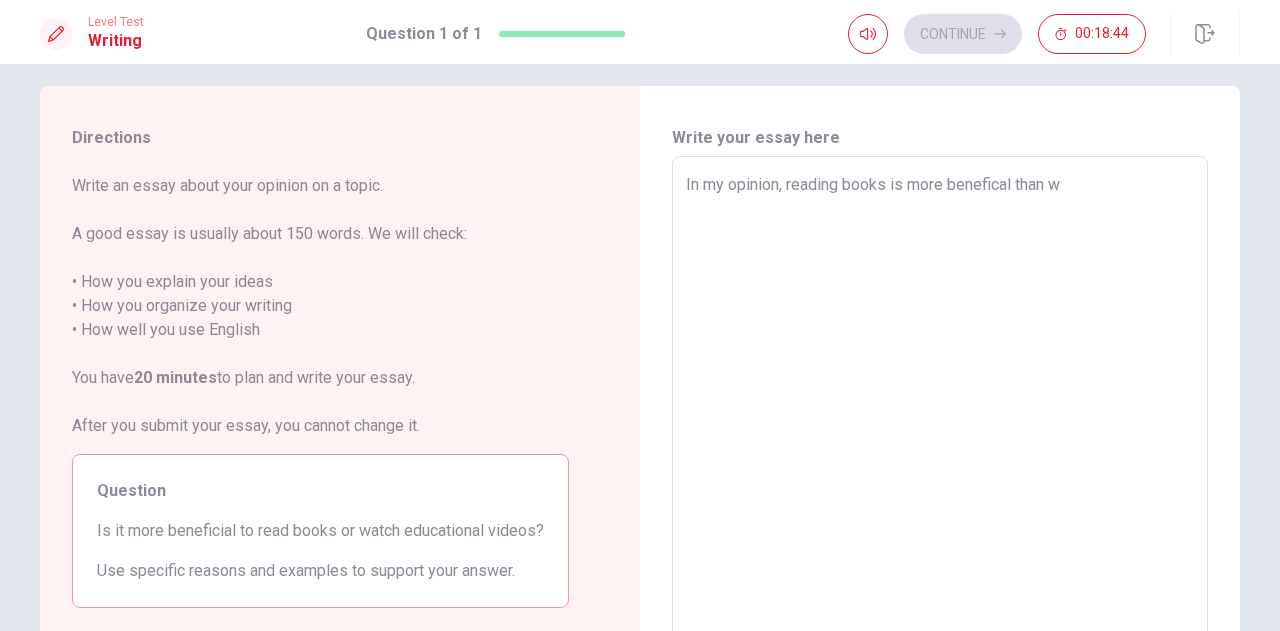 type on "x" 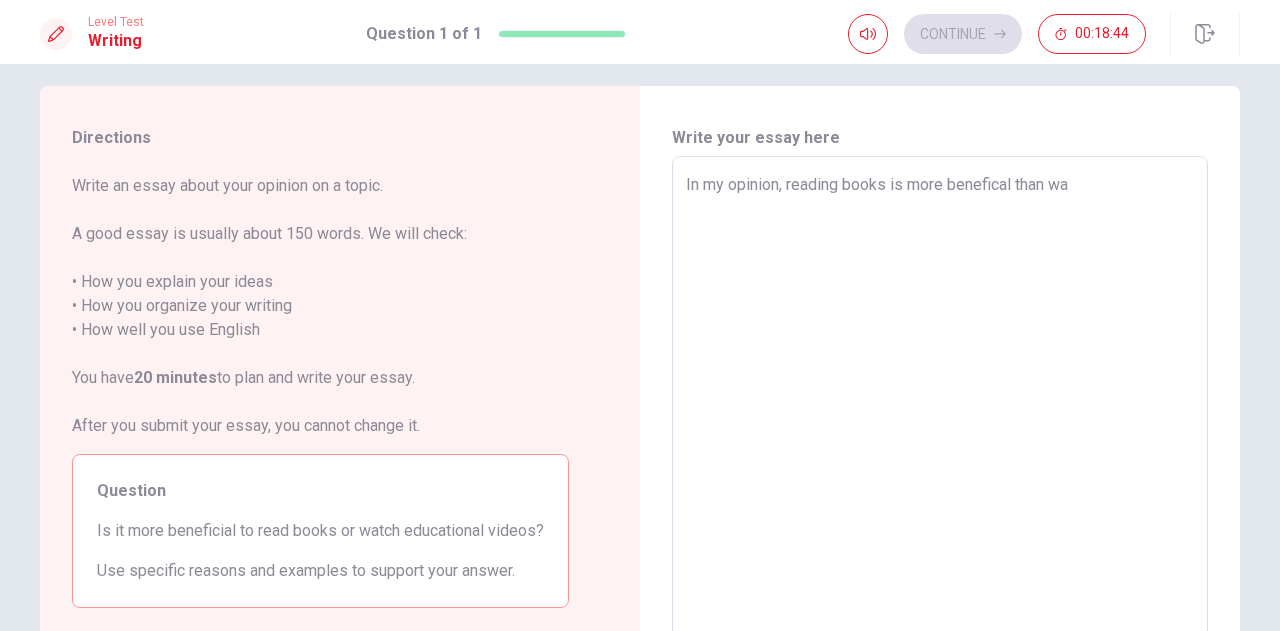 type on "x" 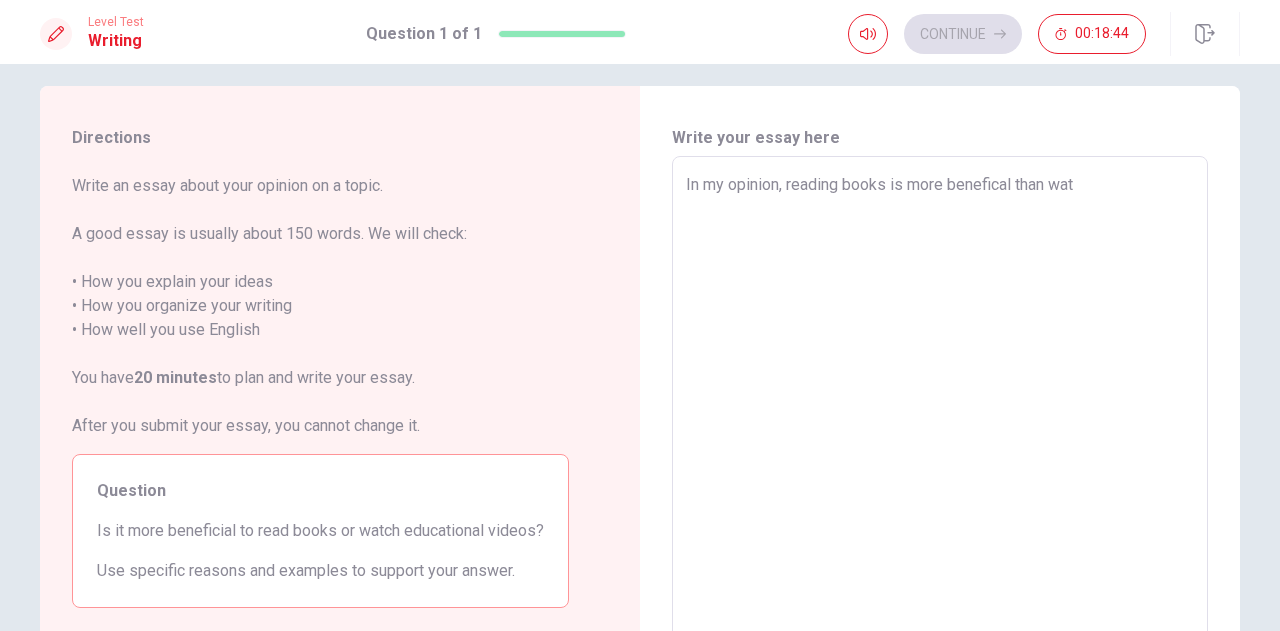 type on "x" 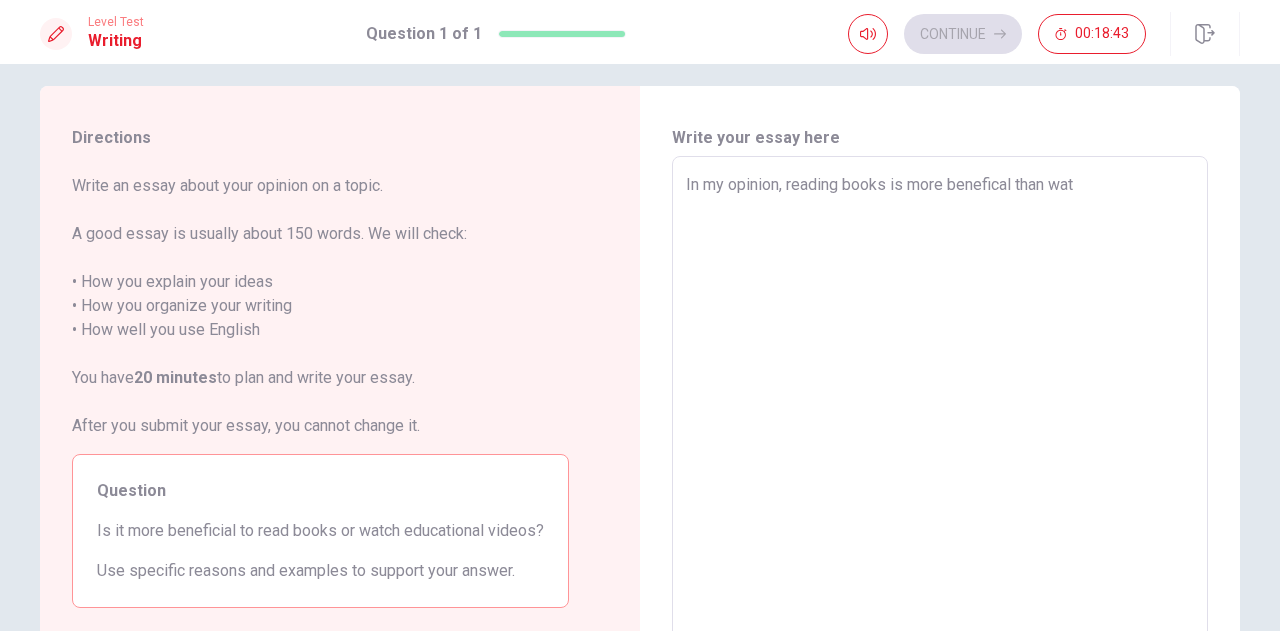type on "In my opinion, reading books is more benefical than watc" 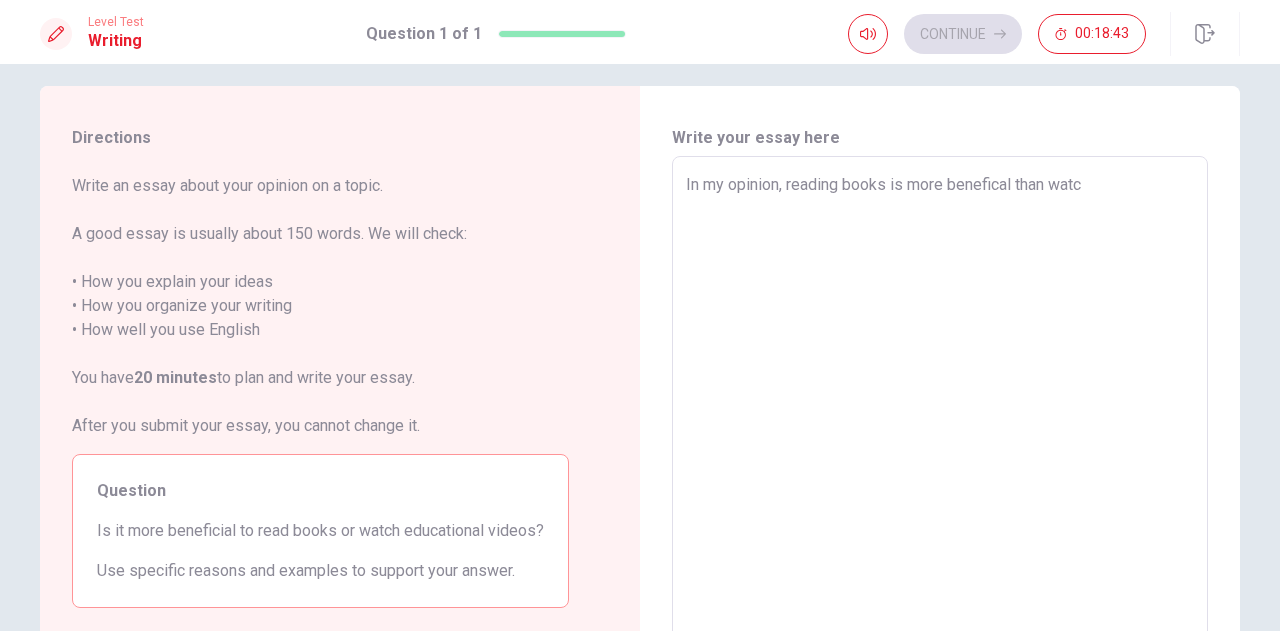 type on "x" 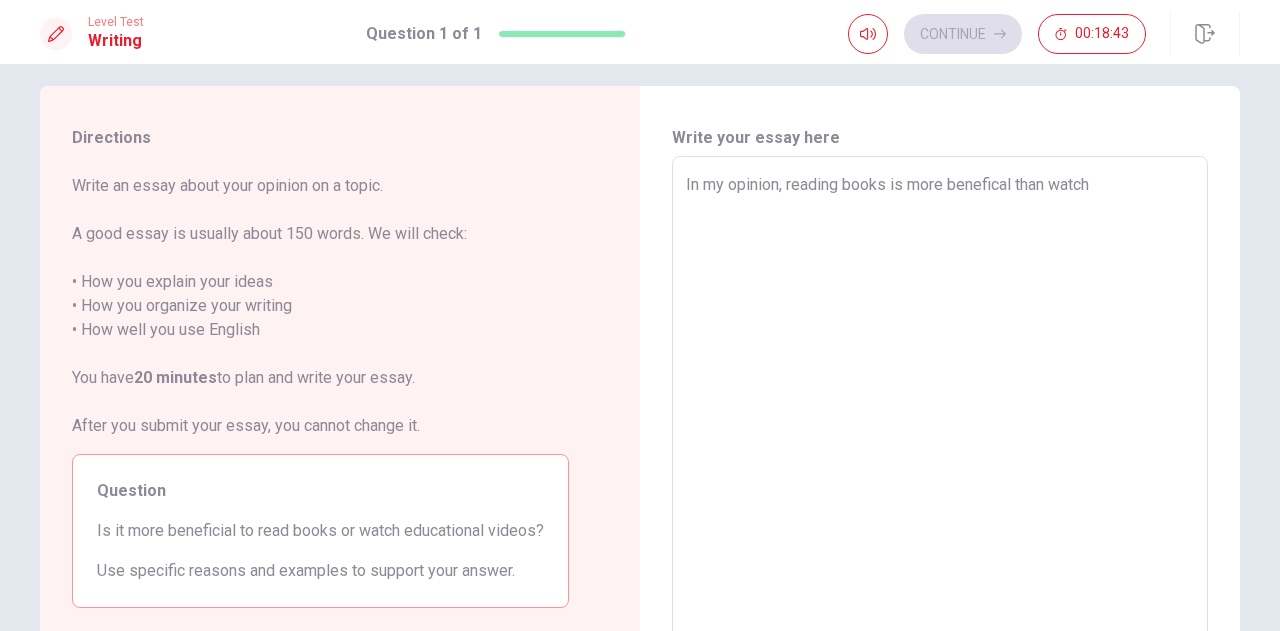 type on "x" 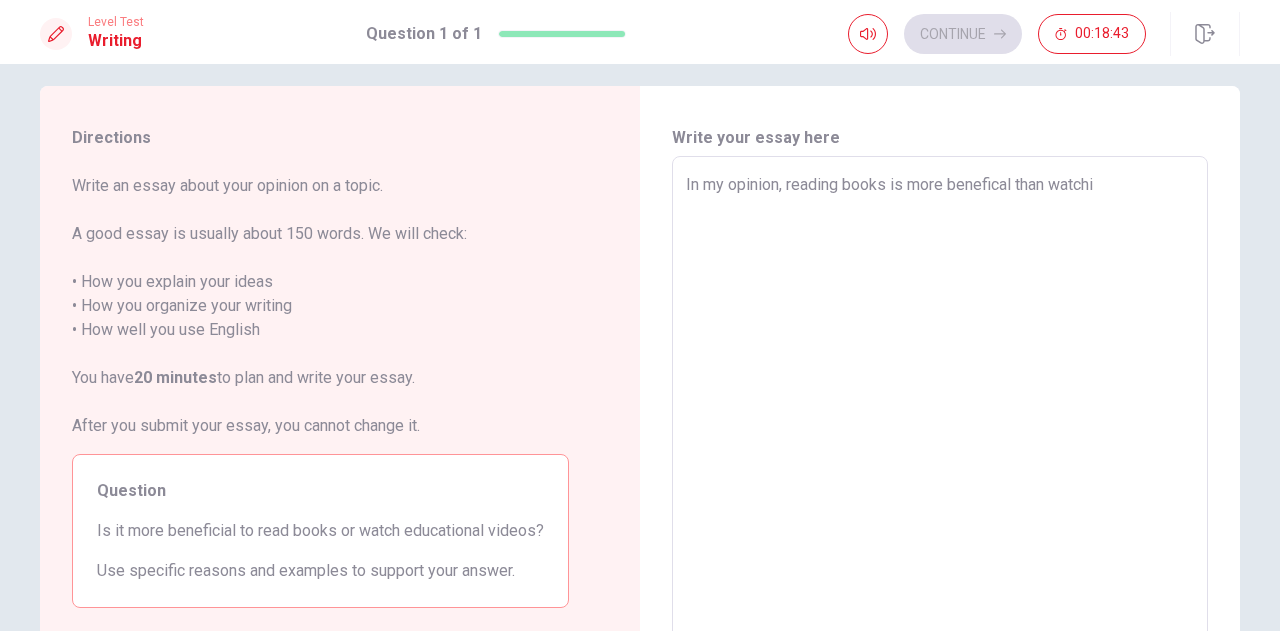 type on "x" 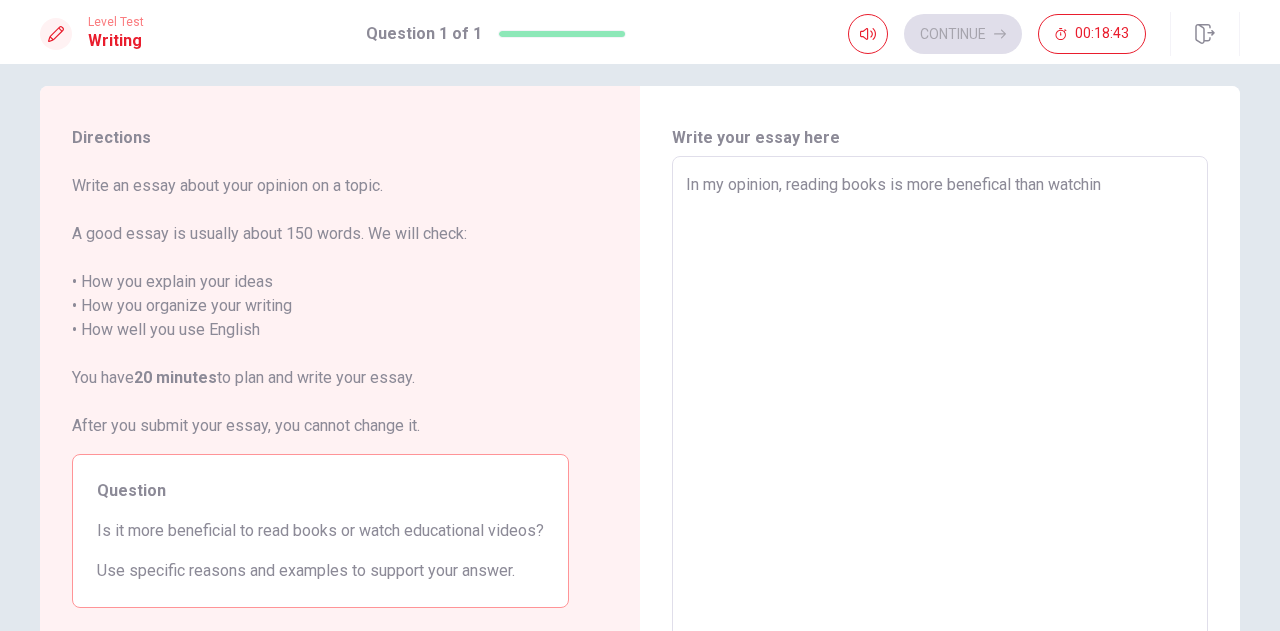 type on "x" 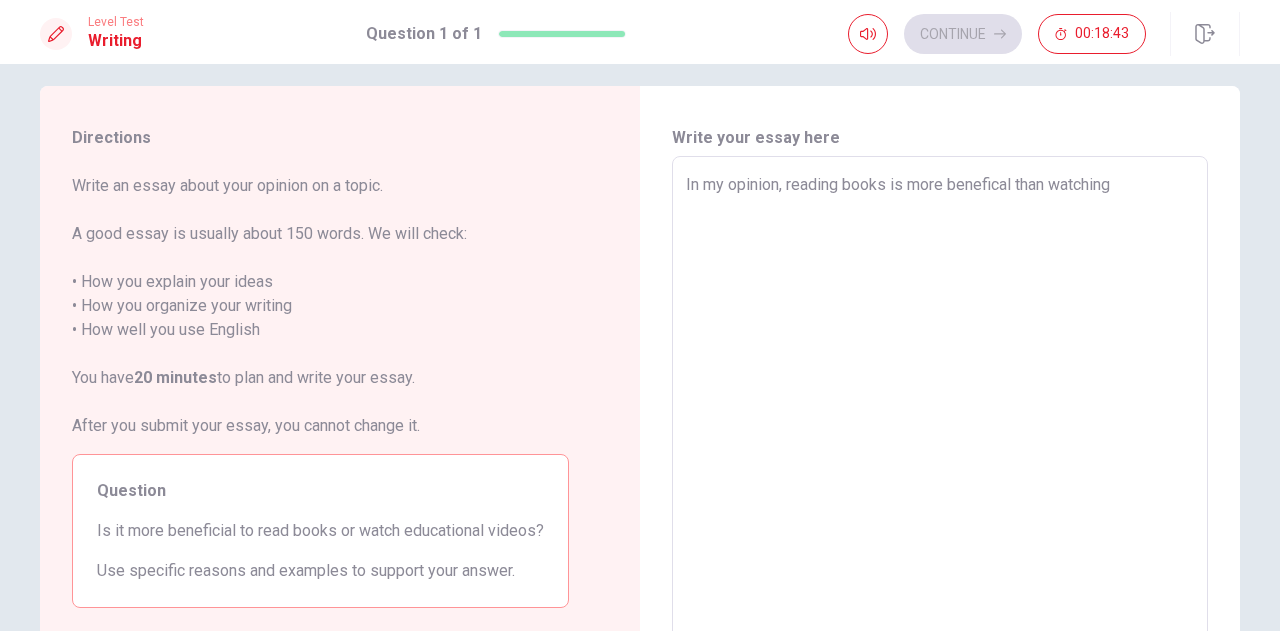 type on "x" 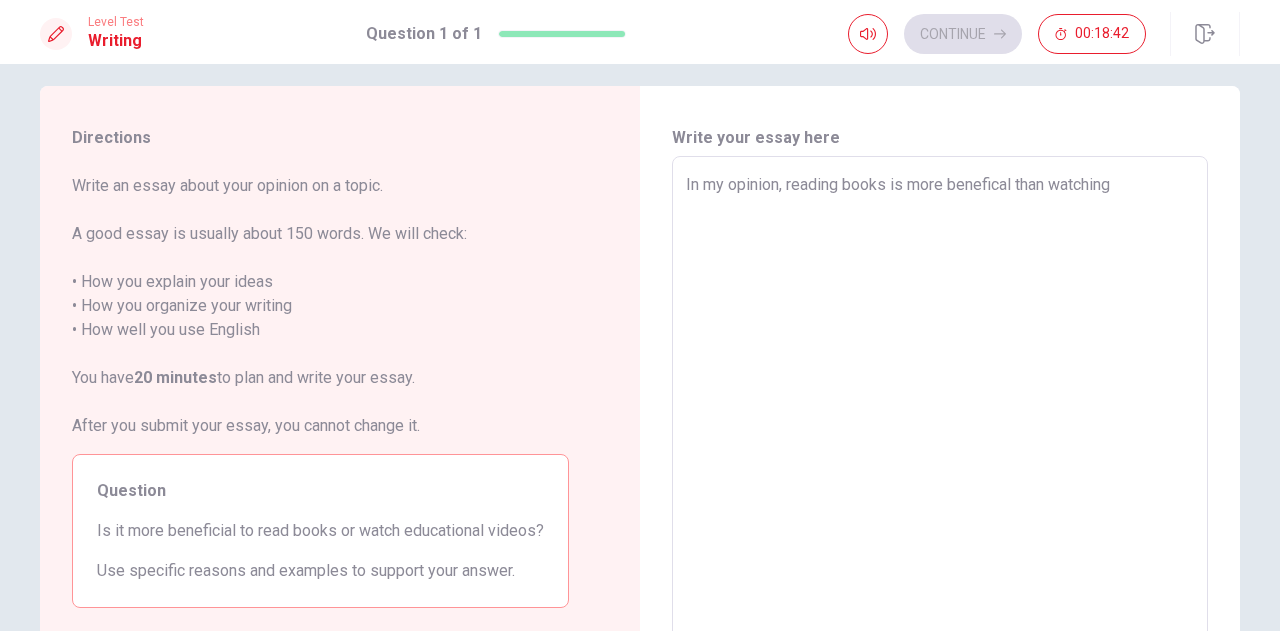type on "In my opinion, reading books is more benefical than watching" 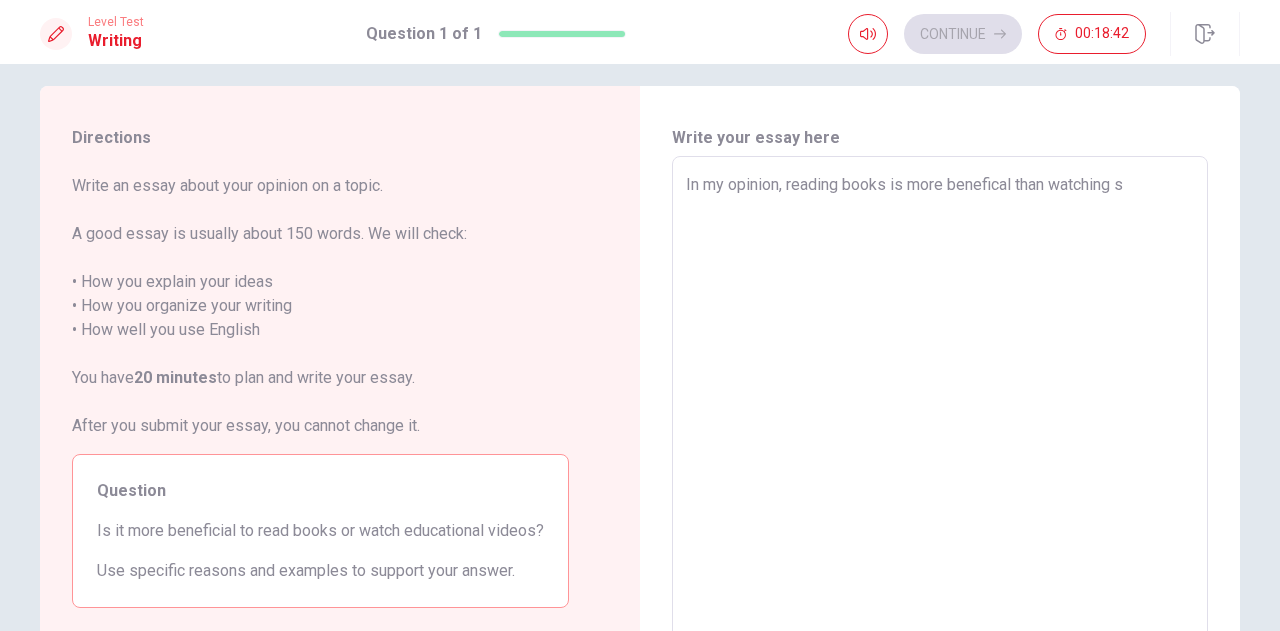 type on "x" 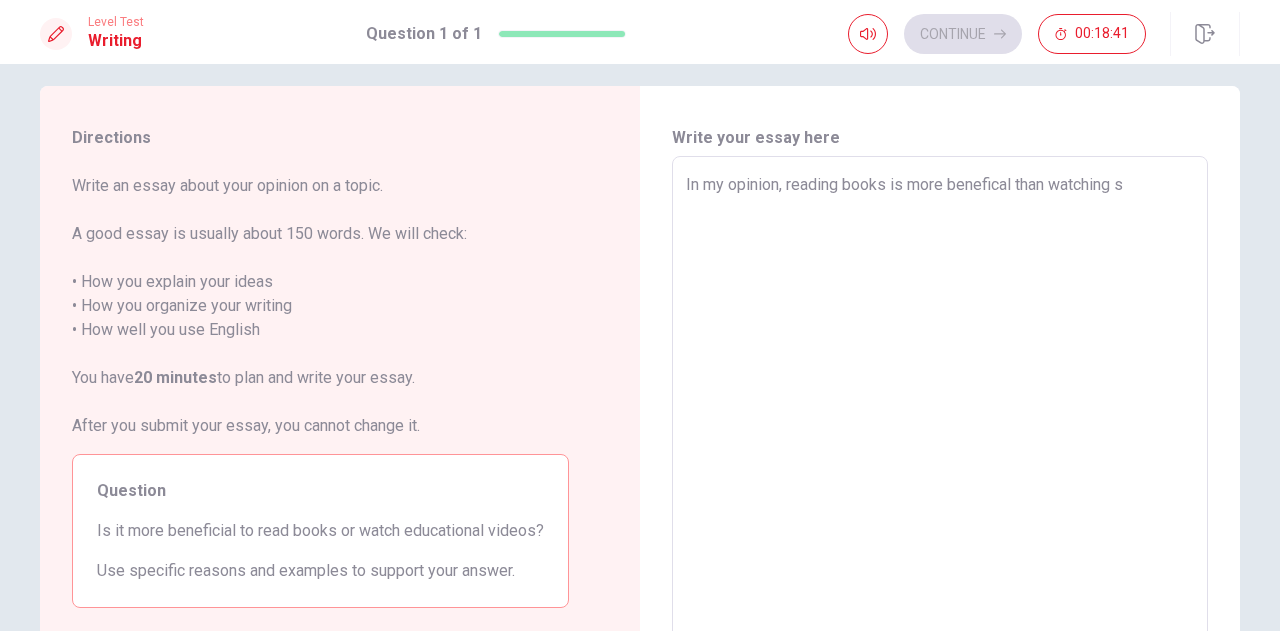 type on "In my opinion, reading books is more benefical than watching sd" 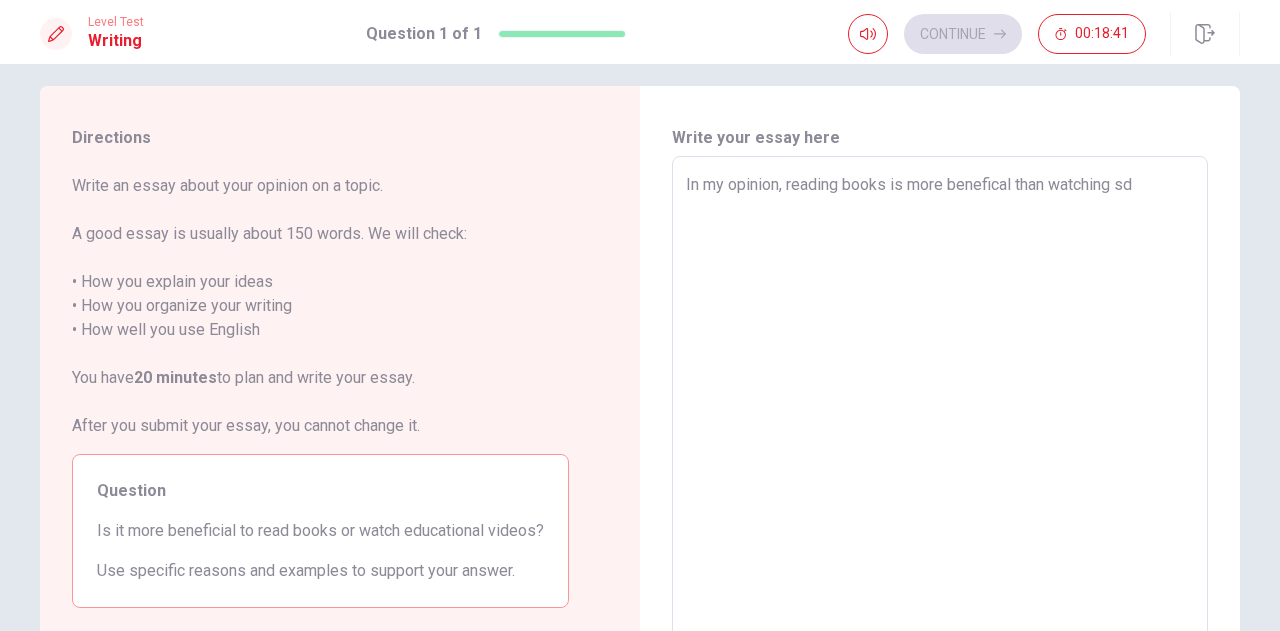 type on "x" 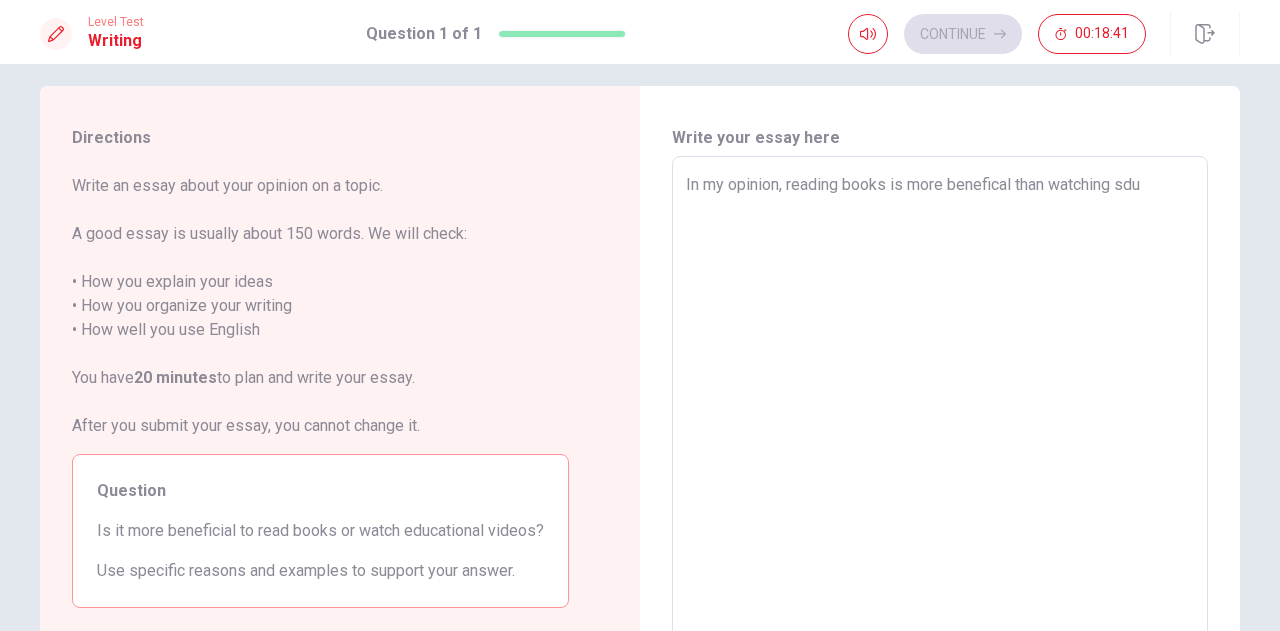 type on "x" 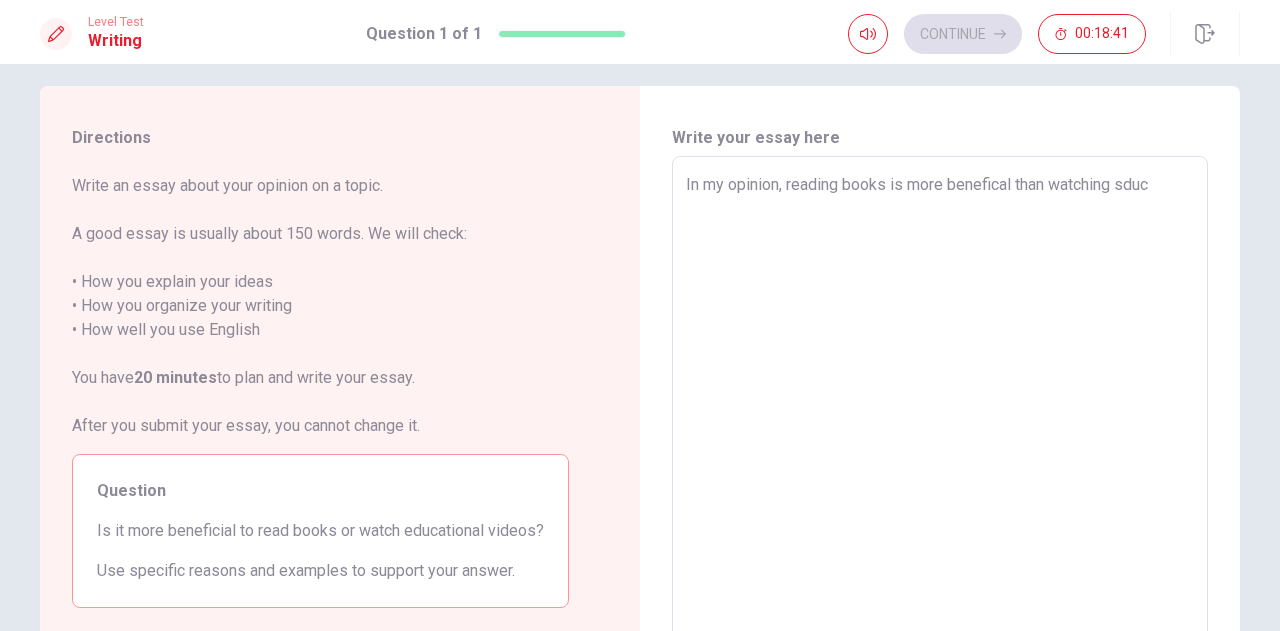 type on "x" 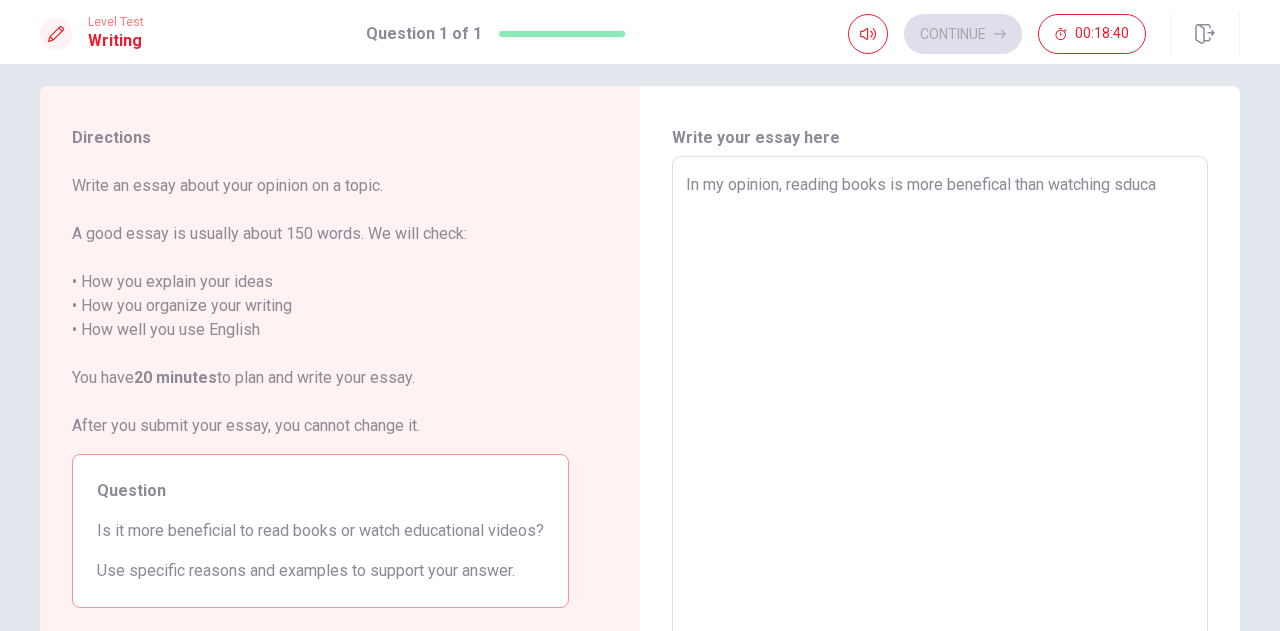 type on "x" 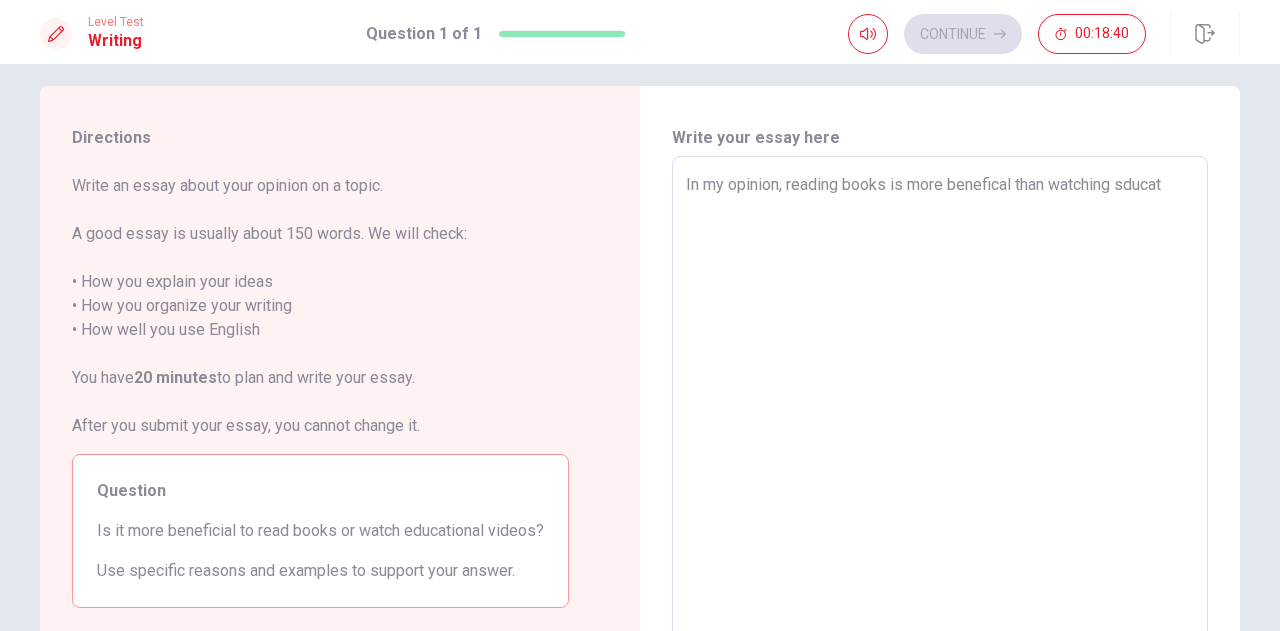 type on "x" 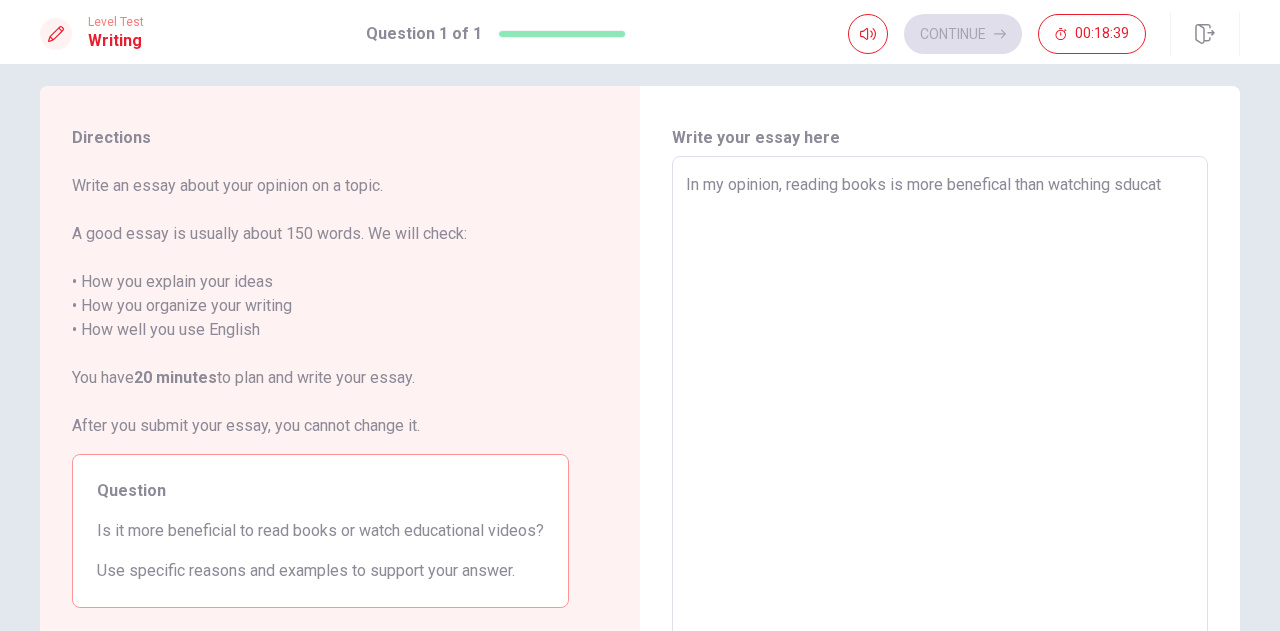 type on "In my opinion, reading books is more benefical than watching sducati" 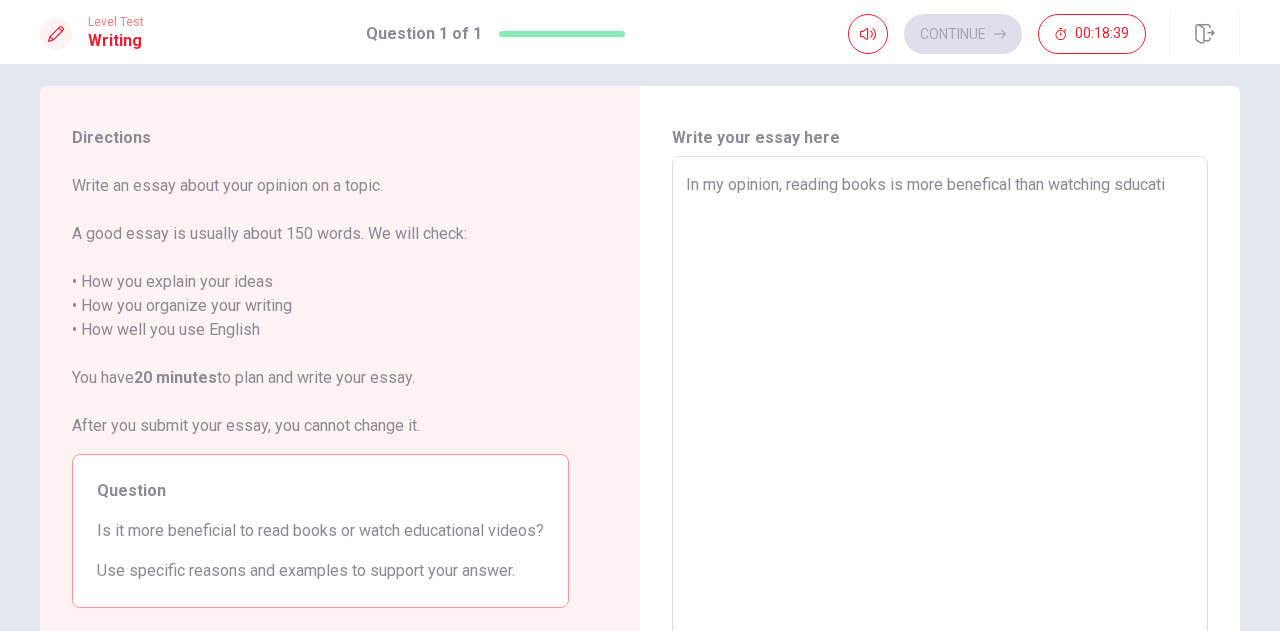 type on "x" 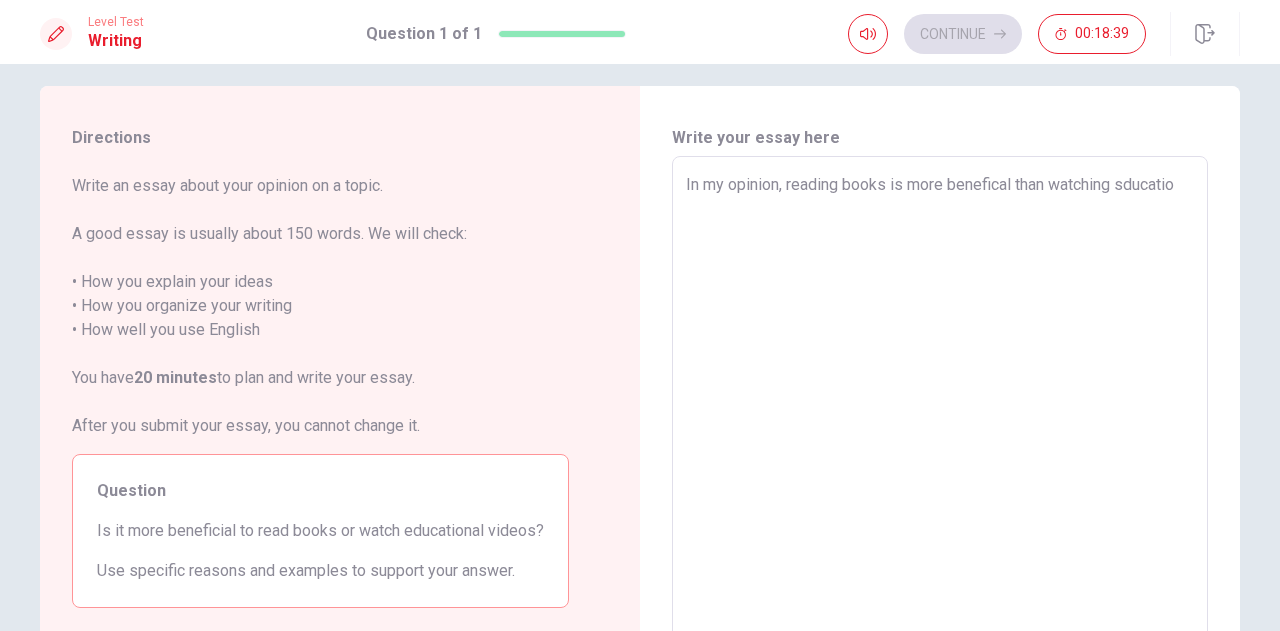 type on "x" 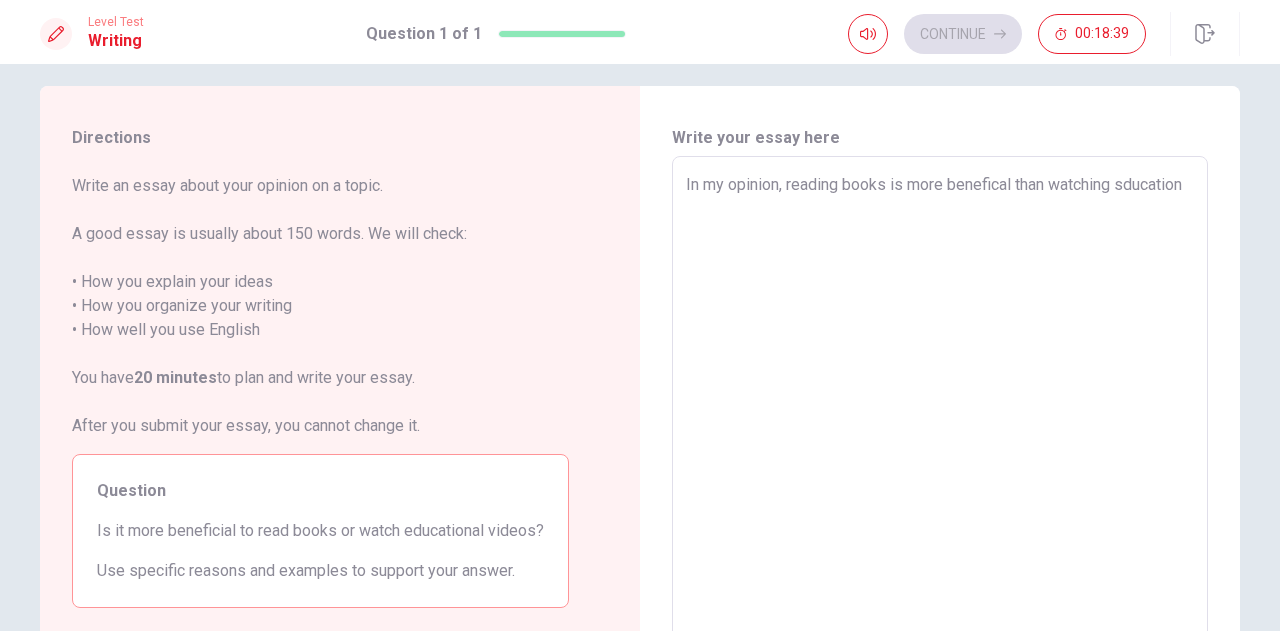type on "x" 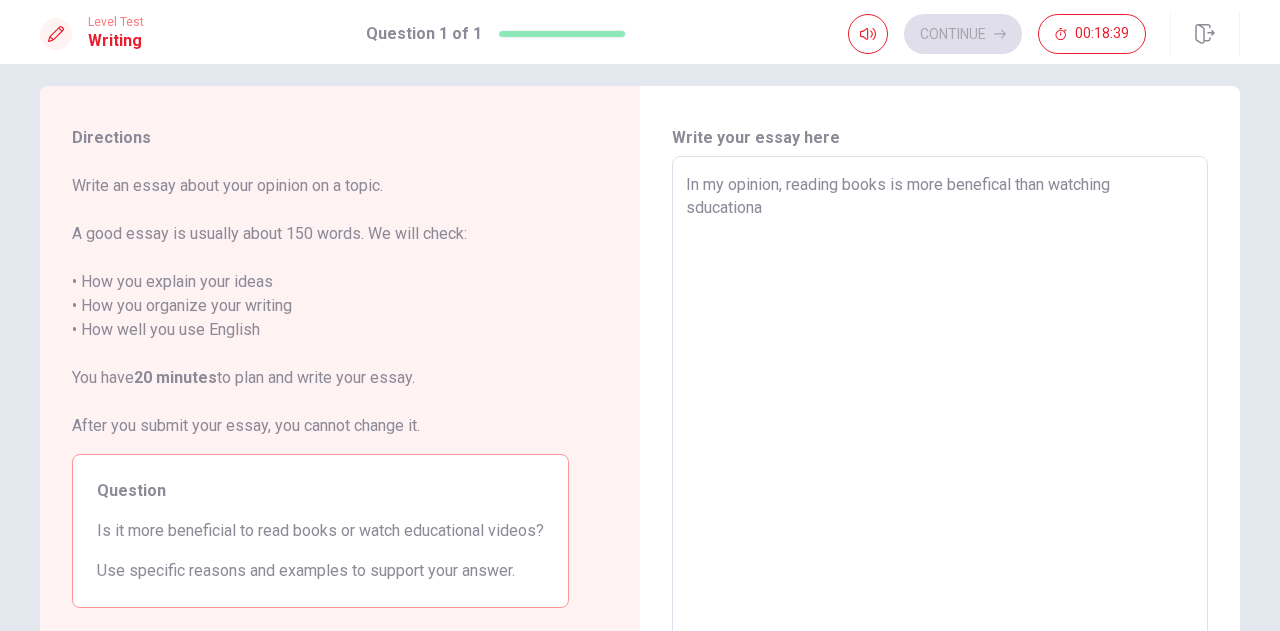 type on "x" 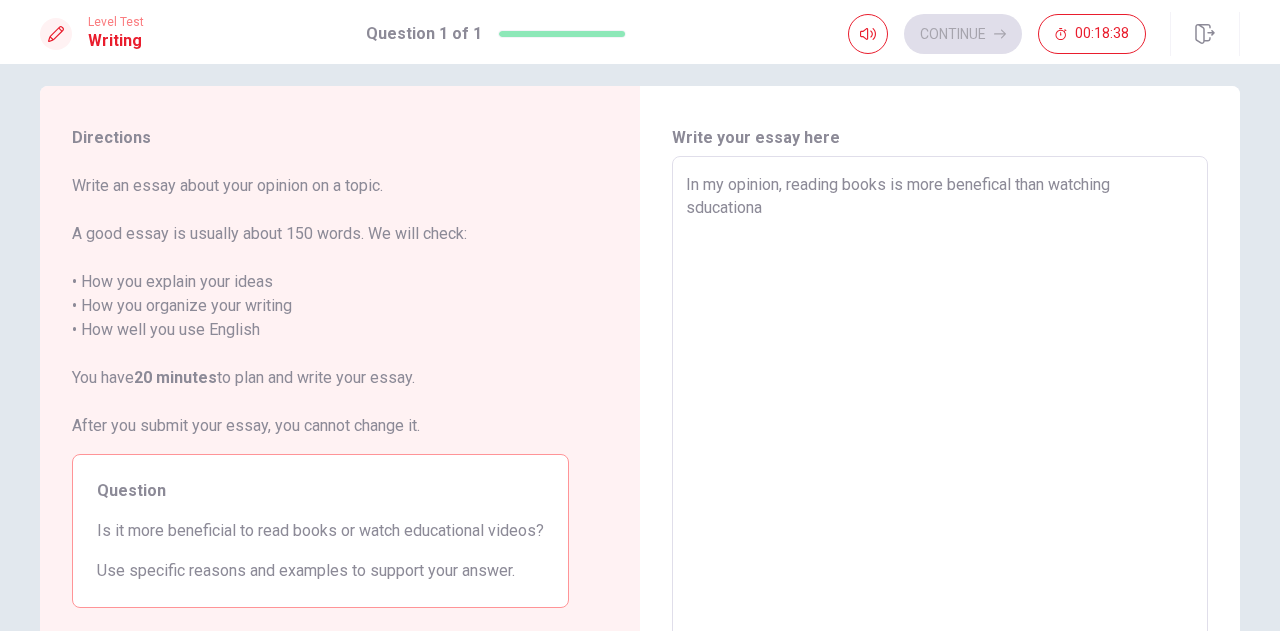 type on "In my opinion, reading books is more benefical than watching sducational" 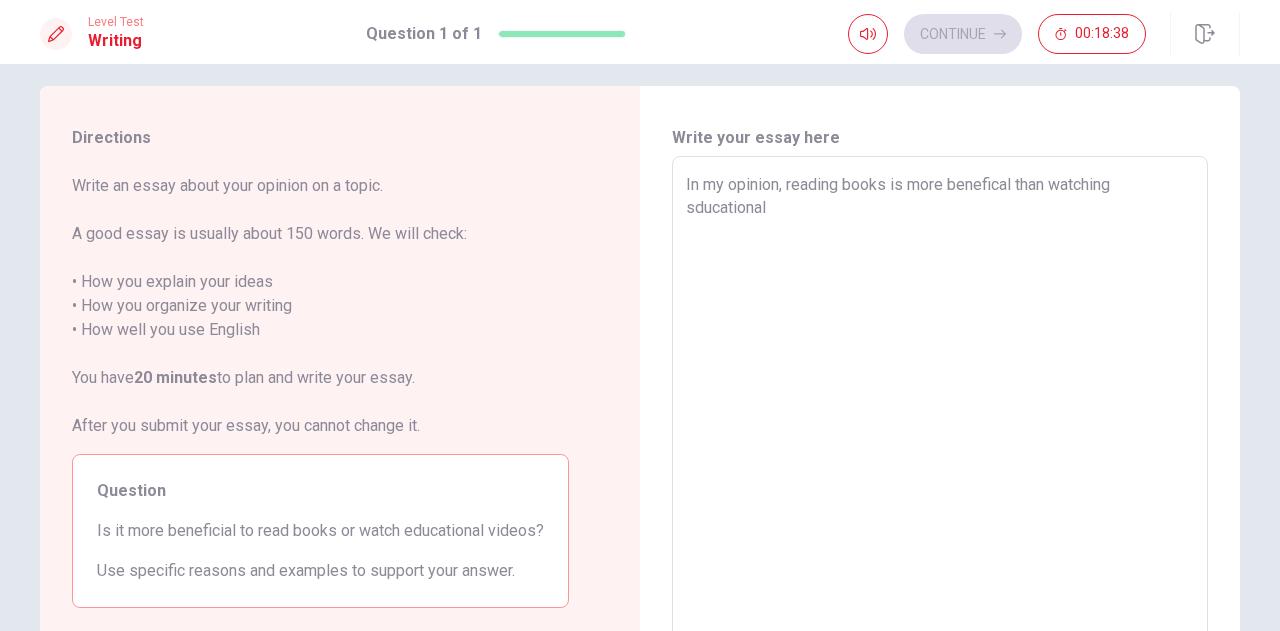 type on "x" 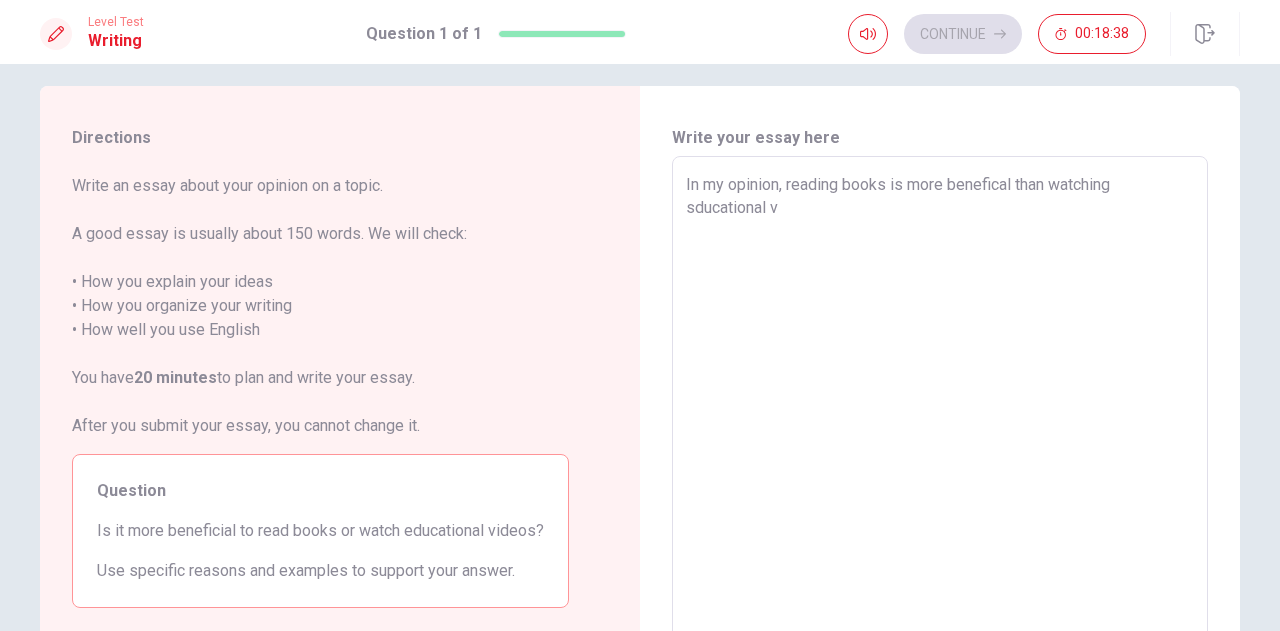 type on "x" 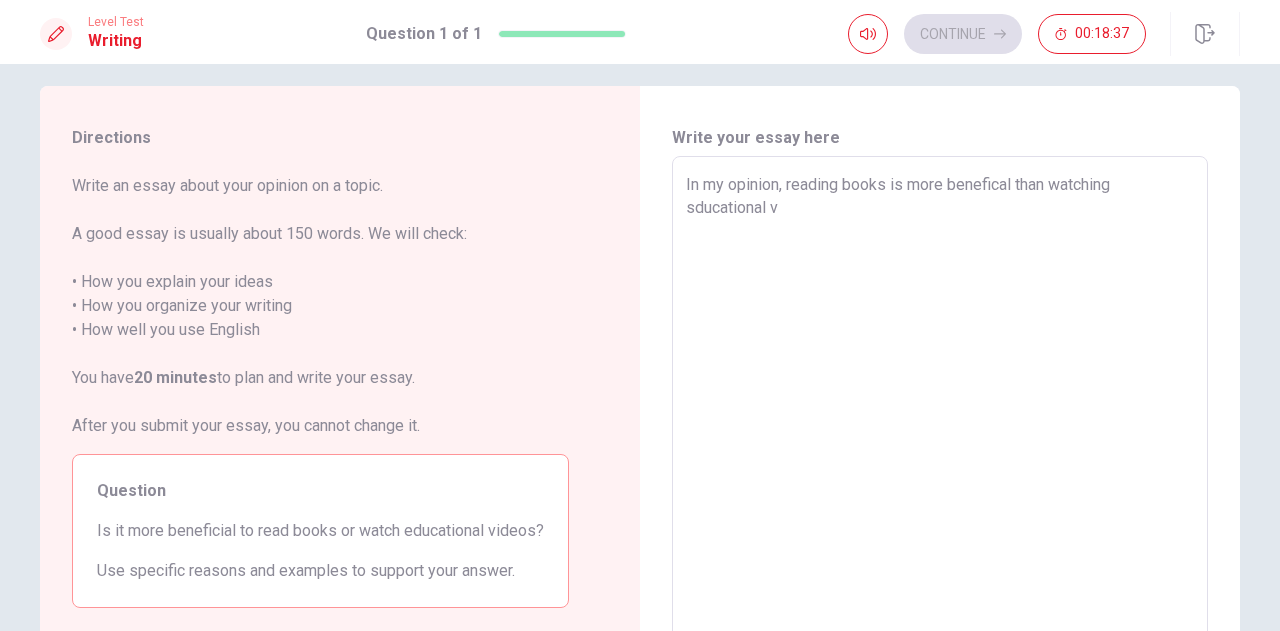 type on "In my opinion, reading books is more benefical than watching sducational vi" 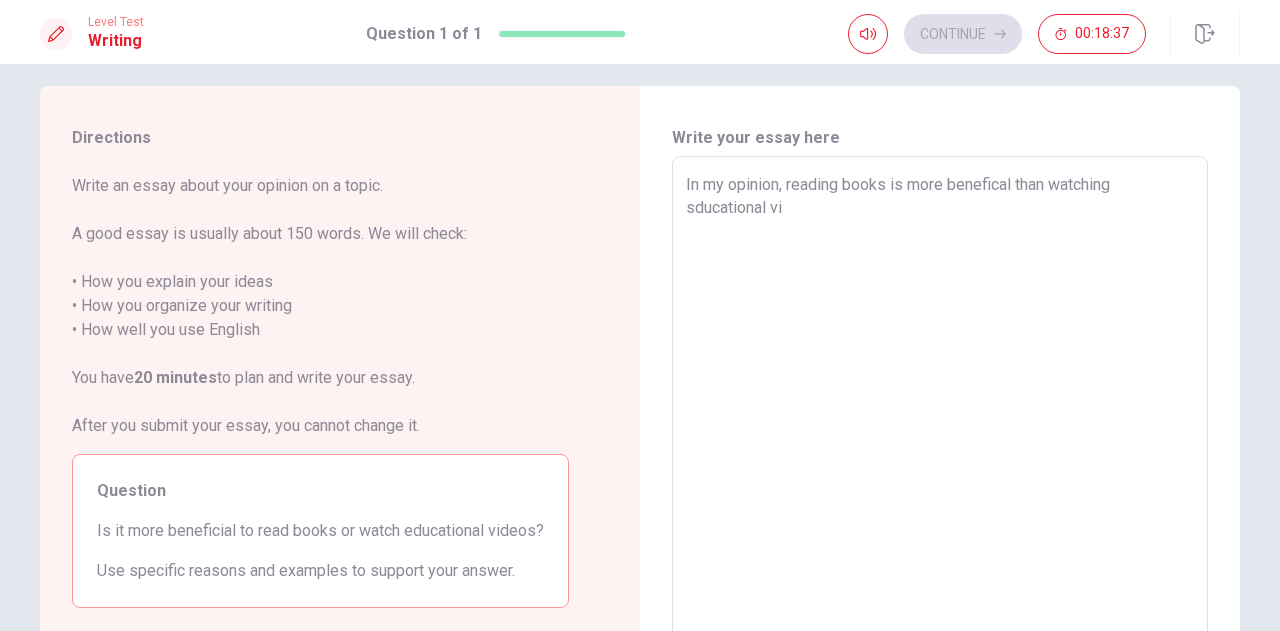 type on "x" 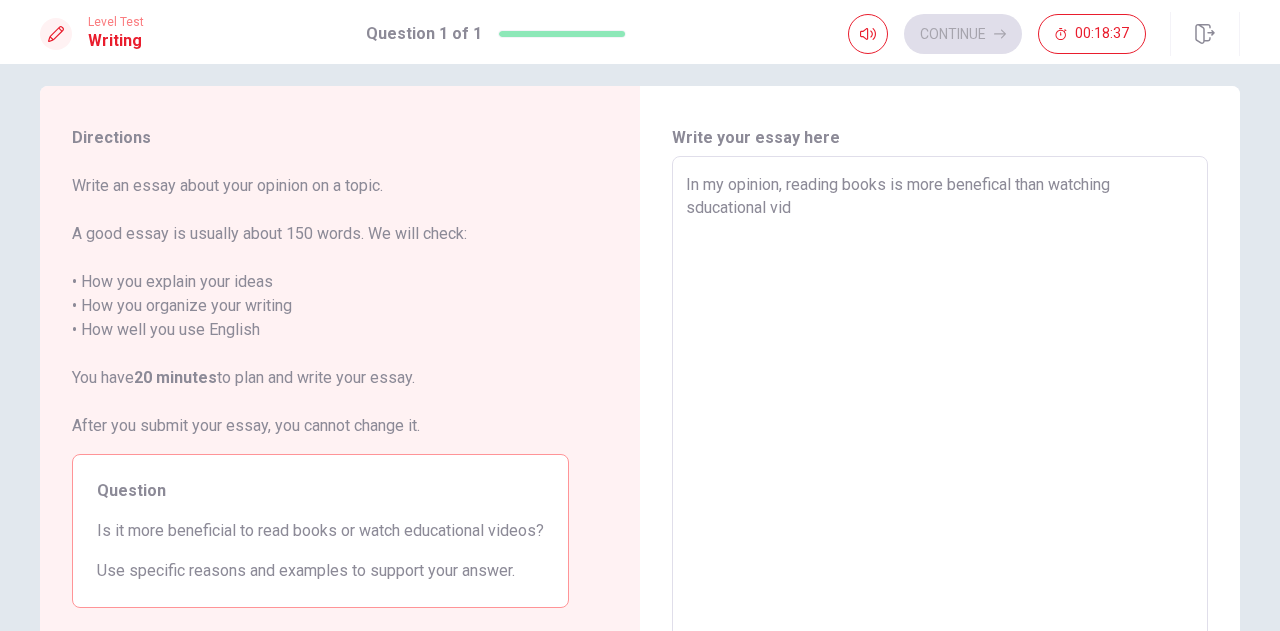 type on "x" 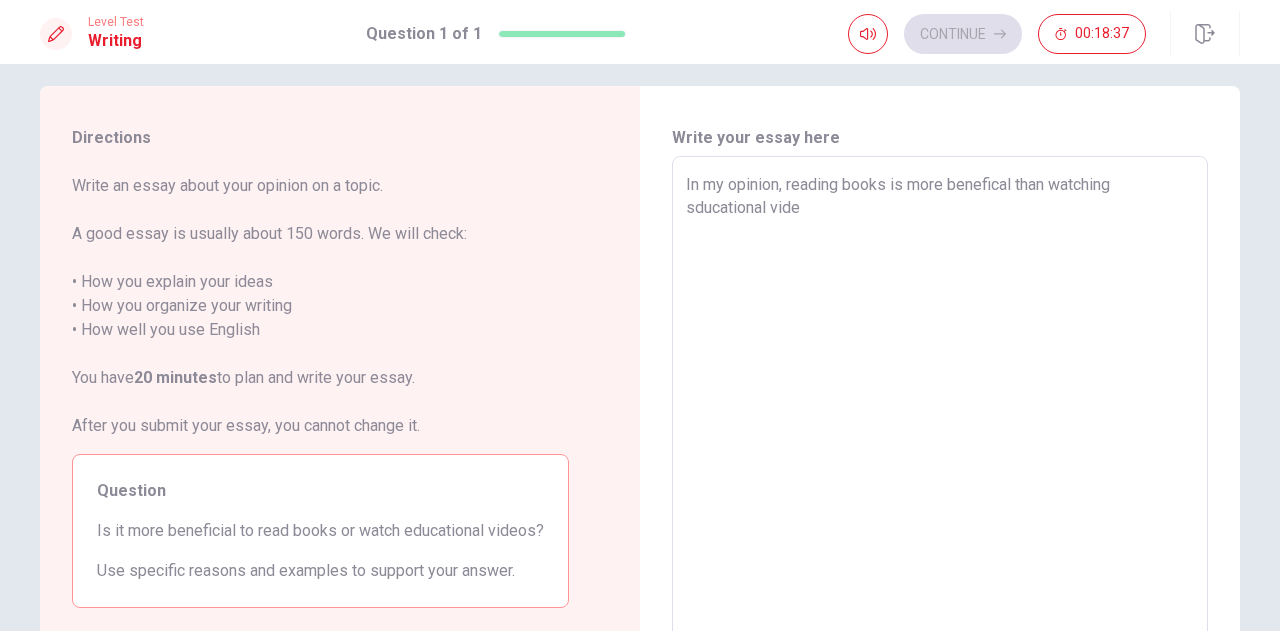 type on "In my opinion, reading books is more benefical than watching sducational video" 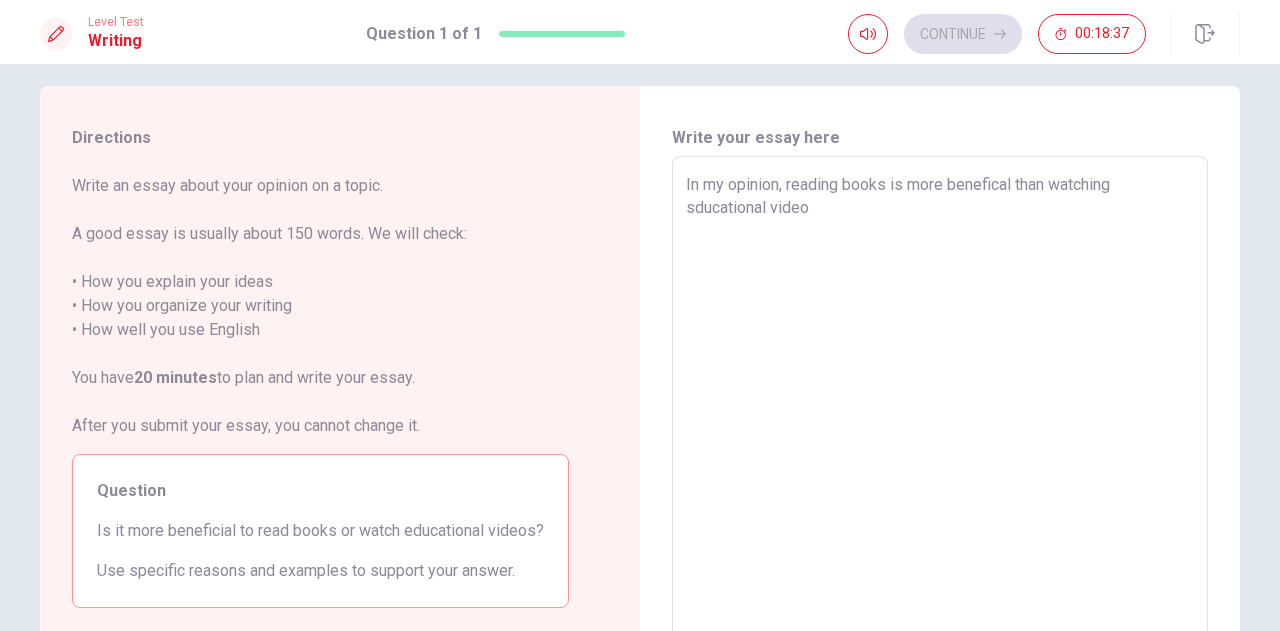 type on "x" 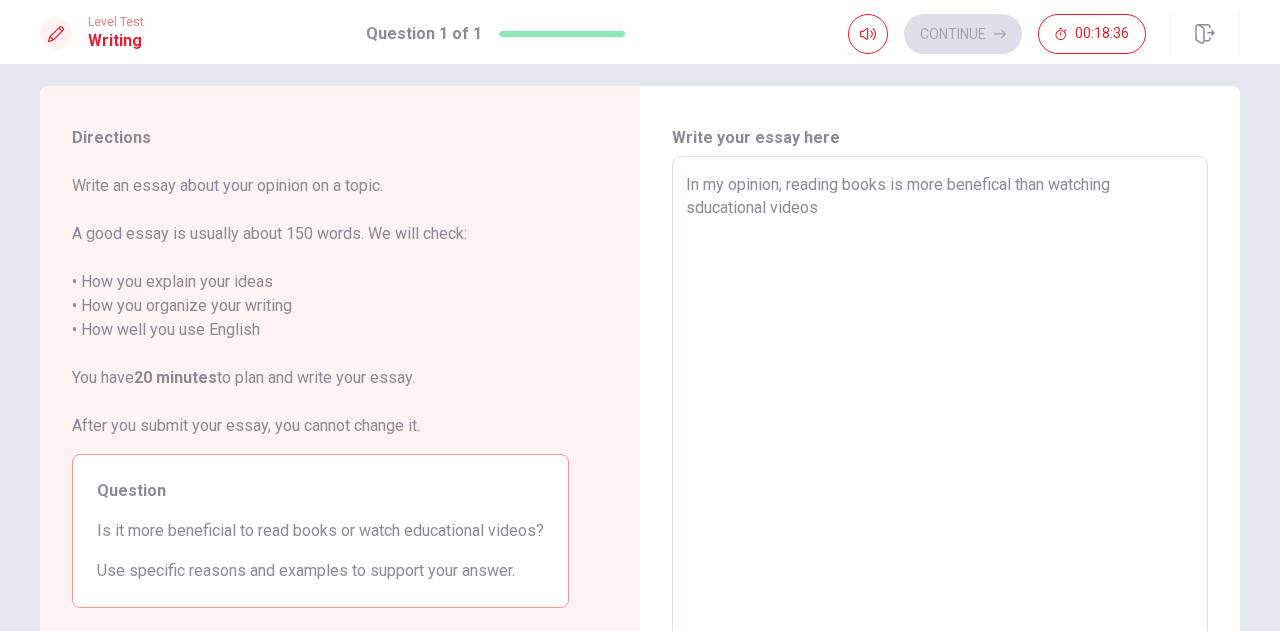 type on "x" 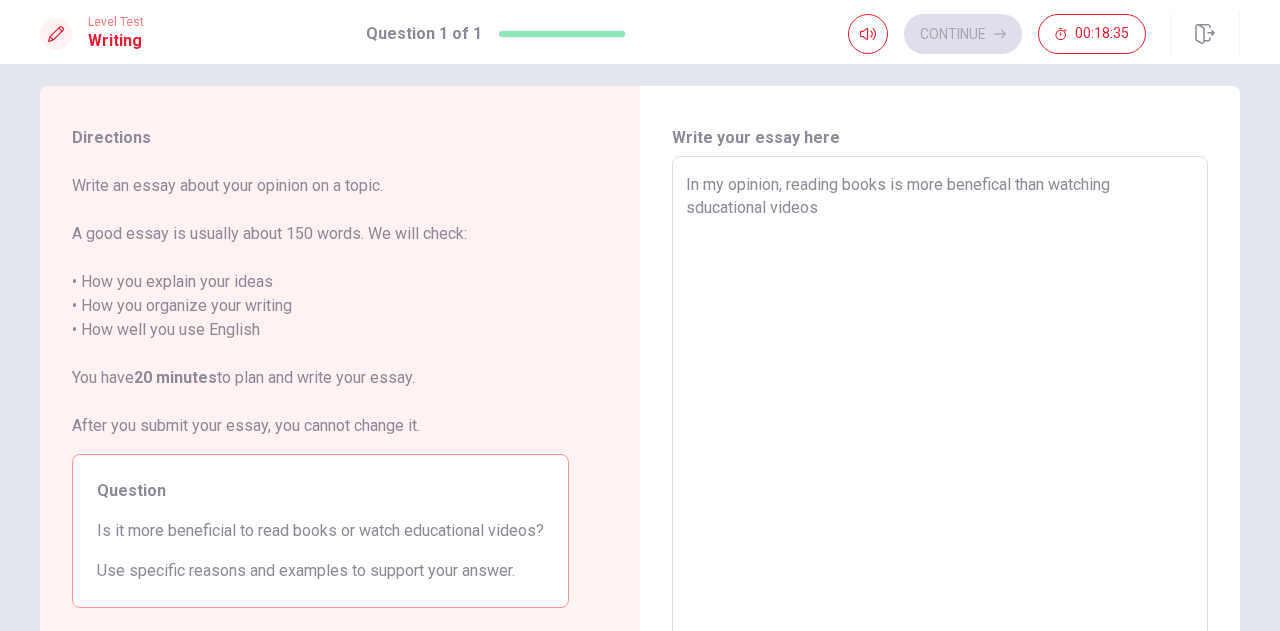 type on "In my opinion, reading books is more benefical than watching sducational videos." 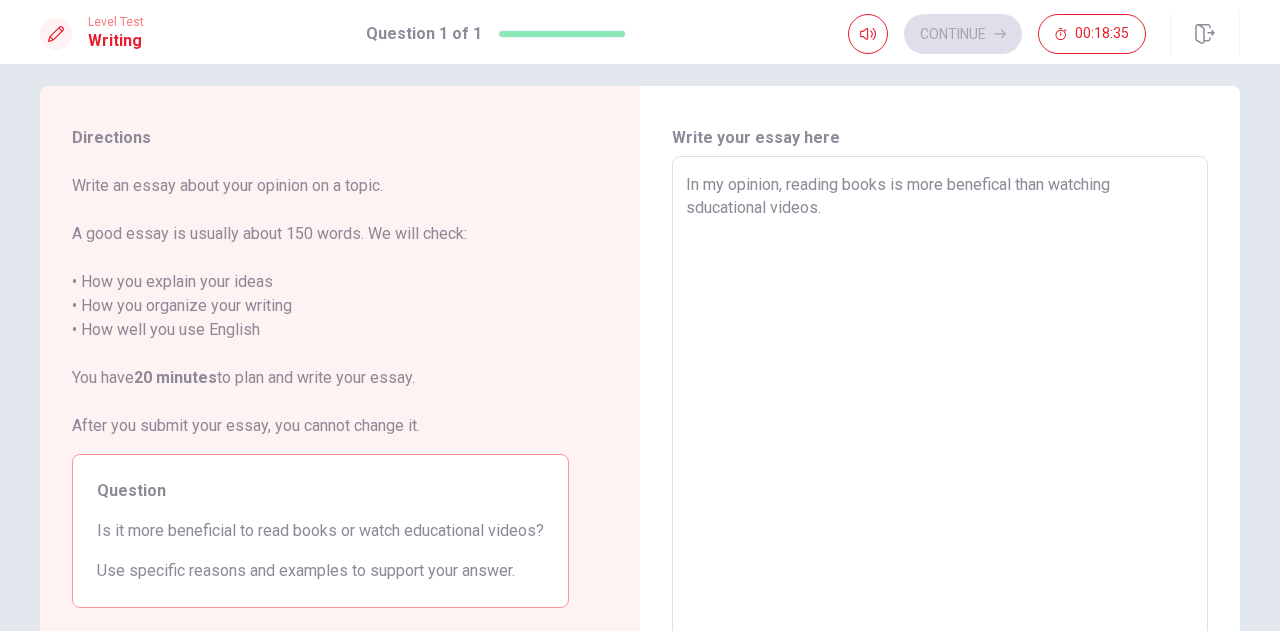 type on "x" 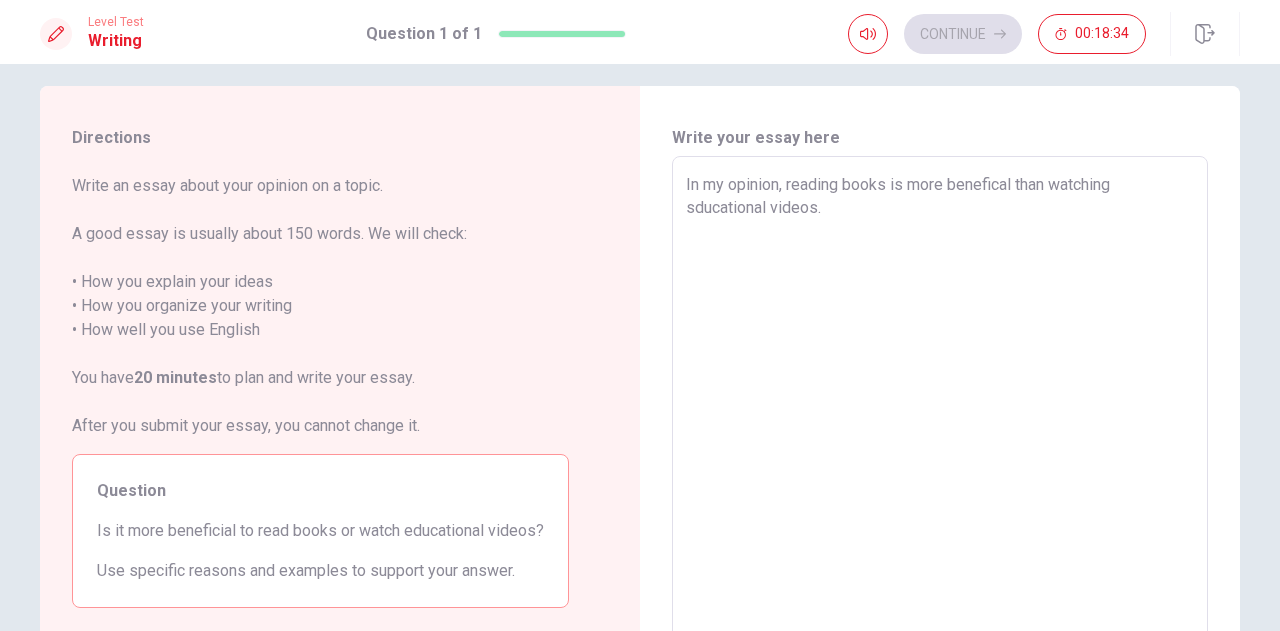 type on "In my opinion, reading books is more benefical than watching sducational videos. O" 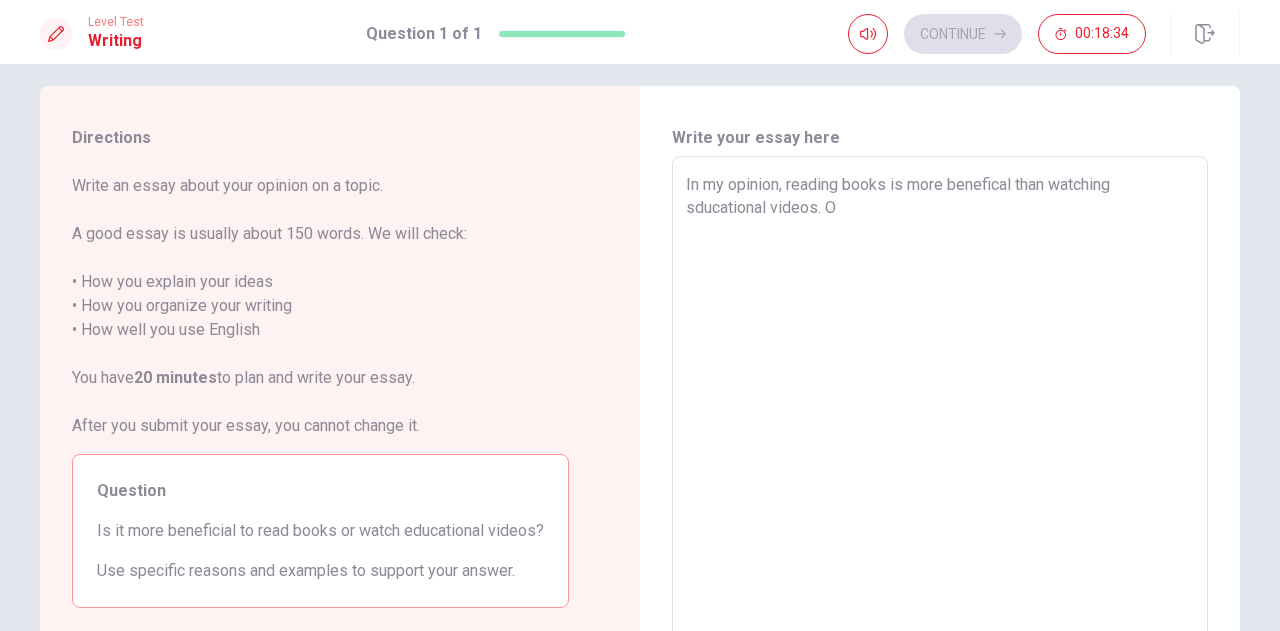 type on "x" 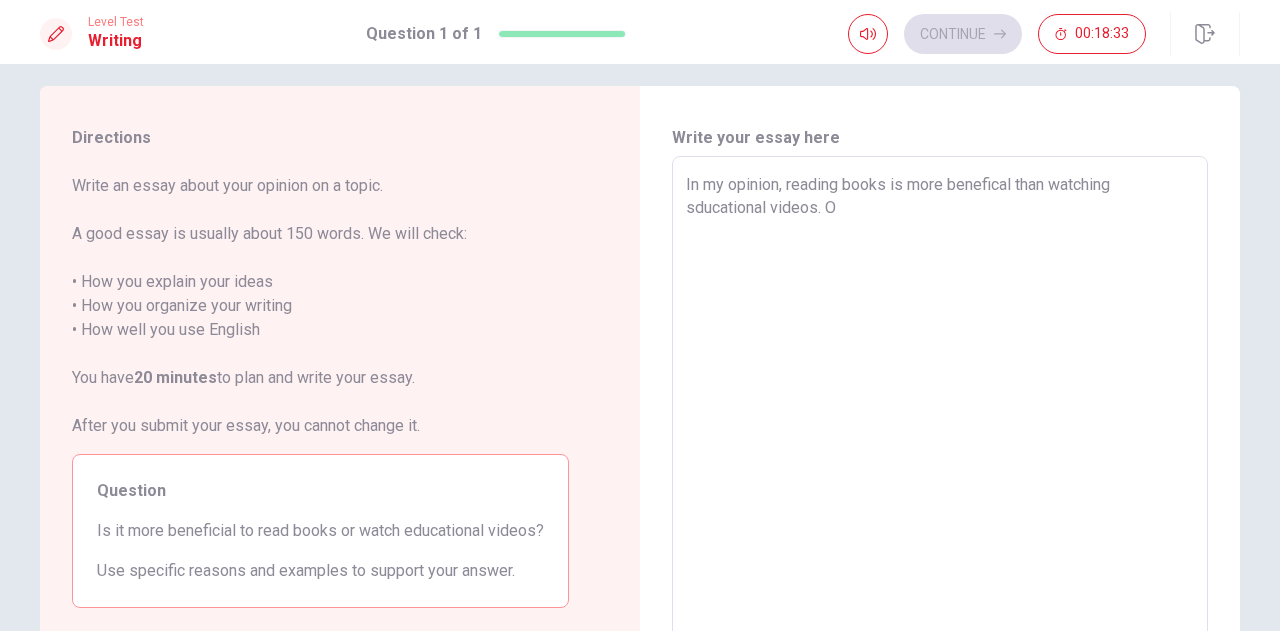 type on "In my opinion, reading books is more benefical than watching sducational videos. On" 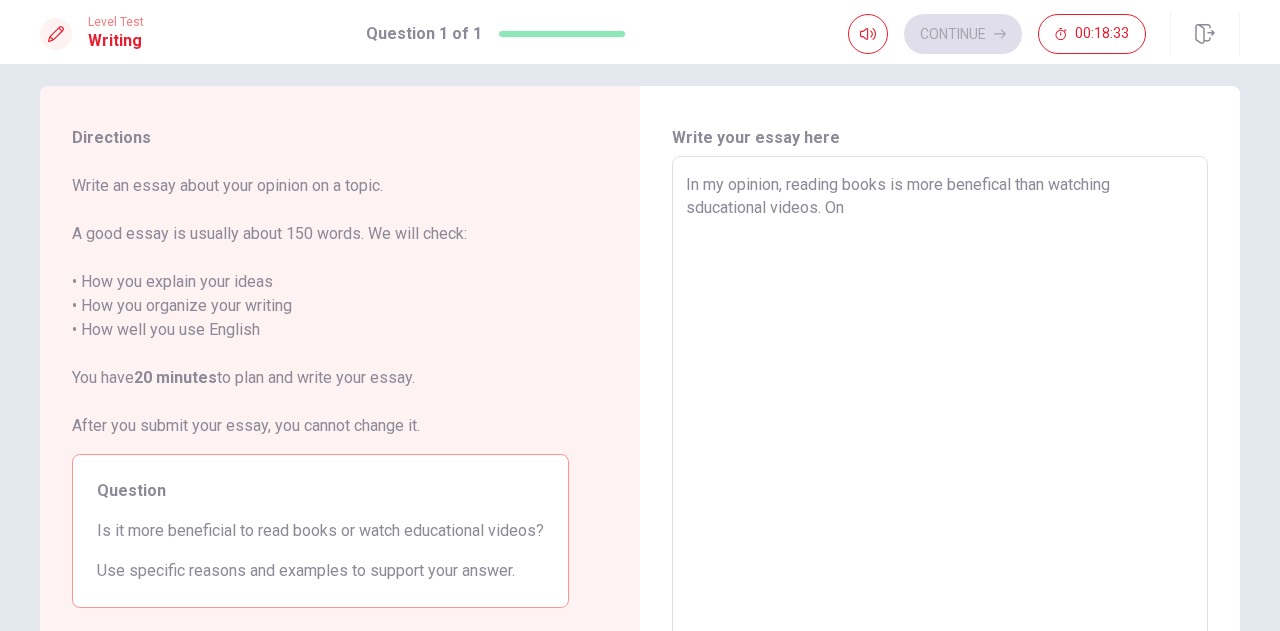 type on "x" 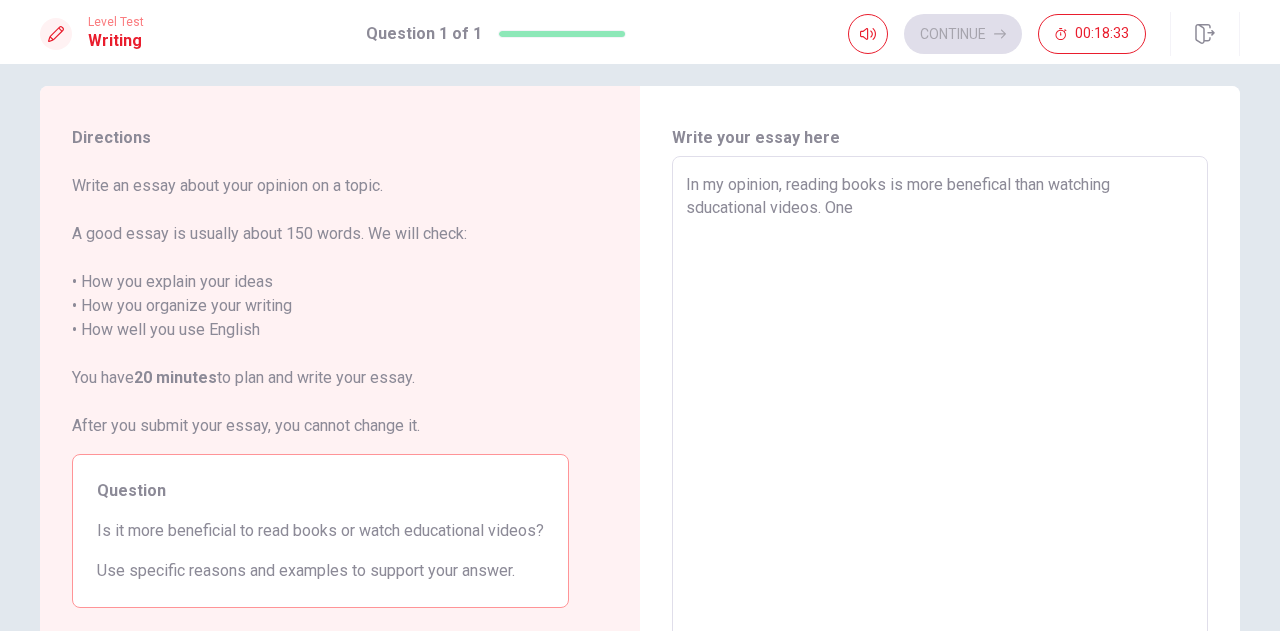 type on "x" 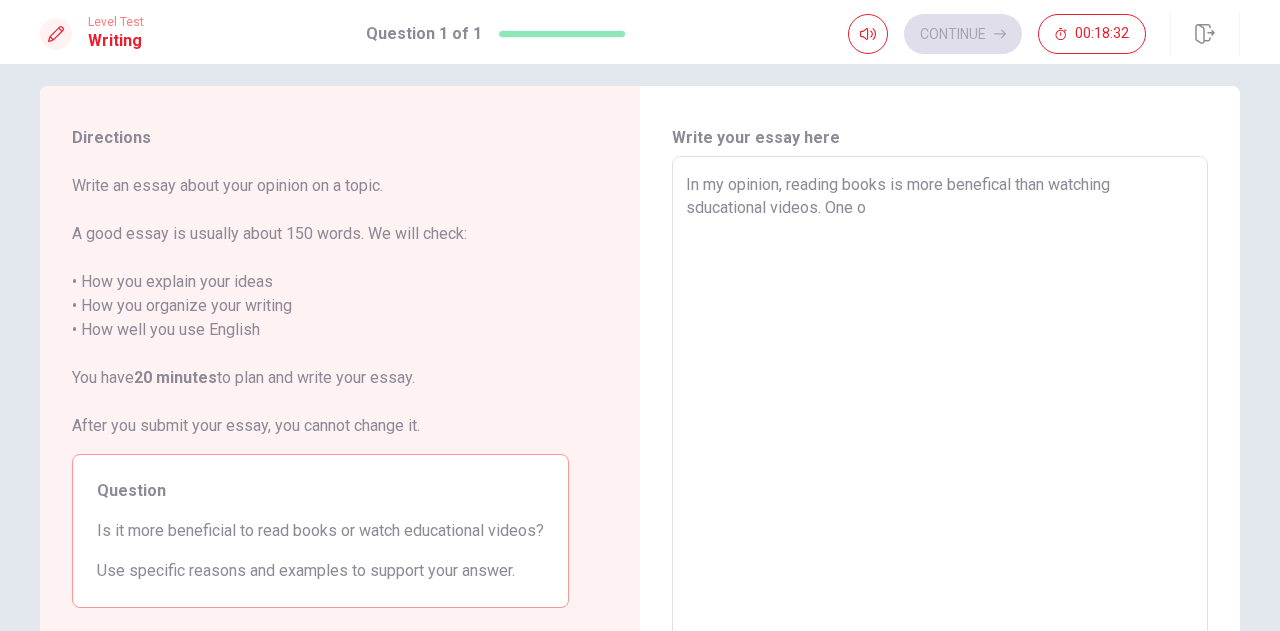 type on "x" 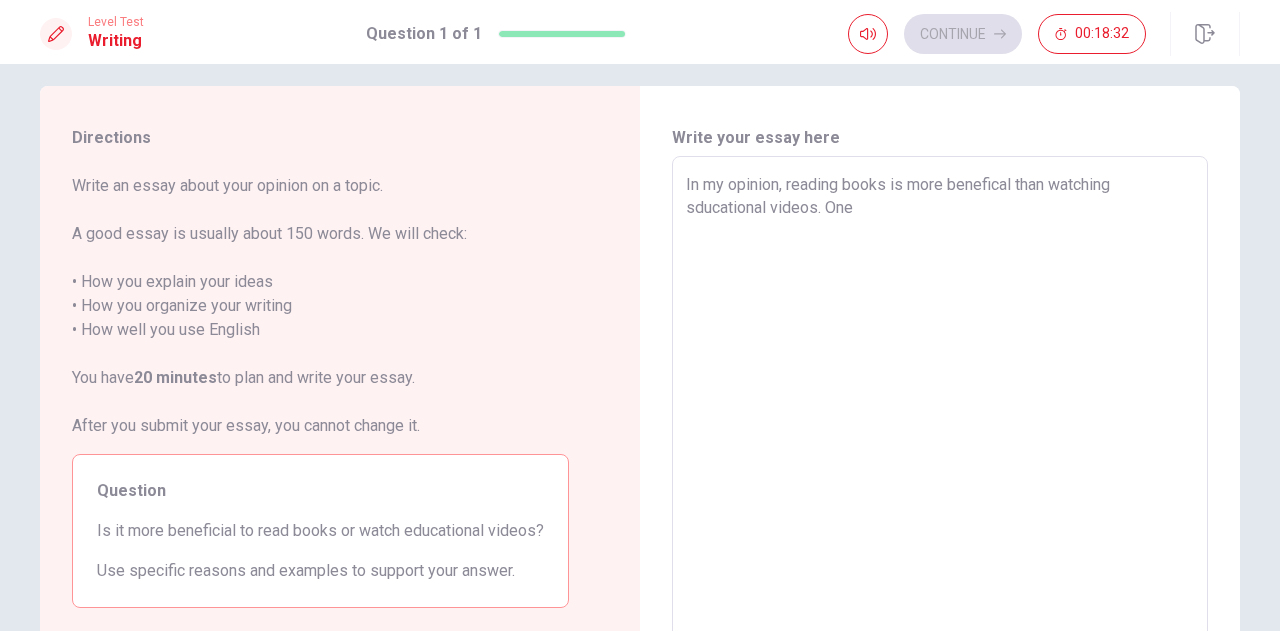 type on "x" 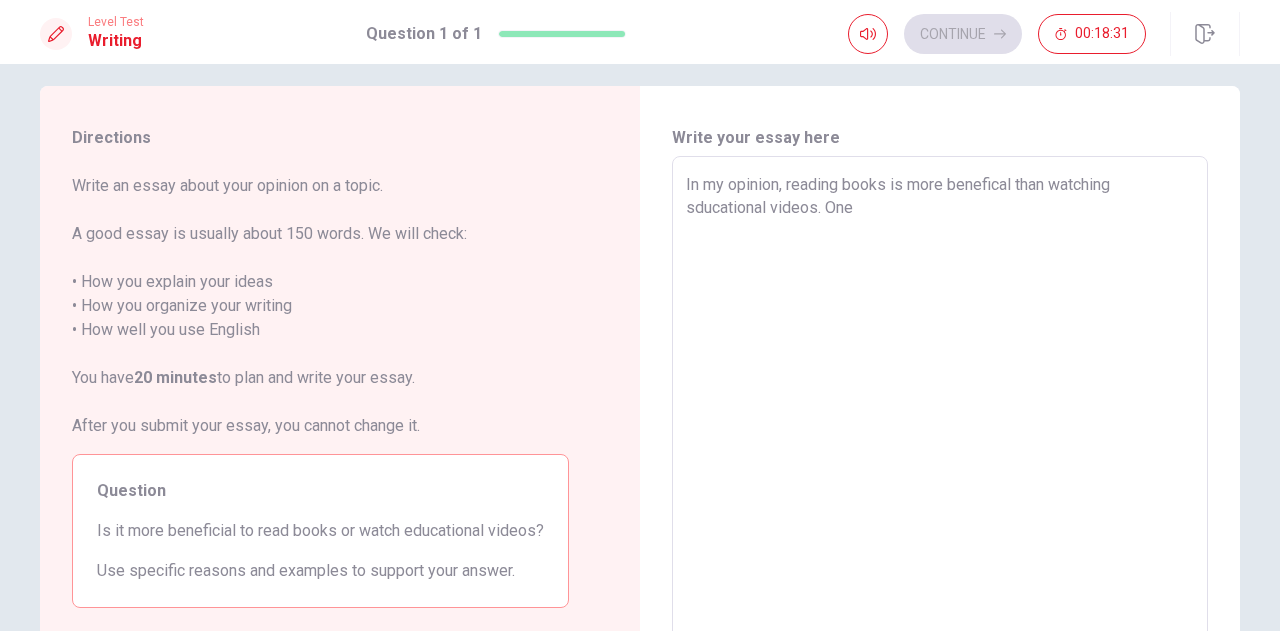 type on "In my opinion, reading books is more benefical than watching sducational videos. One r" 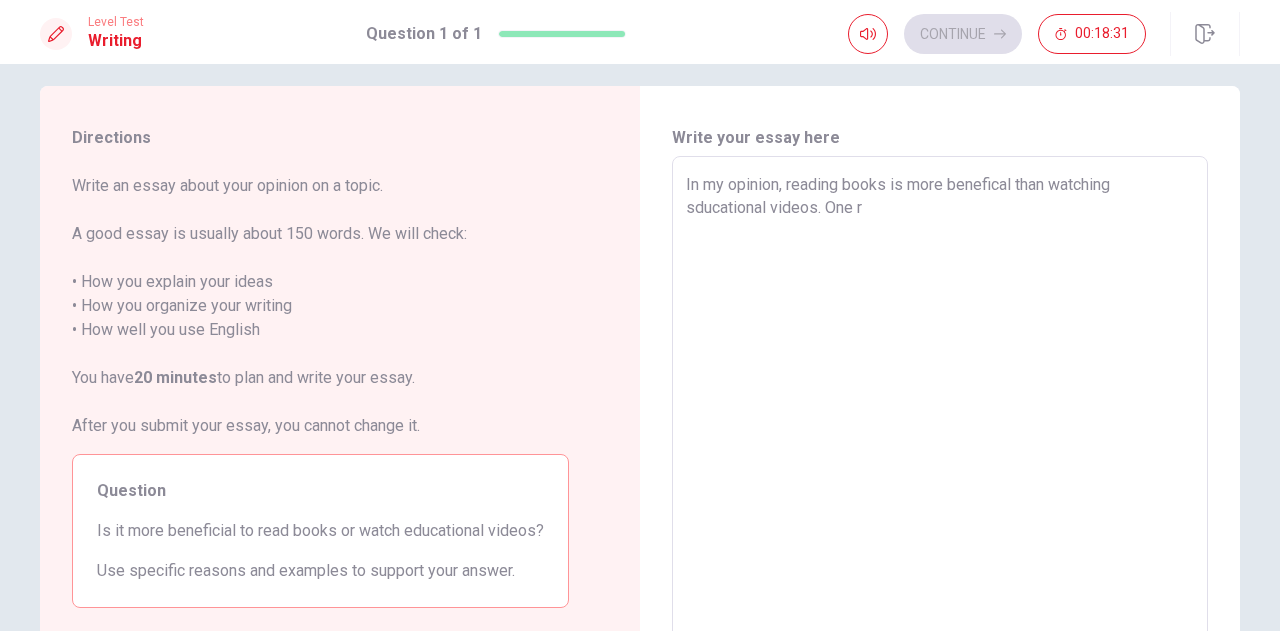 type on "x" 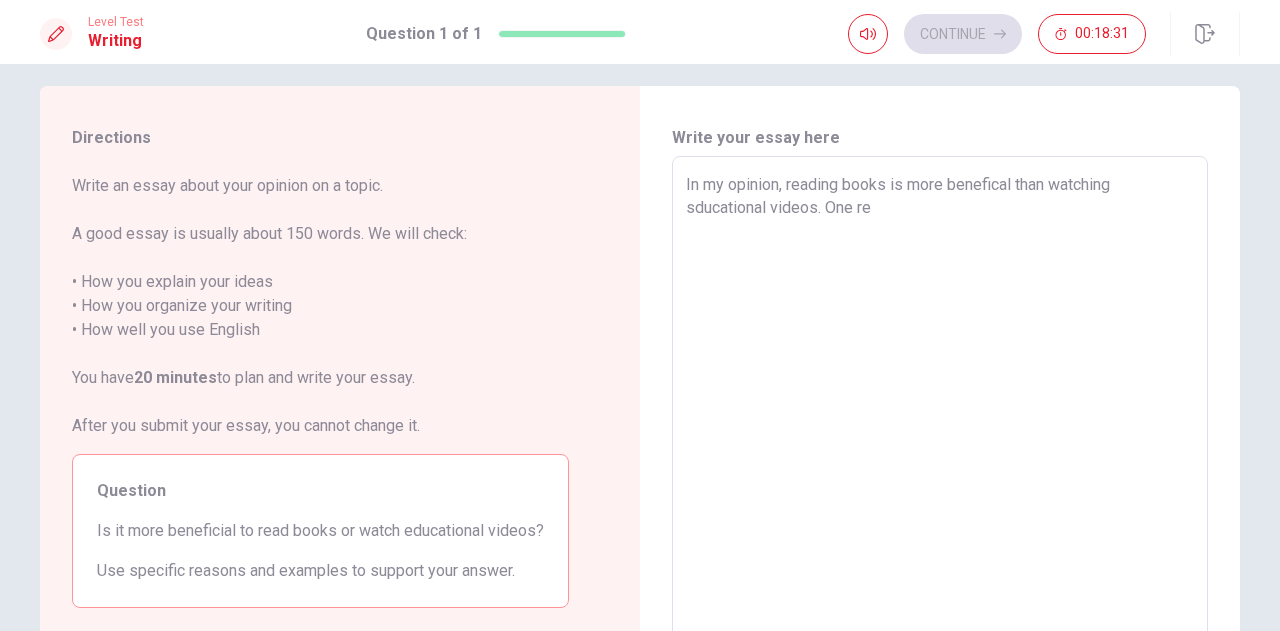 type on "x" 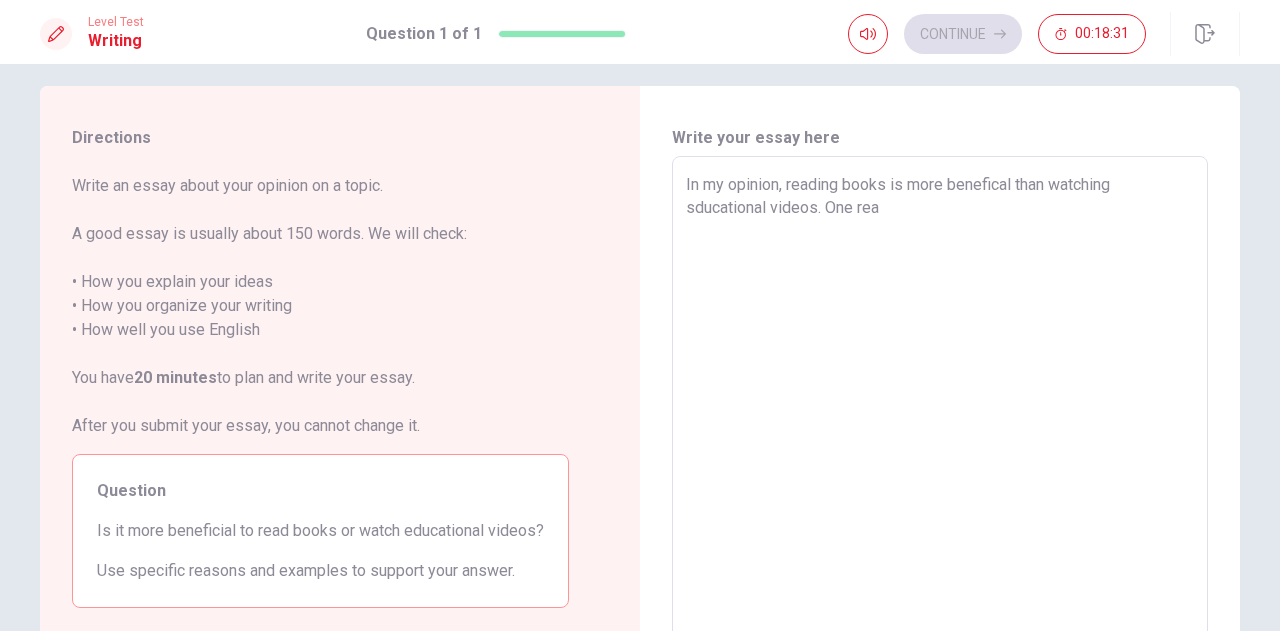 type on "x" 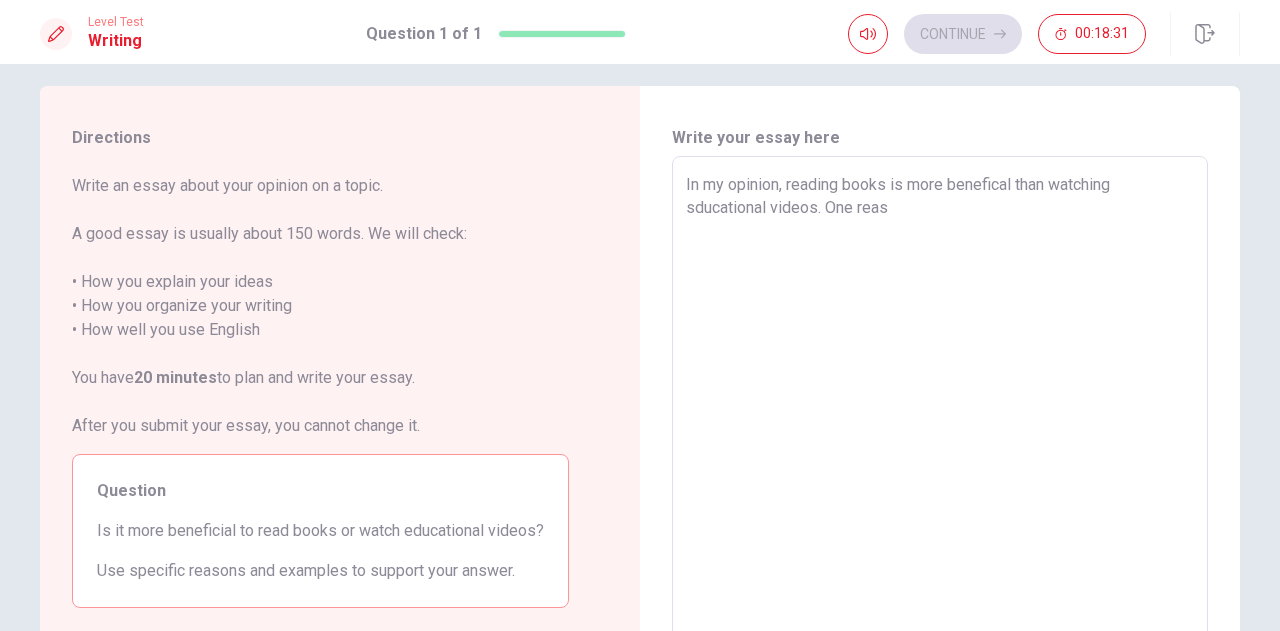 type on "x" 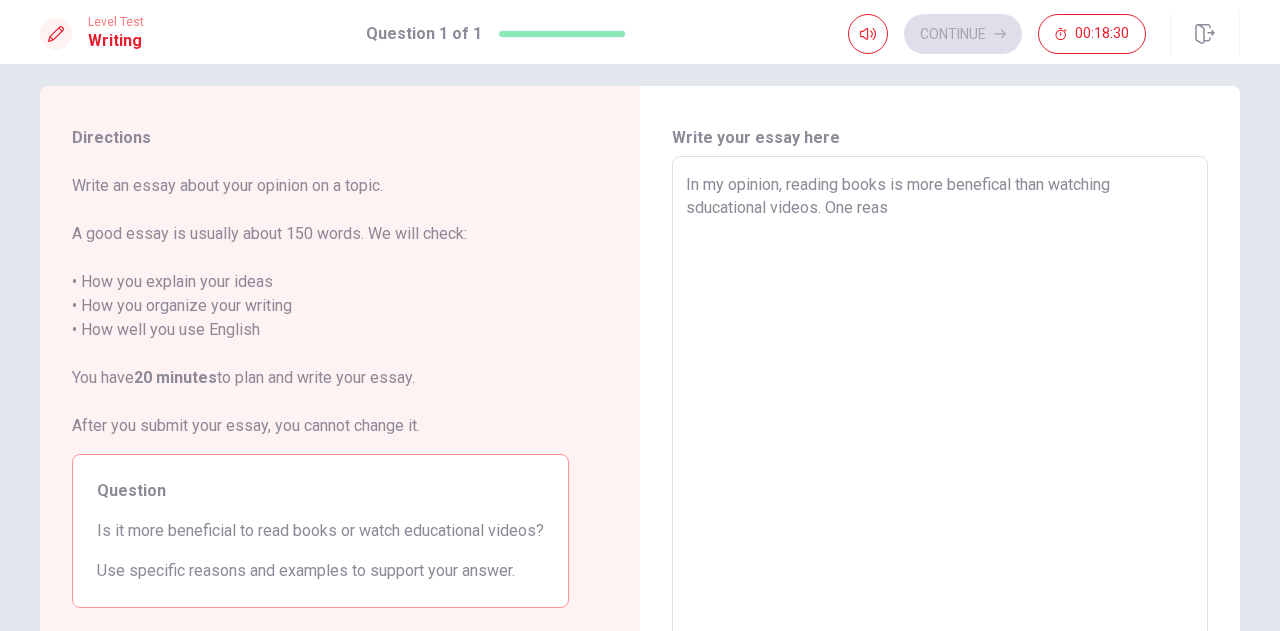 type on "In my opinion, reading books is more benefical than watching sducational videos. One reaso" 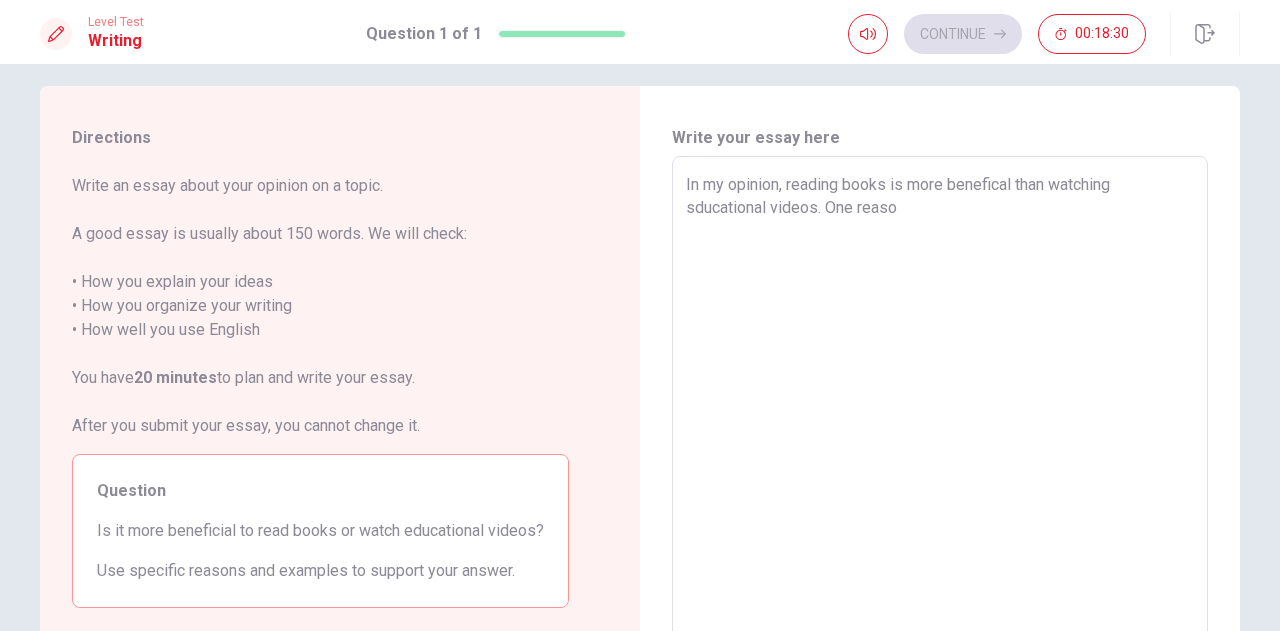 type on "x" 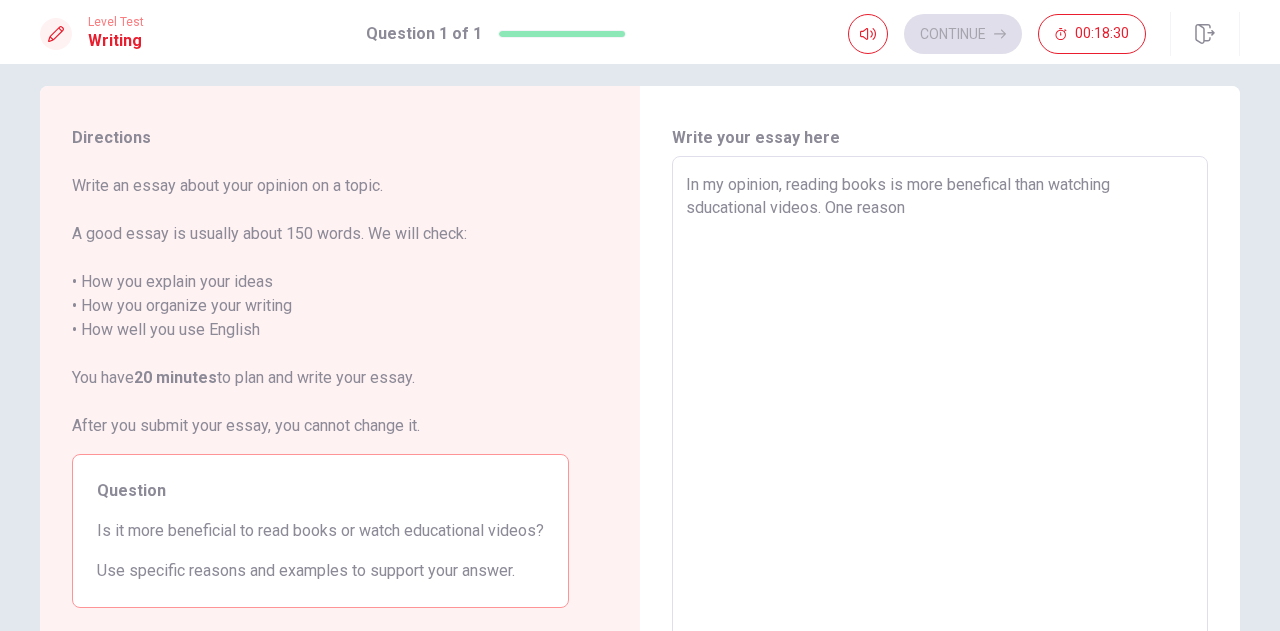 type on "x" 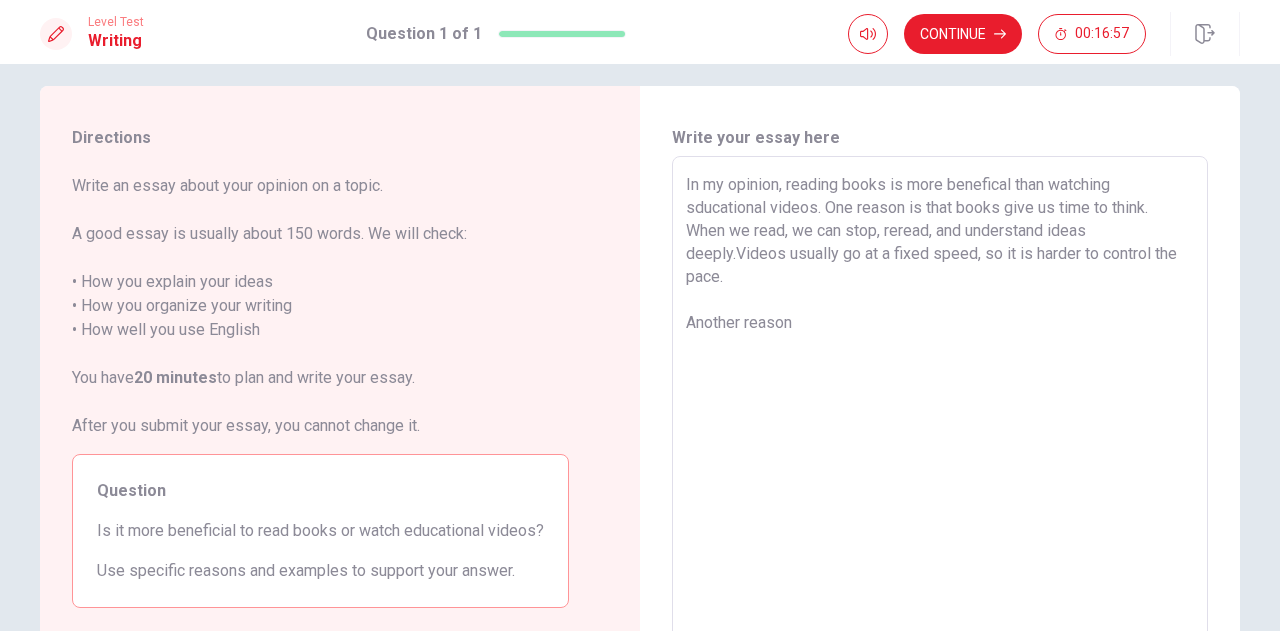 click on "In my opinion, reading books is more benefical than watching sducational videos. One reason is that books give us time to think. When we read, we can stop, reread, and understand ideas deeply.Videos usually go at a fixed speed, so it is harder to control the pace.
Another reason" at bounding box center (940, 433) 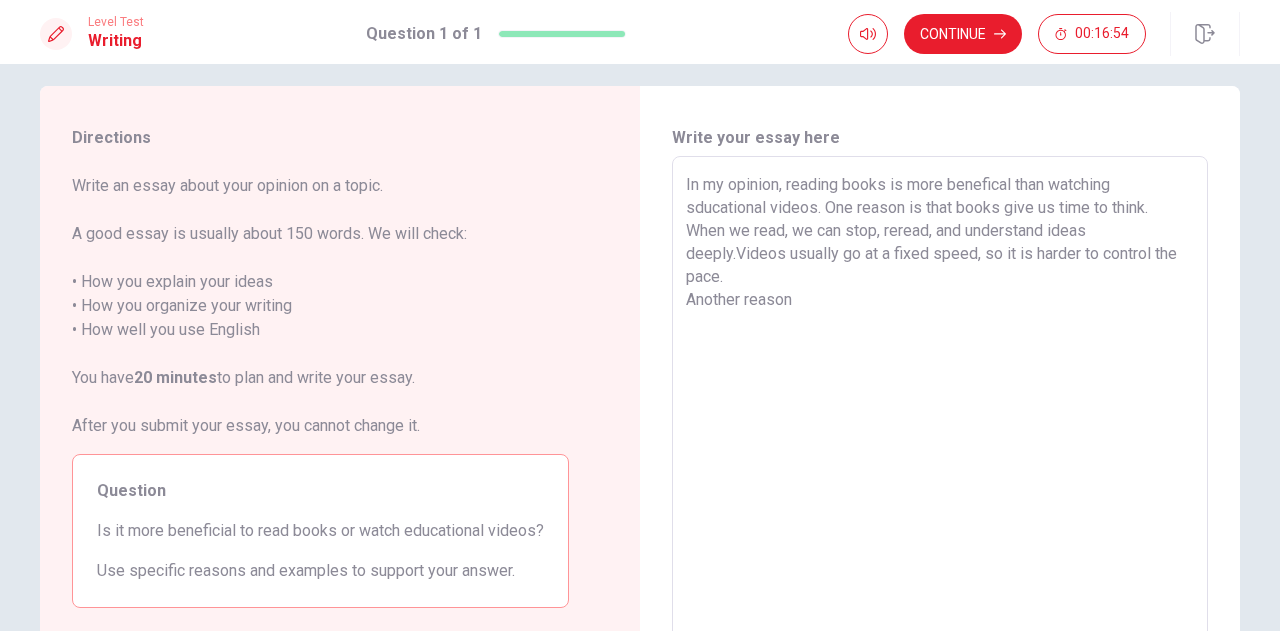 click on "In my opinion, reading books is more benefical than watching sducational videos. One reason is that books give us time to think. When we read, we can stop, reread, and understand ideas deeply.Videos usually go at a fixed speed, so it is harder to control the pace.
Another reason" at bounding box center (940, 433) 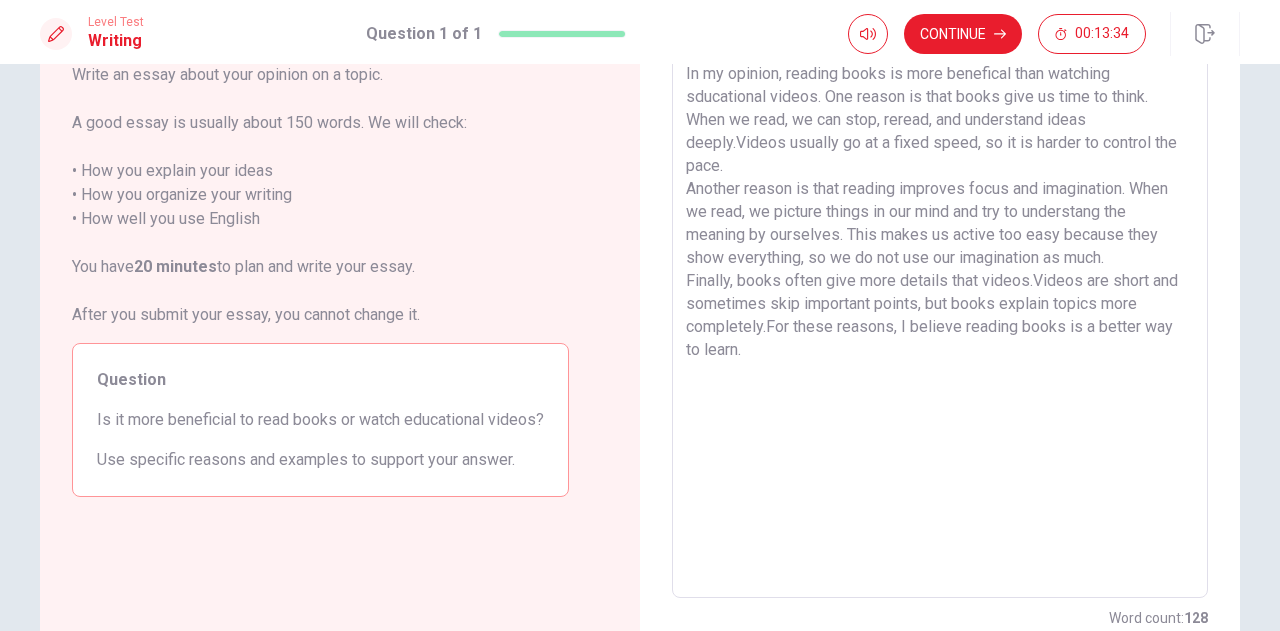 scroll, scrollTop: 148, scrollLeft: 0, axis: vertical 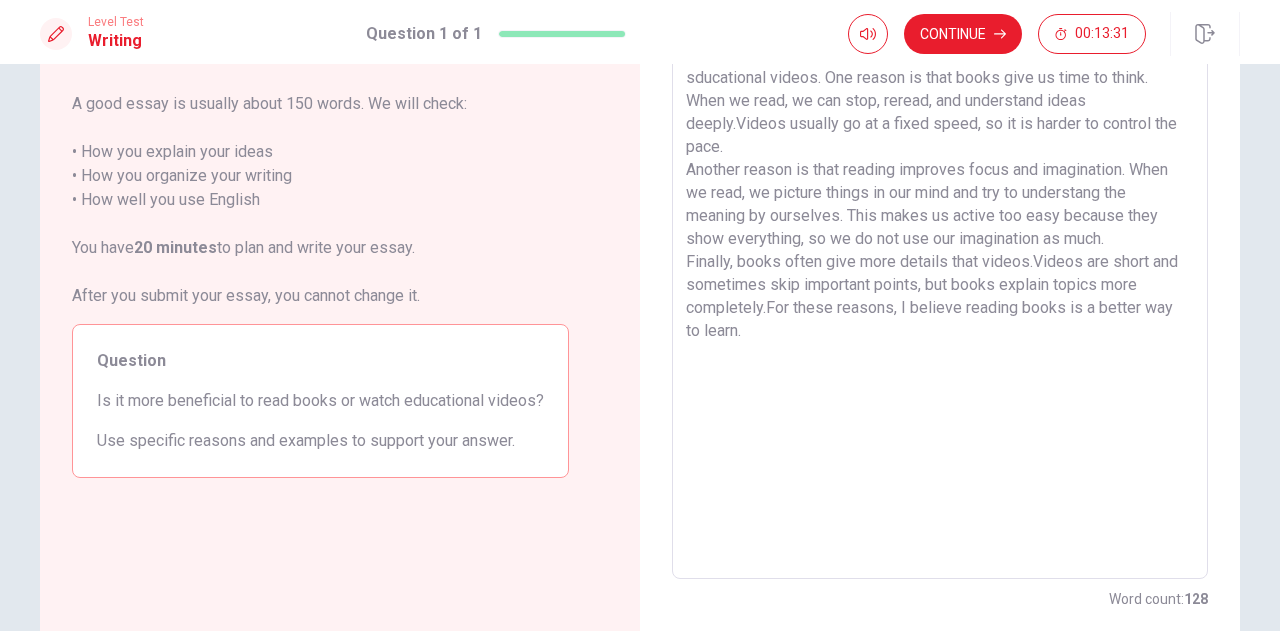 click on "In my opinion, reading books is more benefical than watching sducational videos. One reason is that books give us time to think. When we read, we can stop, reread, and understand ideas deeply.Videos usually go at a fixed speed, so it is harder to control the pace.
Another reason is that reading improves focus and imagination. When we read, we picture things in our mind and try to understang the meaning by ourselves. This makes us active too easy because they show everything, so we do not use our imagination as much.
Finally, books often give more details that videos.Videos are short and sometimes skip important points, but books explain topics more completely.For these reasons, I believe reading books is a better way to learn." at bounding box center (940, 303) 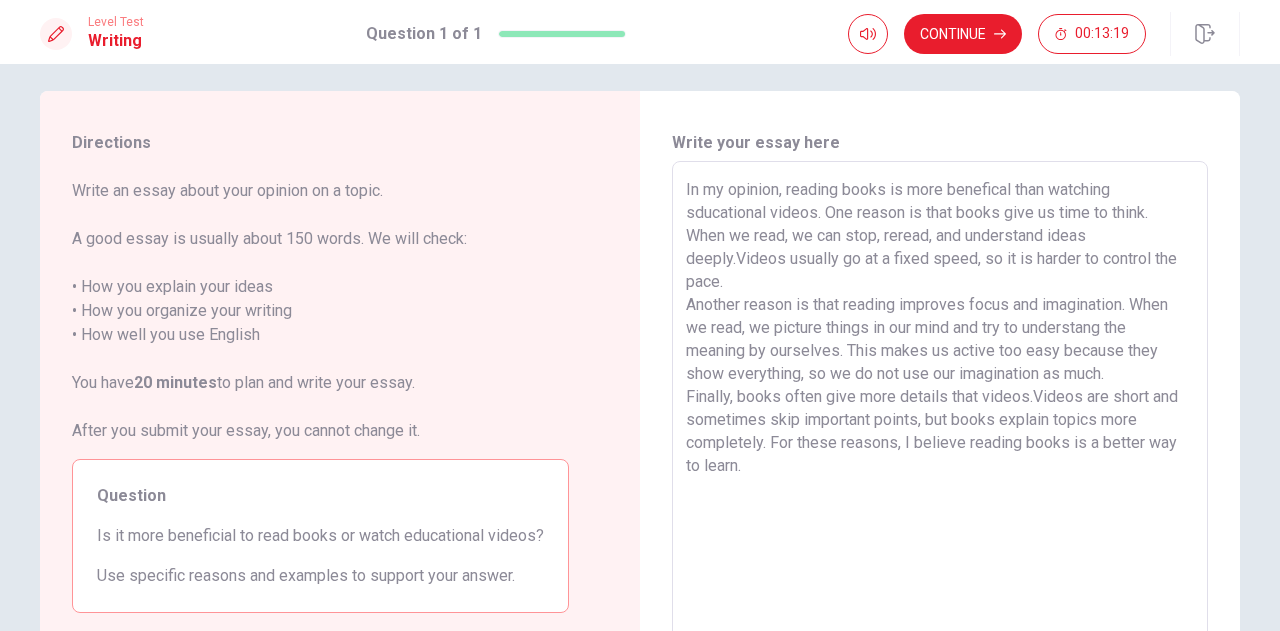 scroll, scrollTop: 0, scrollLeft: 0, axis: both 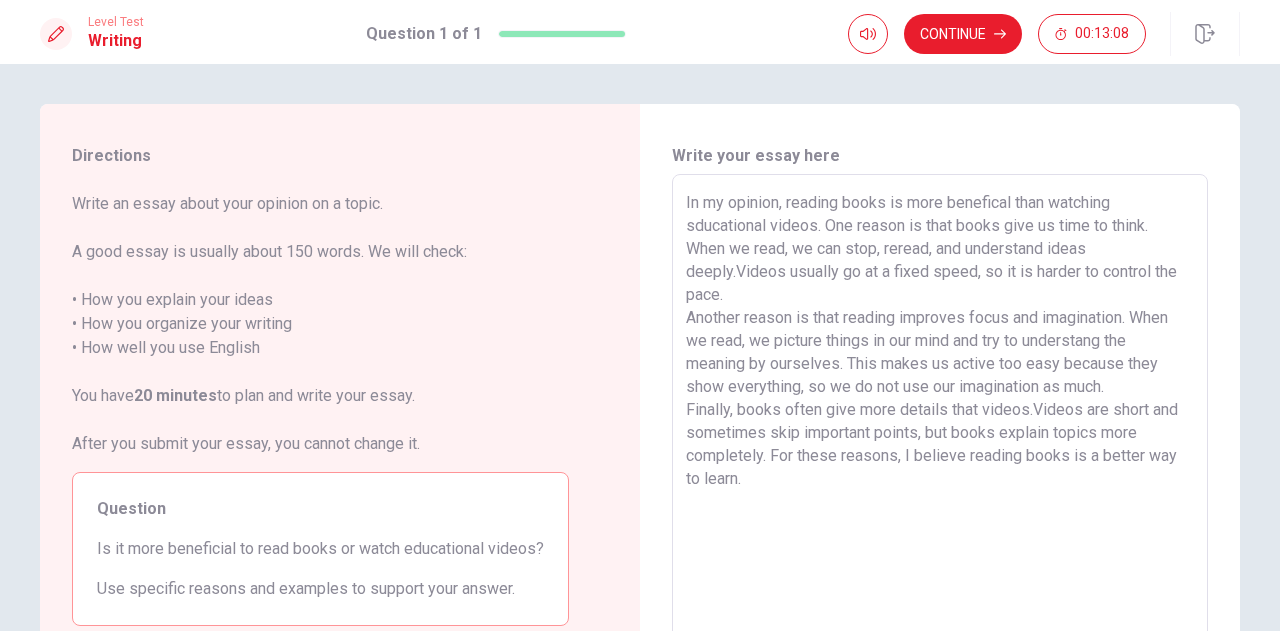 click on "In my opinion, reading books is more benefical than watching sducational videos. One reason is that books give us time to think. When we read, we can stop, reread, and understand ideas deeply.Videos usually go at a fixed speed, so it is harder to control the pace.
Another reason is that reading improves focus and imagination. When we read, we picture things in our mind and try to understang the meaning by ourselves. This makes us active too easy because they show everything, so we do not use our imagination as much.
Finally, books often give more details that videos.Videos are short and sometimes skip important points, but books explain topics more completely. For these reasons, I believe reading books is a better way to learn." at bounding box center (940, 451) 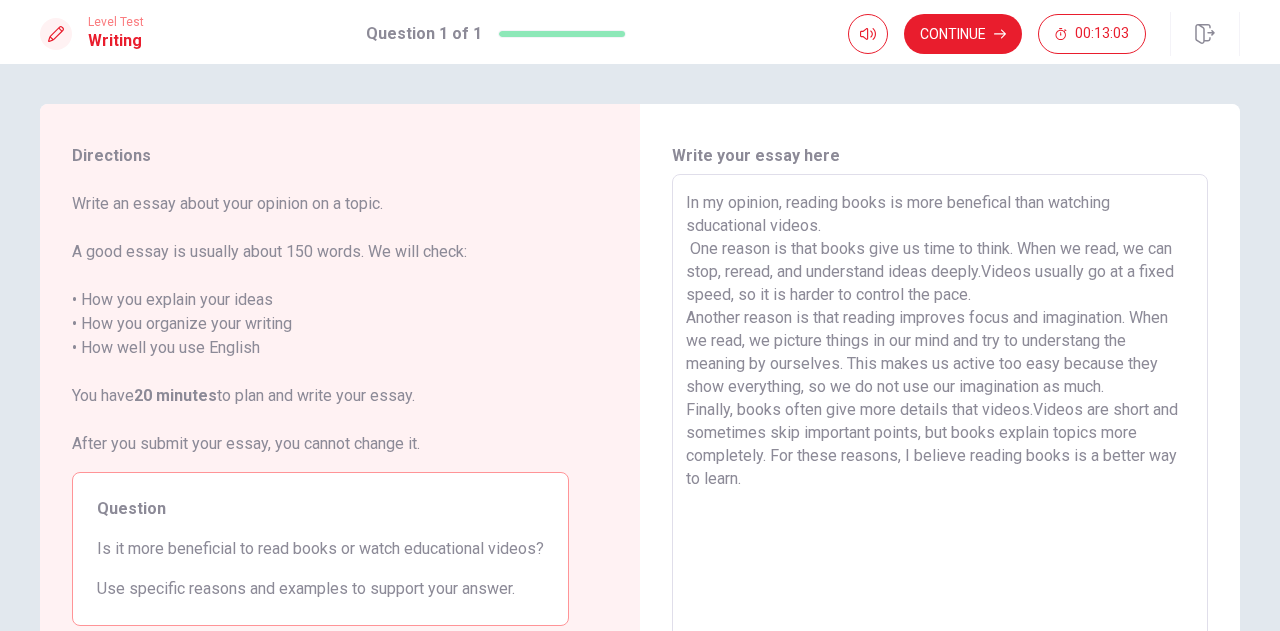 click on "In my opinion, reading books is more benefical than watching sducational videos.
One reason is that books give us time to think. When we read, we can stop, reread, and understand ideas deeply.Videos usually go at a fixed speed, so it is harder to control the pace.
Another reason is that reading improves focus and imagination. When we read, we picture things in our mind and try to understang the meaning by ourselves. This makes us active too easy because they show everything, so we do not use our imagination as much.
Finally, books often give more details that videos.Videos are short and sometimes skip important points, but books explain topics more completely. For these reasons, I believe reading books is a better way to learn." at bounding box center [940, 451] 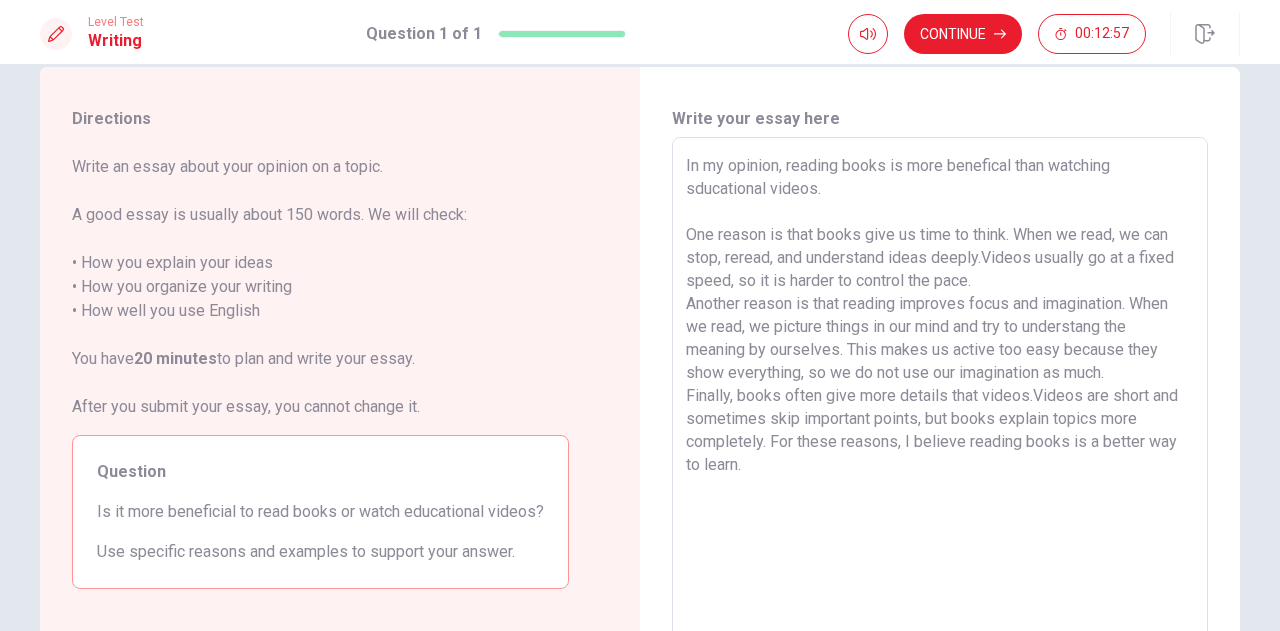scroll, scrollTop: 41, scrollLeft: 0, axis: vertical 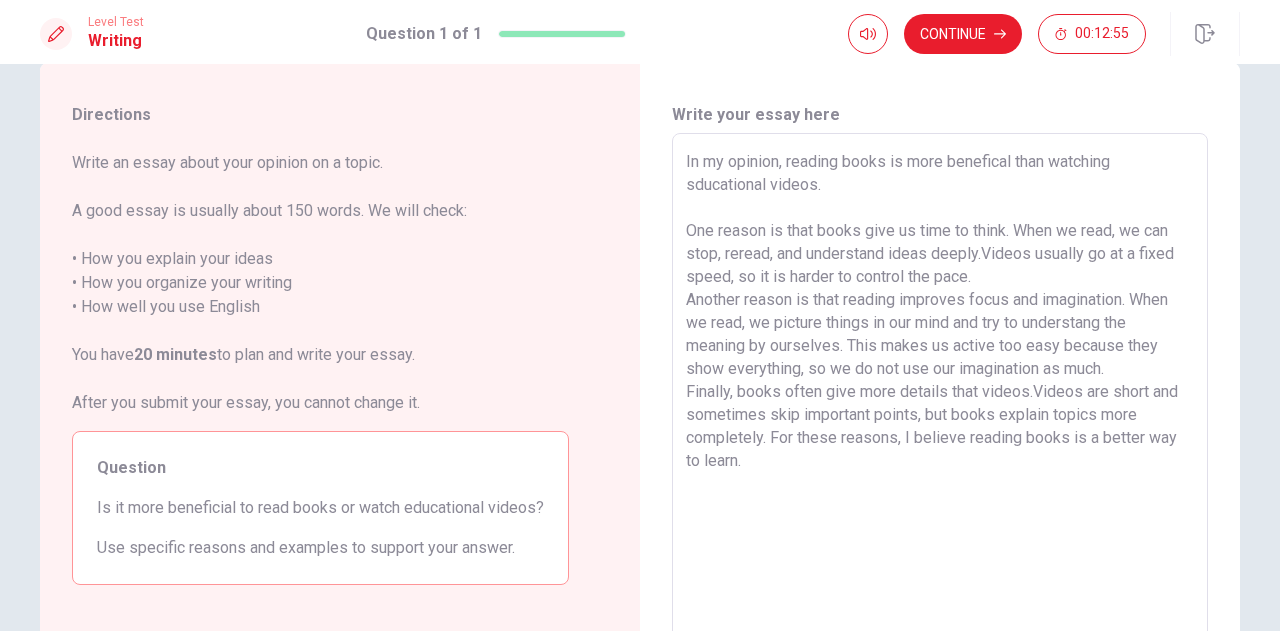 click on "In my opinion, reading books is more benefical than watching sducational videos.
One reason is that books give us time to think. When we read, we can stop, reread, and understand ideas deeply.Videos usually go at a fixed speed, so it is harder to control the pace.
Another reason is that reading improves focus and imagination. When we read, we picture things in our mind and try to understang the meaning by ourselves. This makes us active too easy because they show everything, so we do not use our imagination as much.
Finally, books often give more details that videos.Videos are short and sometimes skip important points, but books explain topics more completely. For these reasons, I believe reading books is a better way to learn. x ​" at bounding box center [940, 409] 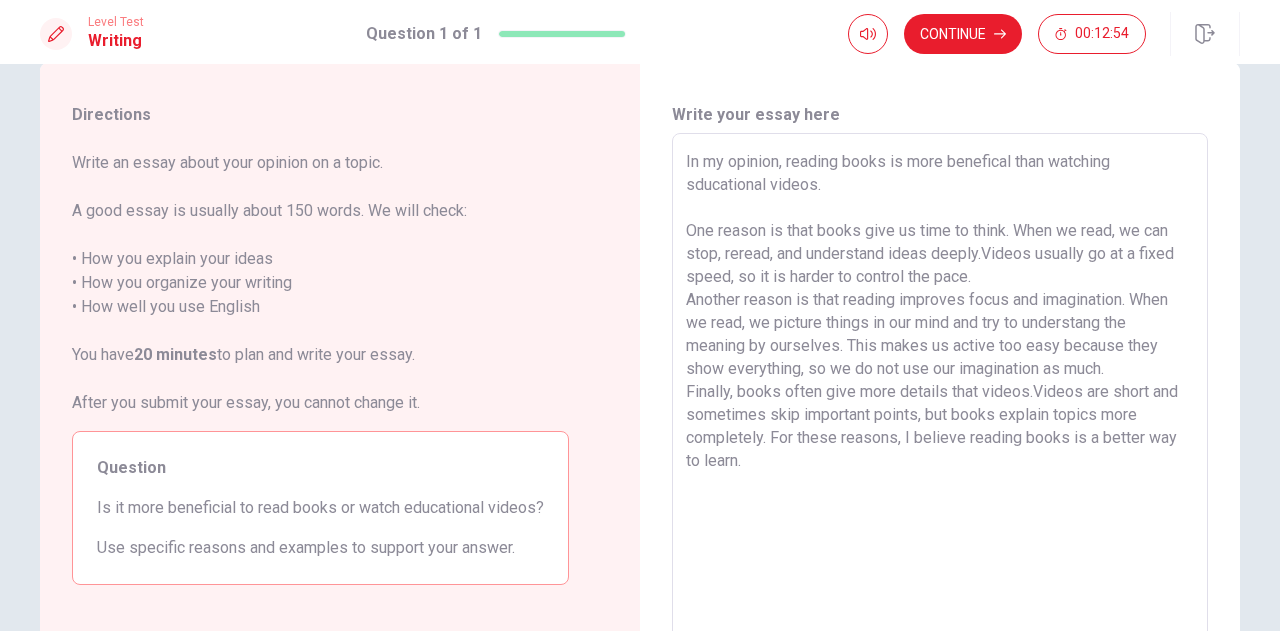 click on "In my opinion, reading books is more benefical than watching sducational videos.
One reason is that books give us time to think. When we read, we can stop, reread, and understand ideas deeply.Videos usually go at a fixed speed, so it is harder to control the pace.
Another reason is that reading improves focus and imagination. When we read, we picture things in our mind and try to understang the meaning by ourselves. This makes us active too easy because they show everything, so we do not use our imagination as much.
Finally, books often give more details that videos.Videos are short and sometimes skip important points, but books explain topics more completely. For these reasons, I believe reading books is a better way to learn. x ​" at bounding box center [940, 409] 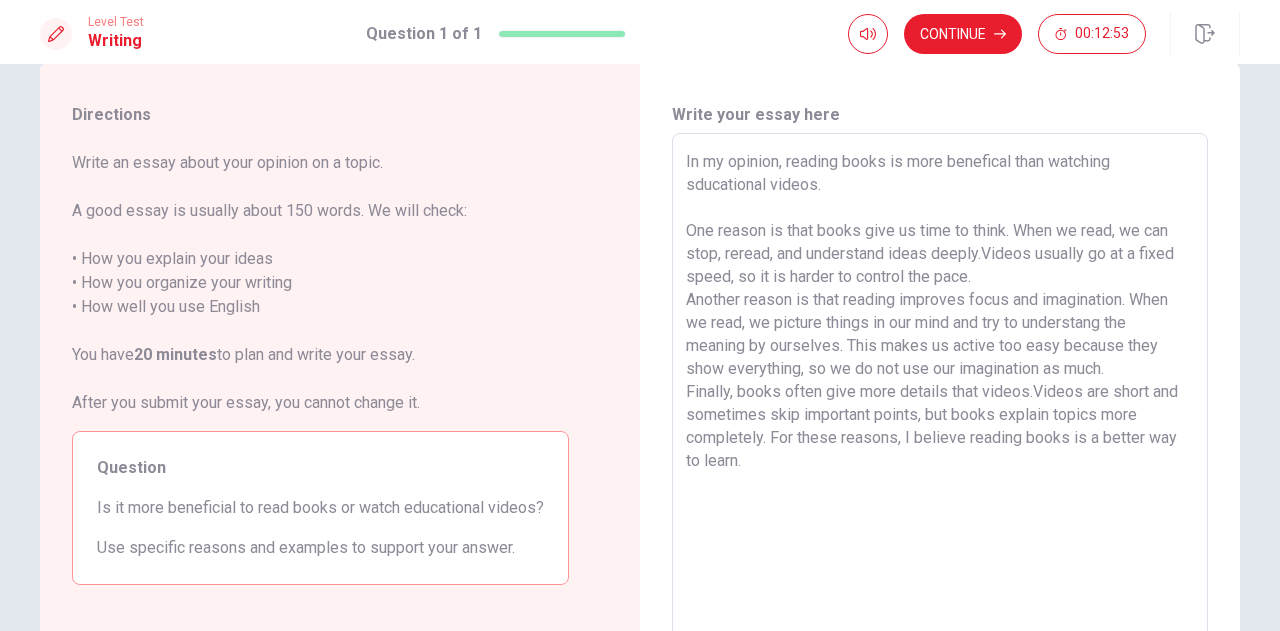 click on "In my opinion, reading books is more benefical than watching sducational videos.
One reason is that books give us time to think. When we read, we can stop, reread, and understand ideas deeply.Videos usually go at a fixed speed, so it is harder to control the pace.
Another reason is that reading improves focus and imagination. When we read, we picture things in our mind and try to understang the meaning by ourselves. This makes us active too easy because they show everything, so we do not use our imagination as much.
Finally, books often give more details that videos.Videos are short and sometimes skip important points, but books explain topics more completely. For these reasons, I believe reading books is a better way to learn." at bounding box center (940, 410) 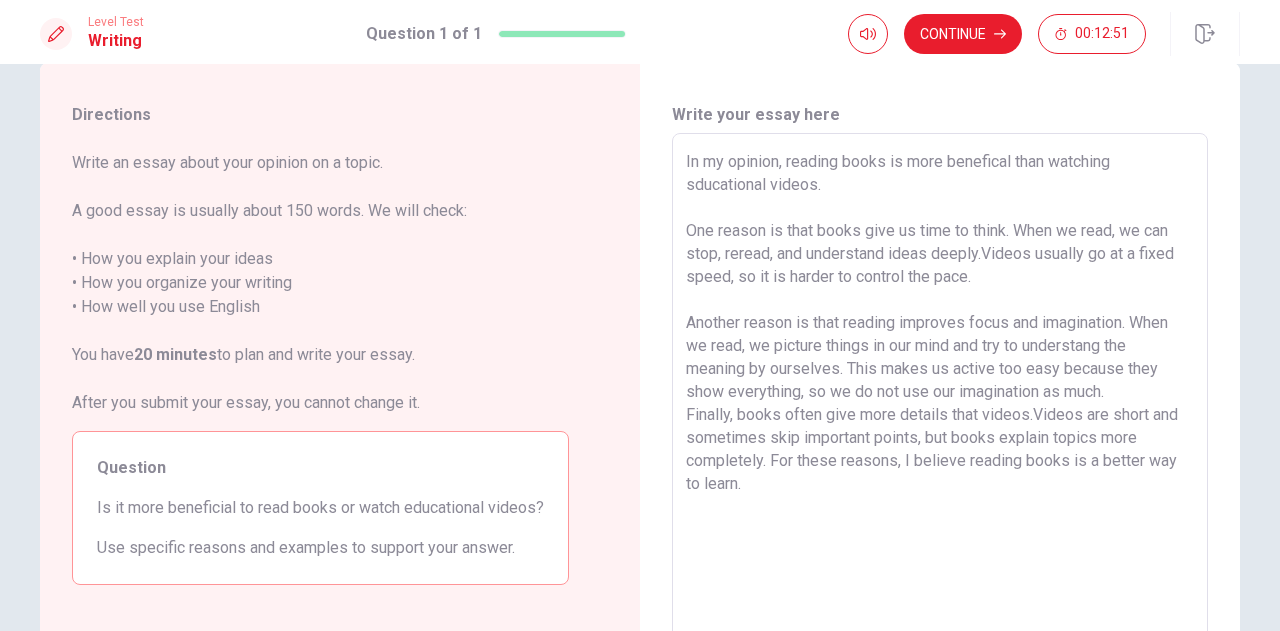 click on "In my opinion, reading books is more benefical than watching sducational videos.
One reason is that books give us time to think. When we read, we can stop, reread, and understand ideas deeply.Videos usually go at a fixed speed, so it is harder to control the pace.
Another reason is that reading improves focus and imagination. When we read, we picture things in our mind and try to understang the meaning by ourselves. This makes us active too easy because they show everything, so we do not use our imagination as much.
Finally, books often give more details that videos.Videos are short and sometimes skip important points, but books explain topics more completely. For these reasons, I believe reading books is a better way to learn. x ​" at bounding box center (940, 409) 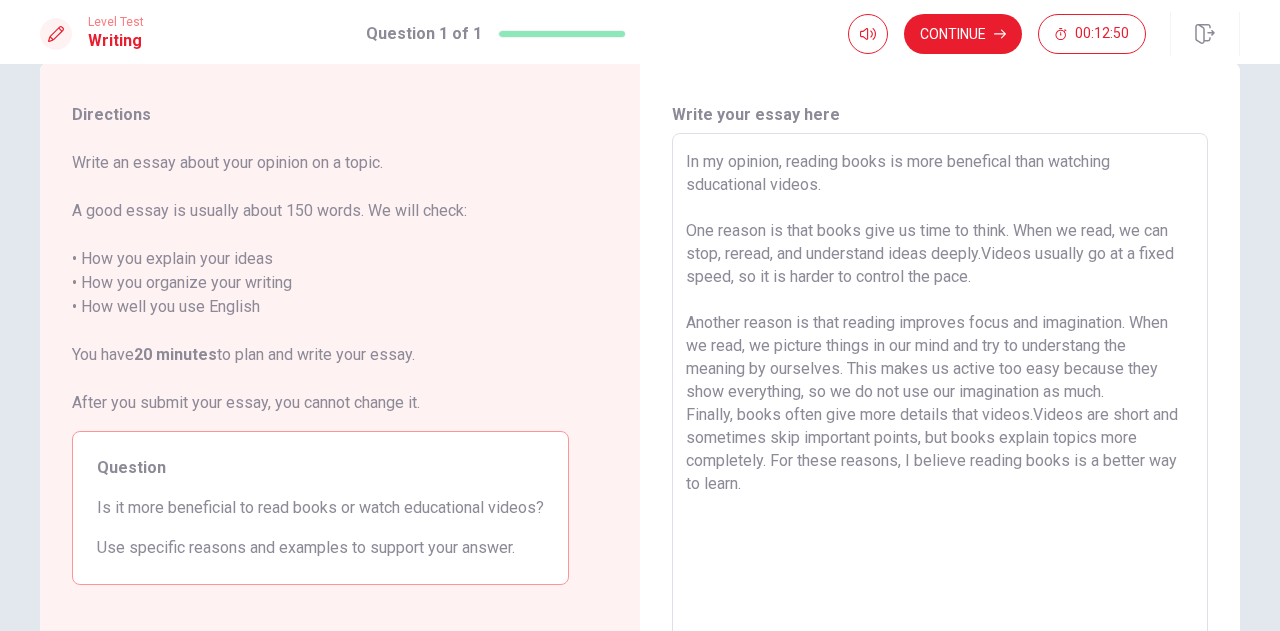 click on "In my opinion, reading books is more benefical than watching sducational videos.
One reason is that books give us time to think. When we read, we can stop, reread, and understand ideas deeply.Videos usually go at a fixed speed, so it is harder to control the pace.
Another reason is that reading improves focus and imagination. When we read, we picture things in our mind and try to understang the meaning by ourselves. This makes us active too easy because they show everything, so we do not use our imagination as much.
Finally, books often give more details that videos.Videos are short and sometimes skip important points, but books explain topics more completely. For these reasons, I believe reading books is a better way to learn." at bounding box center (940, 410) 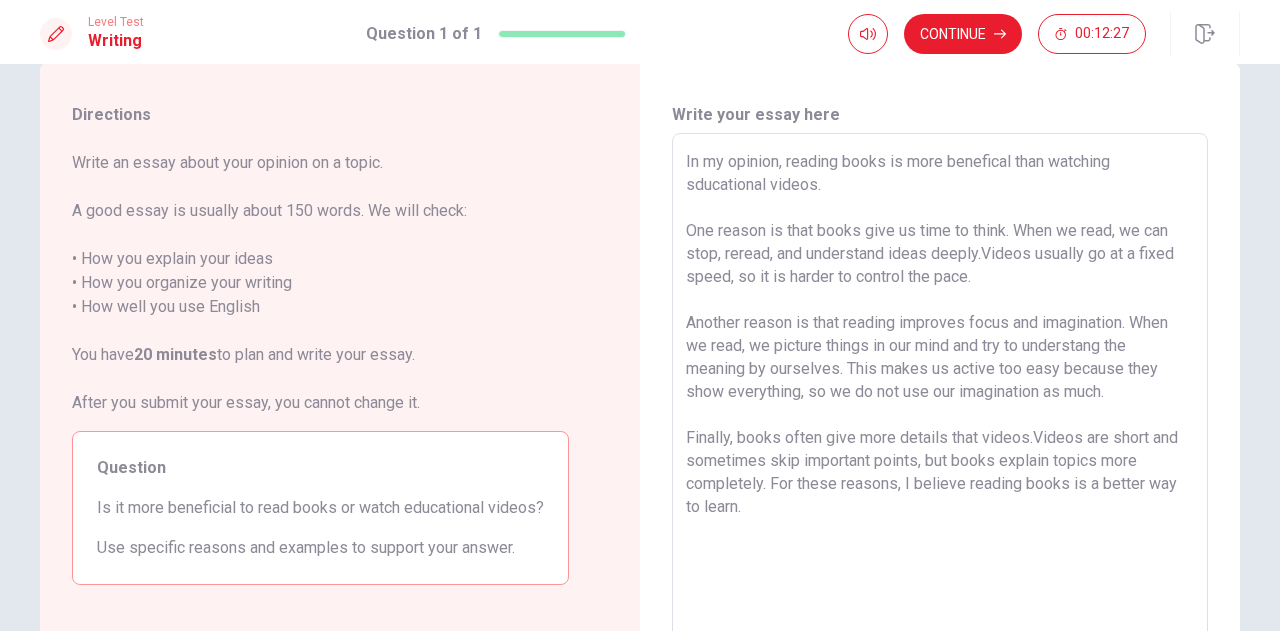 click on "In my opinion, reading books is more benefical than watching sducational videos.
One reason is that books give us time to think. When we read, we can stop, reread, and understand ideas deeply.Videos usually go at a fixed speed, so it is harder to control the pace.
Another reason is that reading improves focus and imagination. When we read, we picture things in our mind and try to understang the meaning by ourselves. This makes us active too easy because they show everything, so we do not use our imagination as much.
Finally, books often give more details that videos.Videos are short and sometimes skip important points, but books explain topics more completely. For these reasons, I believe reading books is a better way to learn." at bounding box center [940, 410] 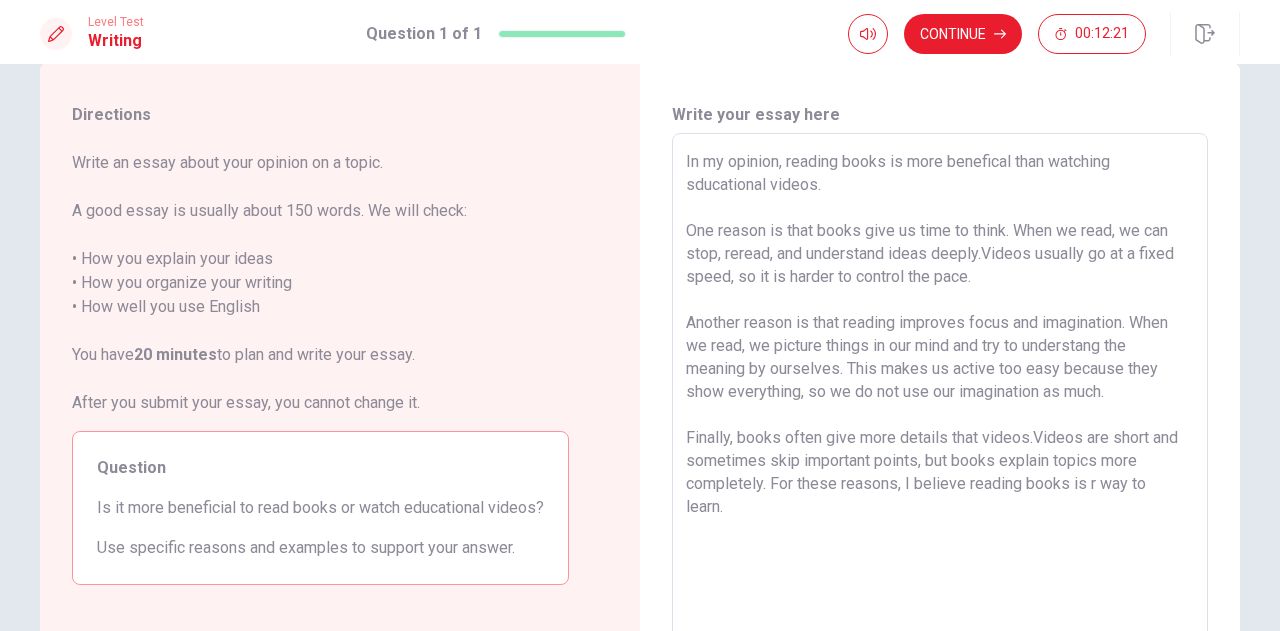 click on "In my opinion, reading books is more benefical than watching sducational videos.
One reason is that books give us time to think. When we read, we can stop, reread, and understand ideas deeply.Videos usually go at a fixed speed, so it is harder to control the pace.
Another reason is that reading improves focus and imagination. When we read, we picture things in our mind and try to understang the meaning by ourselves. This makes us active too easy because they show everything, so we do not use our imagination as much.
Finally, books often give more details that videos.Videos are short and sometimes skip important points, but books explain topics more completely. For these reasons, I believe reading books is r way to learn." at bounding box center (940, 410) 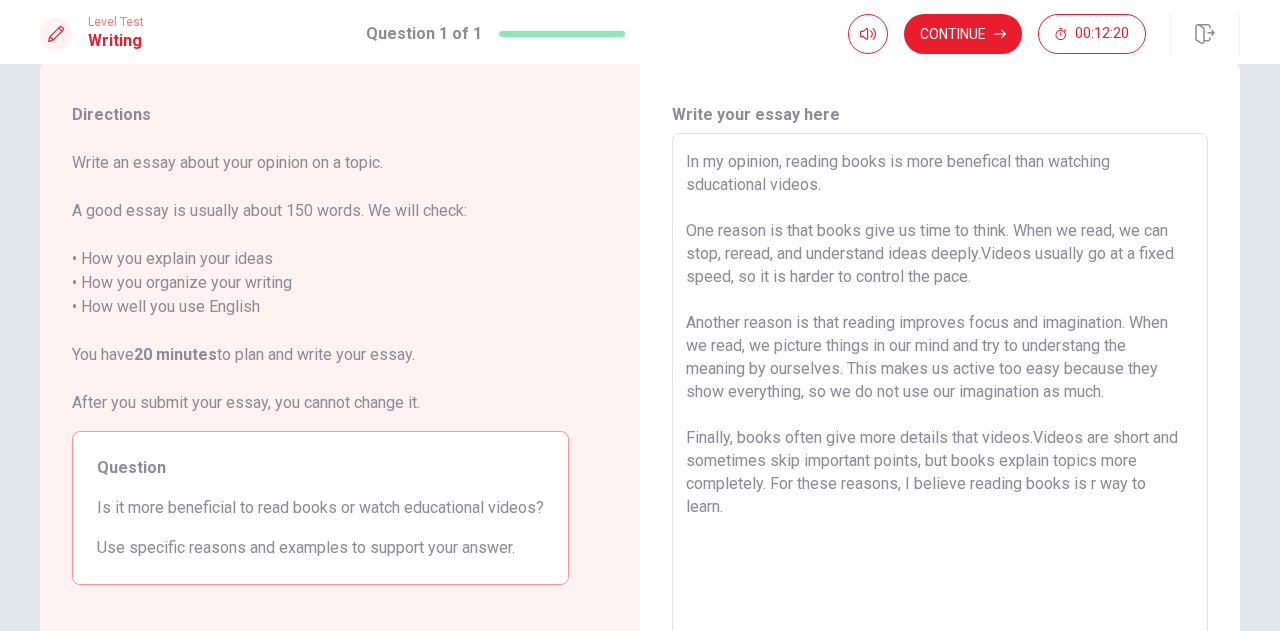 click on "In my opinion, reading books is more benefical than watching sducational videos.
One reason is that books give us time to think. When we read, we can stop, reread, and understand ideas deeply.Videos usually go at a fixed speed, so it is harder to control the pace.
Another reason is that reading improves focus and imagination. When we read, we picture things in our mind and try to understang the meaning by ourselves. This makes us active too easy because they show everything, so we do not use our imagination as much.
Finally, books often give more details that videos.Videos are short and sometimes skip important points, but books explain topics more completely. For these reasons, I believe reading books is r way to learn." at bounding box center (940, 410) 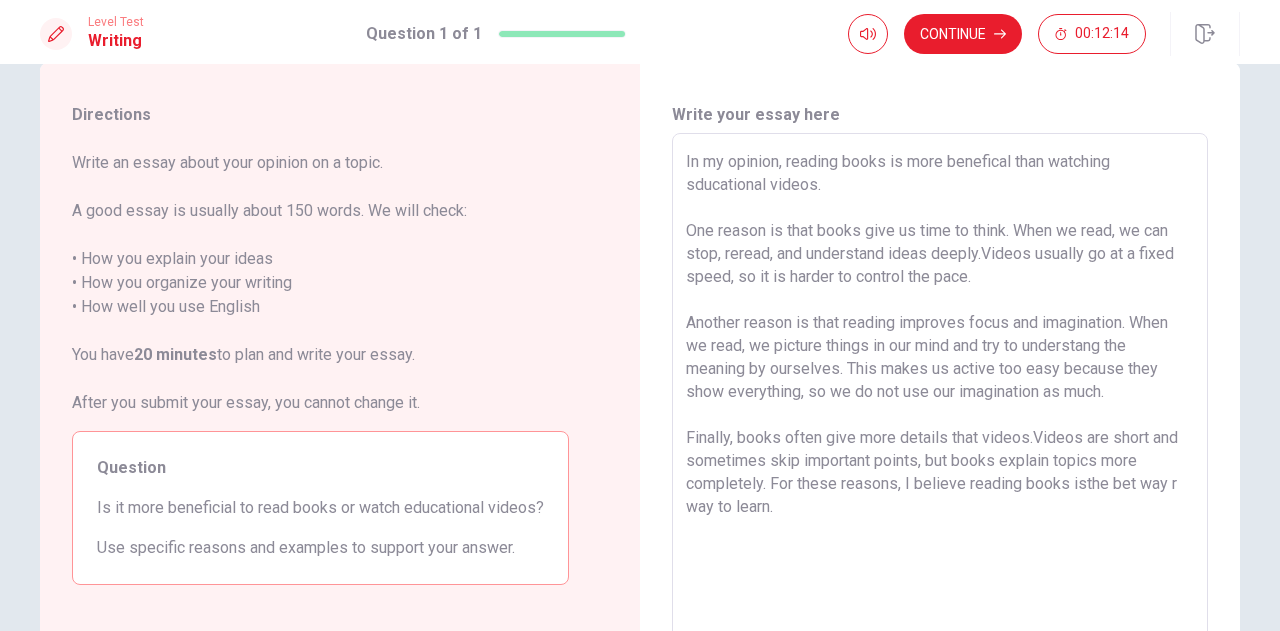 click on "In my opinion, reading books is more benefical than watching sducational videos.
One reason is that books give us time to think. When we read, we can stop, reread, and understand ideas deeply.Videos usually go at a fixed speed, so it is harder to control the pace.
Another reason is that reading improves focus and imagination. When we read, we picture things in our mind and try to understang the meaning by ourselves. This makes us active too easy because they show everything, so we do not use our imagination as much.
Finally, books often give more details that videos.Videos are short and sometimes skip important points, but books explain topics more completely. For these reasons, I believe reading books isthe bet way r way to learn." at bounding box center (940, 410) 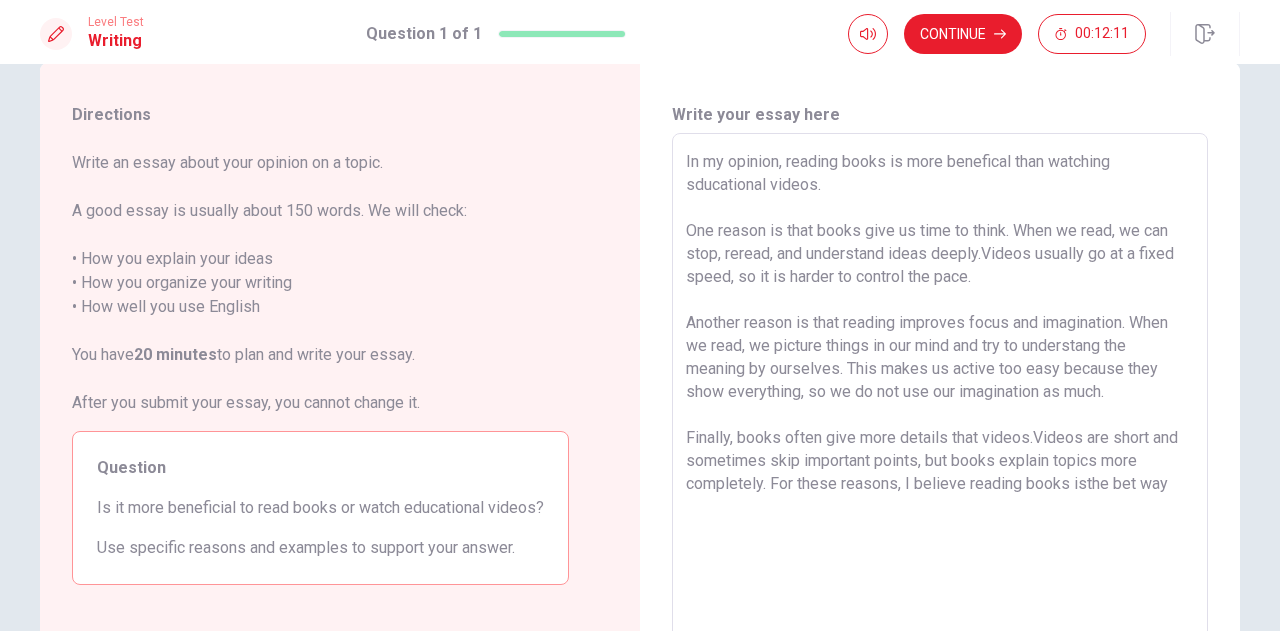 click on "In my opinion, reading books is more benefical than watching sducational videos.
One reason is that books give us time to think. When we read, we can stop, reread, and understand ideas deeply.Videos usually go at a fixed speed, so it is harder to control the pace.
Another reason is that reading improves focus and imagination. When we read, we picture things in our mind and try to understang the meaning by ourselves. This makes us active too easy because they show everything, so we do not use our imagination as much.
Finally, books often give more details that videos.Videos are short and sometimes skip important points, but books explain topics more completely. For these reasons, I believe reading books isthe bet way" at bounding box center (940, 410) 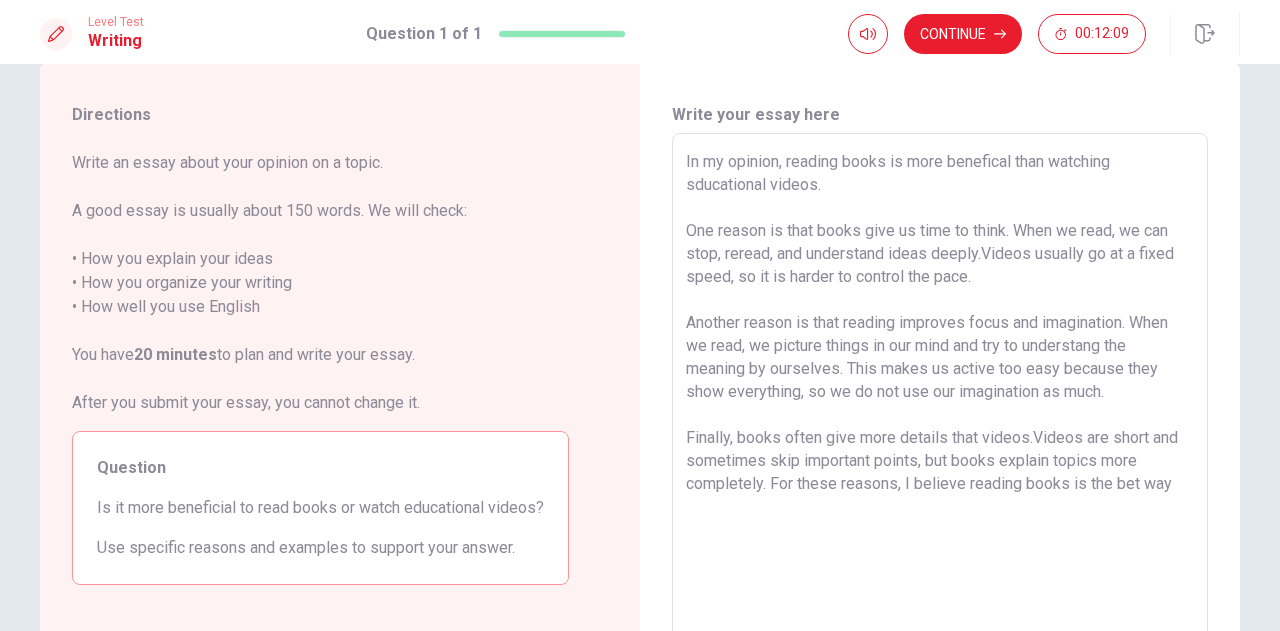 click on "In my opinion, reading books is more benefical than watching sducational videos.
One reason is that books give us time to think. When we read, we can stop, reread, and understand ideas deeply.Videos usually go at a fixed speed, so it is harder to control the pace.
Another reason is that reading improves focus and imagination. When we read, we picture things in our mind and try to understang the meaning by ourselves. This makes us active too easy because they show everything, so we do not use our imagination as much.
Finally, books often give more details that videos.Videos are short and sometimes skip important points, but books explain topics more completely. For these reasons, I believe reading books is the bet way" at bounding box center (940, 410) 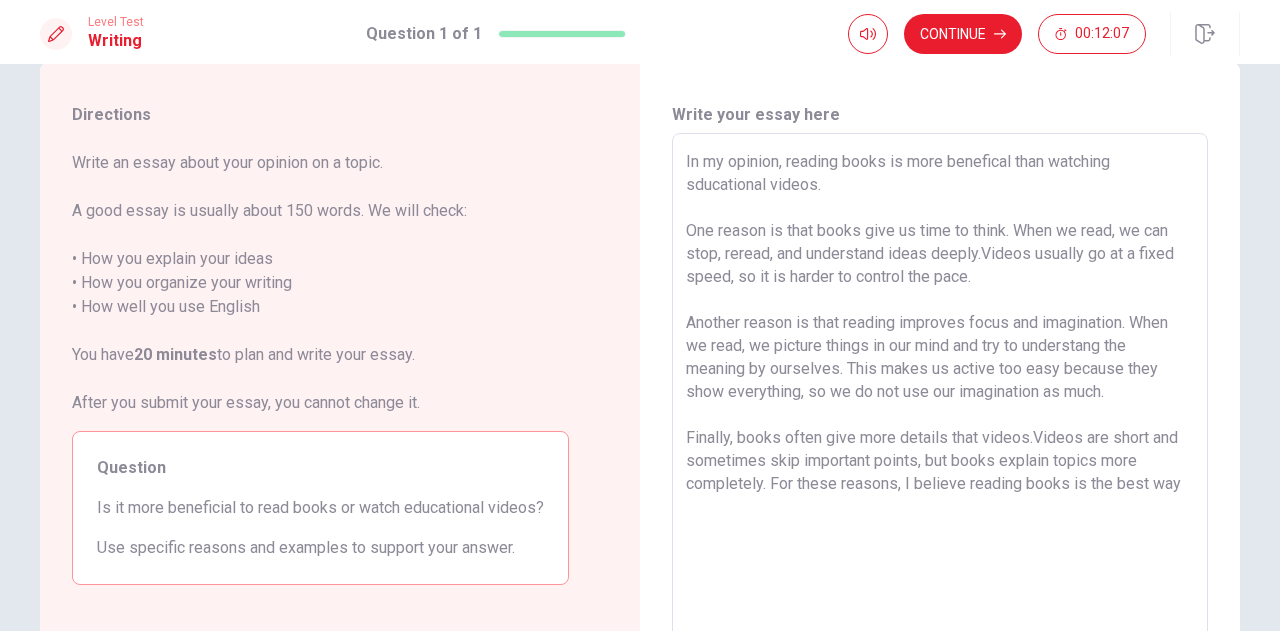 click on "In my opinion, reading books is more benefical than watching sducational videos.
One reason is that books give us time to think. When we read, we can stop, reread, and understand ideas deeply.Videos usually go at a fixed speed, so it is harder to control the pace.
Another reason is that reading improves focus and imagination. When we read, we picture things in our mind and try to understang the meaning by ourselves. This makes us active too easy because they show everything, so we do not use our imagination as much.
Finally, books often give more details that videos.Videos are short and sometimes skip important points, but books explain topics more completely. For these reasons, I believe reading books is the best way" at bounding box center (940, 410) 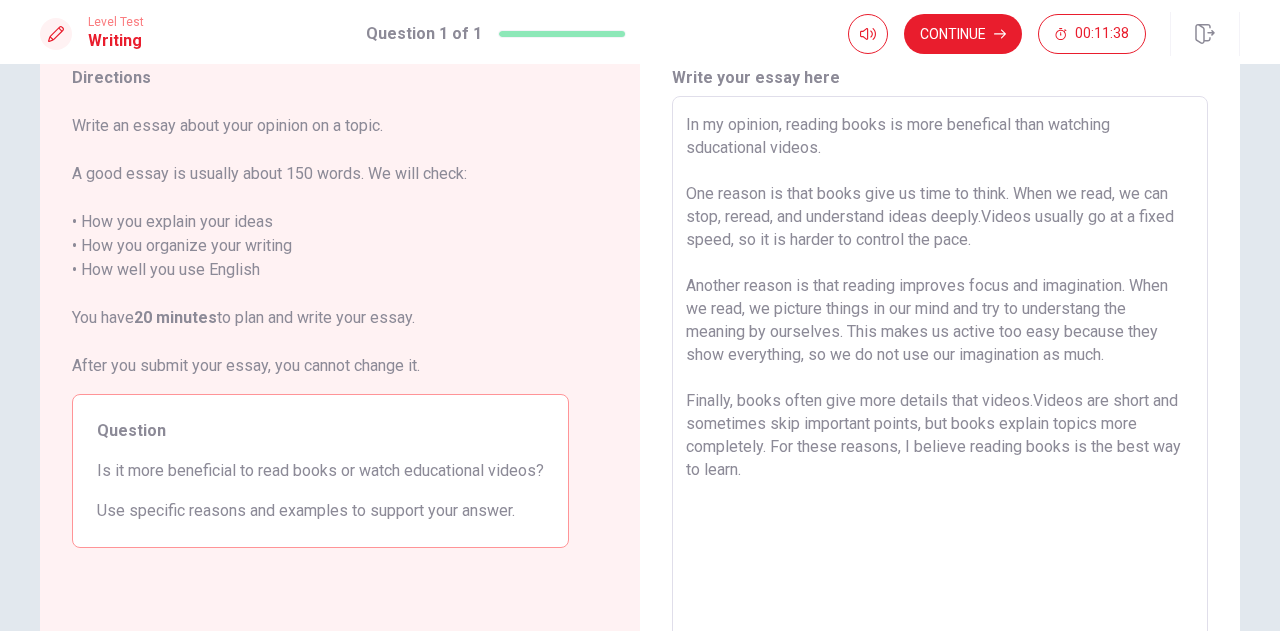 scroll, scrollTop: 6, scrollLeft: 0, axis: vertical 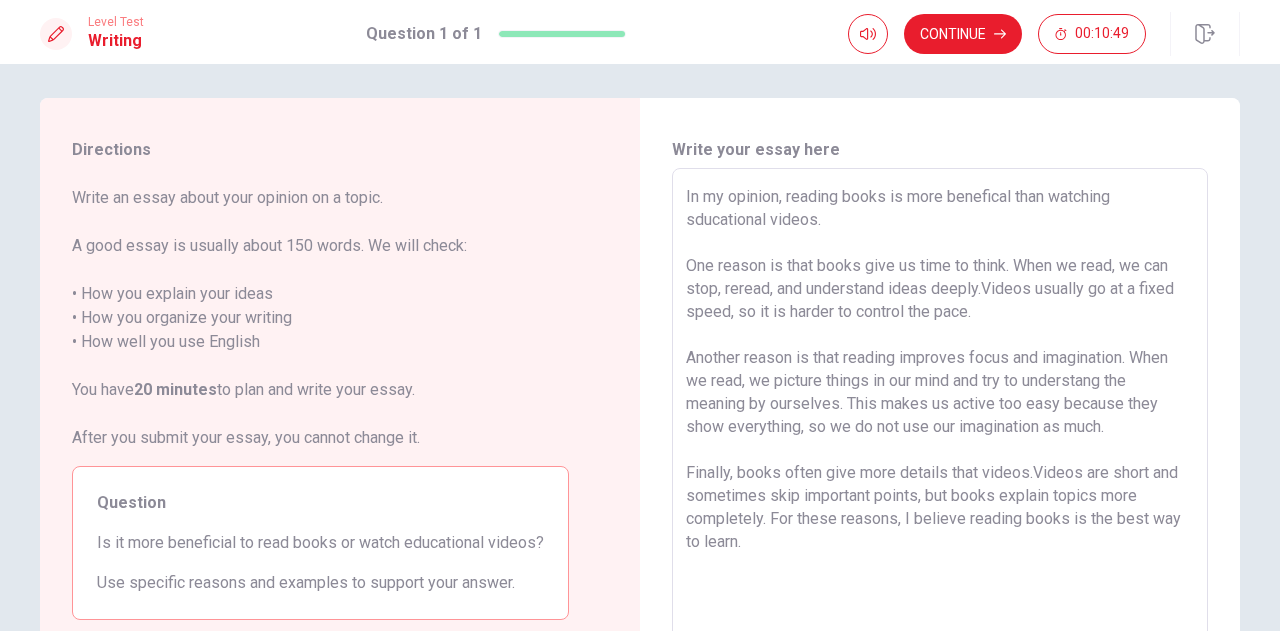 click on "In my opinion, reading books is more benefical than watching sducational videos.
One reason is that books give us time to think. When we read, we can stop, reread, and understand ideas deeply.Videos usually go at a fixed speed, so it is harder to control the pace.
Another reason is that reading improves focus and imagination. When we read, we picture things in our mind and try to understang the meaning by ourselves. This makes us active too easy because they show everything, so we do not use our imagination as much.
Finally, books often give more details that videos.Videos are short and sometimes skip important points, but books explain topics more completely. For these reasons, I believe reading books is the best way to learn." at bounding box center [940, 445] 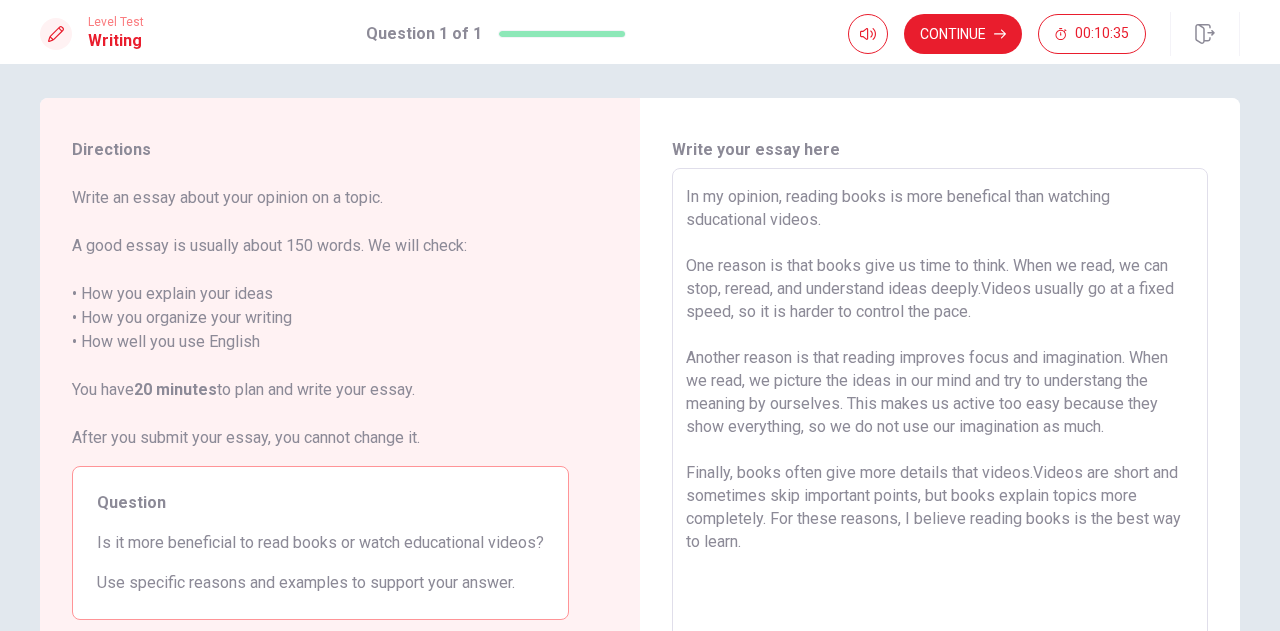 click on "In my opinion, reading books is more benefical than watching sducational videos.
One reason is that books give us time to think. When we read, we can stop, reread, and understand ideas deeply.Videos usually go at a fixed speed, so it is harder to control the pace.
Another reason is that reading improves focus and imagination. When we read, we picture the ideas in our mind and try to understang the meaning by ourselves. This makes us active too easy because they show everything, so we do not use our imagination as much.
Finally, books often give more details that videos.Videos are short and sometimes skip important points, but books explain topics more completely. For these reasons, I believe reading books is the best way to learn." at bounding box center [940, 445] 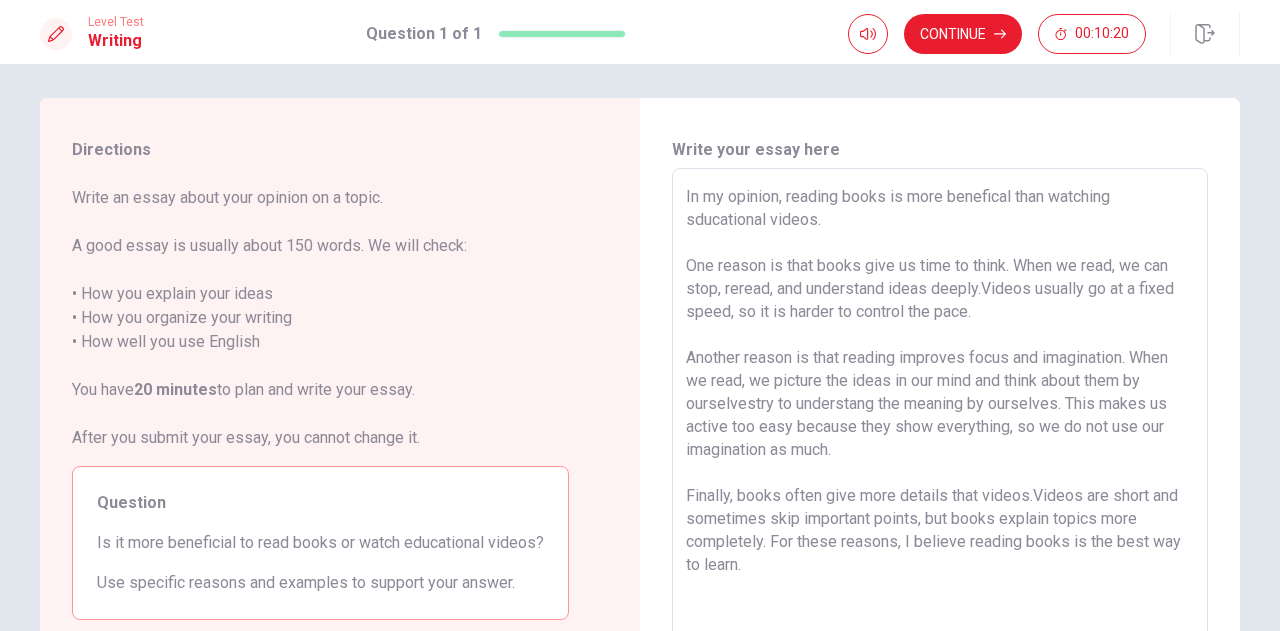 drag, startPoint x: 1056, startPoint y: 404, endPoint x: 770, endPoint y: 401, distance: 286.01575 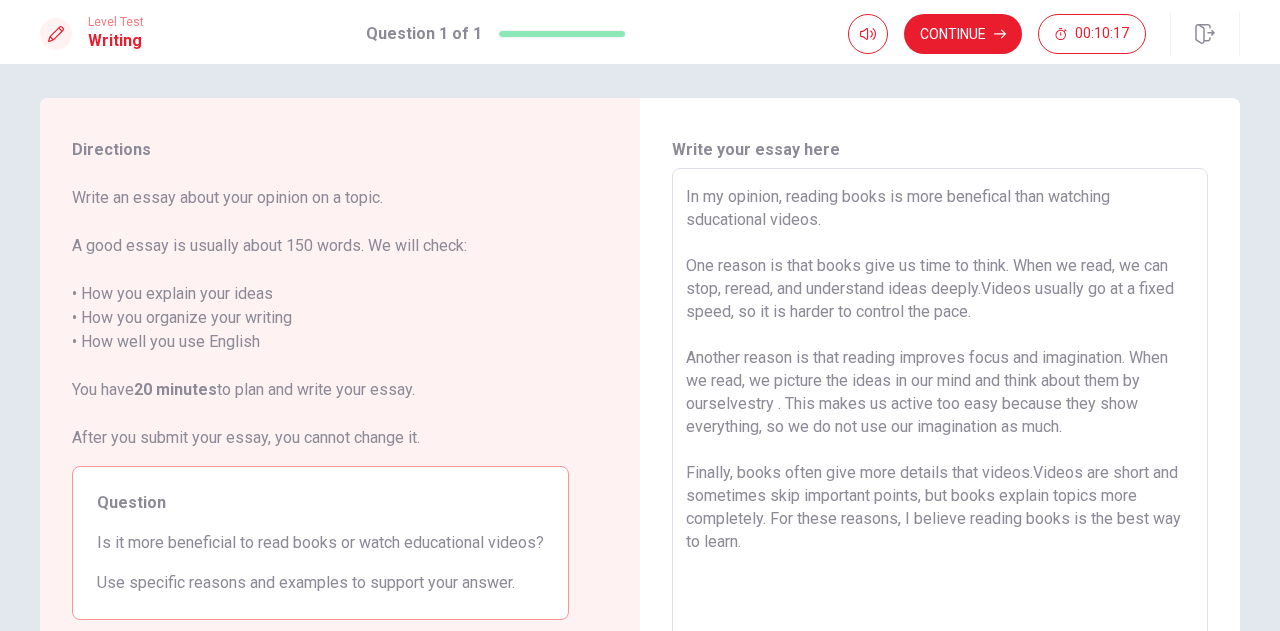 click on "In my opinion, reading books is more benefical than watching sducational videos.
One reason is that books give us time to think. When we read, we can stop, reread, and understand ideas deeply.Videos usually go at a fixed speed, so it is harder to control the pace.
Another reason is that reading improves focus and imagination. When we read, we picture the ideas in our mind and think about them by ourselvestry . This makes us active too easy because they show everything, so we do not use our imagination as much.
Finally, books often give more details that videos.Videos are short and sometimes skip important points, but books explain topics more completely. For these reasons, I believe reading books is the best way to learn." at bounding box center [940, 445] 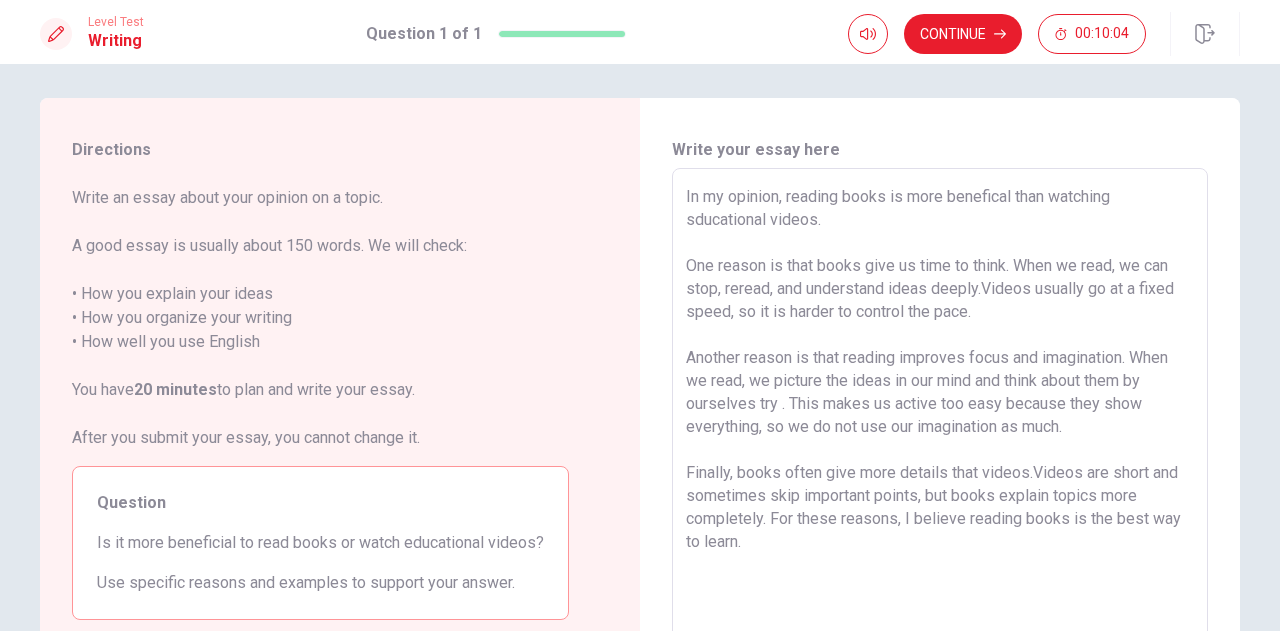 click on "In my opinion, reading books is more benefical than watching sducational videos.
One reason is that books give us time to think. When we read, we can stop, reread, and understand ideas deeply.Videos usually go at a fixed speed, so it is harder to control the pace.
Another reason is that reading improves focus and imagination. When we read, we picture the ideas in our mind and think about them by ourselves try . This makes us active too easy because they show everything, so we do not use our imagination as much.
Finally, books often give more details that videos.Videos are short and sometimes skip important points, but books explain topics more completely. For these reasons, I believe reading books is the best way to learn." at bounding box center (940, 445) 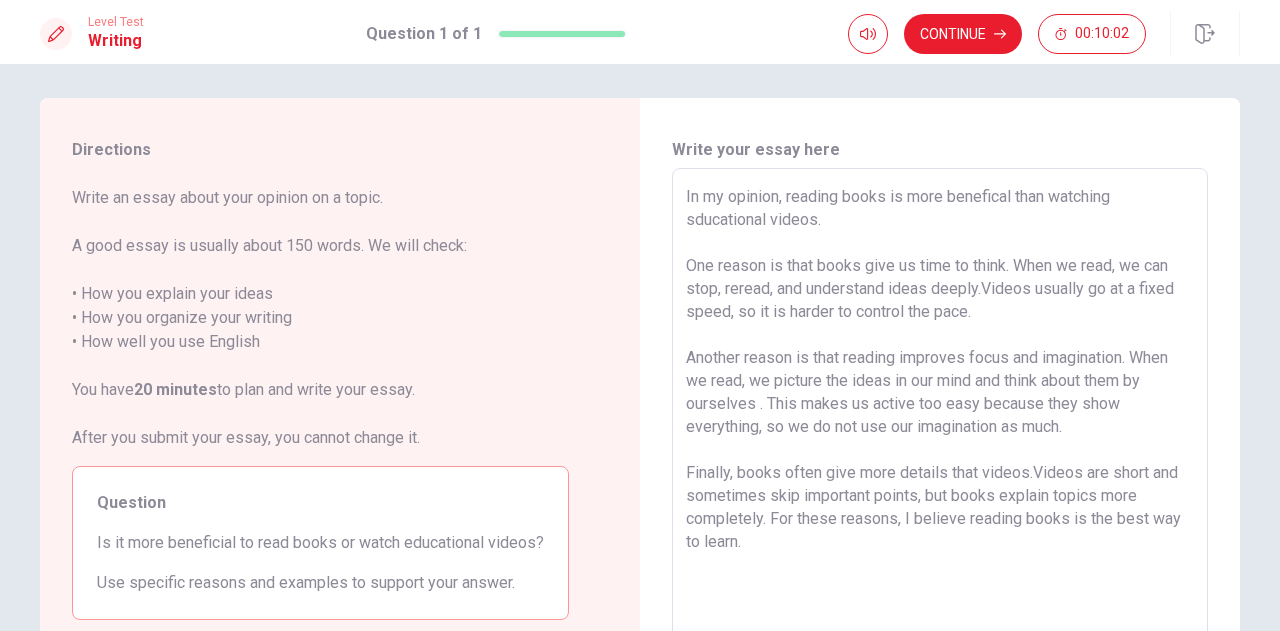 click on "In my opinion, reading books is more benefical than watching sducational videos.
One reason is that books give us time to think. When we read, we can stop, reread, and understand ideas deeply.Videos usually go at a fixed speed, so it is harder to control the pace.
Another reason is that reading improves focus and imagination. When we read, we picture the ideas in our mind and think about them by ourselves . This makes us active too easy because they show everything, so we do not use our imagination as much.
Finally, books often give more details that videos.Videos are short and sometimes skip important points, but books explain topics more completely. For these reasons, I believe reading books is the best way to learn." at bounding box center (940, 445) 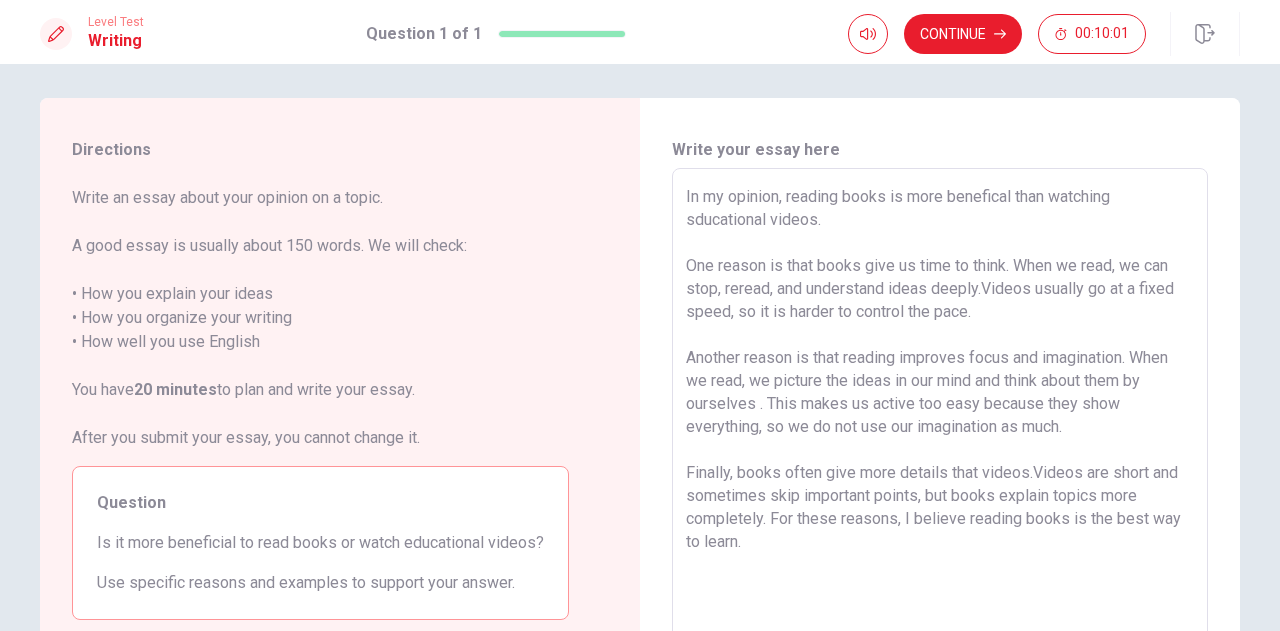 click on "In my opinion, reading books is more benefical than watching sducational videos.
One reason is that books give us time to think. When we read, we can stop, reread, and understand ideas deeply.Videos usually go at a fixed speed, so it is harder to control the pace.
Another reason is that reading improves focus and imagination. When we read, we picture the ideas in our mind and think about them by ourselves . This makes us active too easy because they show everything, so we do not use our imagination as much.
Finally, books often give more details that videos.Videos are short and sometimes skip important points, but books explain topics more completely. For these reasons, I believe reading books is the best way to learn." at bounding box center [940, 445] 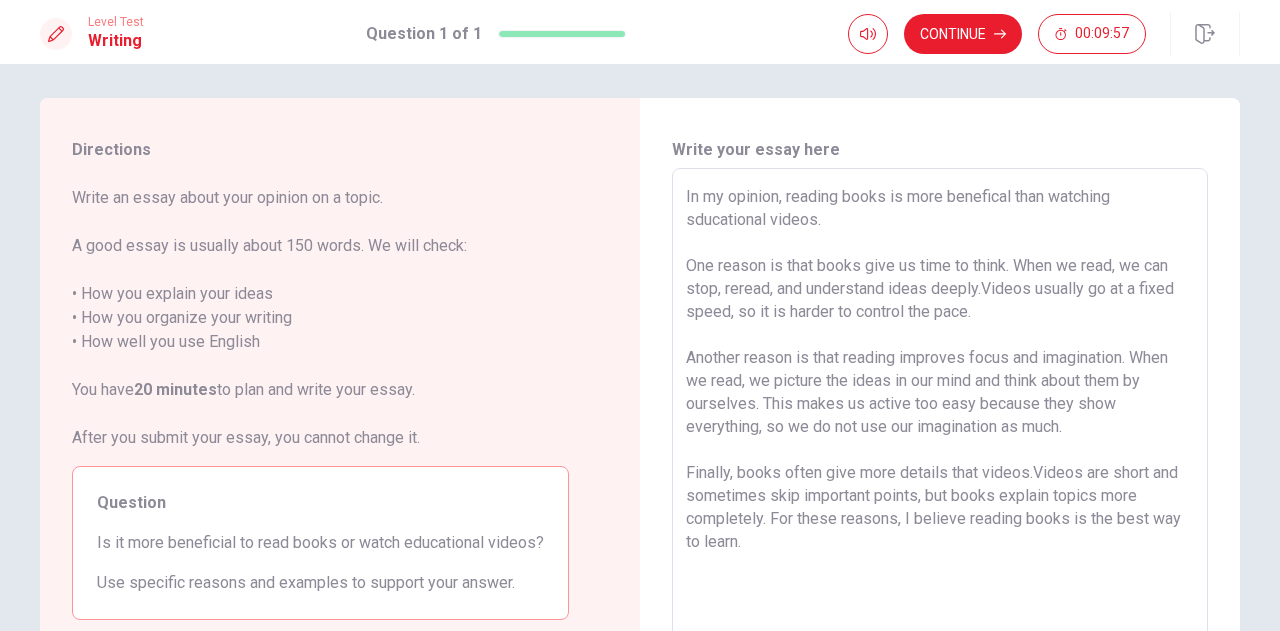 click on "In my opinion, reading books is more benefical than watching sducational videos.
One reason is that books give us time to think. When we read, we can stop, reread, and understand ideas deeply.Videos usually go at a fixed speed, so it is harder to control the pace.
Another reason is that reading improves focus and imagination. When we read, we picture the ideas in our mind and think about them by ourselves. This makes us active too easy because they show everything, so we do not use our imagination as much.
Finally, books often give more details that videos.Videos are short and sometimes skip important points, but books explain topics more completely. For these reasons, I believe reading books is the best way to learn." at bounding box center (940, 445) 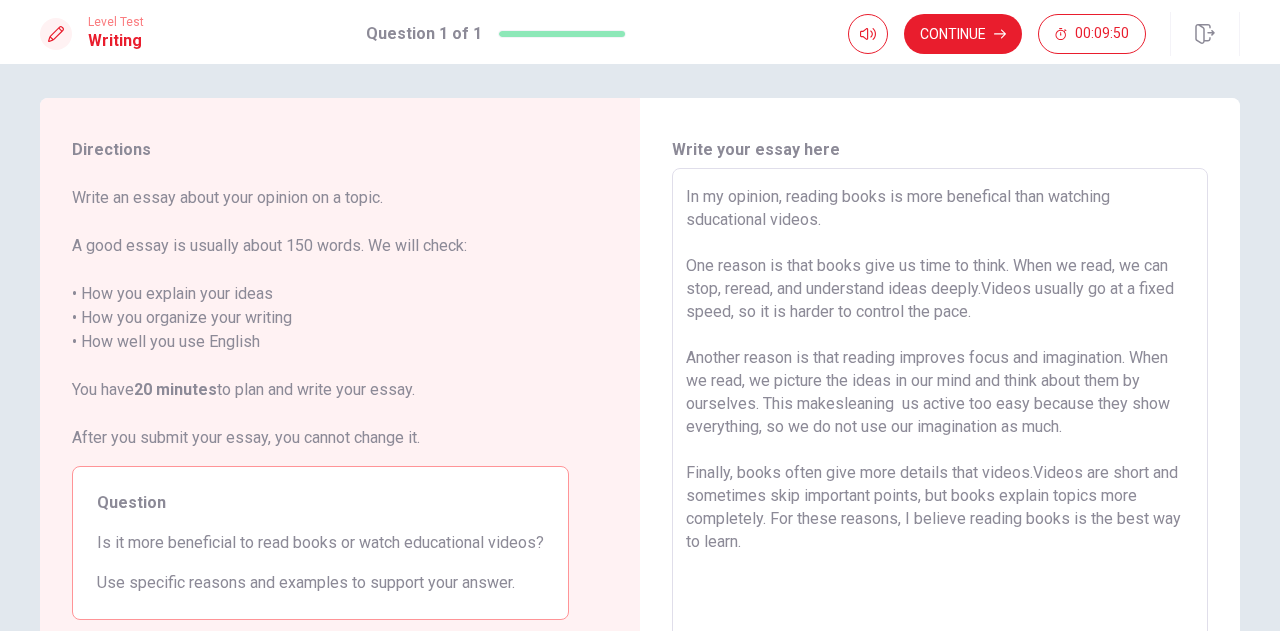 click on "In my opinion, reading books is more benefical than watching sducational videos.
One reason is that books give us time to think. When we read, we can stop, reread, and understand ideas deeply.Videos usually go at a fixed speed, so it is harder to control the pace.
Another reason is that reading improves focus and imagination. When we read, we picture the ideas in our mind and think about them by ourselves. This makesleaning  us active too easy because they show everything, so we do not use our imagination as much.
Finally, books often give more details that videos.Videos are short and sometimes skip important points, but books explain topics more completely. For these reasons, I believe reading books is the best way to learn." at bounding box center [940, 445] 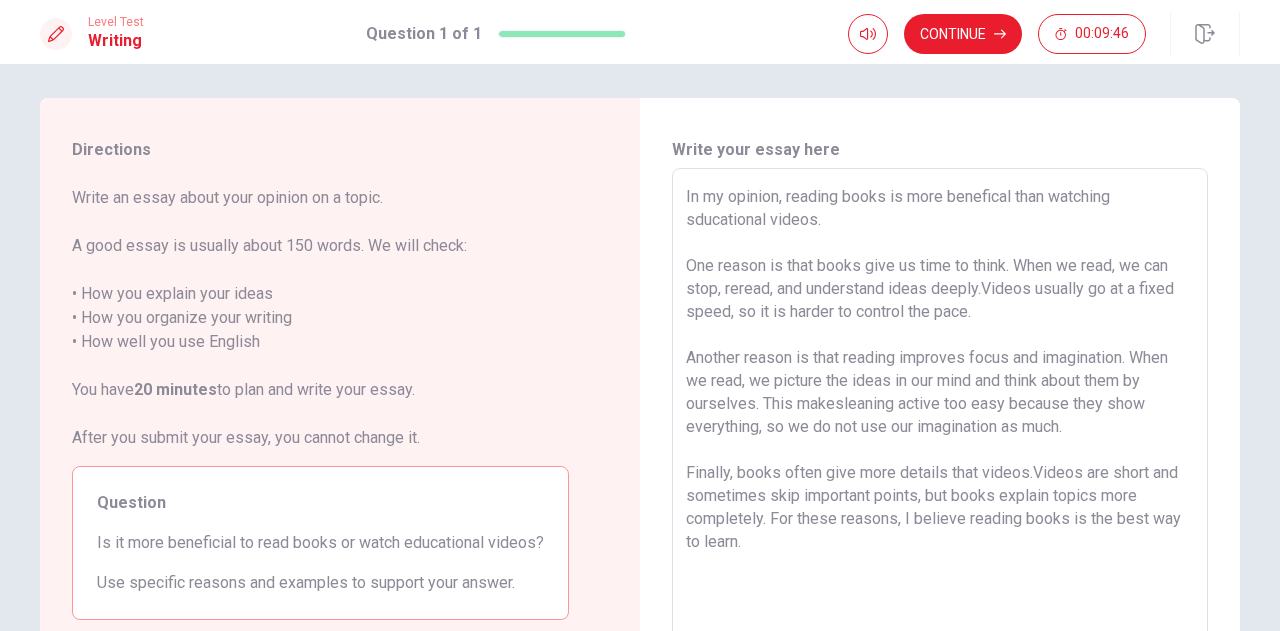 click on "In my opinion, reading books is more benefical than watching sducational videos.
One reason is that books give us time to think. When we read, we can stop, reread, and understand ideas deeply.Videos usually go at a fixed speed, so it is harder to control the pace.
Another reason is that reading improves focus and imagination. When we read, we picture the ideas in our mind and think about them by ourselves. This makesleaning active too easy because they show everything, so we do not use our imagination as much.
Finally, books often give more details that videos.Videos are short and sometimes skip important points, but books explain topics more completely. For these reasons, I believe reading books is the best way to learn." at bounding box center (940, 445) 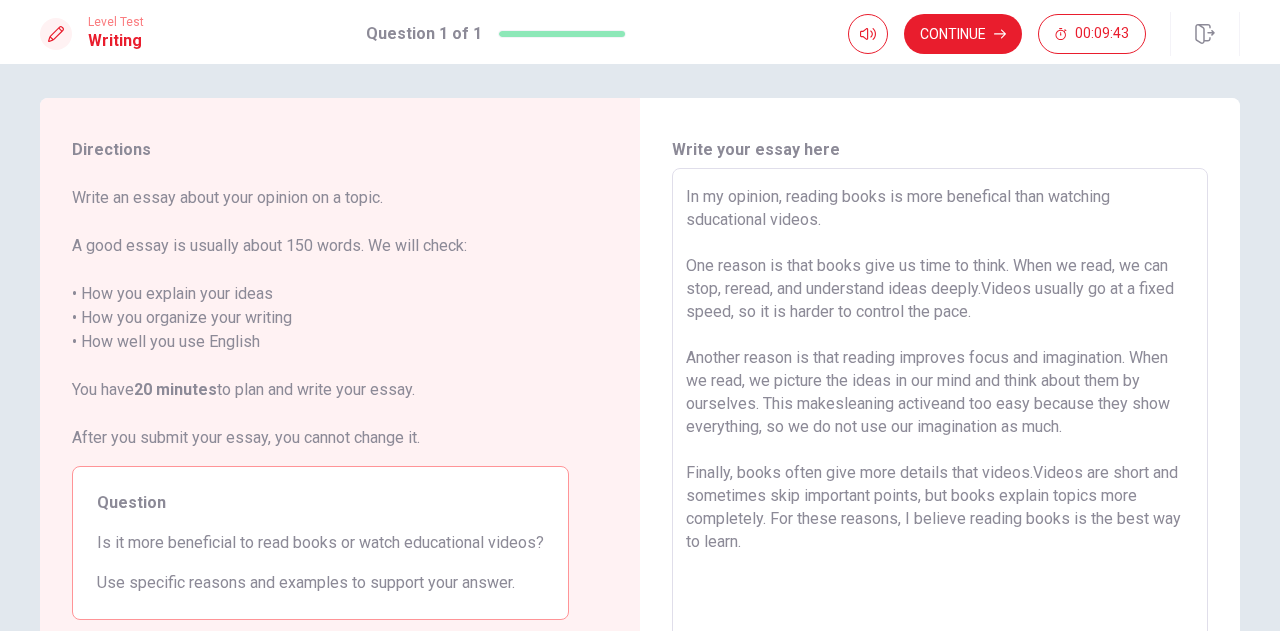 click on "In my opinion, reading books is more benefical than watching sducational videos.
One reason is that books give us time to think. When we read, we can stop, reread, and understand ideas deeply.Videos usually go at a fixed speed, so it is harder to control the pace.
Another reason is that reading improves focus and imagination. When we read, we picture the ideas in our mind and think about them by ourselves. This makesleaning activeand too easy because they show everything, so we do not use our imagination as much.
Finally, books often give more details that videos.Videos are short and sometimes skip important points, but books explain topics more completely. For these reasons, I believe reading books is the best way to learn." at bounding box center [940, 445] 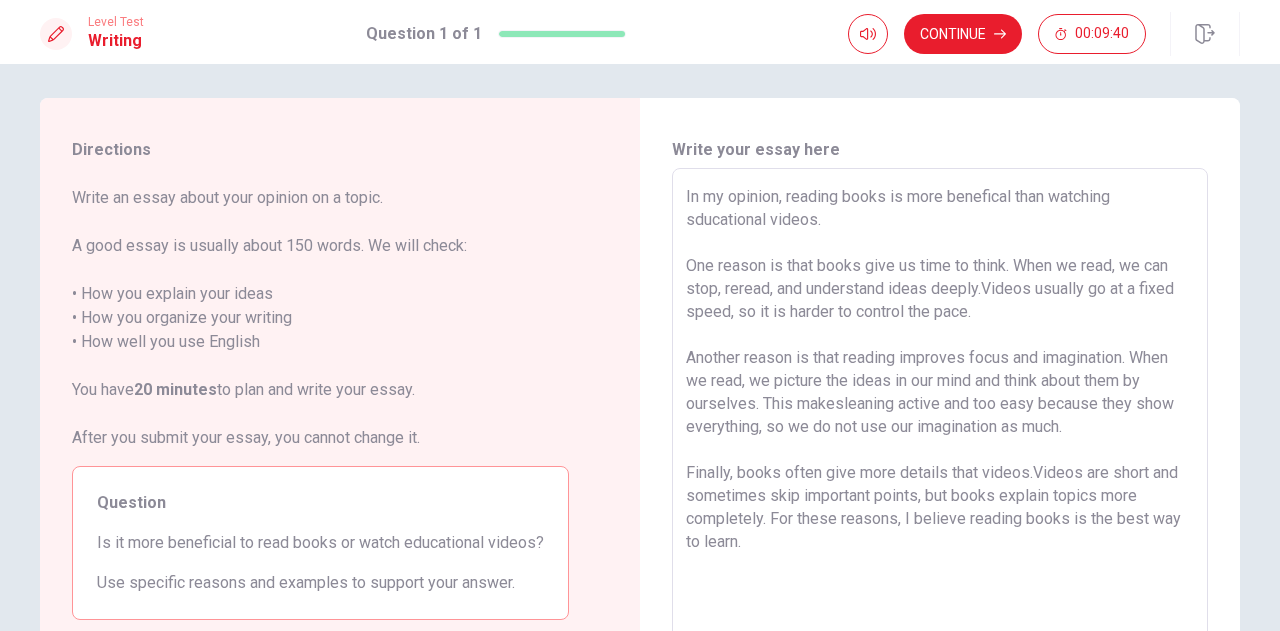 drag, startPoint x: 966, startPoint y: 404, endPoint x: 1072, endPoint y: 429, distance: 108.90822 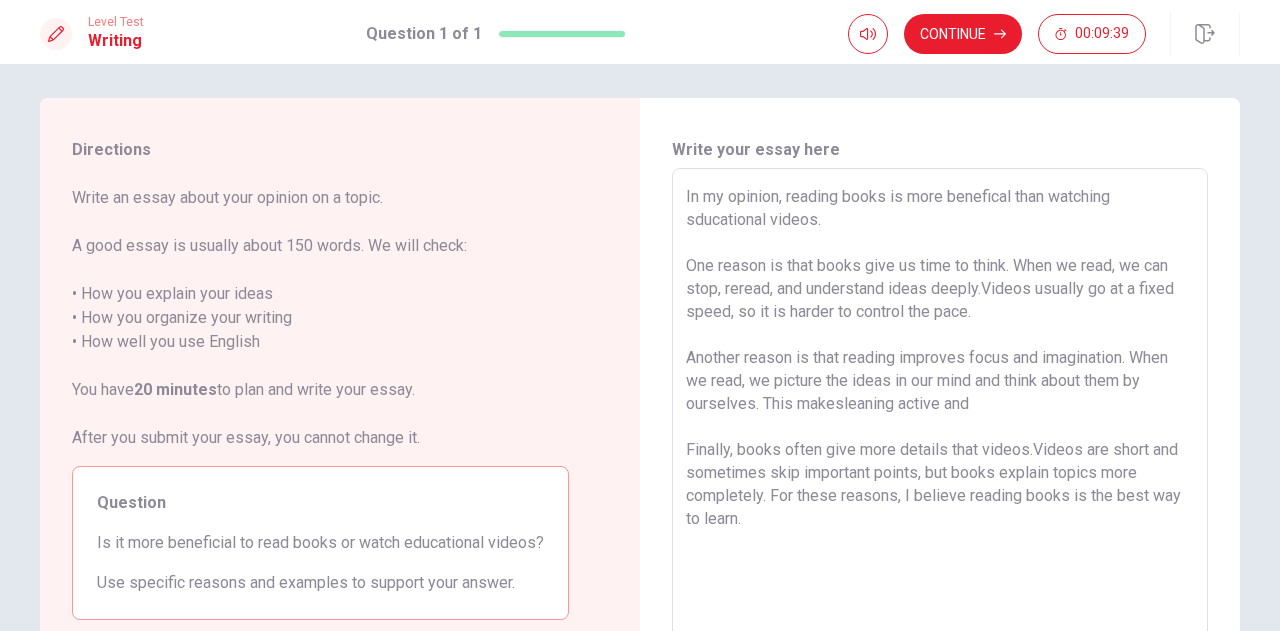 click on "In my opinion, reading books is more benefical than watching sducational videos.
One reason is that books give us time to think. When we read, we can stop, reread, and understand ideas deeply.Videos usually go at a fixed speed, so it is harder to control the pace.
Another reason is that reading improves focus and imagination. When we read, we picture the ideas in our mind and think about them by ourselves. This makesleaning active and
Finally, books often give more details that videos.Videos are short and sometimes skip important points, but books explain topics more completely. For these reasons, I believe reading books is the best way to learn." at bounding box center (940, 445) 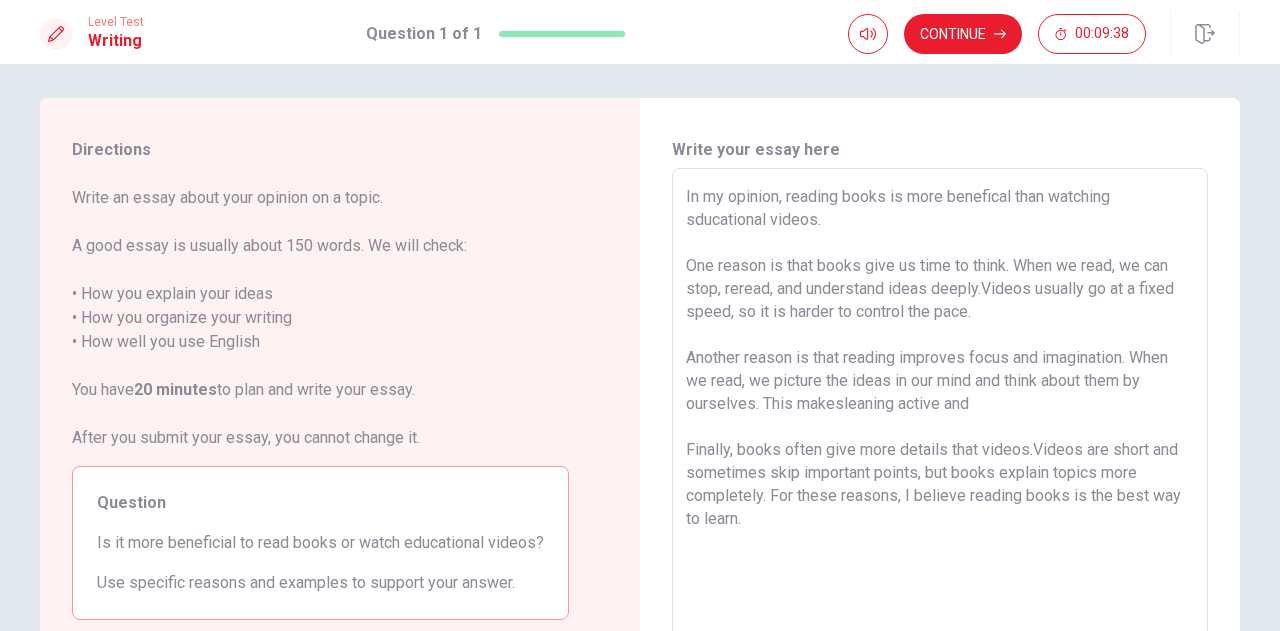 click on "In my opinion, reading books is more benefical than watching sducational videos.
One reason is that books give us time to think. When we read, we can stop, reread, and understand ideas deeply.Videos usually go at a fixed speed, so it is harder to control the pace.
Another reason is that reading improves focus and imagination. When we read, we picture the ideas in our mind and think about them by ourselves. This makesleaning active and
Finally, books often give more details that videos.Videos are short and sometimes skip important points, but books explain topics more completely. For these reasons, I believe reading books is the best way to learn." at bounding box center [940, 445] 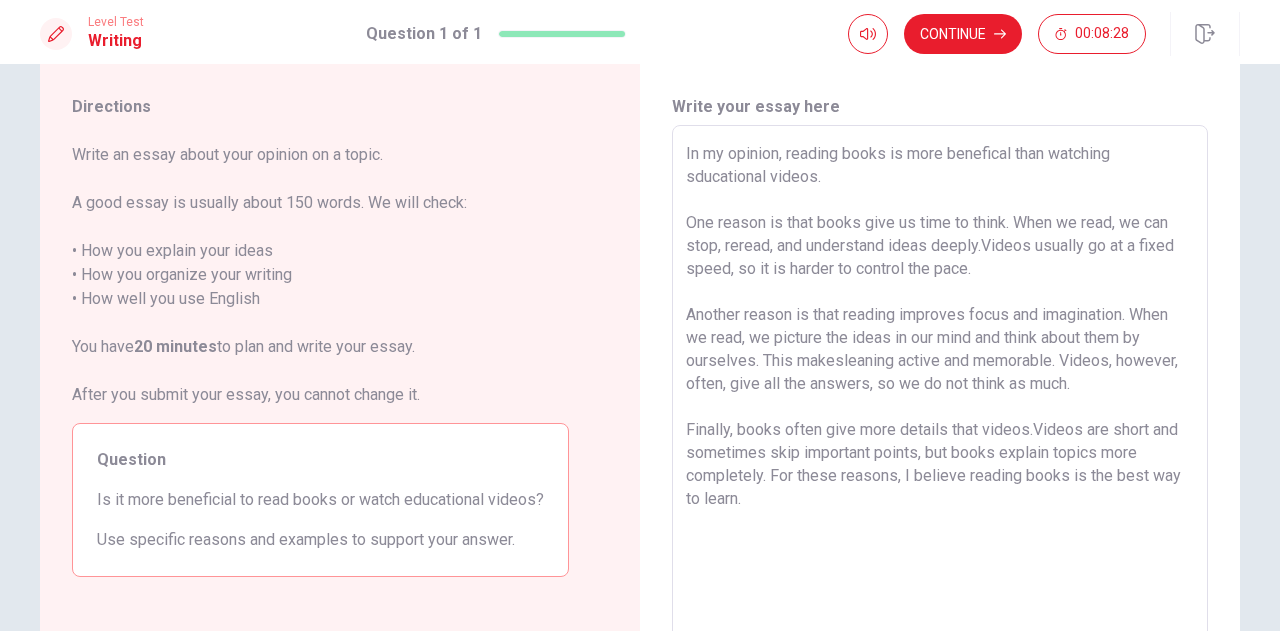 scroll, scrollTop: 50, scrollLeft: 0, axis: vertical 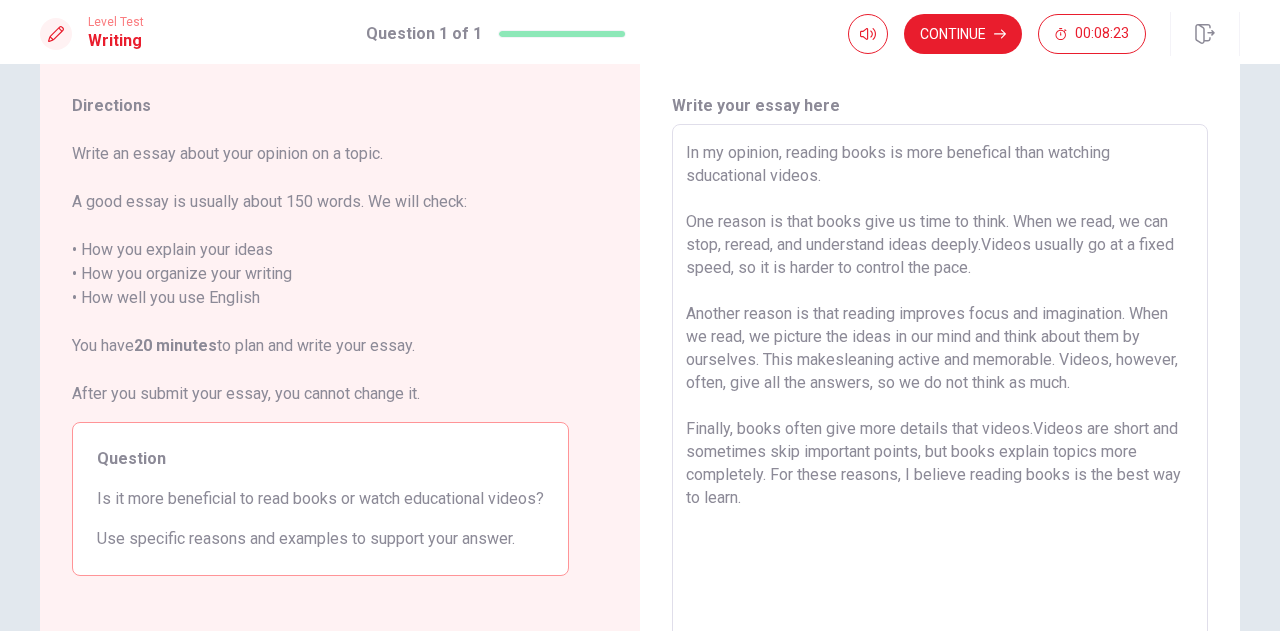 click on "In my opinion, reading books is more benefical than watching sducational videos.
One reason is that books give us time to think. When we read, we can stop, reread, and understand ideas deeply.Videos usually go at a fixed speed, so it is harder to control the pace.
Another reason is that reading improves focus and imagination. When we read, we picture the ideas in our mind and think about them by ourselves. This makesleaning active and memorable. Videos, however, often, give all the answers, so we do not think as much.
Finally, books often give more details that videos.Videos are short and sometimes skip important points, but books explain topics more completely. For these reasons, I believe reading books is the best way to learn." at bounding box center [940, 401] 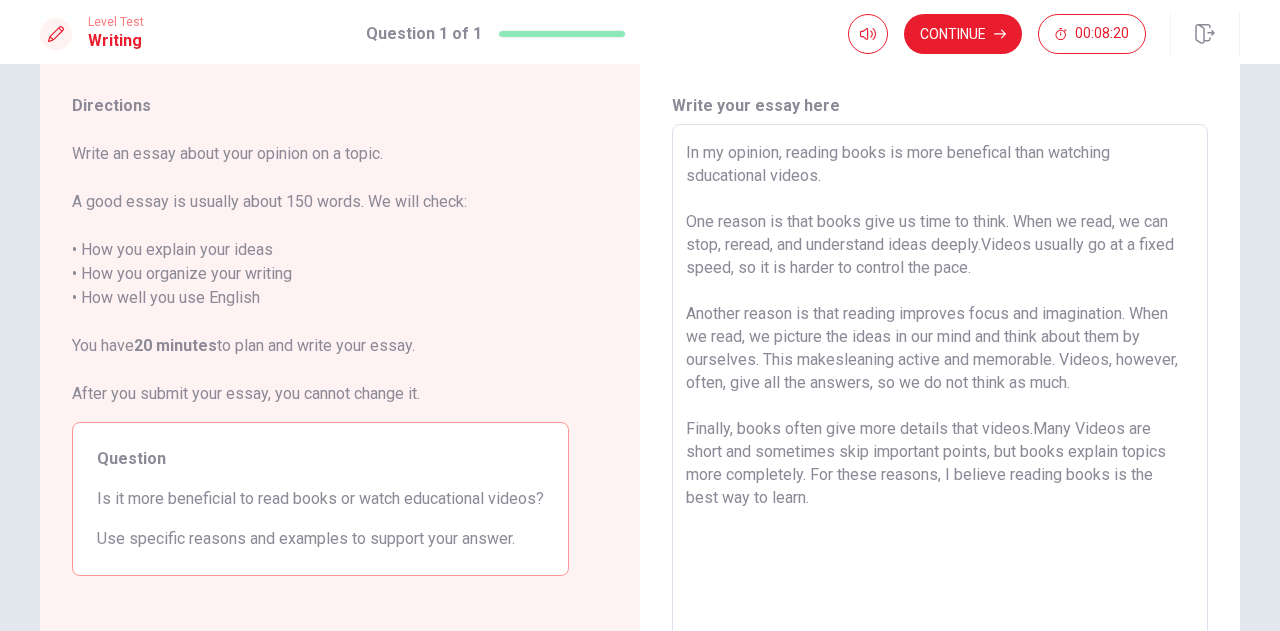 click on "In my opinion, reading books is more benefical than watching sducational videos.
One reason is that books give us time to think. When we read, we can stop, reread, and understand ideas deeply.Videos usually go at a fixed speed, so it is harder to control the pace.
Another reason is that reading improves focus and imagination. When we read, we picture the ideas in our mind and think about them by ourselves. This makesleaning active and memorable. Videos, however, often, give all the answers, so we do not think as much.
Finally, books often give more details that videos.Many Videos are short and sometimes skip important points, but books explain topics more completely. For these reasons, I believe reading books is the best way to learn." at bounding box center (940, 401) 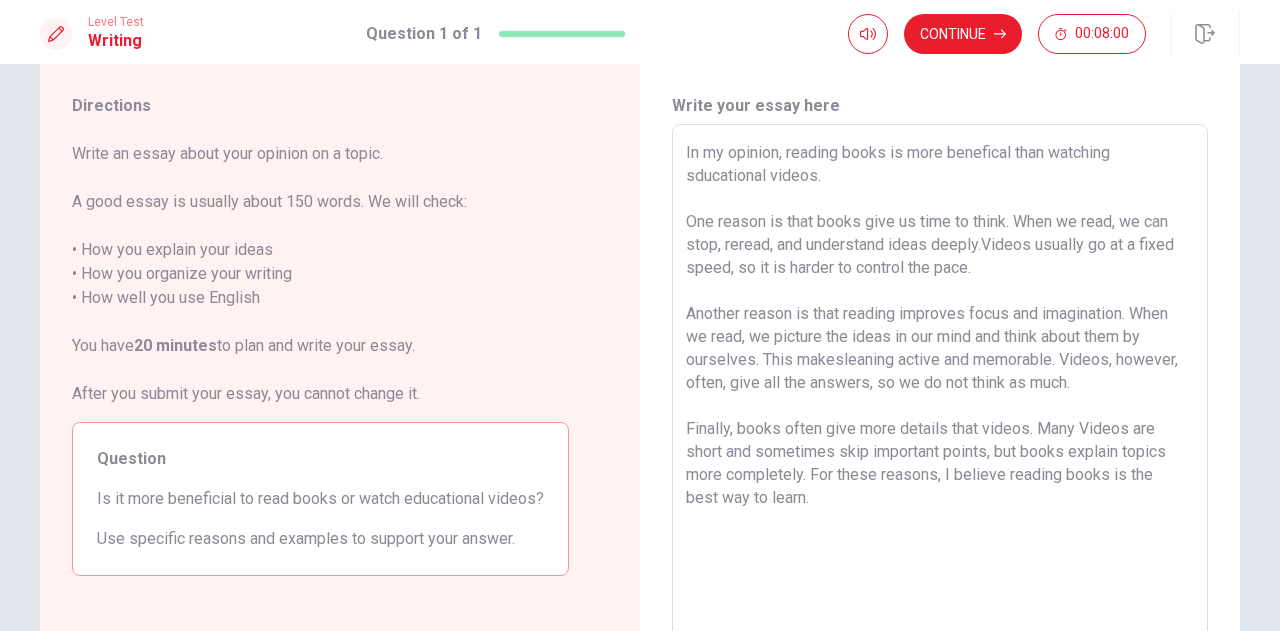 click on "In my opinion, reading books is more benefical than watching sducational videos.
One reason is that books give us time to think. When we read, we can stop, reread, and understand ideas deeply.Videos usually go at a fixed speed, so it is harder to control the pace.
Another reason is that reading improves focus and imagination. When we read, we picture the ideas in our mind and think about them by ourselves. This makesleaning active and memorable. Videos, however, often, give all the answers, so we do not think as much.
Finally, books often give more details that videos. Many Videos are short and sometimes skip important points, but books explain topics more completely. For these reasons, I believe reading books is the best way to learn." at bounding box center (940, 401) 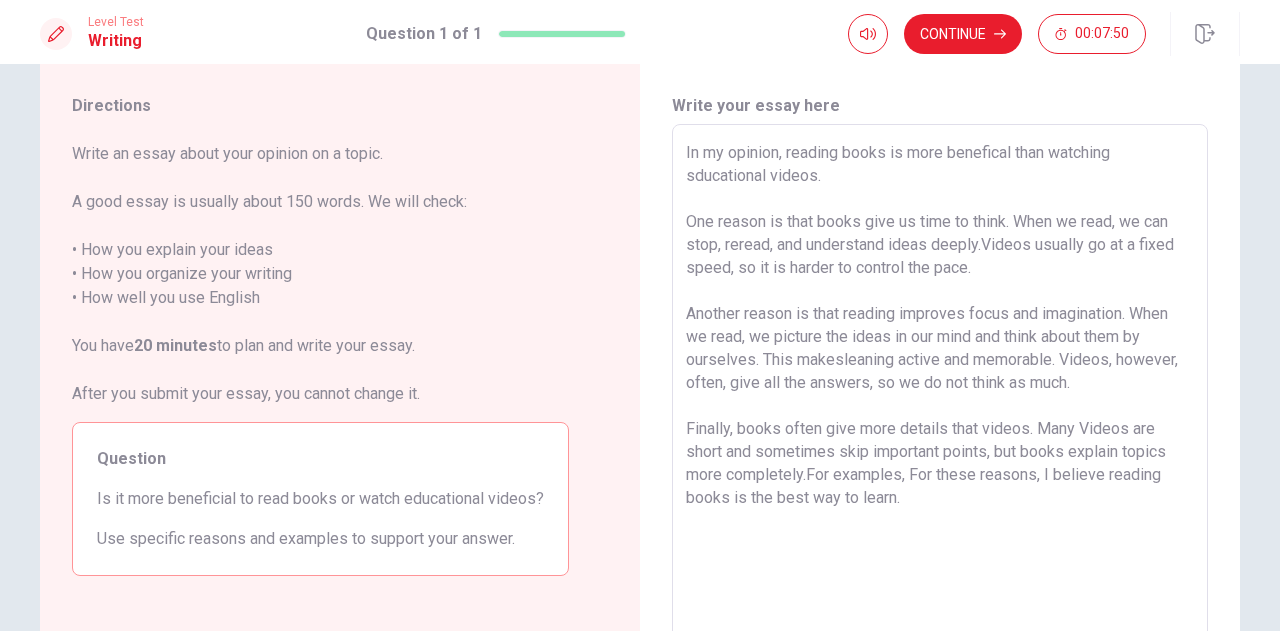 click on "In my opinion, reading books is more benefical than watching sducational videos.
One reason is that books give us time to think. When we read, we can stop, reread, and understand ideas deeply.Videos usually go at a fixed speed, so it is harder to control the pace.
Another reason is that reading improves focus and imagination. When we read, we picture the ideas in our mind and think about them by ourselves. This makesleaning active and memorable. Videos, however, often, give all the answers, so we do not think as much.
Finally, books often give more details that videos. Many Videos are short and sometimes skip important points, but books explain topics more completely.For examples, For these reasons, I believe reading books is the best way to learn." at bounding box center (940, 401) 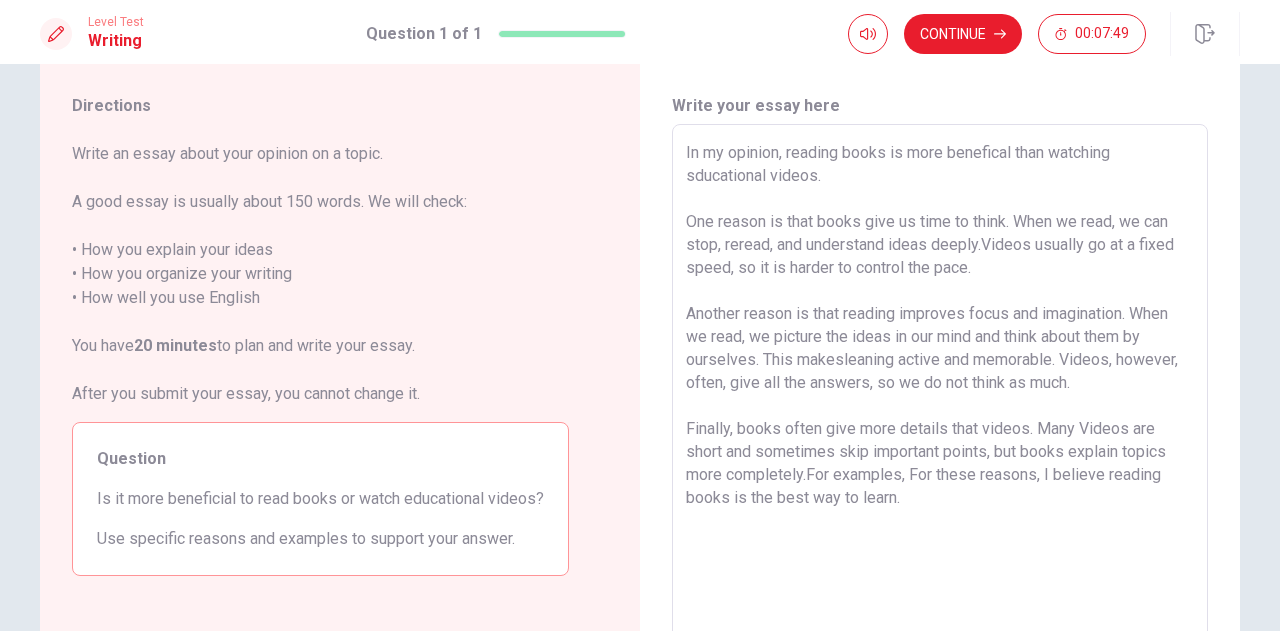 click on "In my opinion, reading books is more benefical than watching sducational videos.
One reason is that books give us time to think. When we read, we can stop, reread, and understand ideas deeply.Videos usually go at a fixed speed, so it is harder to control the pace.
Another reason is that reading improves focus and imagination. When we read, we picture the ideas in our mind and think about them by ourselves. This makesleaning active and memorable. Videos, however, often, give all the answers, so we do not think as much.
Finally, books often give more details that videos. Many Videos are short and sometimes skip important points, but books explain topics more completely.For examples, For these reasons, I believe reading books is the best way to learn." at bounding box center [940, 401] 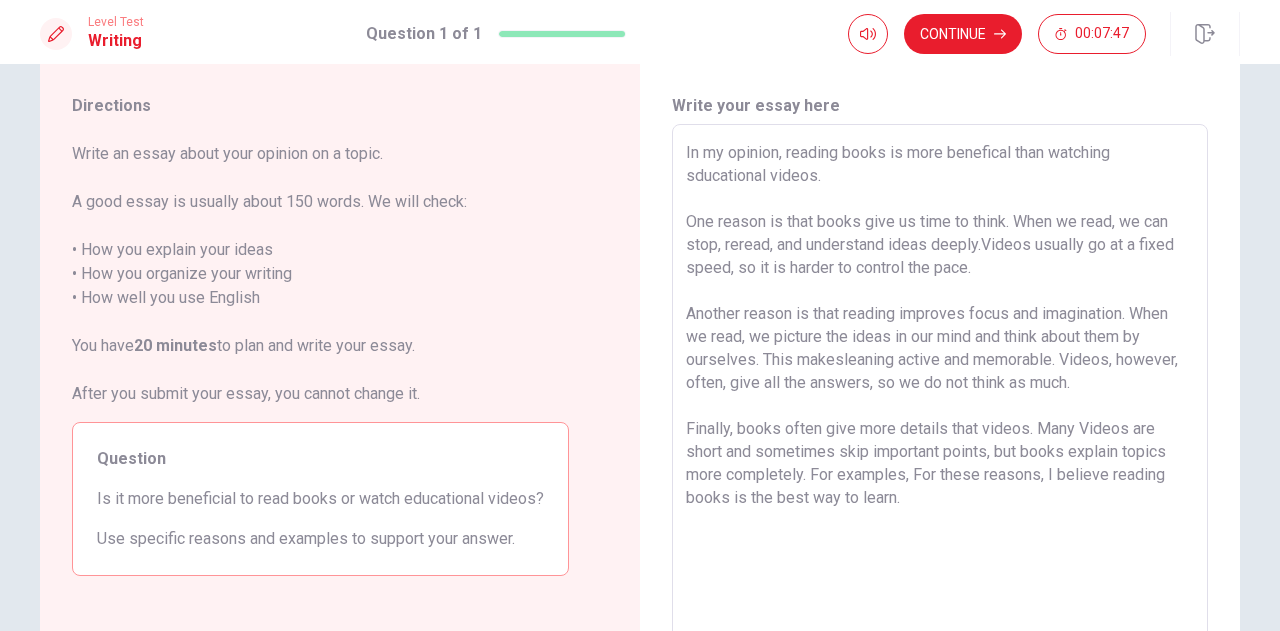 click on "In my opinion, reading books is more benefical than watching sducational videos.
One reason is that books give us time to think. When we read, we can stop, reread, and understand ideas deeply.Videos usually go at a fixed speed, so it is harder to control the pace.
Another reason is that reading improves focus and imagination. When we read, we picture the ideas in our mind and think about them by ourselves. This makesleaning active and memorable. Videos, however, often, give all the answers, so we do not think as much.
Finally, books often give more details that videos. Many Videos are short and sometimes skip important points, but books explain topics more completely. For examples, For these reasons, I believe reading books is the best way to learn." at bounding box center (940, 401) 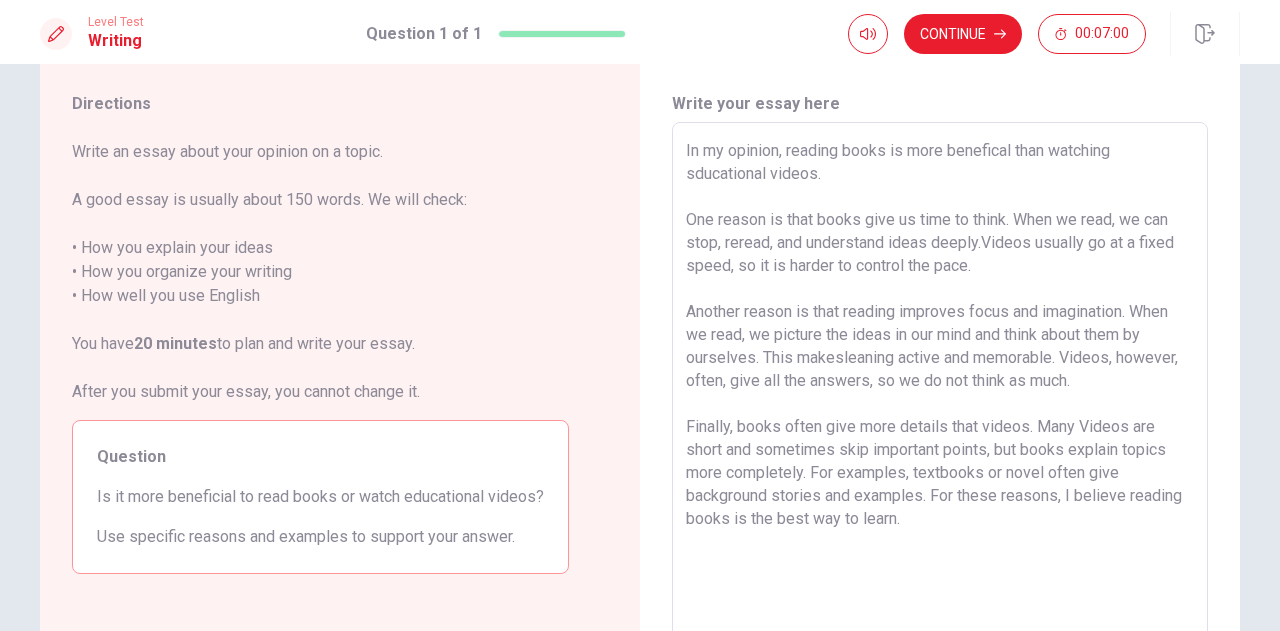 scroll, scrollTop: 36, scrollLeft: 0, axis: vertical 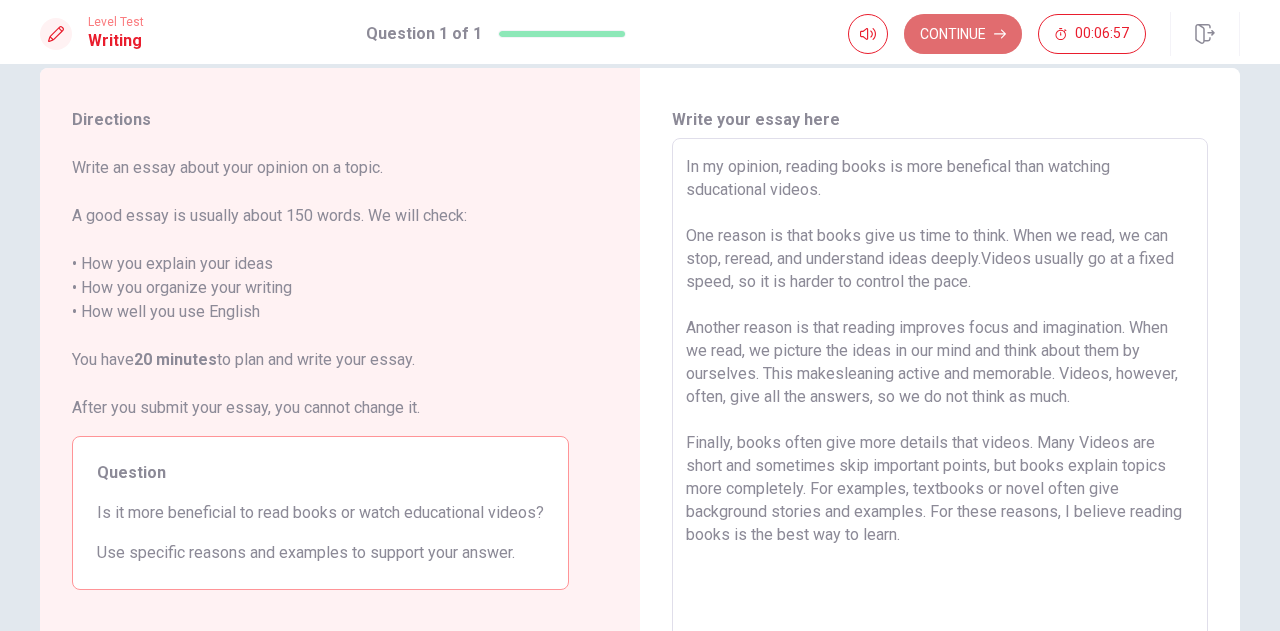 click on "Continue" at bounding box center [963, 34] 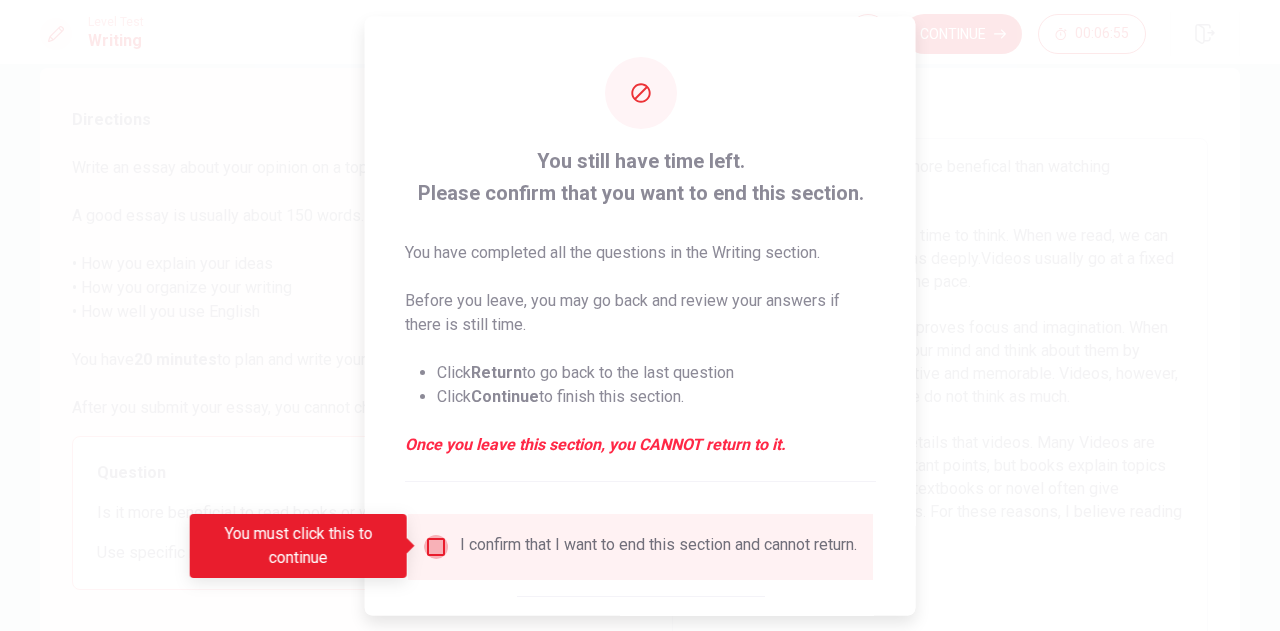 click at bounding box center (436, 546) 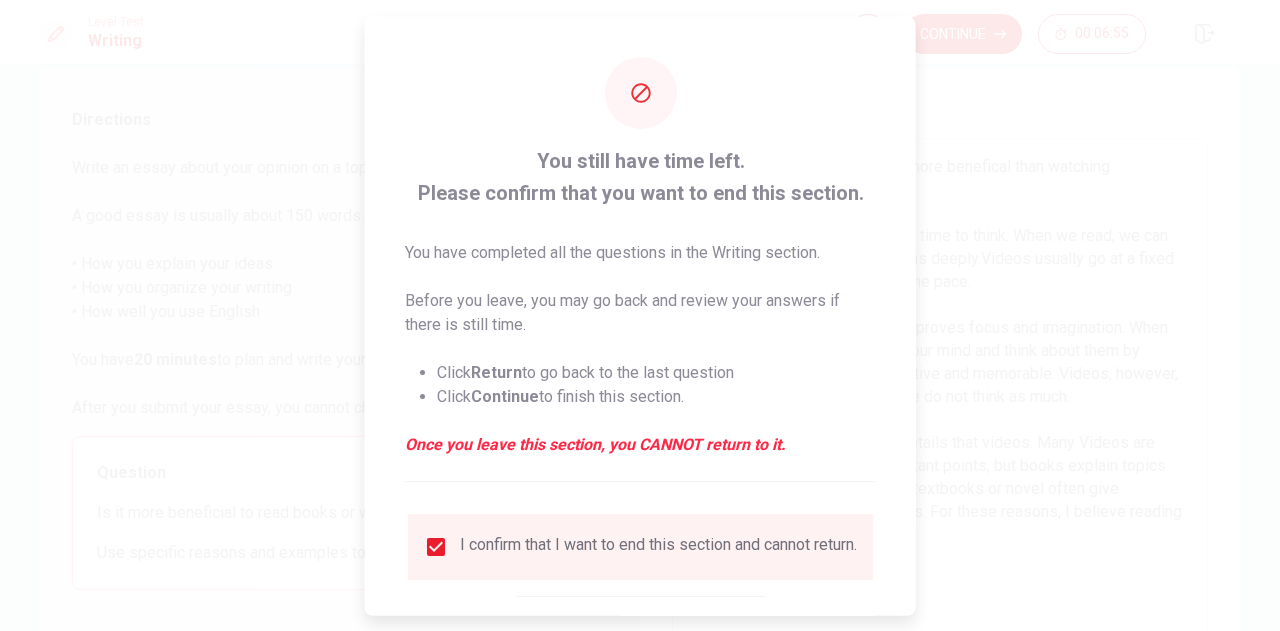 scroll, scrollTop: 114, scrollLeft: 0, axis: vertical 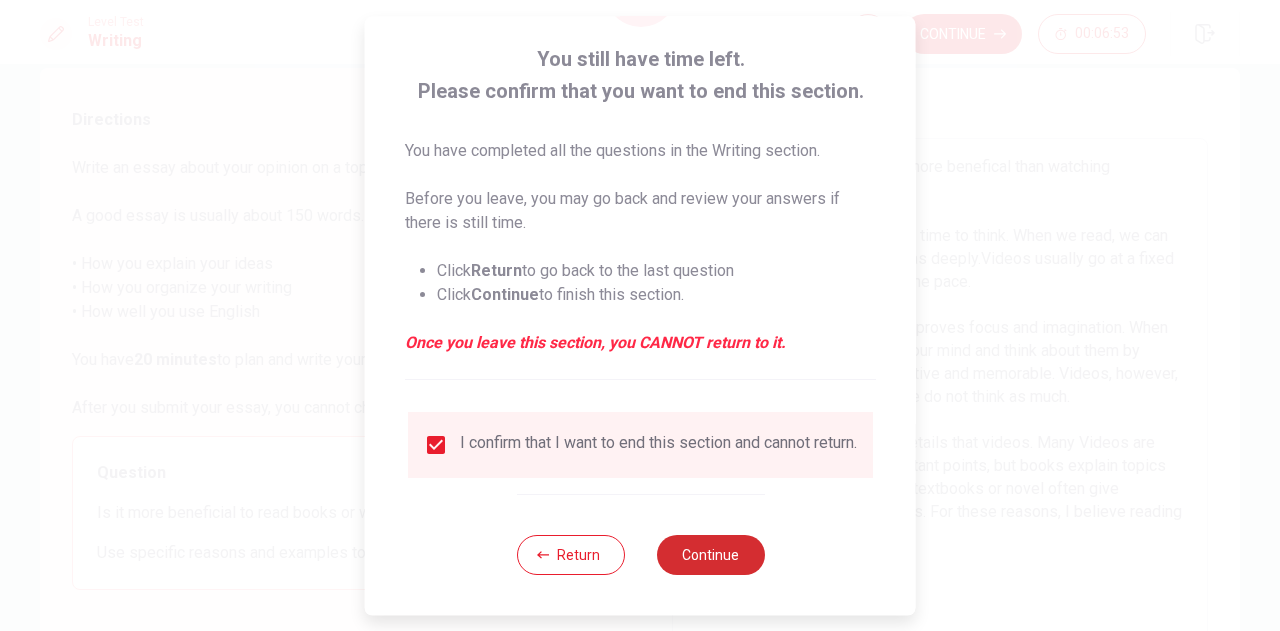 click on "Continue" at bounding box center [710, 555] 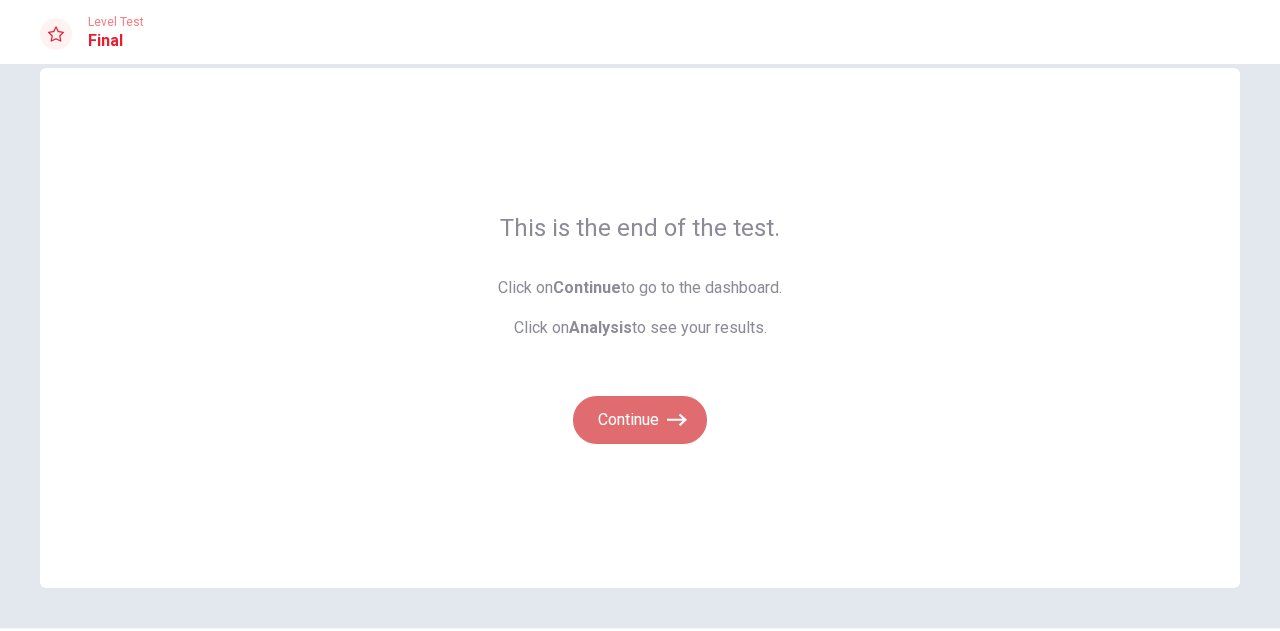 click on "Continue" at bounding box center [640, 420] 